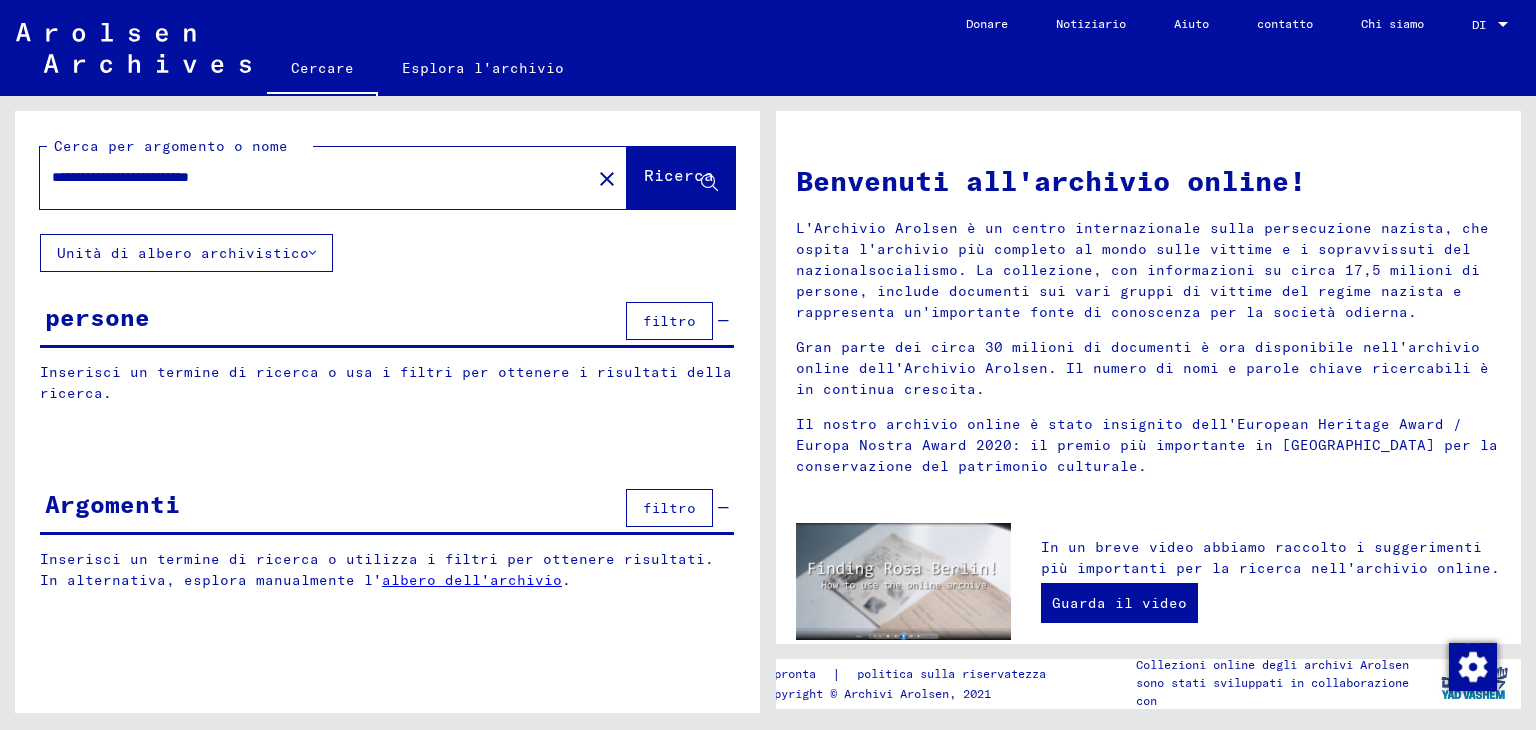 scroll, scrollTop: 0, scrollLeft: 0, axis: both 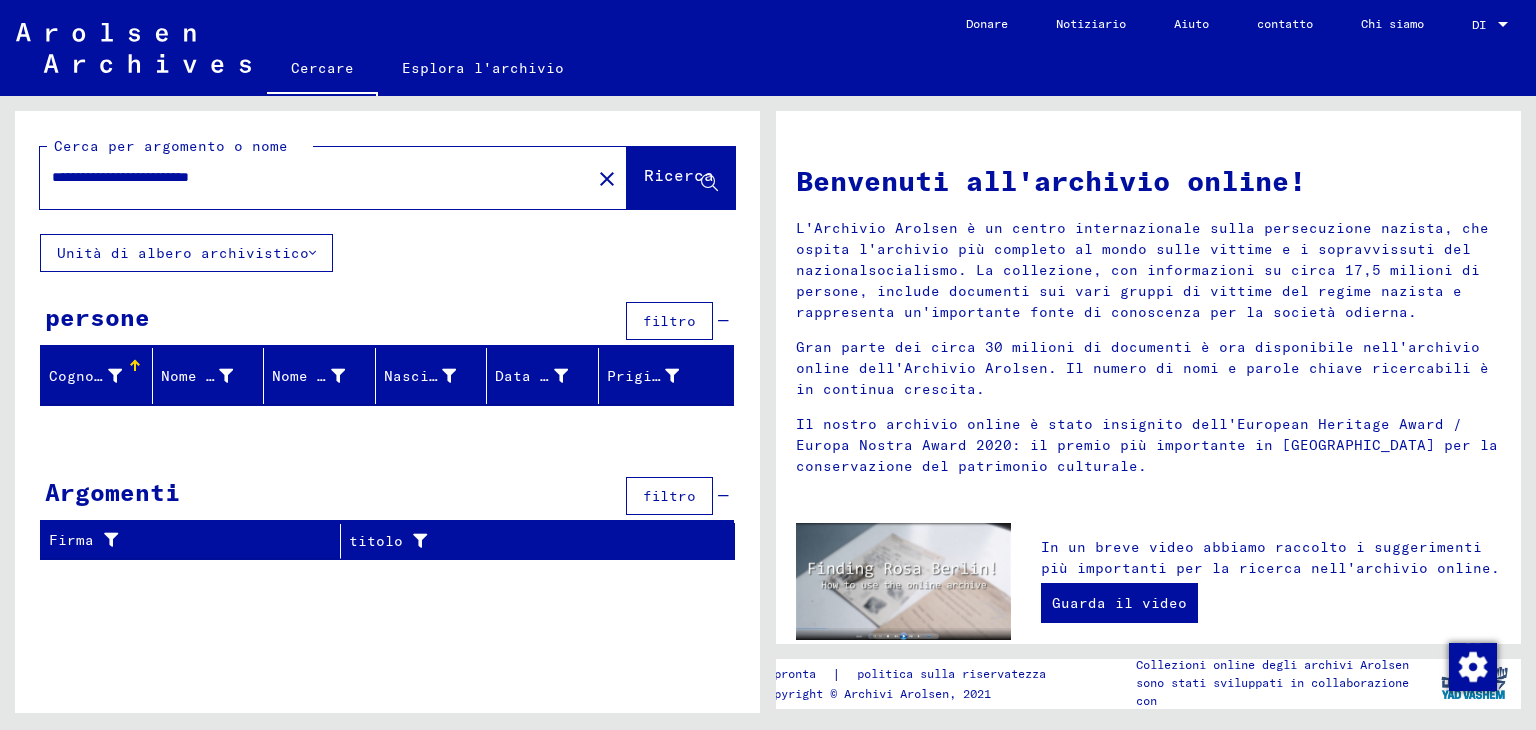 drag, startPoint x: 192, startPoint y: 181, endPoint x: 137, endPoint y: 185, distance: 55.145264 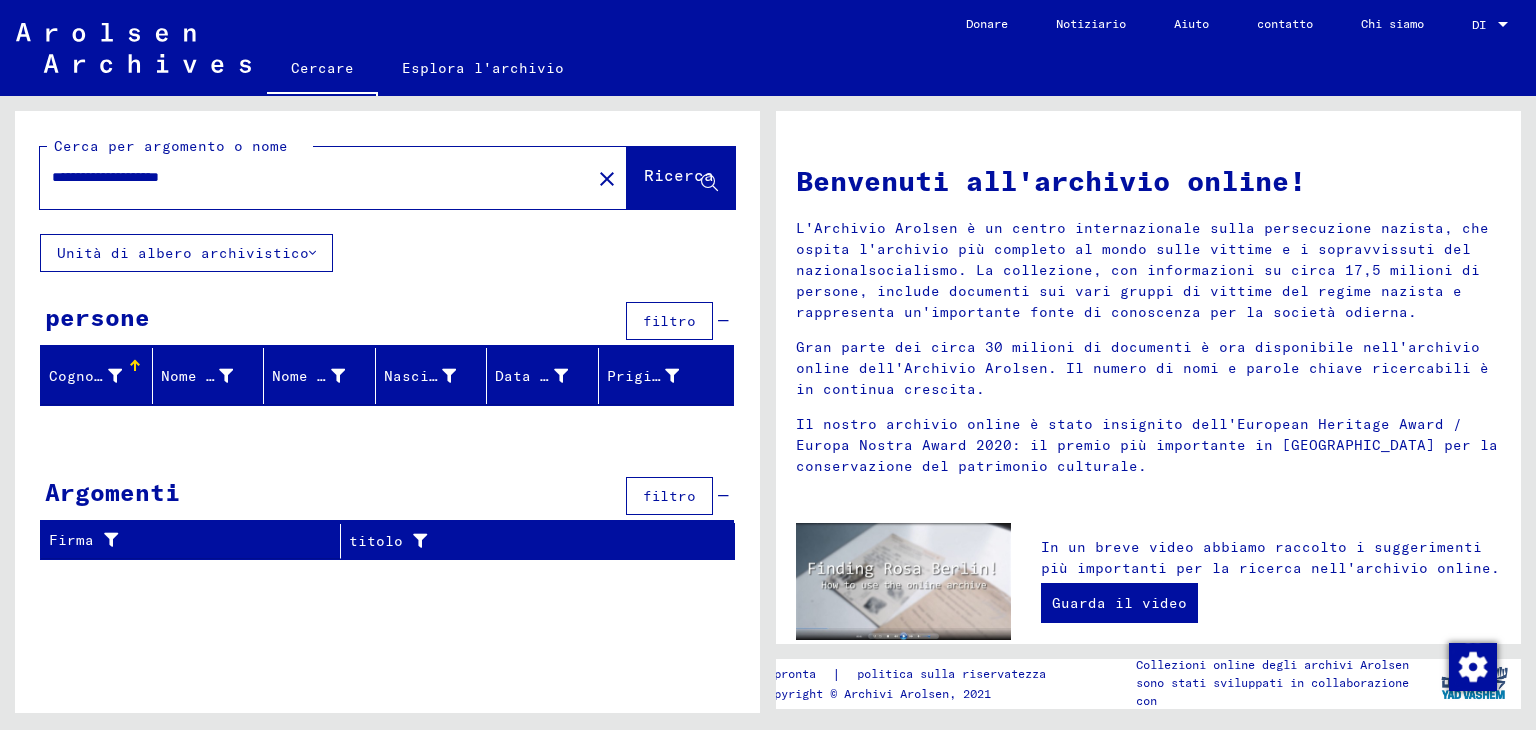 drag, startPoint x: 130, startPoint y: 179, endPoint x: 16, endPoint y: 201, distance: 116.1034 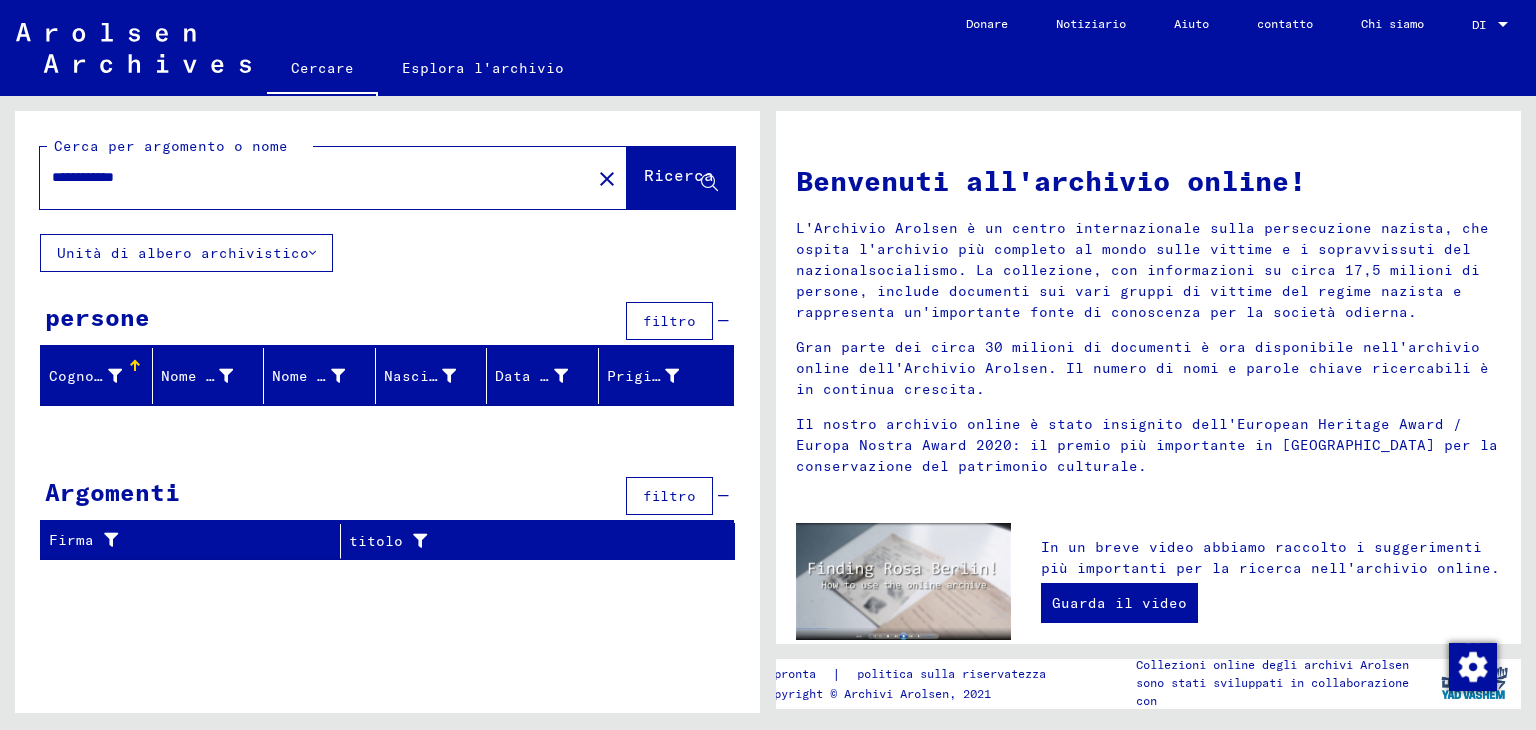 type on "**********" 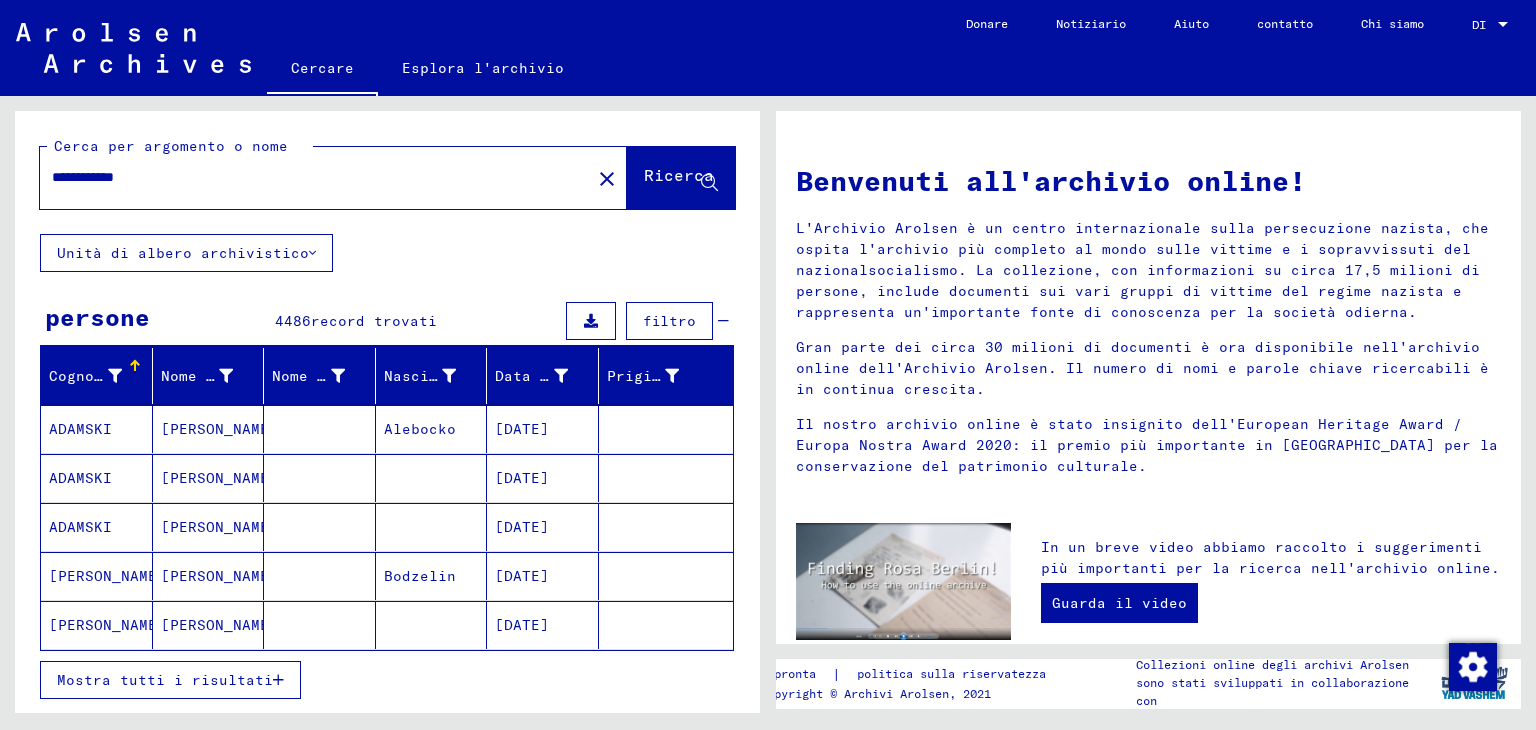click on "Ricerca" 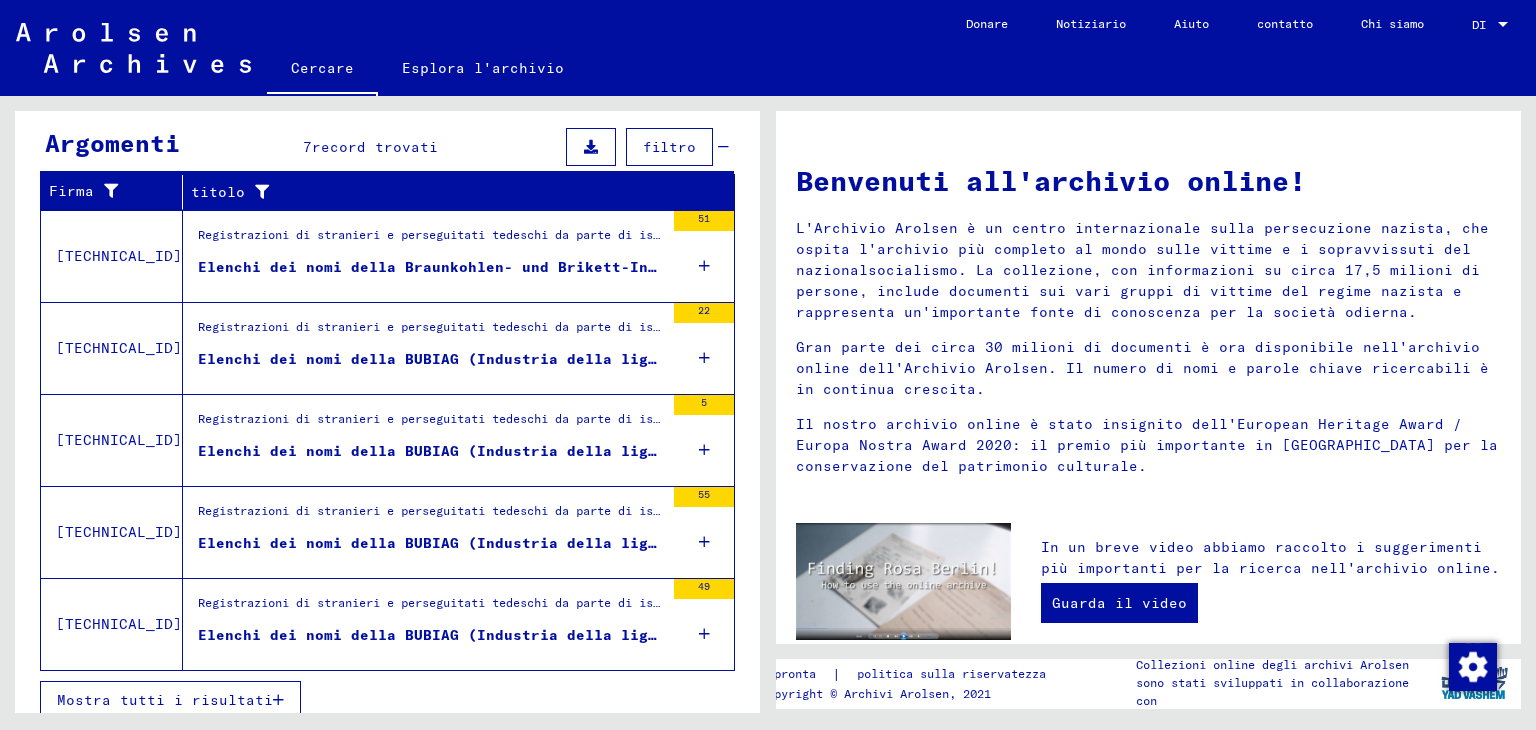 scroll, scrollTop: 662, scrollLeft: 0, axis: vertical 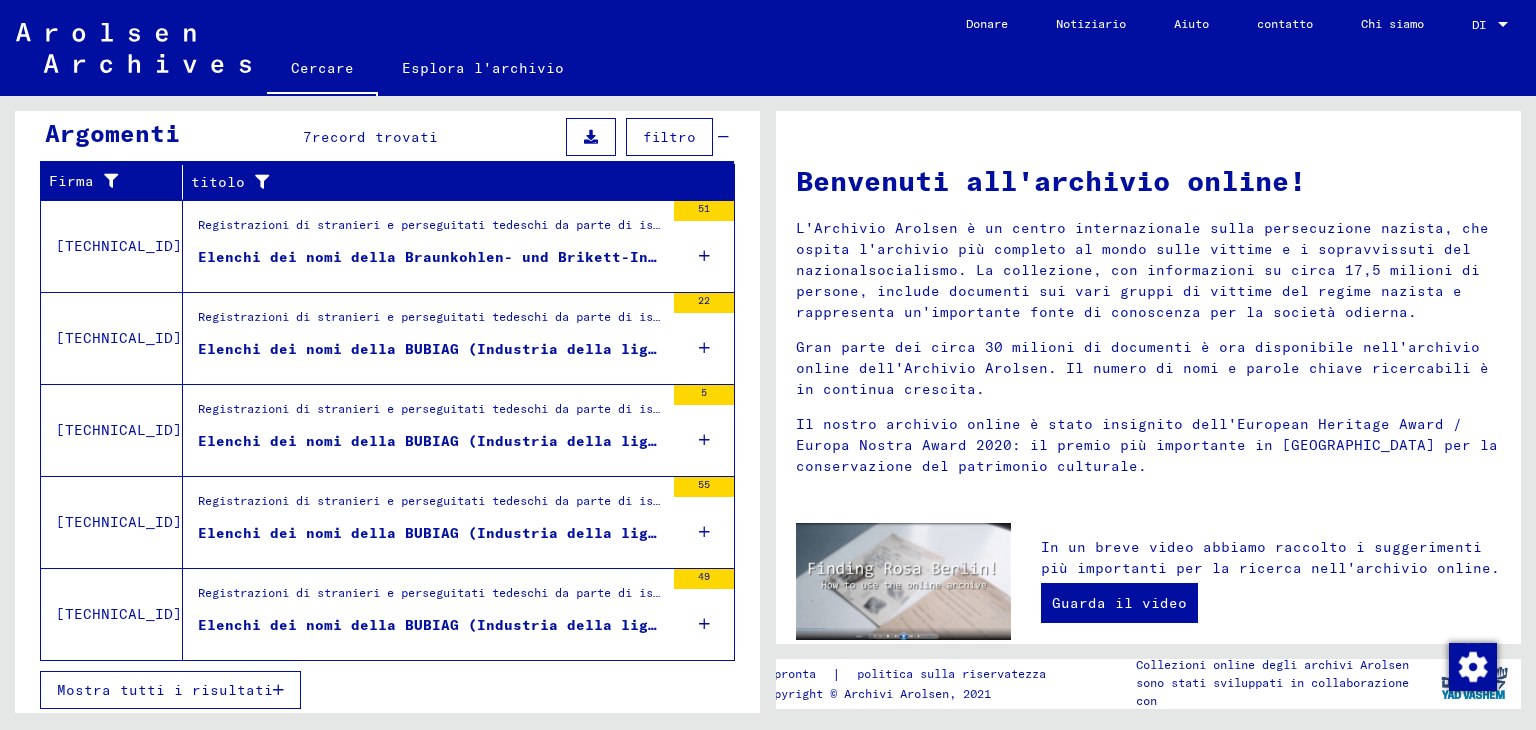 click on "Mostra tutti i risultati" at bounding box center (170, 690) 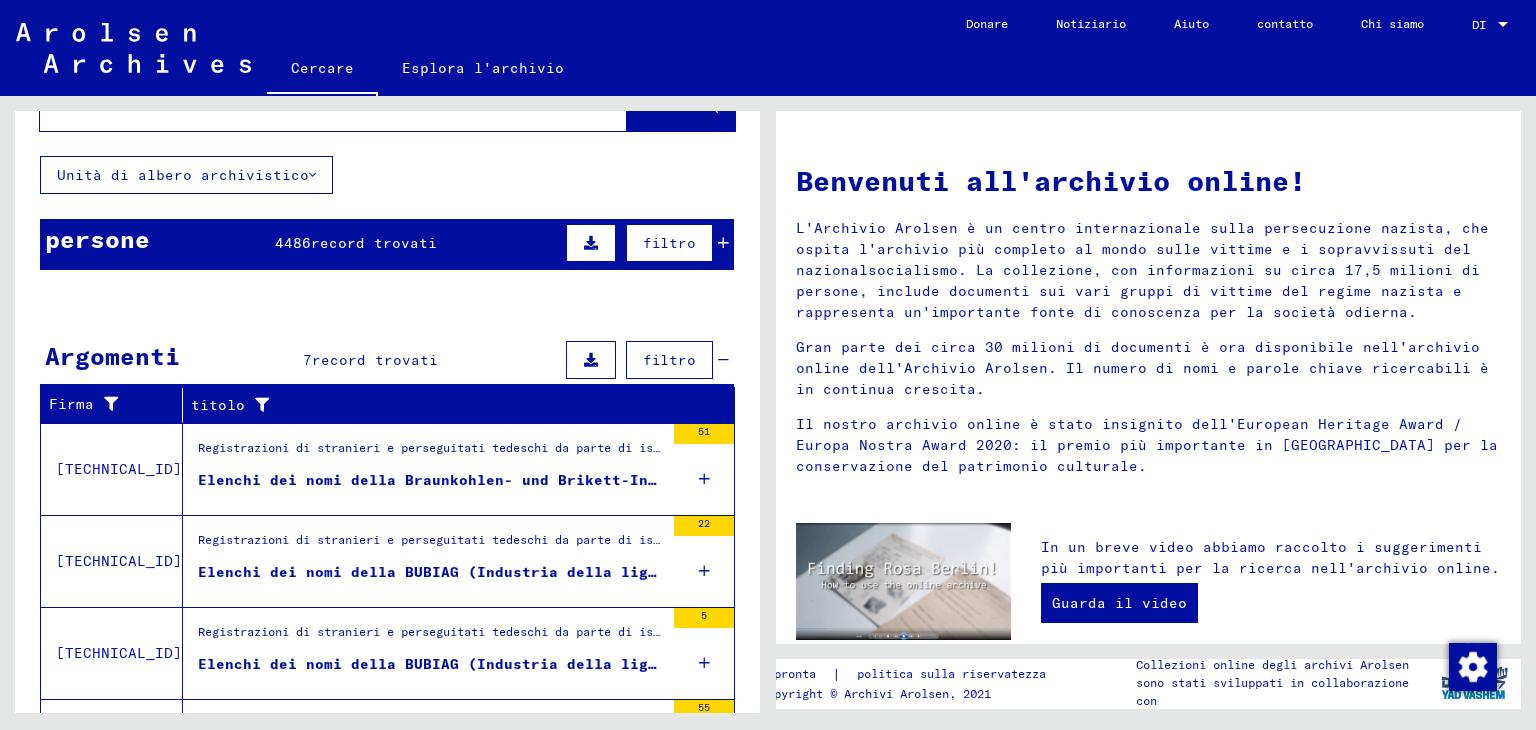 scroll, scrollTop: 43, scrollLeft: 0, axis: vertical 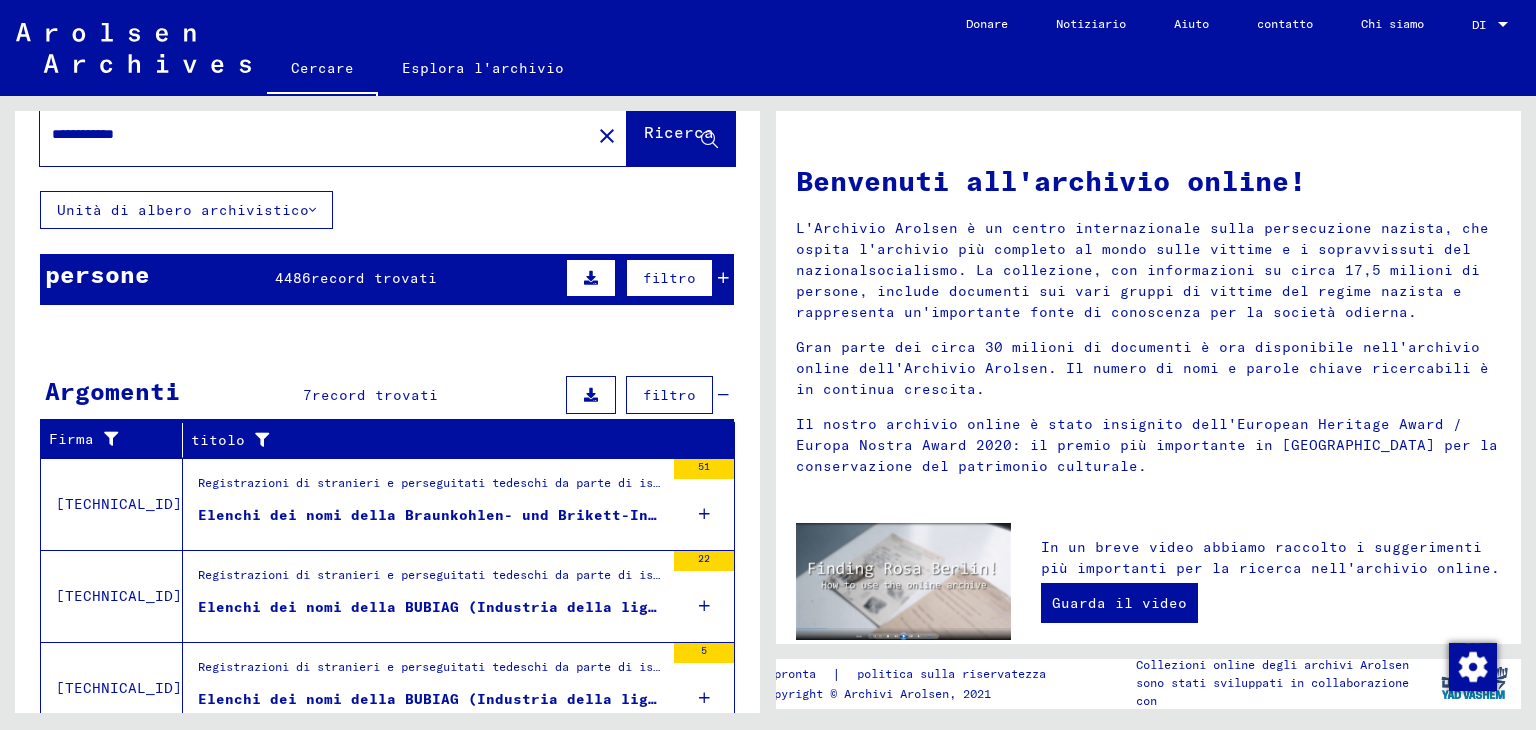 click on "Elenchi dei nomi della Braunkohlen- und Brikett-Industrie AG (Bubiag) di Mückenberg, periodi di lavoro: [DATE]-[DATE], raccolte del dopoguerra" at bounding box center (837, 515) 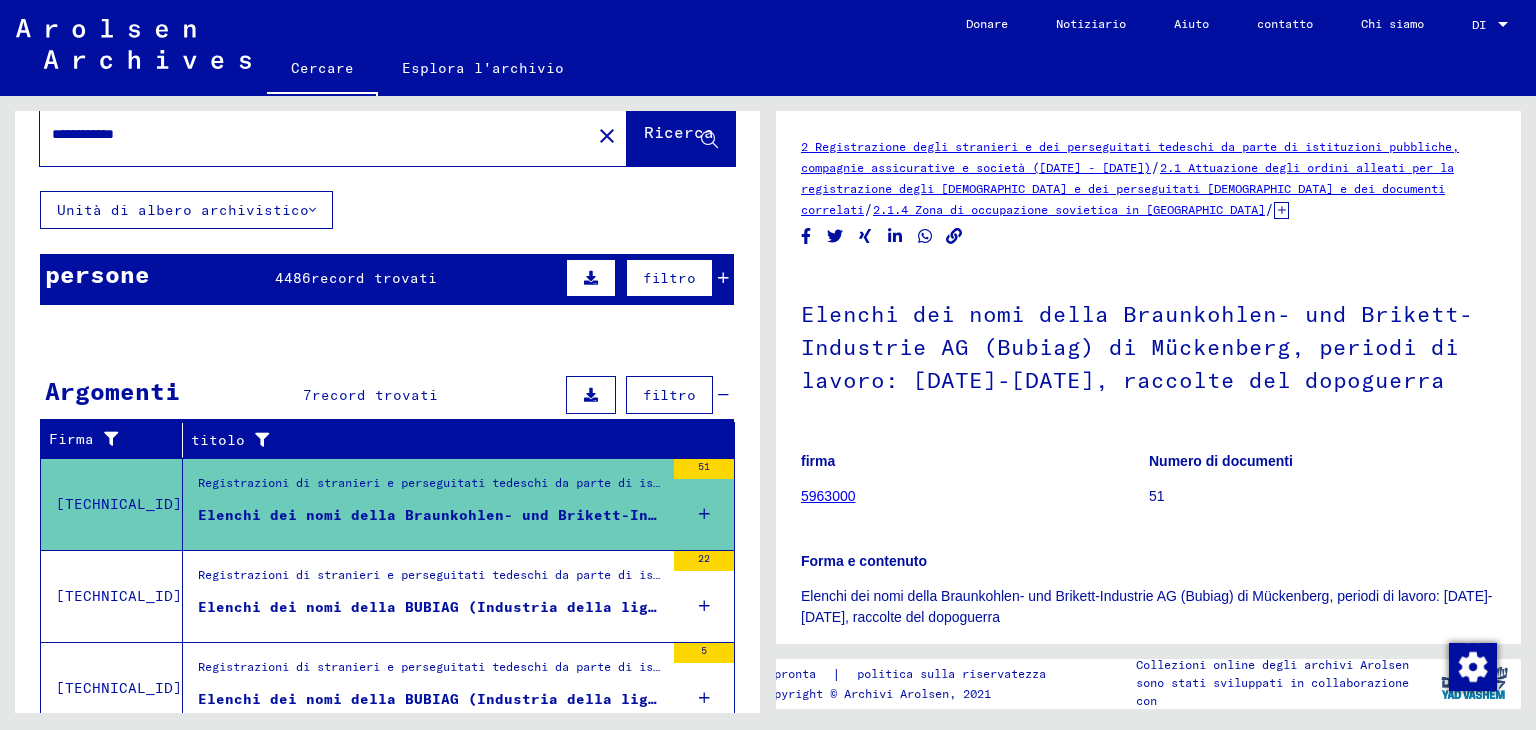 scroll, scrollTop: 0, scrollLeft: 0, axis: both 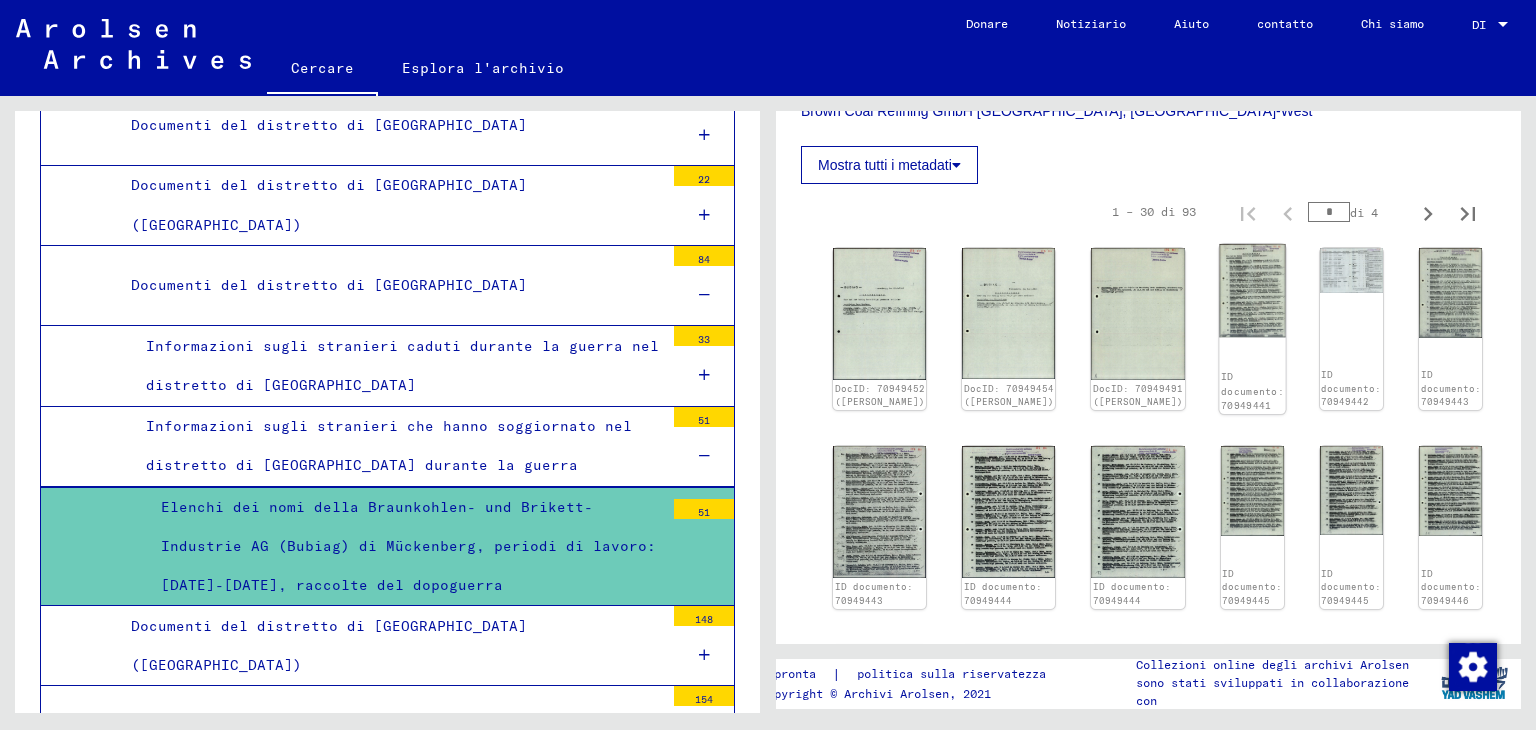 click 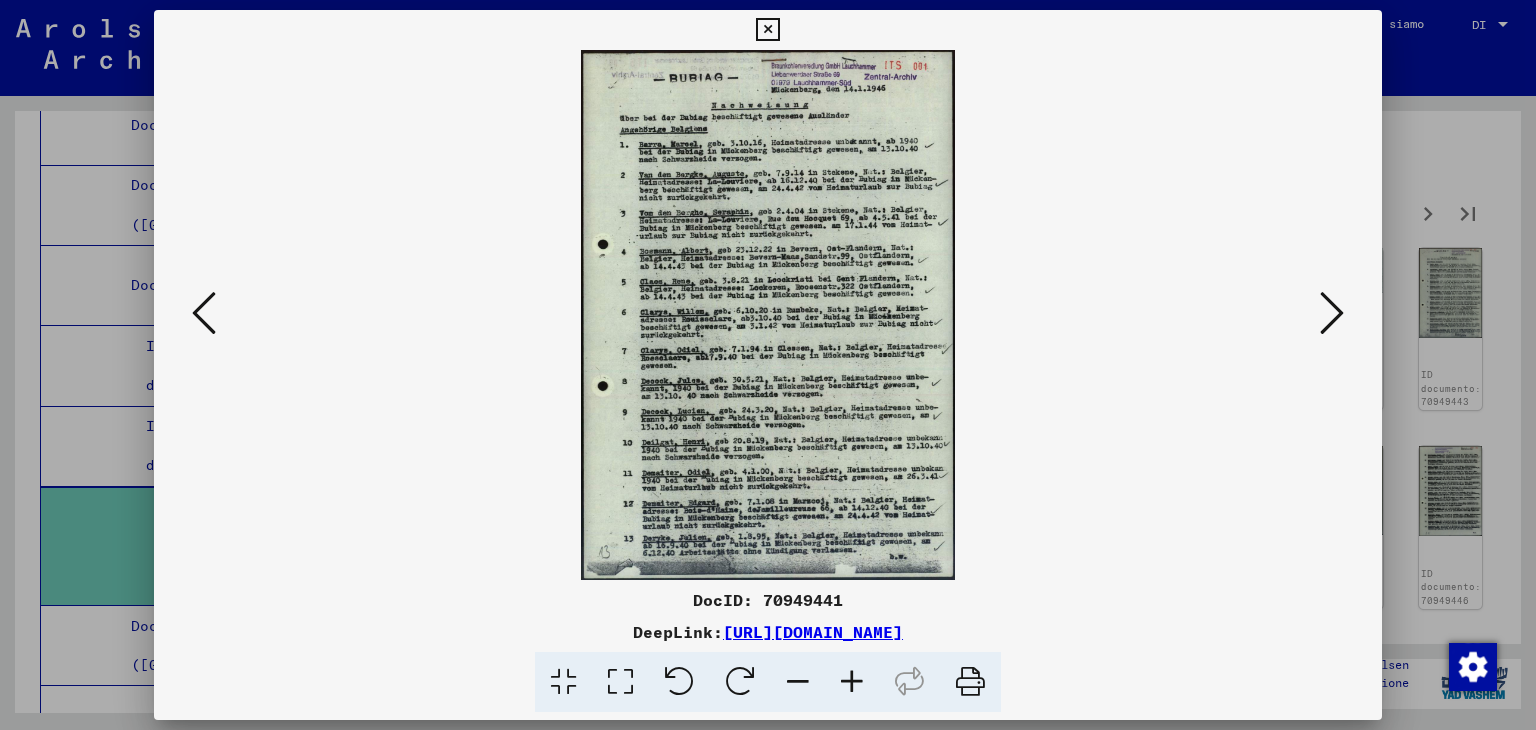 click at bounding box center (768, 315) 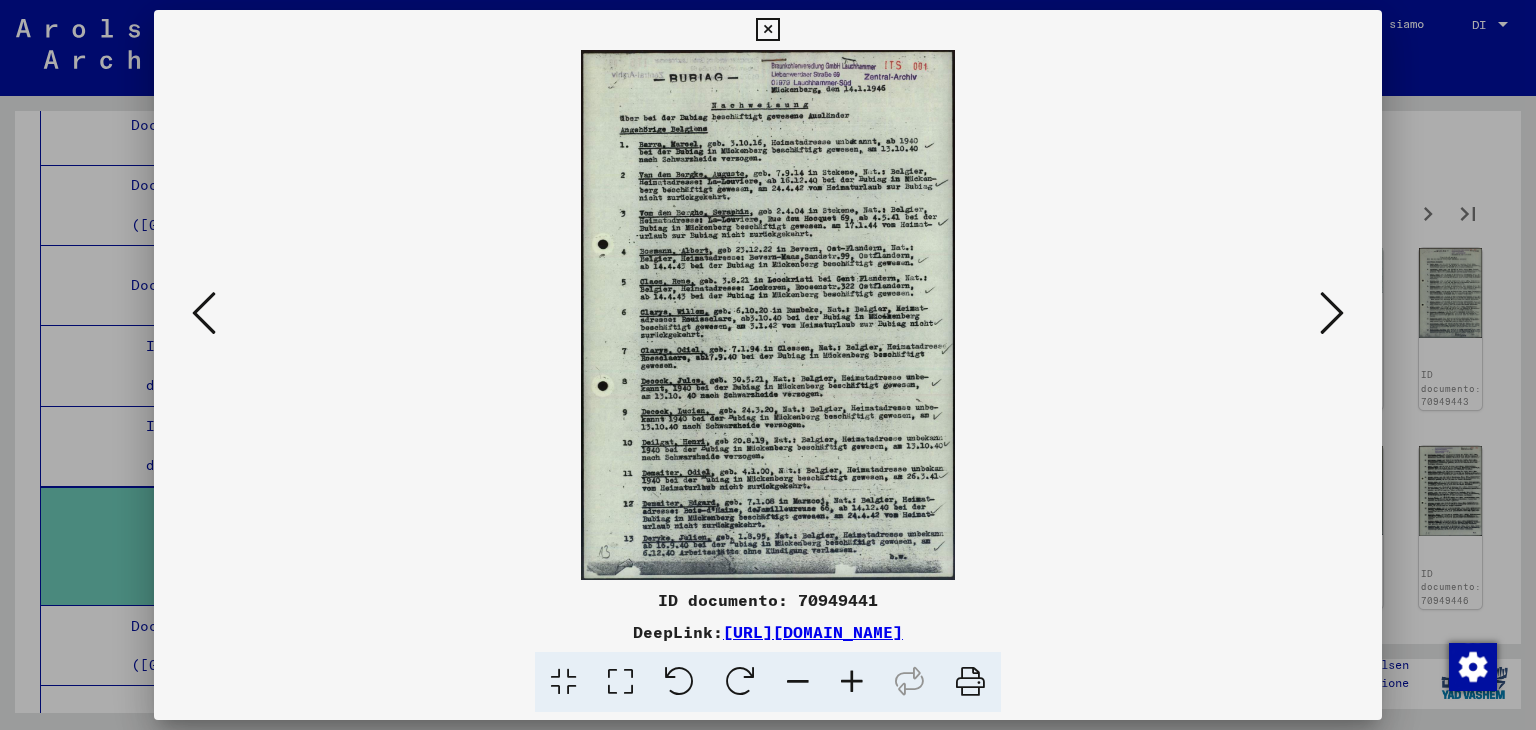 click at bounding box center [852, 682] 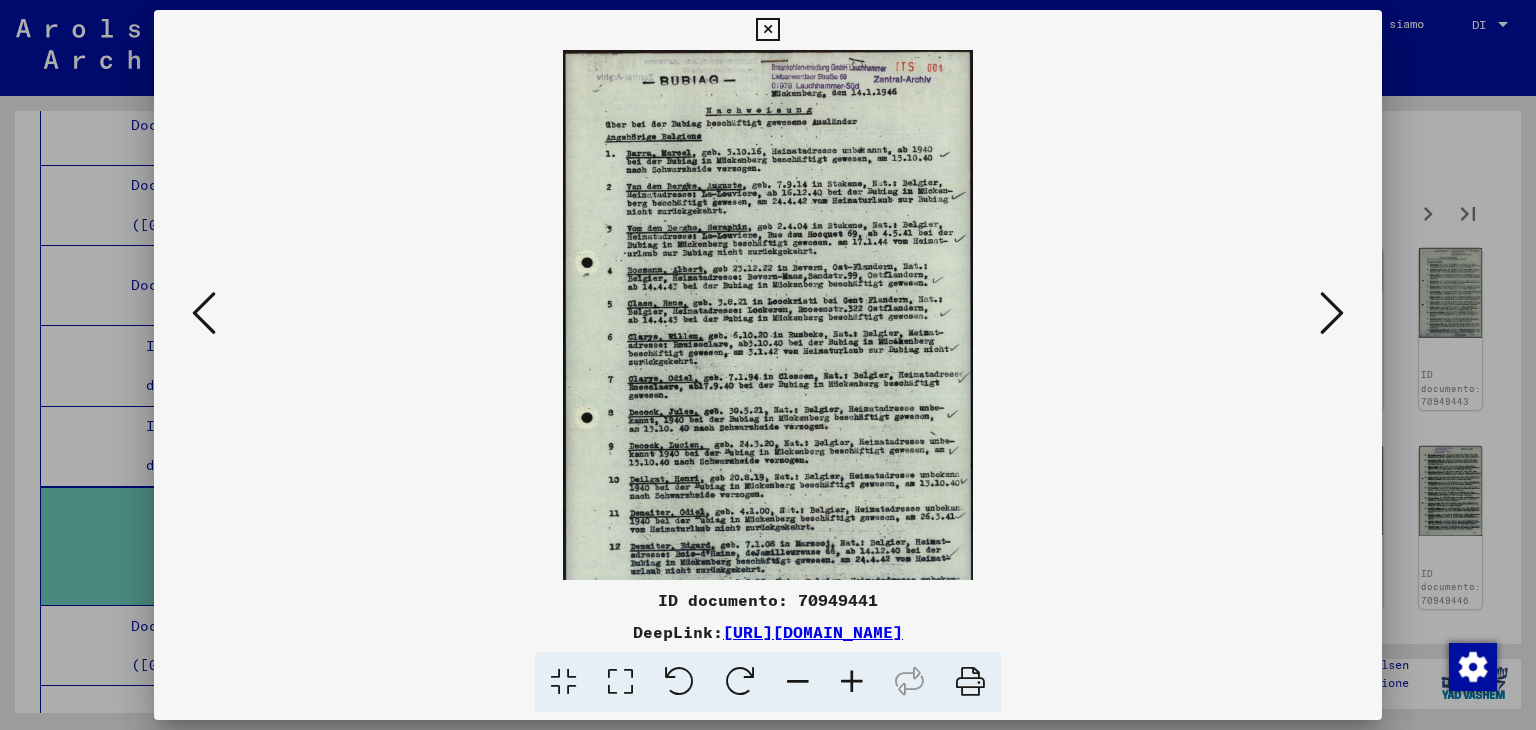 click at bounding box center (852, 682) 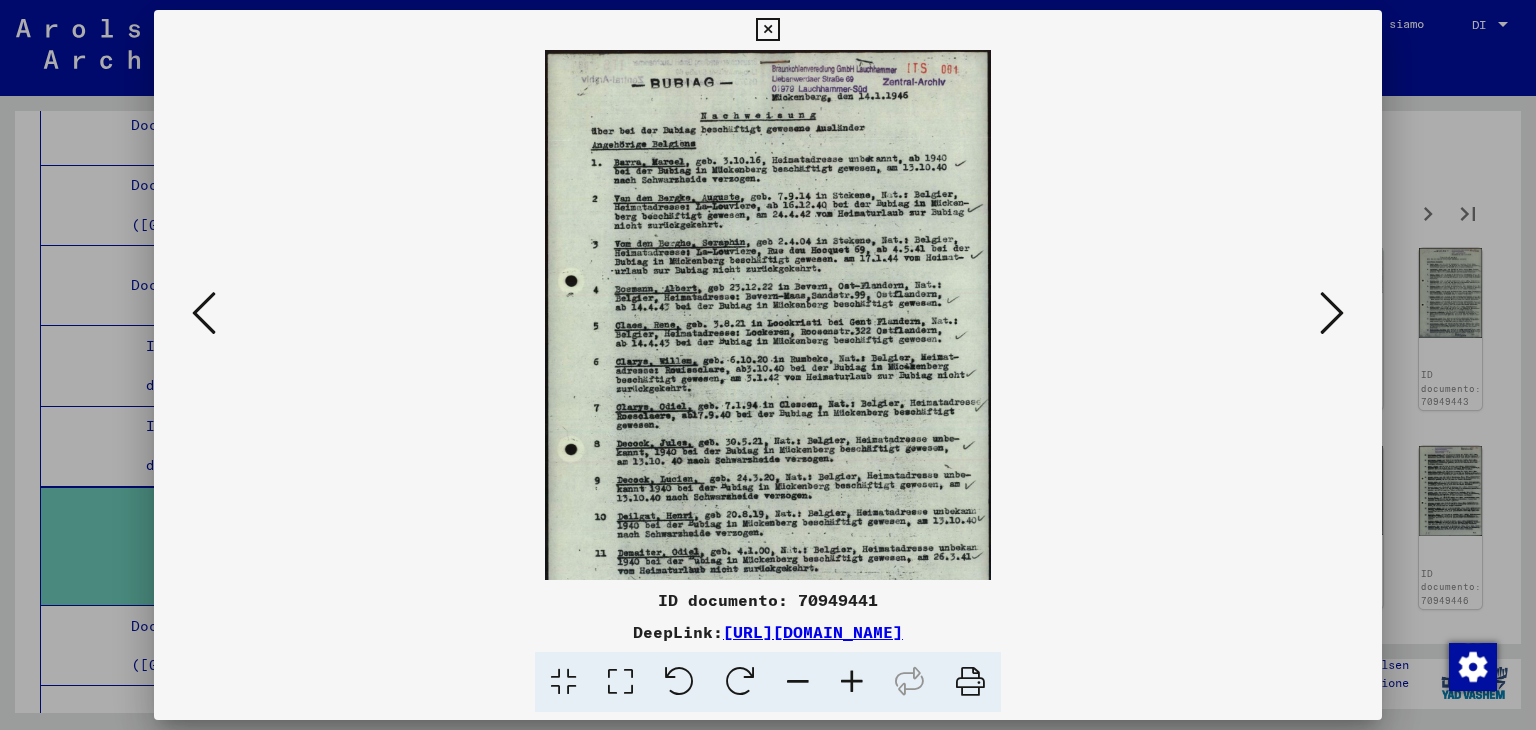 click at bounding box center [852, 682] 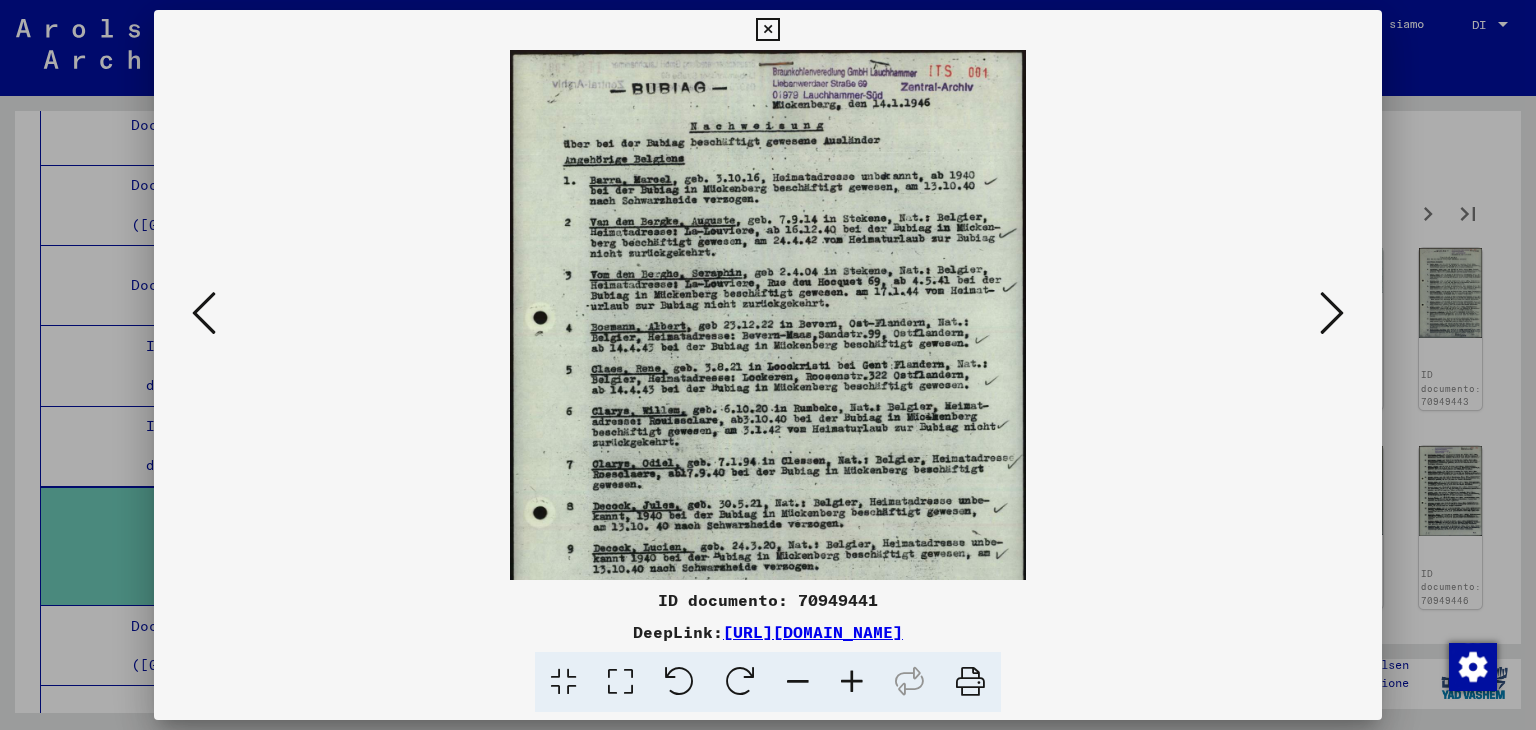 click at bounding box center [852, 682] 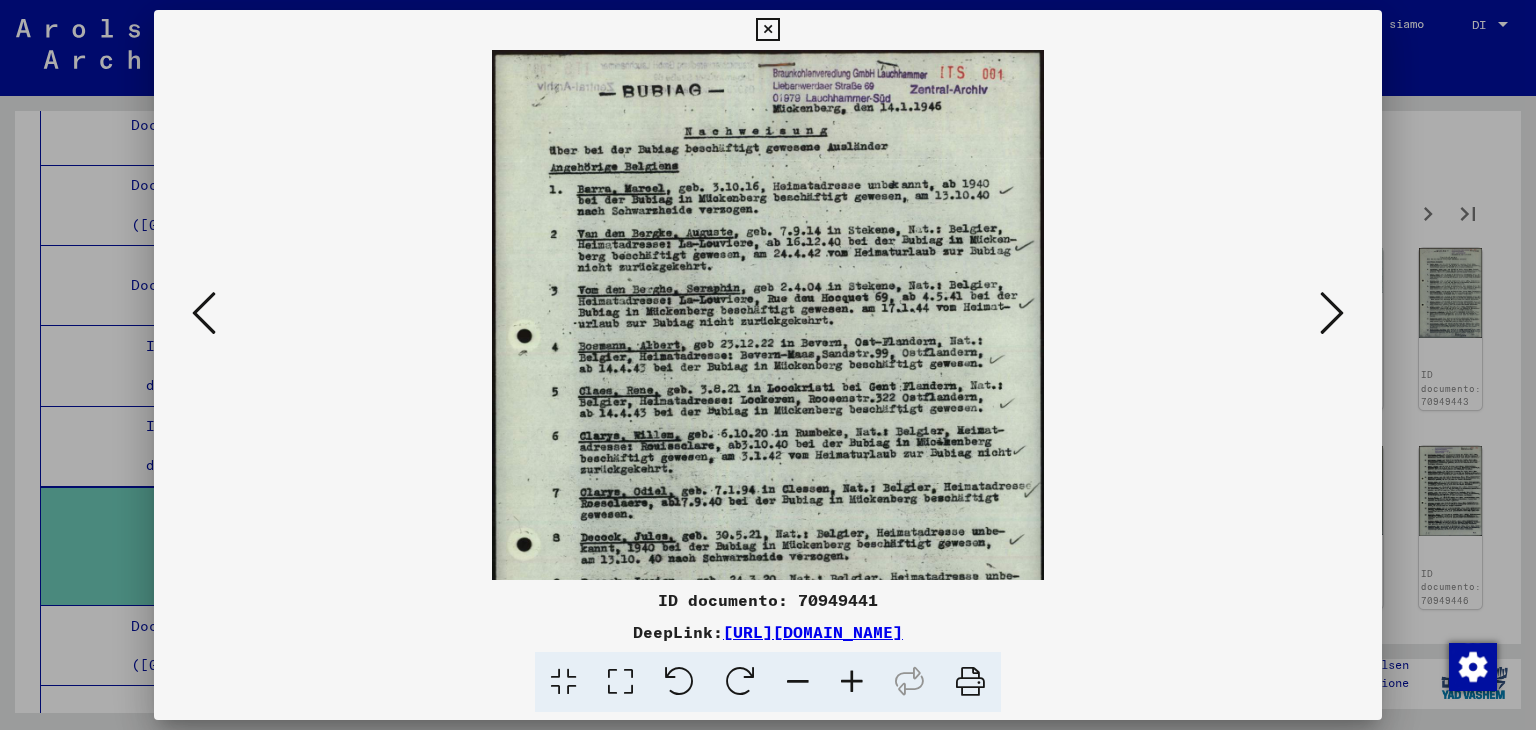 click at bounding box center [852, 682] 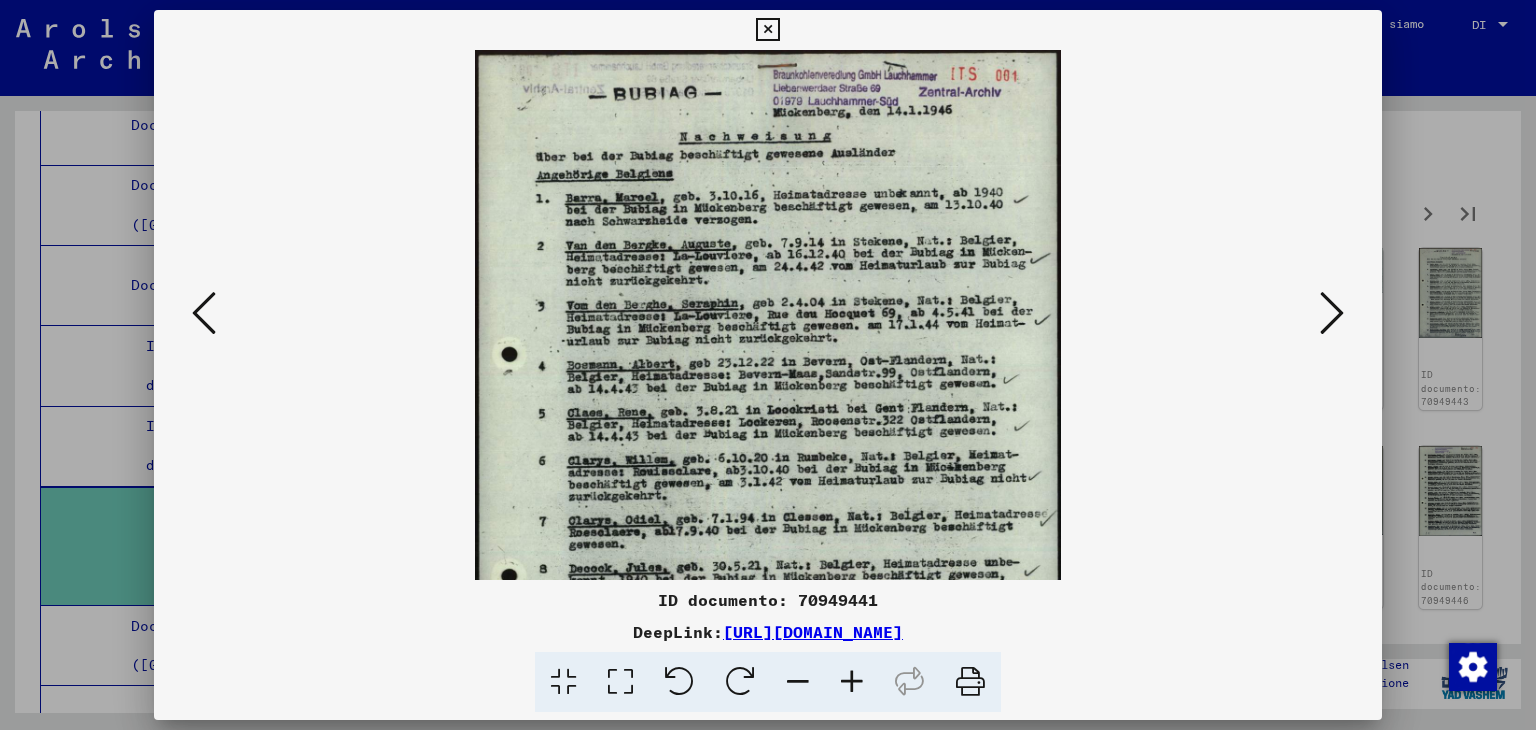 click at bounding box center [852, 682] 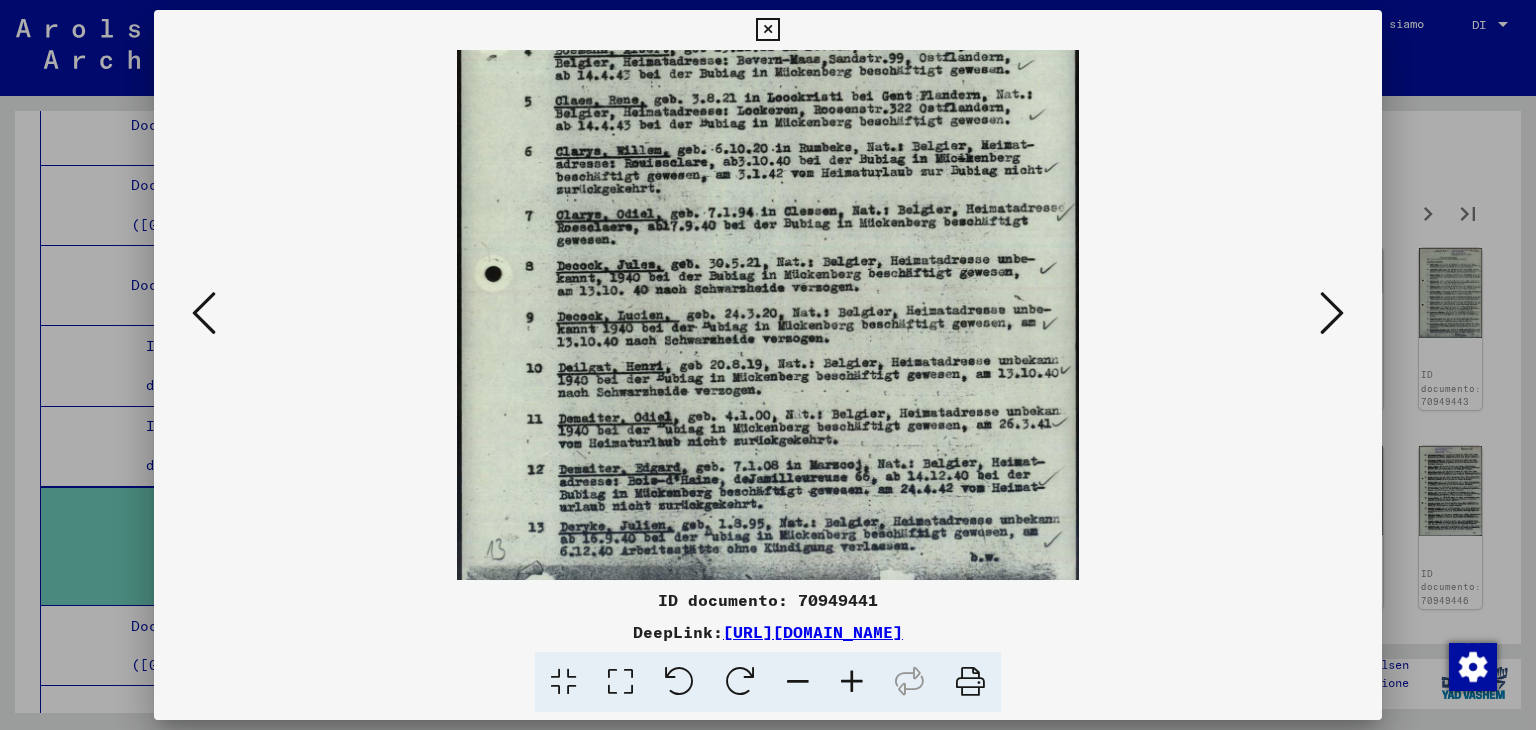 scroll, scrollTop: 349, scrollLeft: 0, axis: vertical 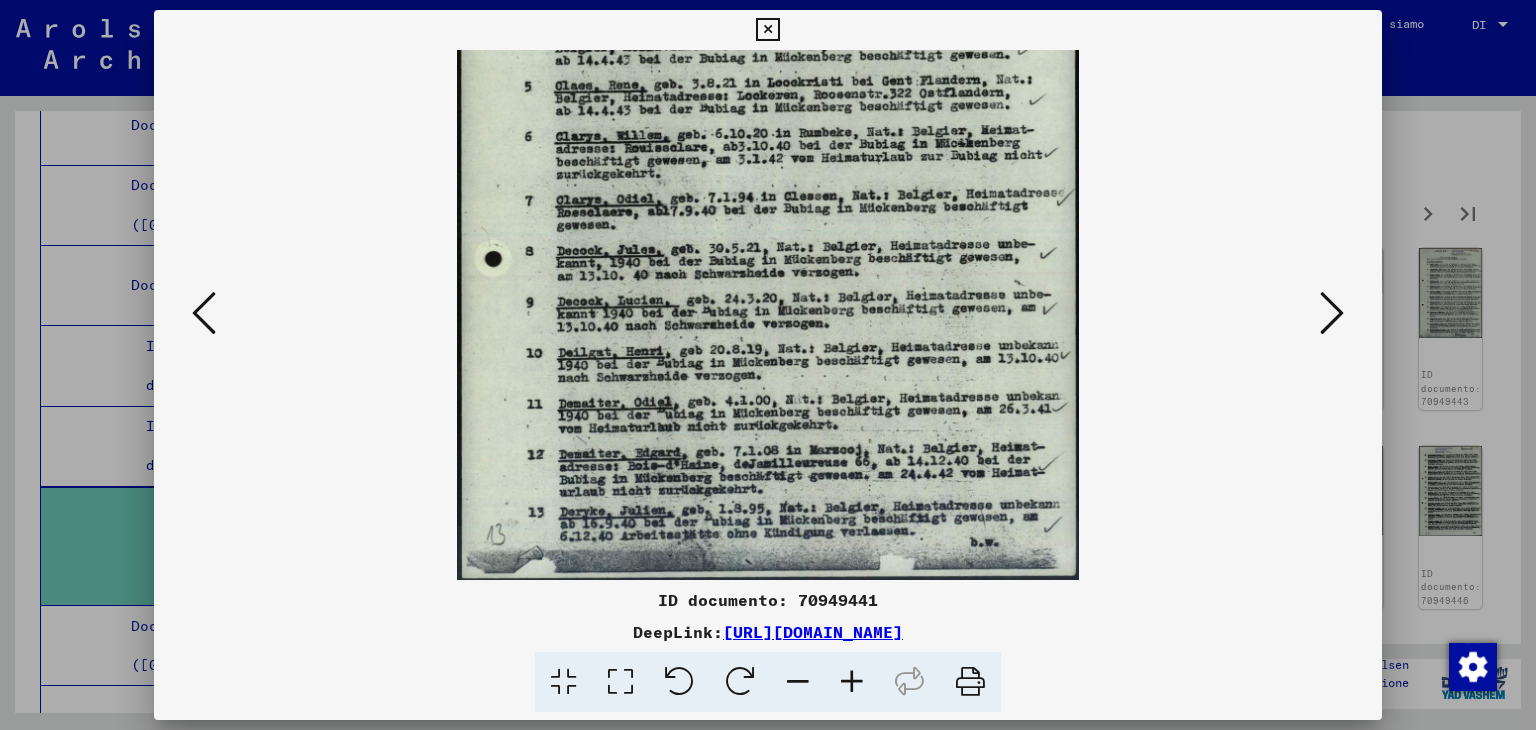 drag, startPoint x: 726, startPoint y: 479, endPoint x: 796, endPoint y: 97, distance: 388.36066 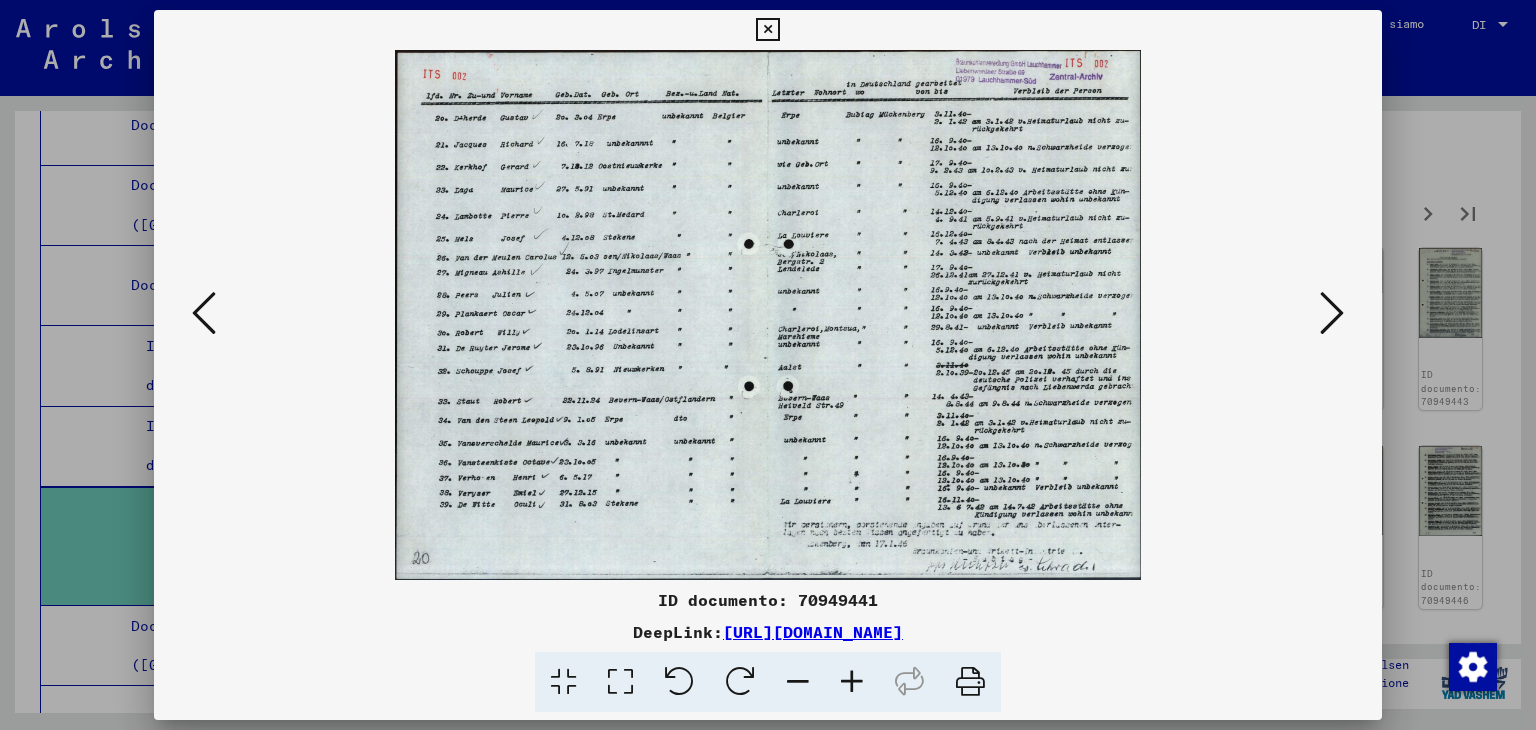 scroll, scrollTop: 0, scrollLeft: 0, axis: both 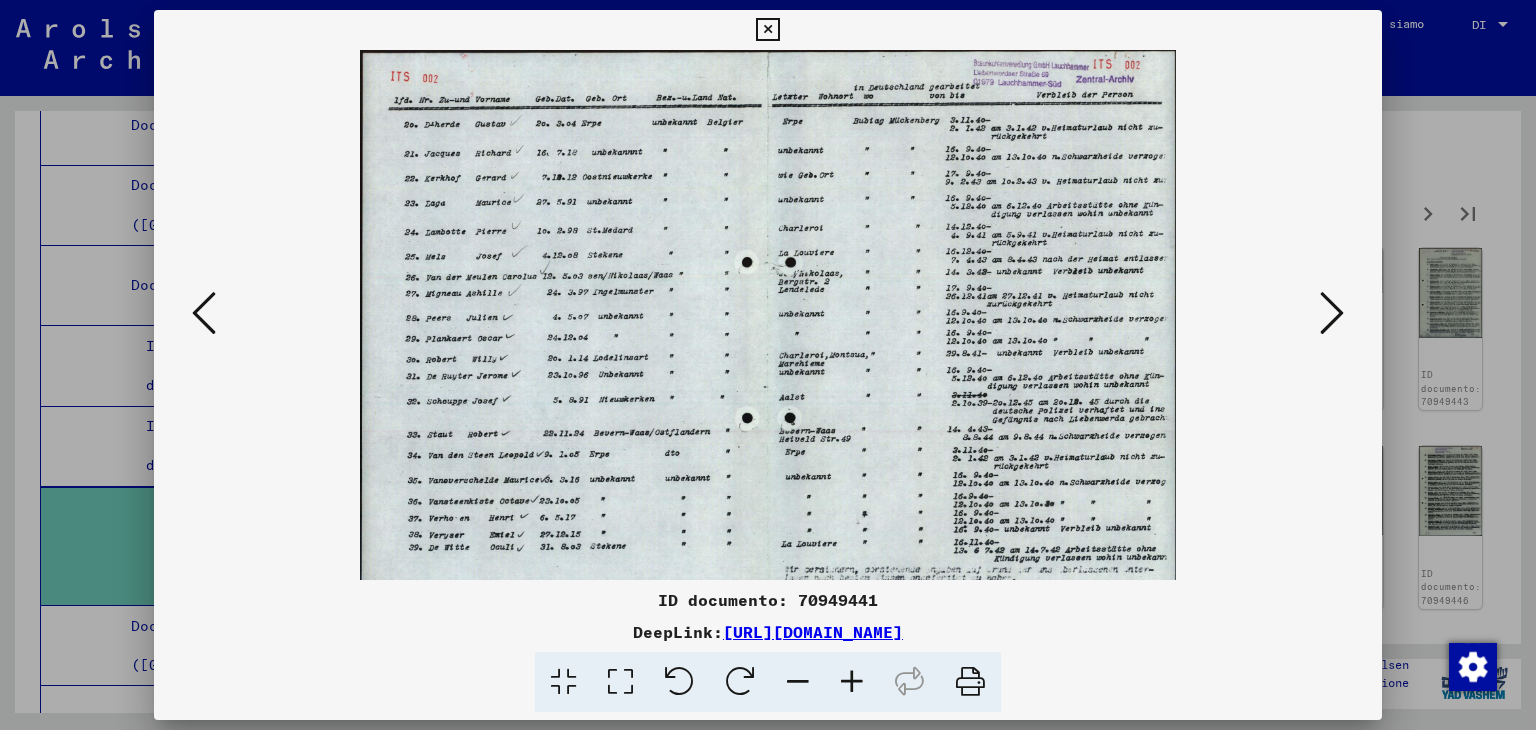 click at bounding box center [852, 682] 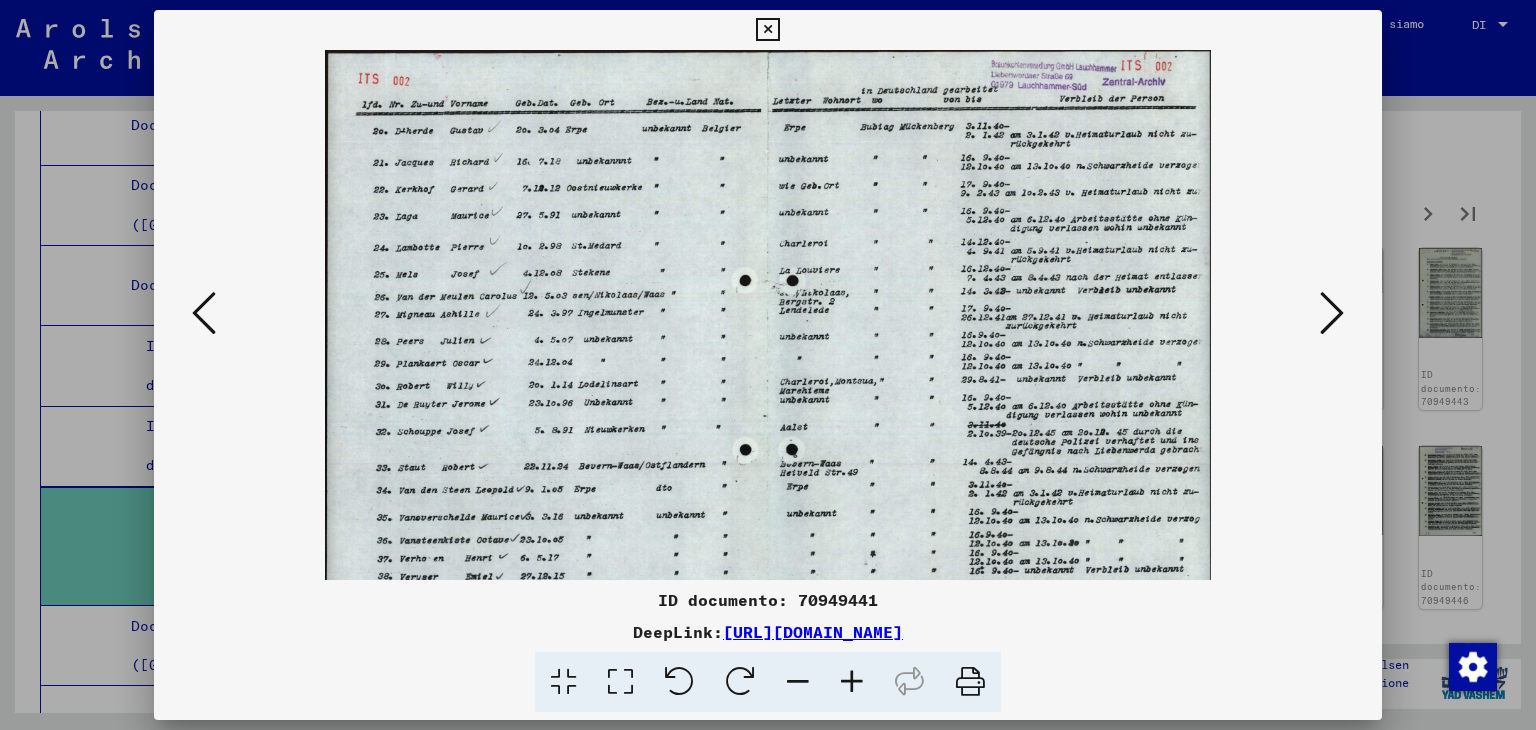 click at bounding box center [852, 682] 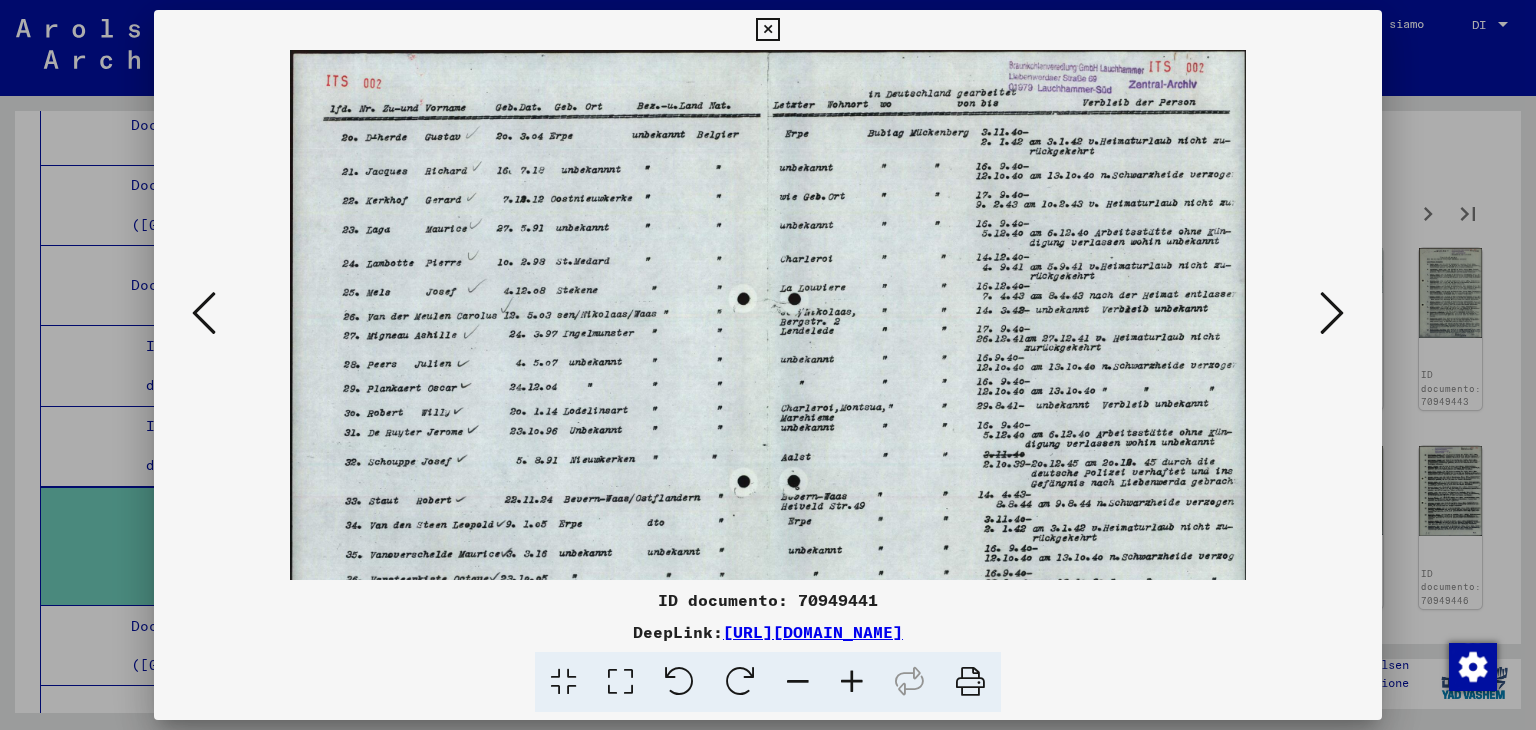 click at bounding box center [852, 682] 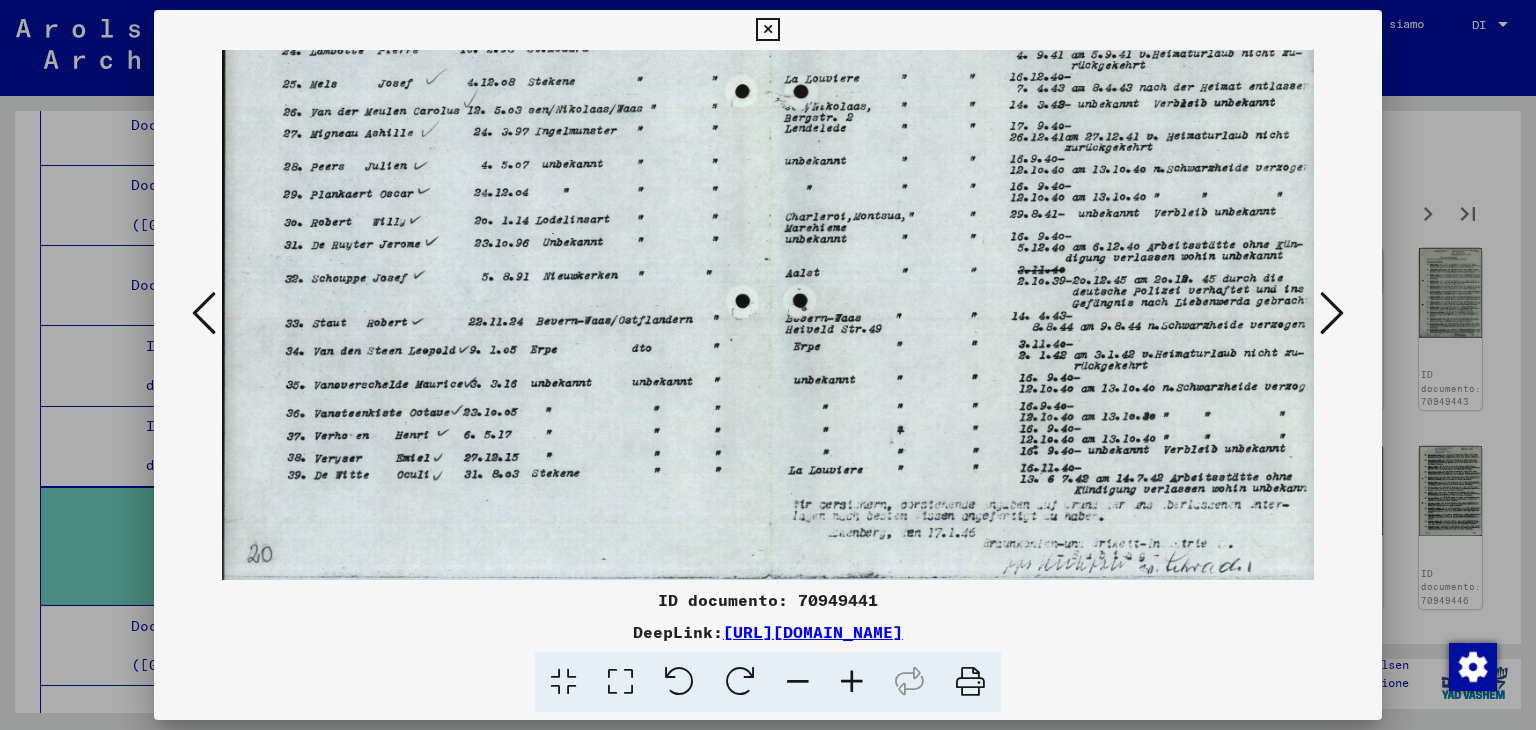 scroll, scrollTop: 249, scrollLeft: 0, axis: vertical 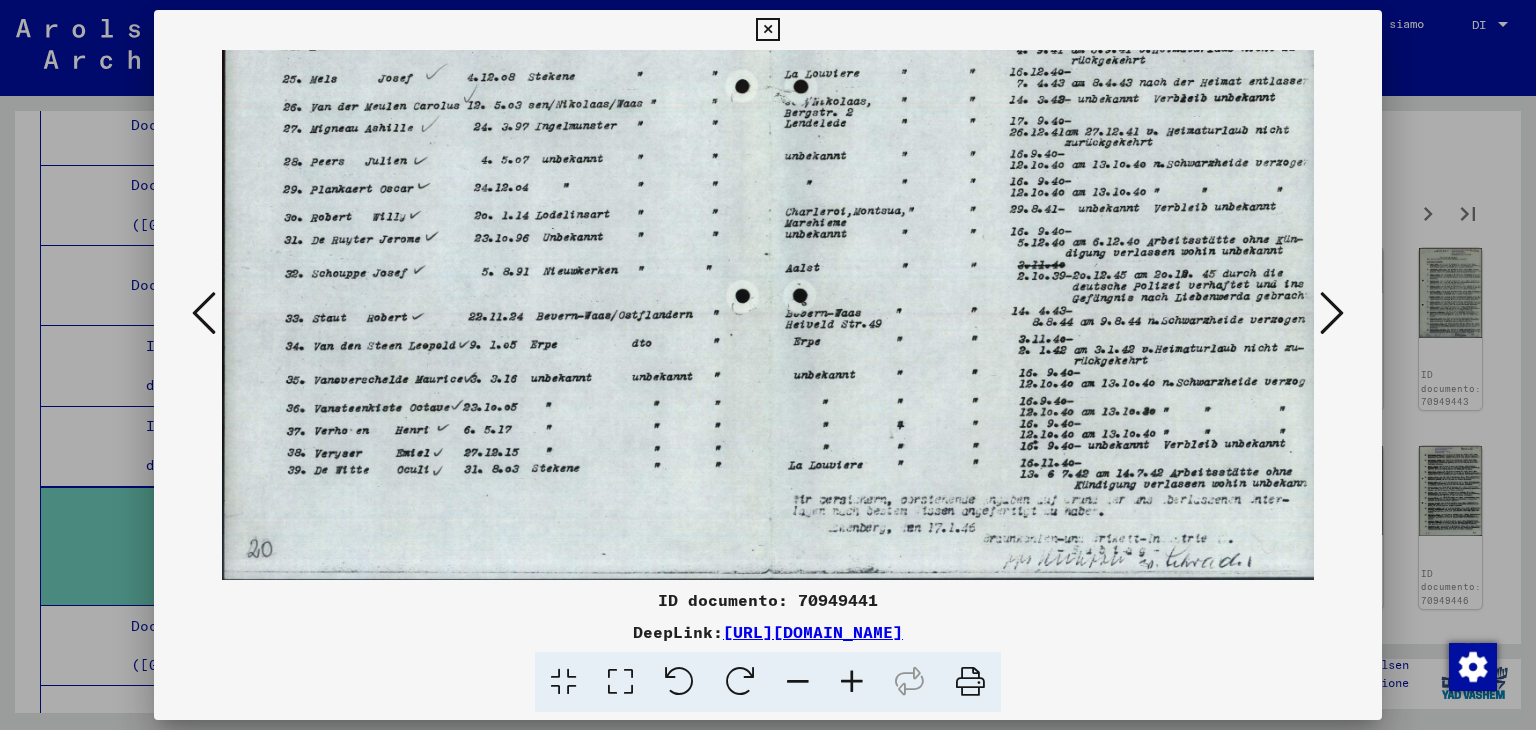 drag, startPoint x: 499, startPoint y: 509, endPoint x: 597, endPoint y: 248, distance: 278.79202 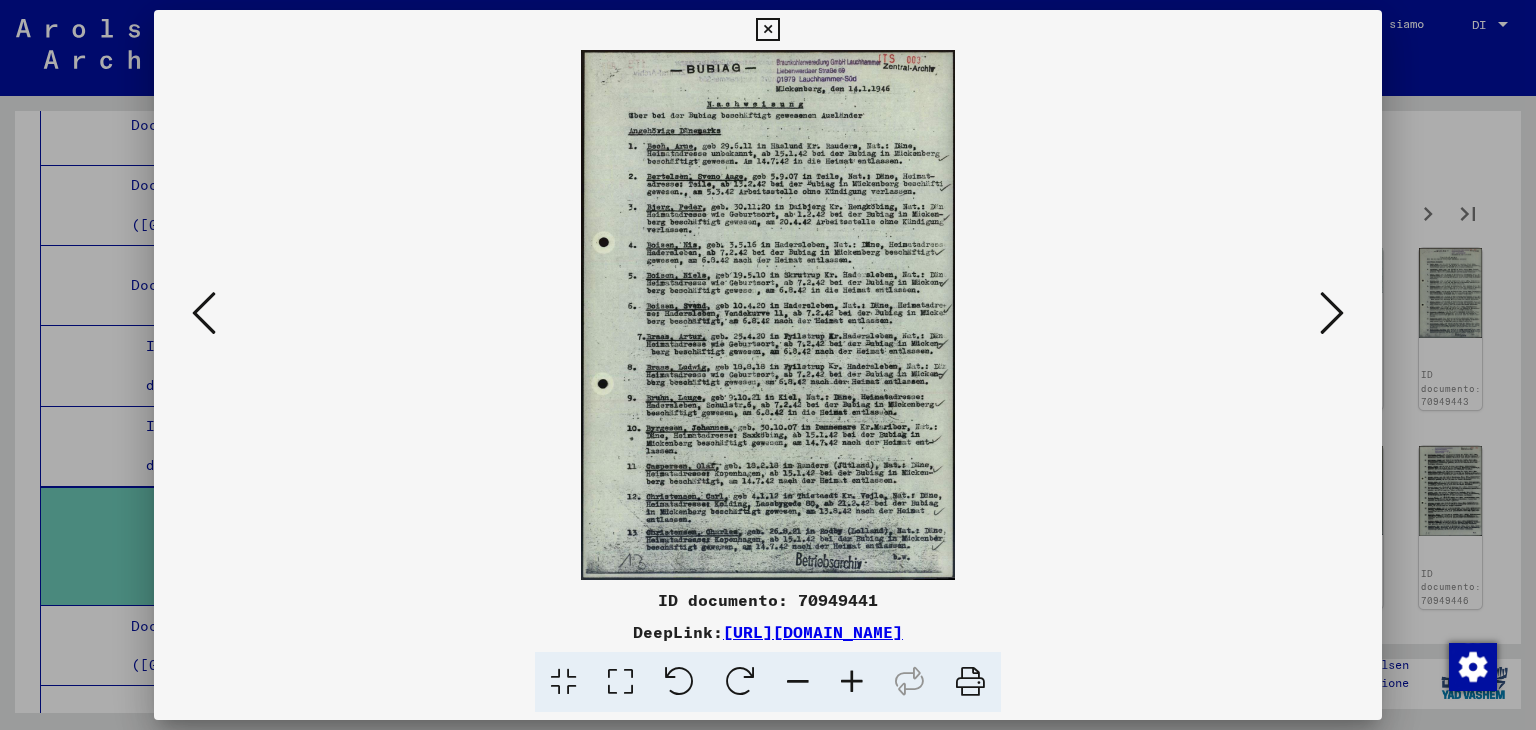 click at bounding box center [852, 682] 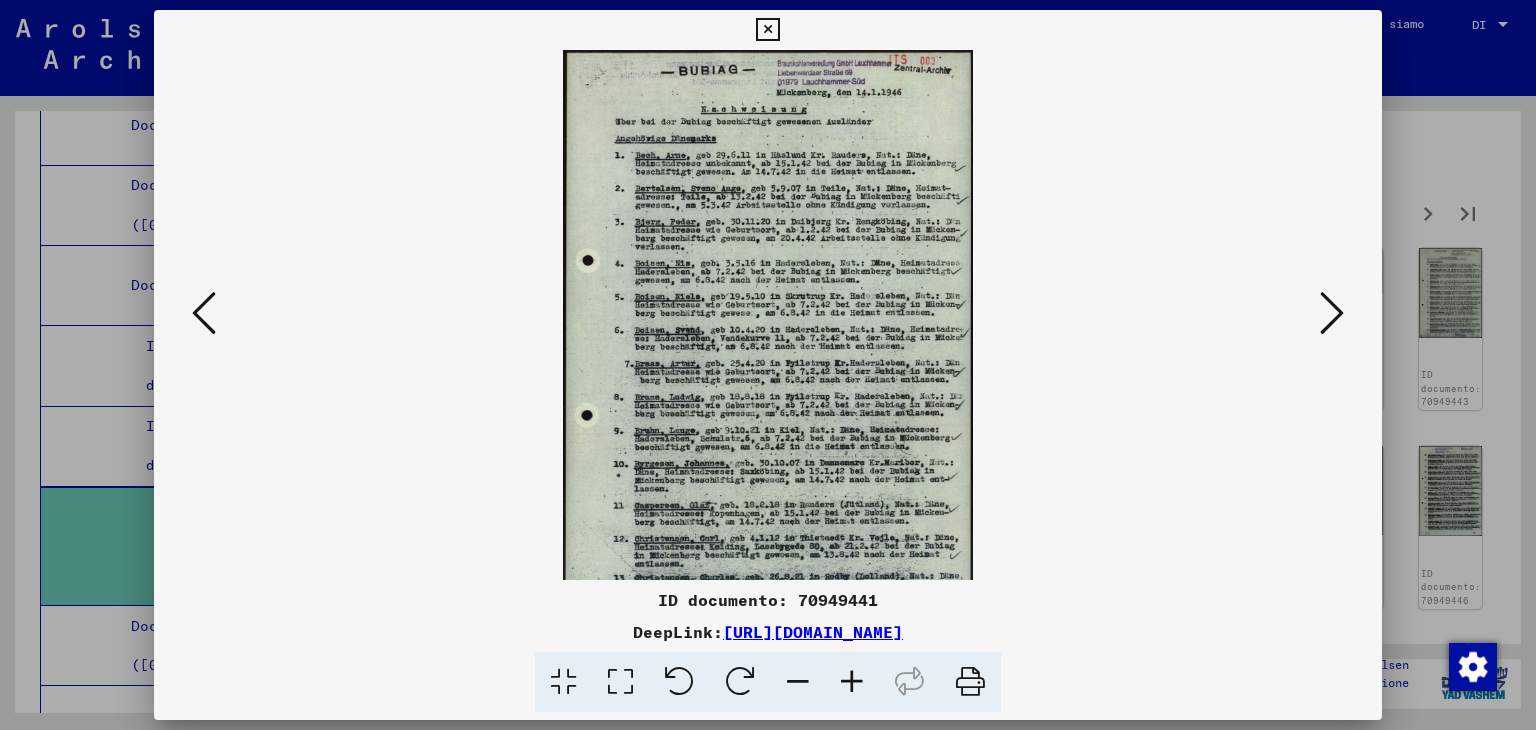click at bounding box center [852, 682] 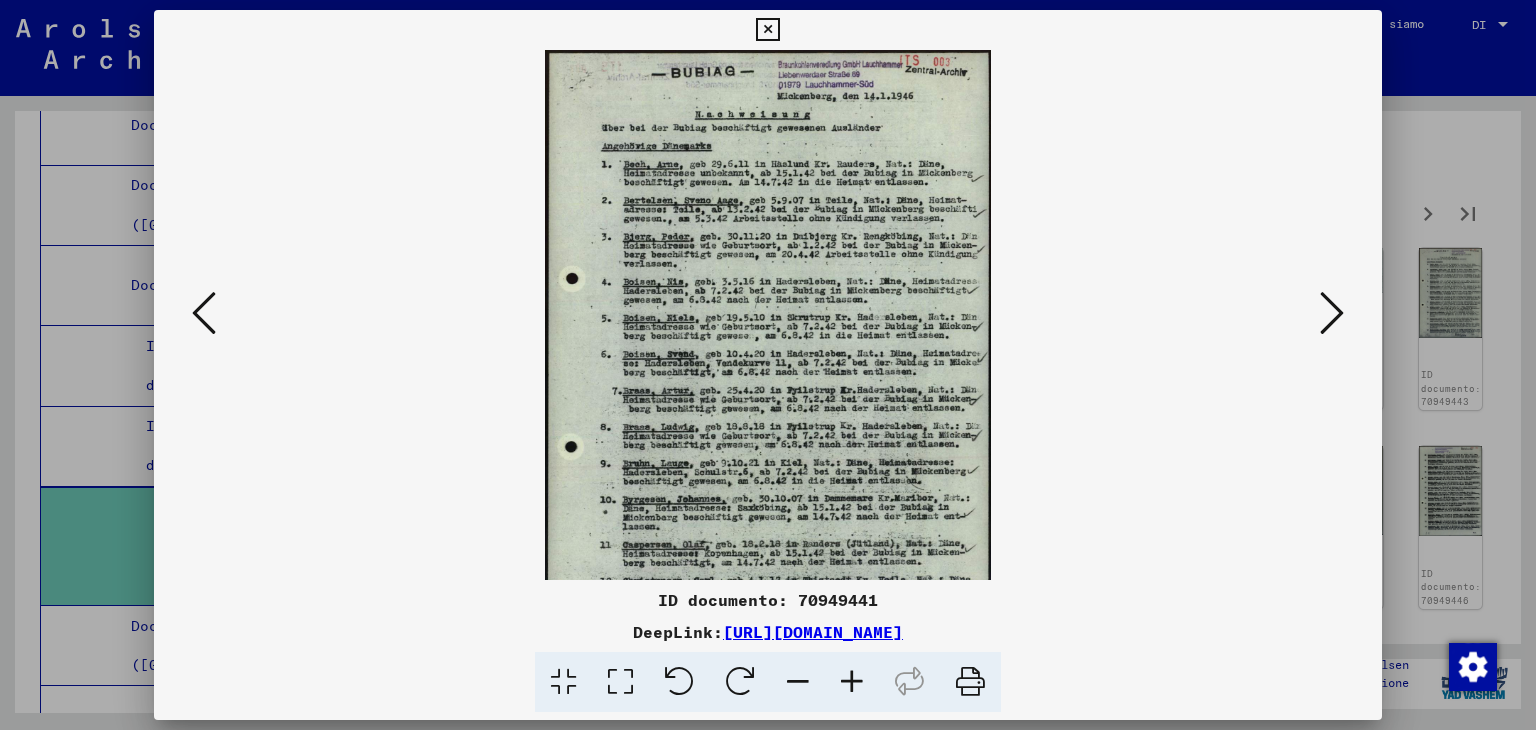 click at bounding box center (852, 682) 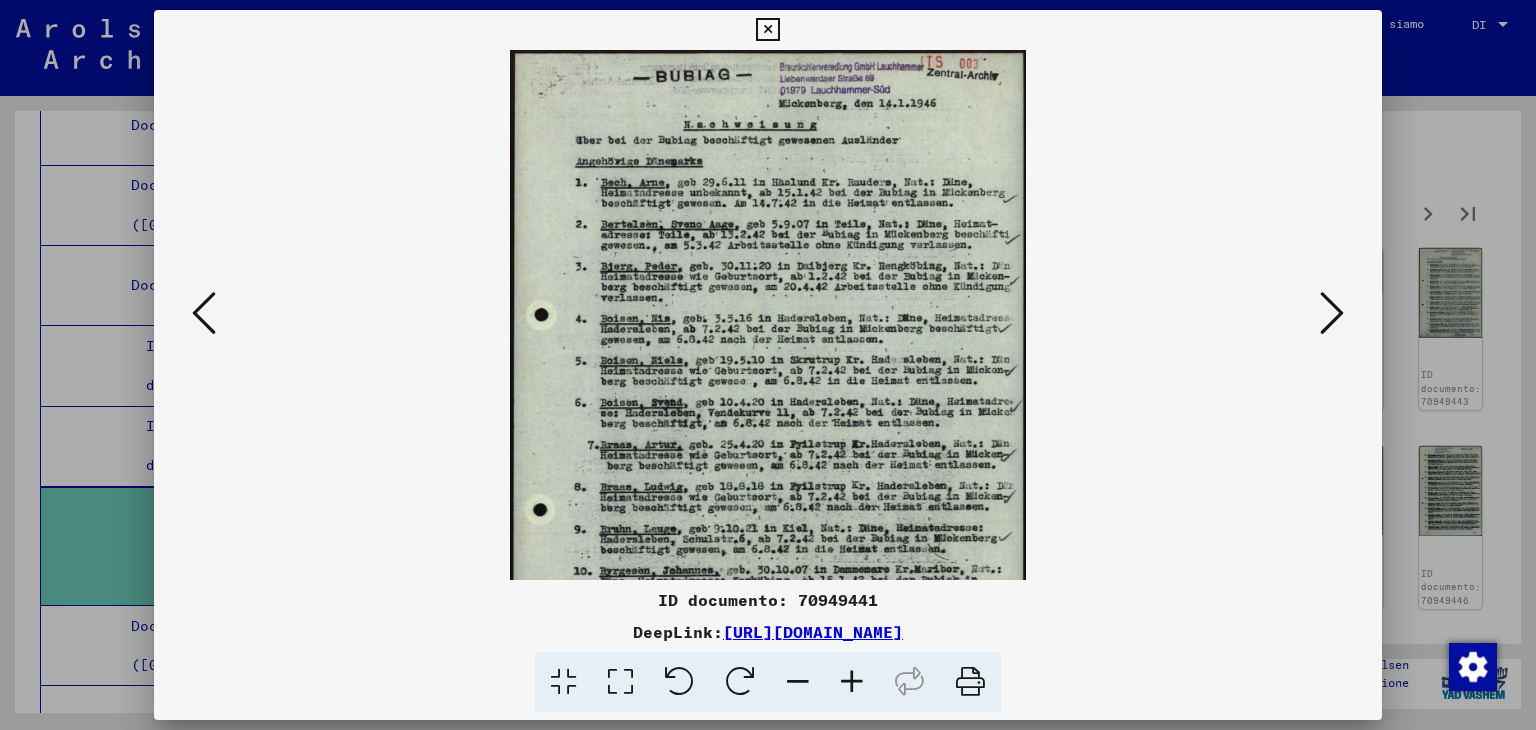 click at bounding box center [852, 682] 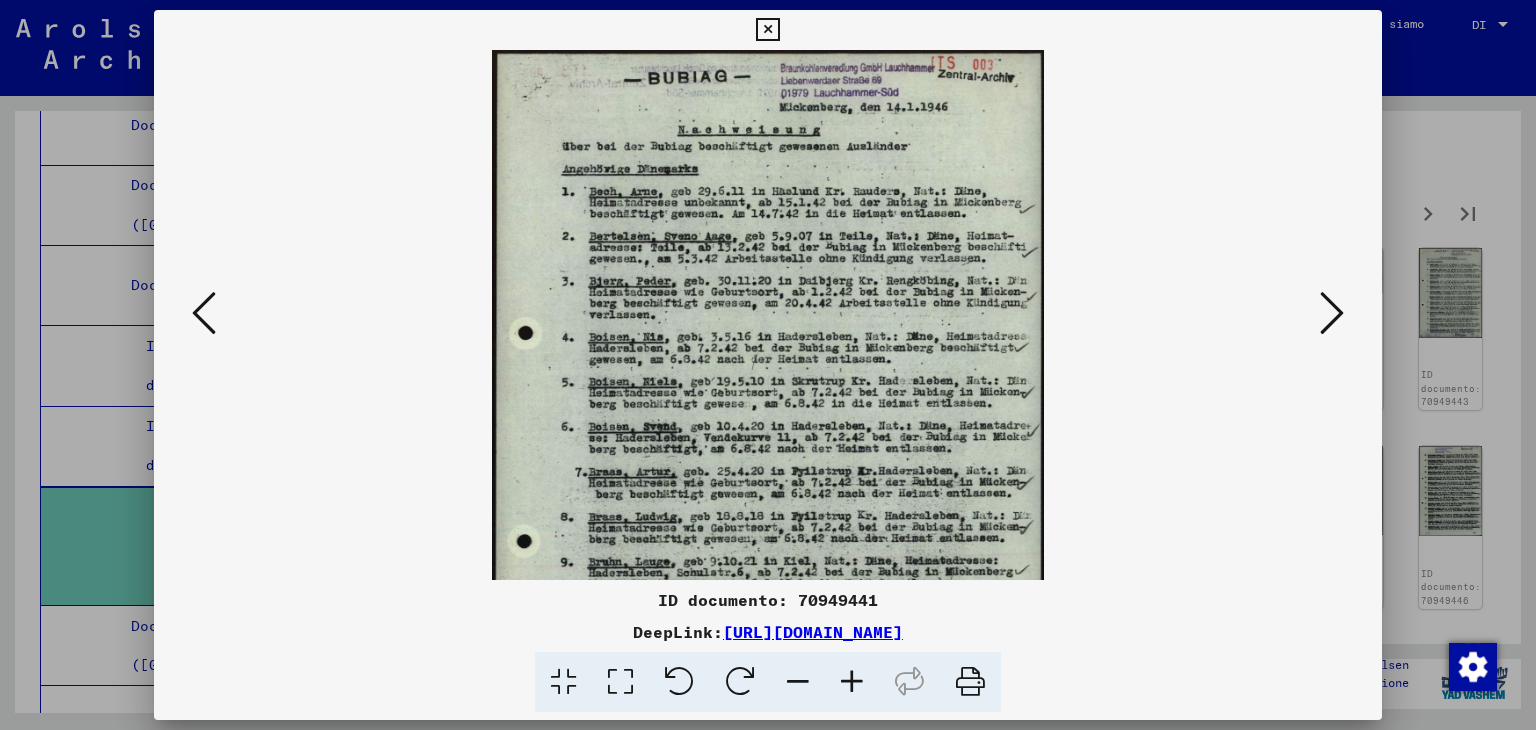 click at bounding box center [852, 682] 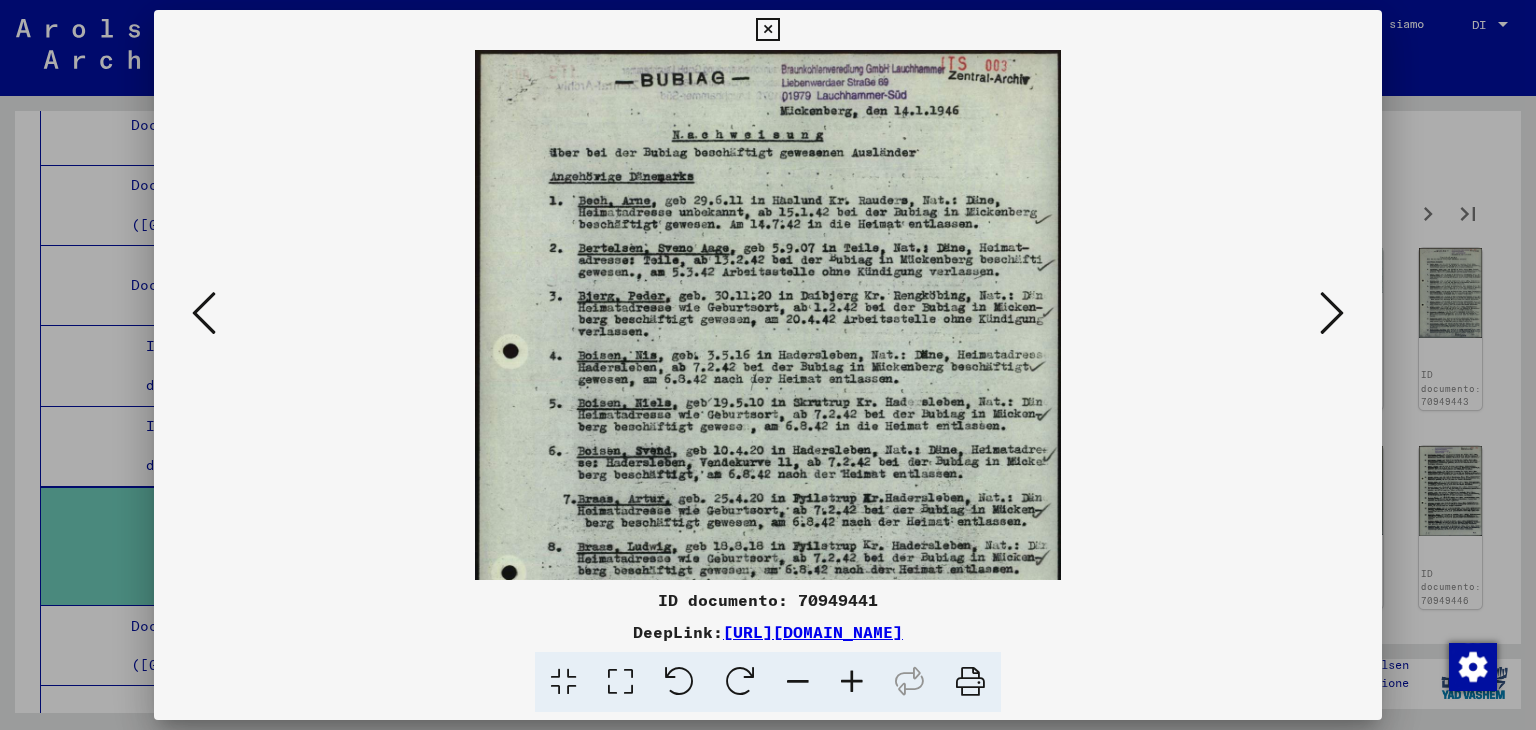 click at bounding box center [852, 682] 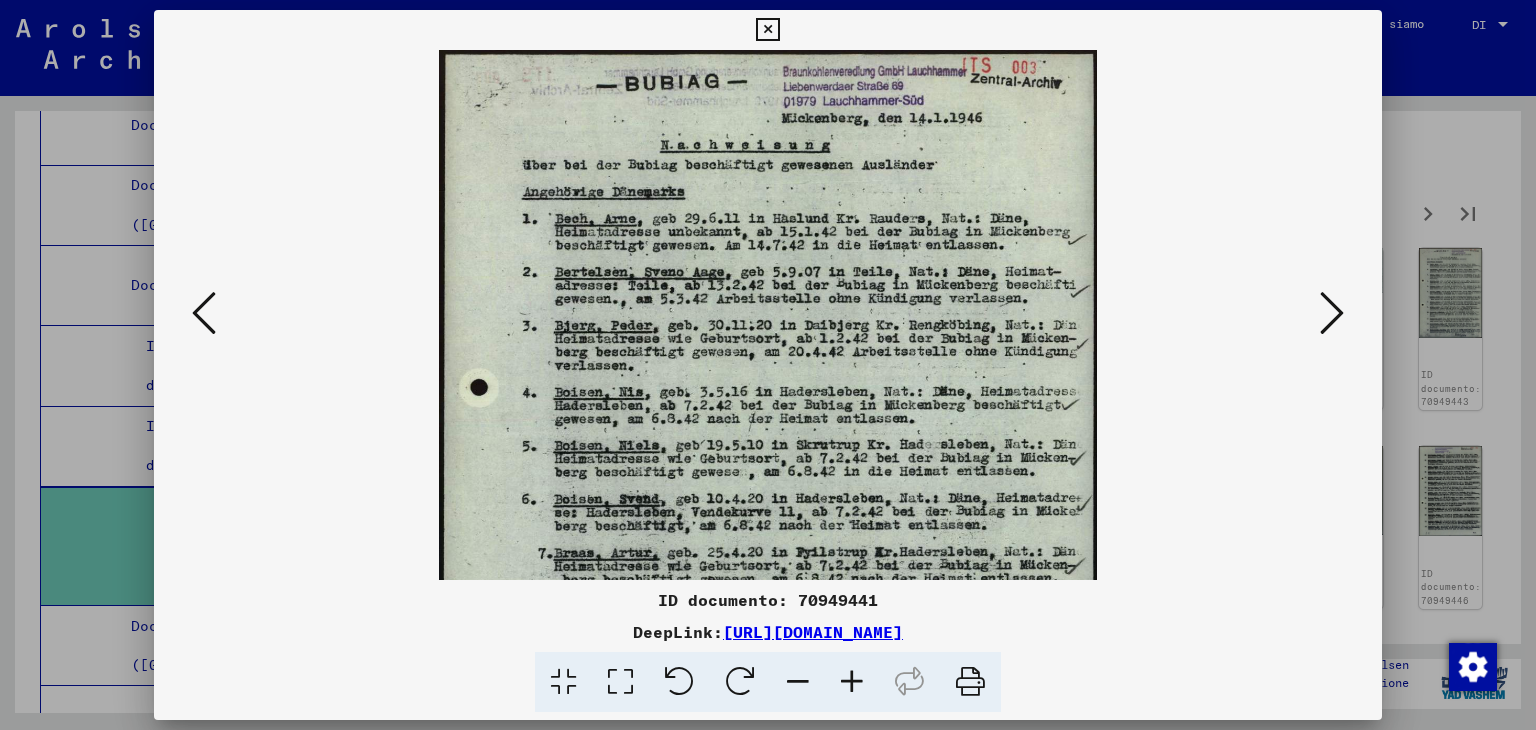 click at bounding box center (852, 682) 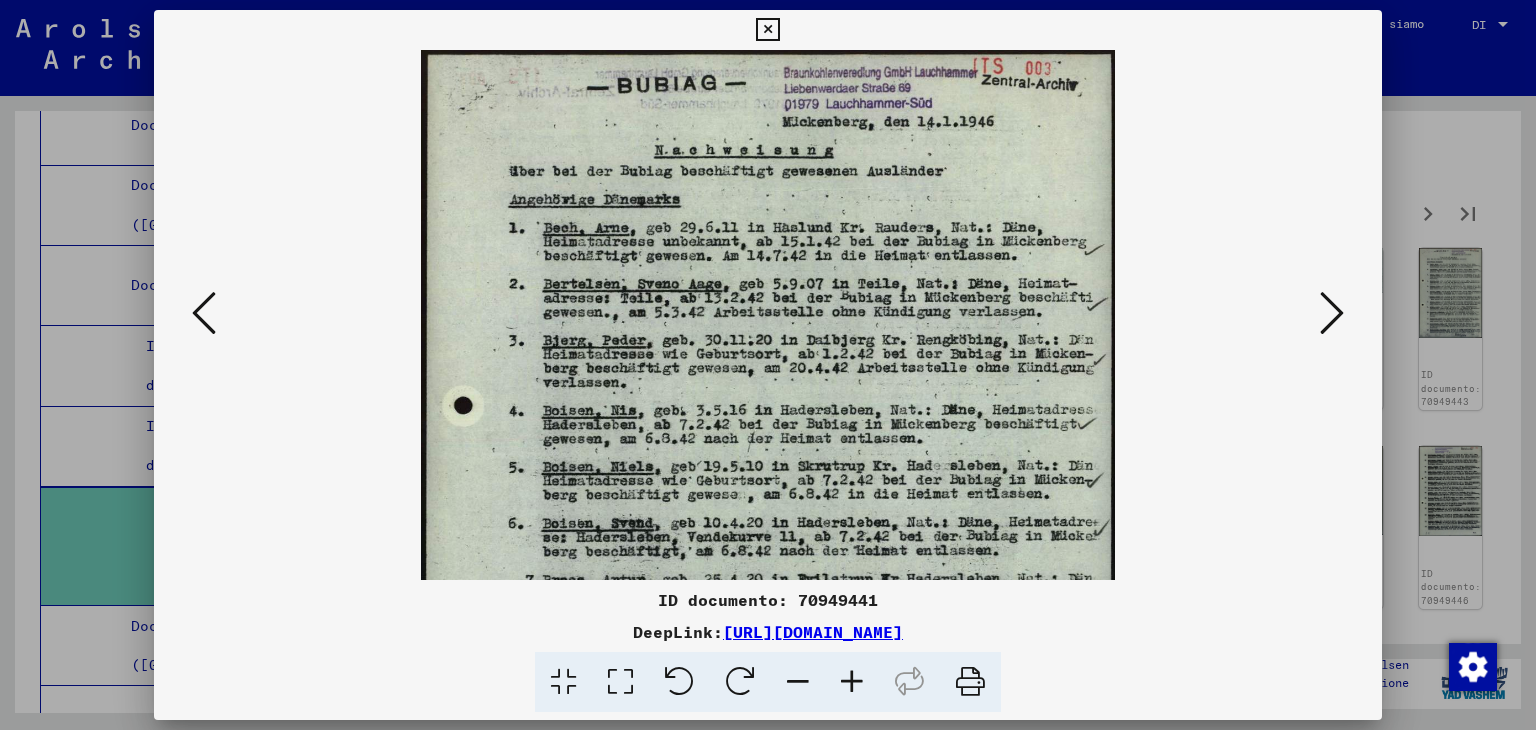 click at bounding box center (852, 682) 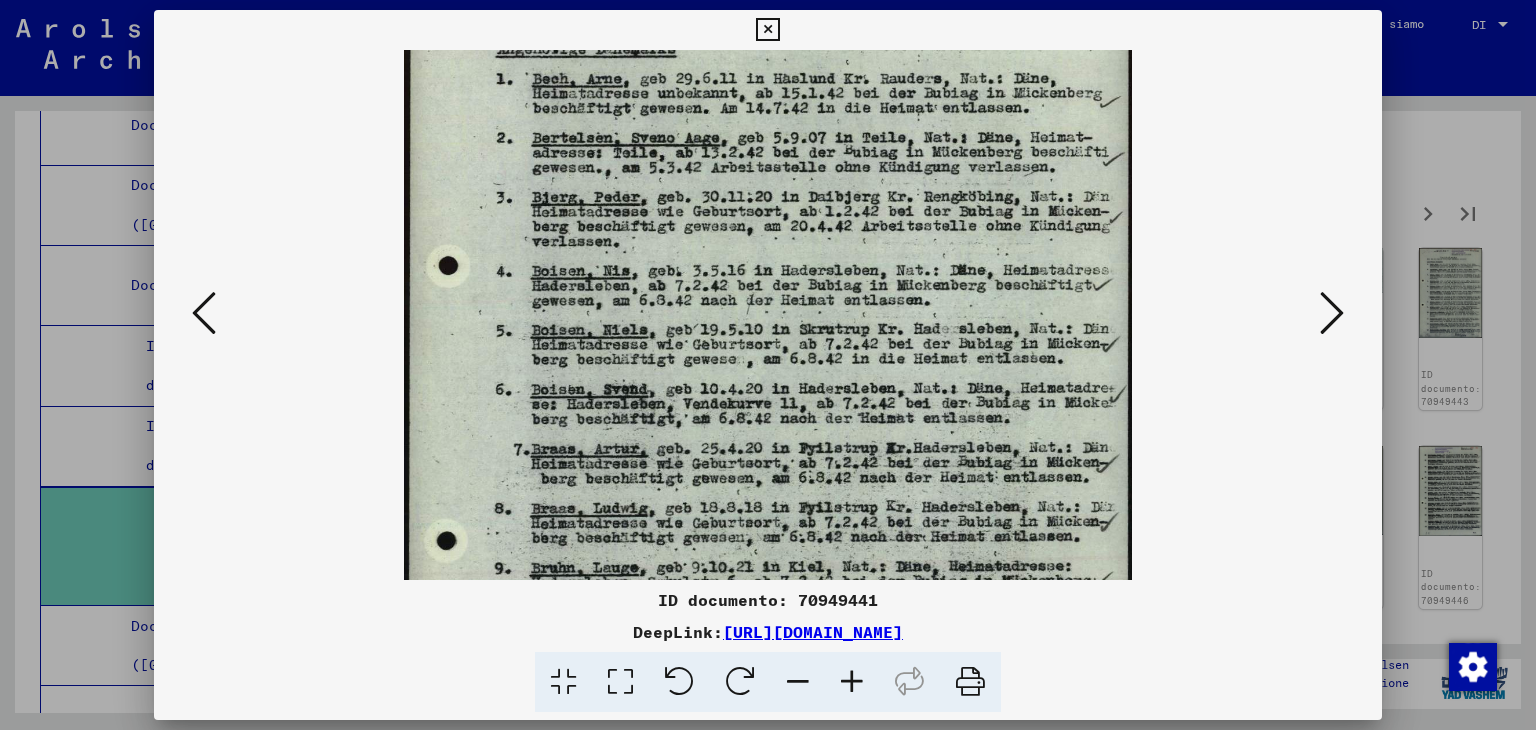 drag, startPoint x: 685, startPoint y: 441, endPoint x: 714, endPoint y: 308, distance: 136.12494 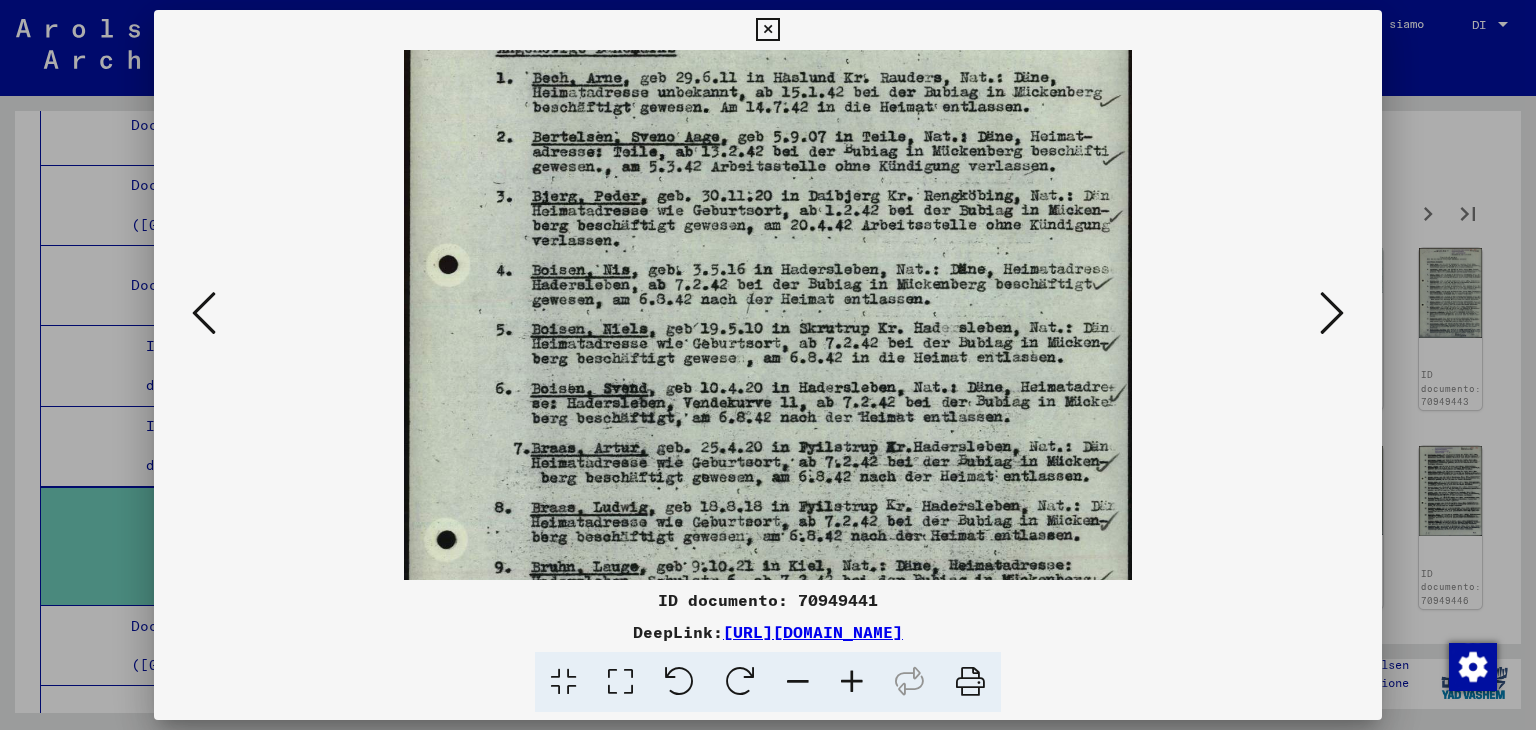 click at bounding box center (768, 406) 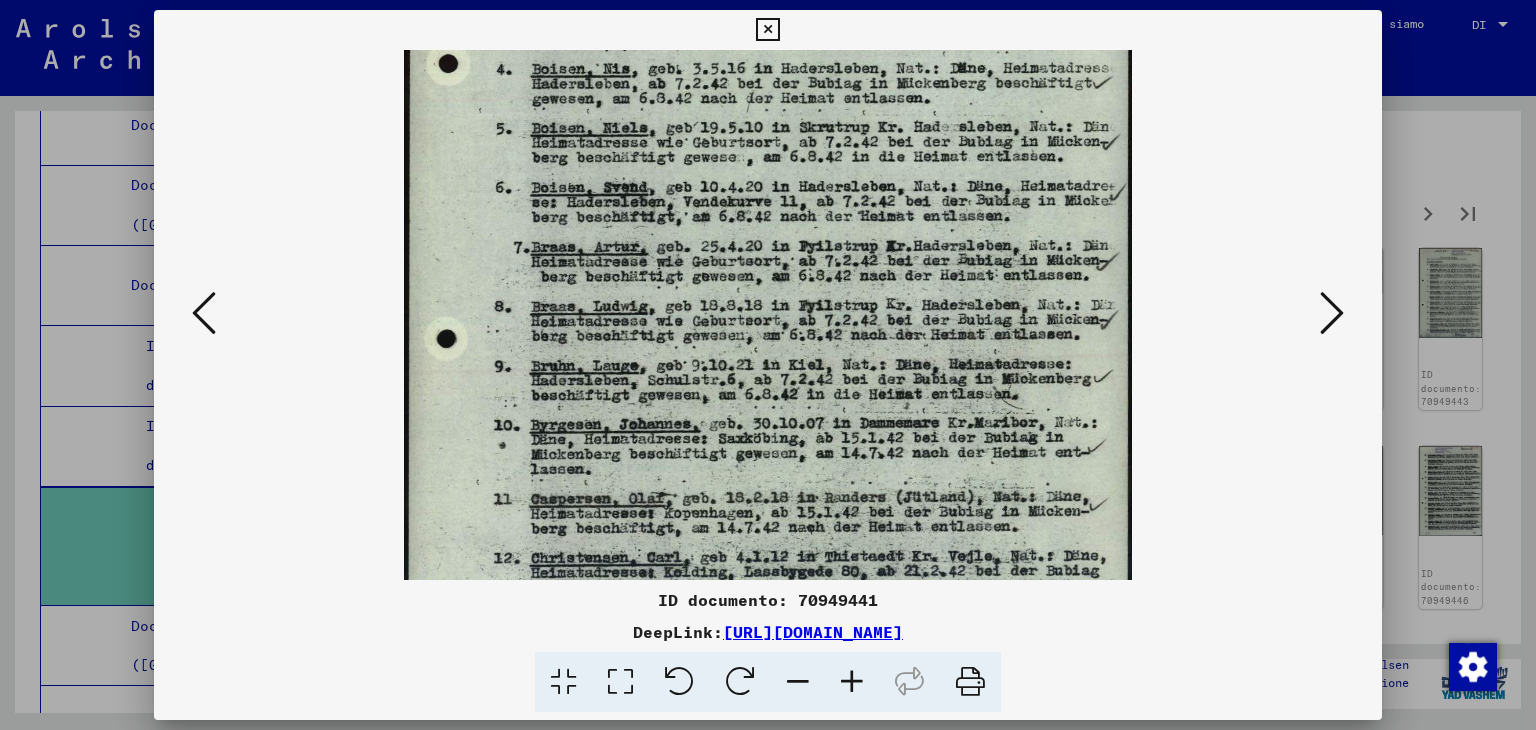 drag, startPoint x: 717, startPoint y: 489, endPoint x: 784, endPoint y: 288, distance: 211.8726 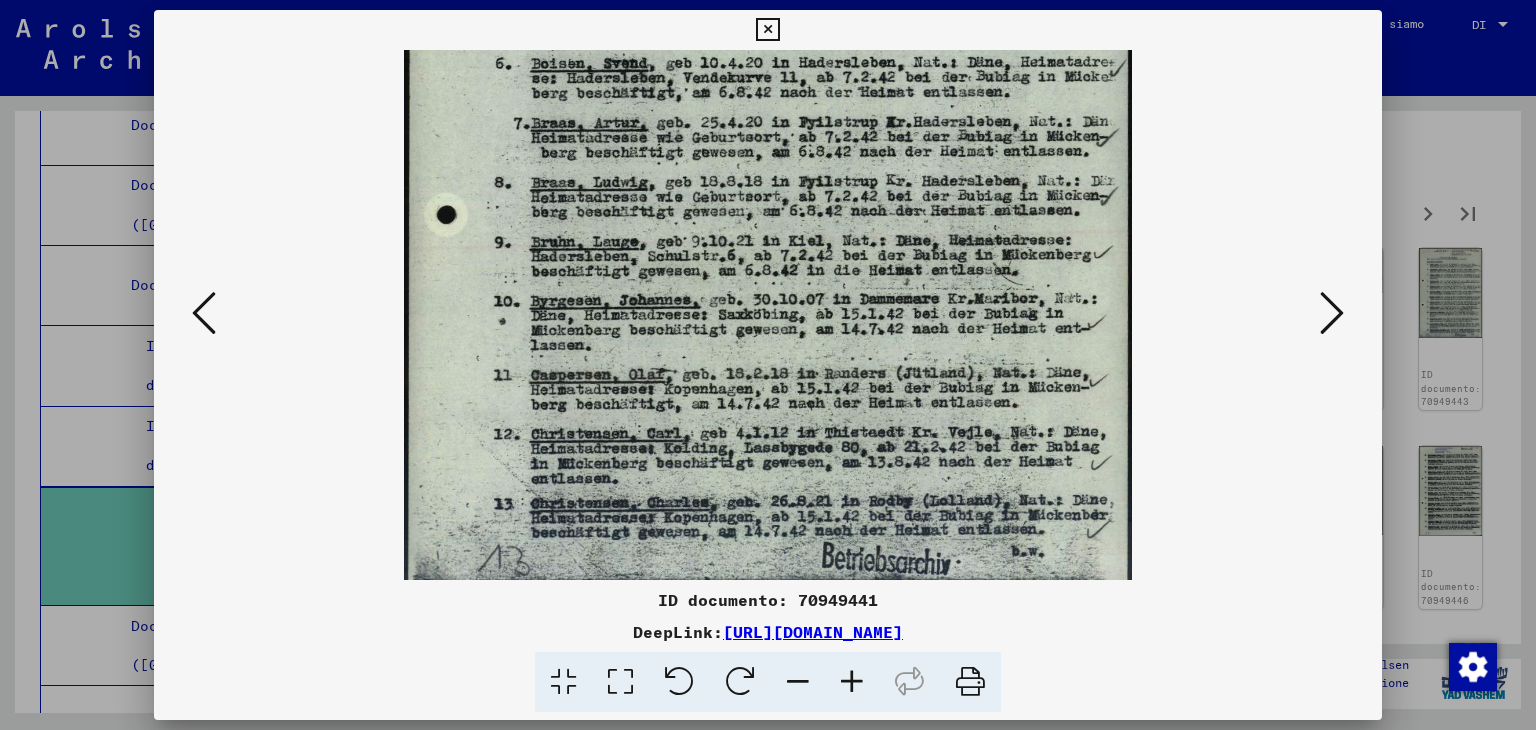 scroll, scrollTop: 500, scrollLeft: 0, axis: vertical 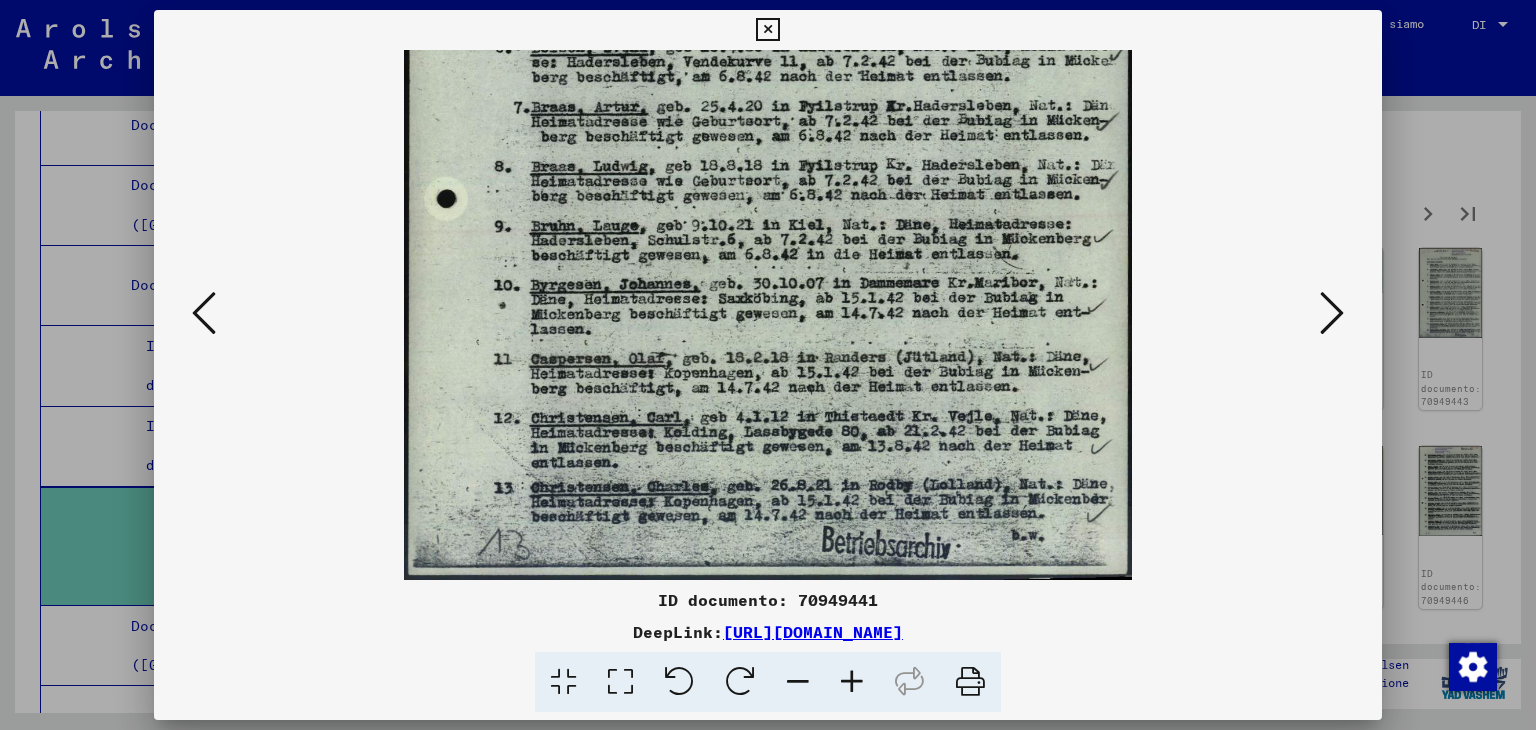 drag, startPoint x: 742, startPoint y: 429, endPoint x: 776, endPoint y: 294, distance: 139.21565 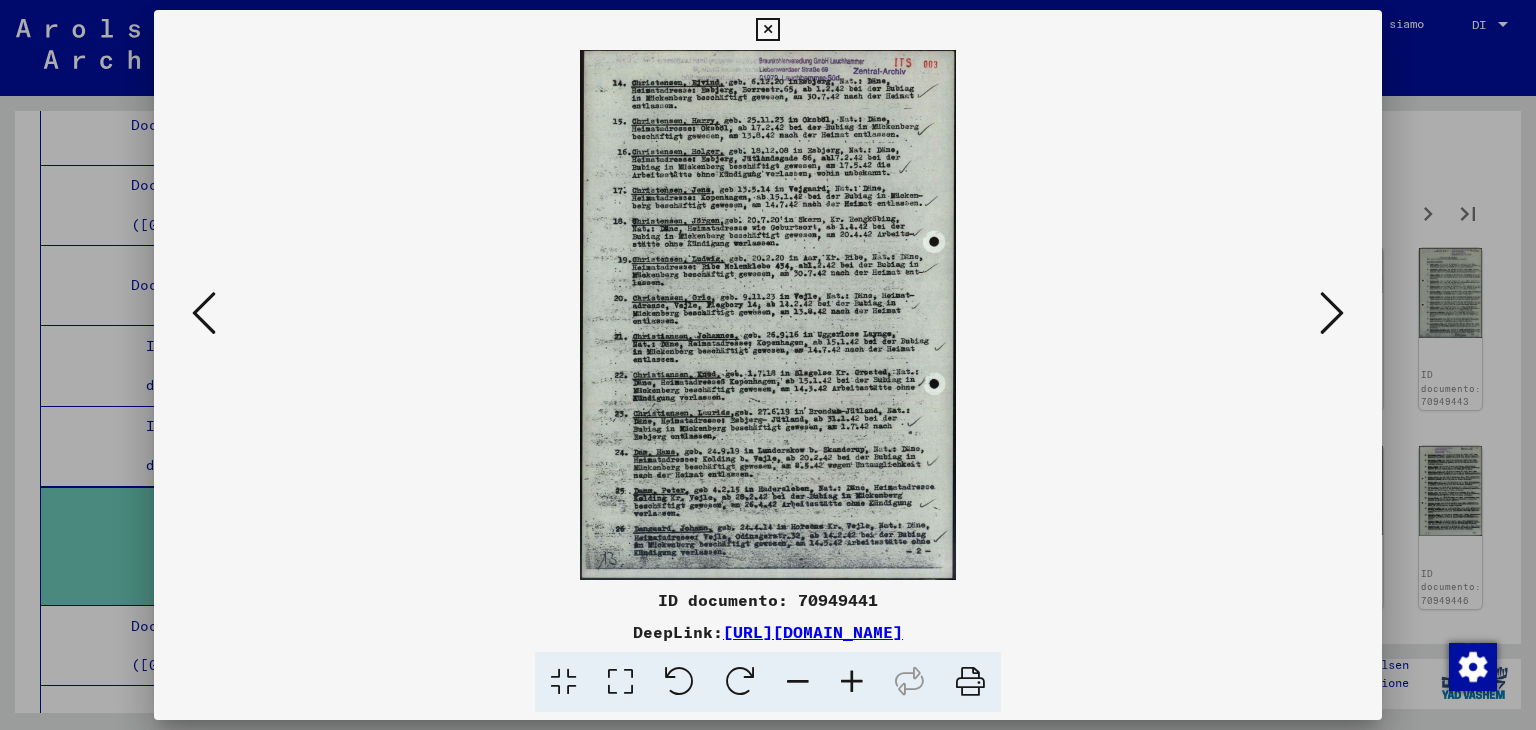 click at bounding box center [768, 315] 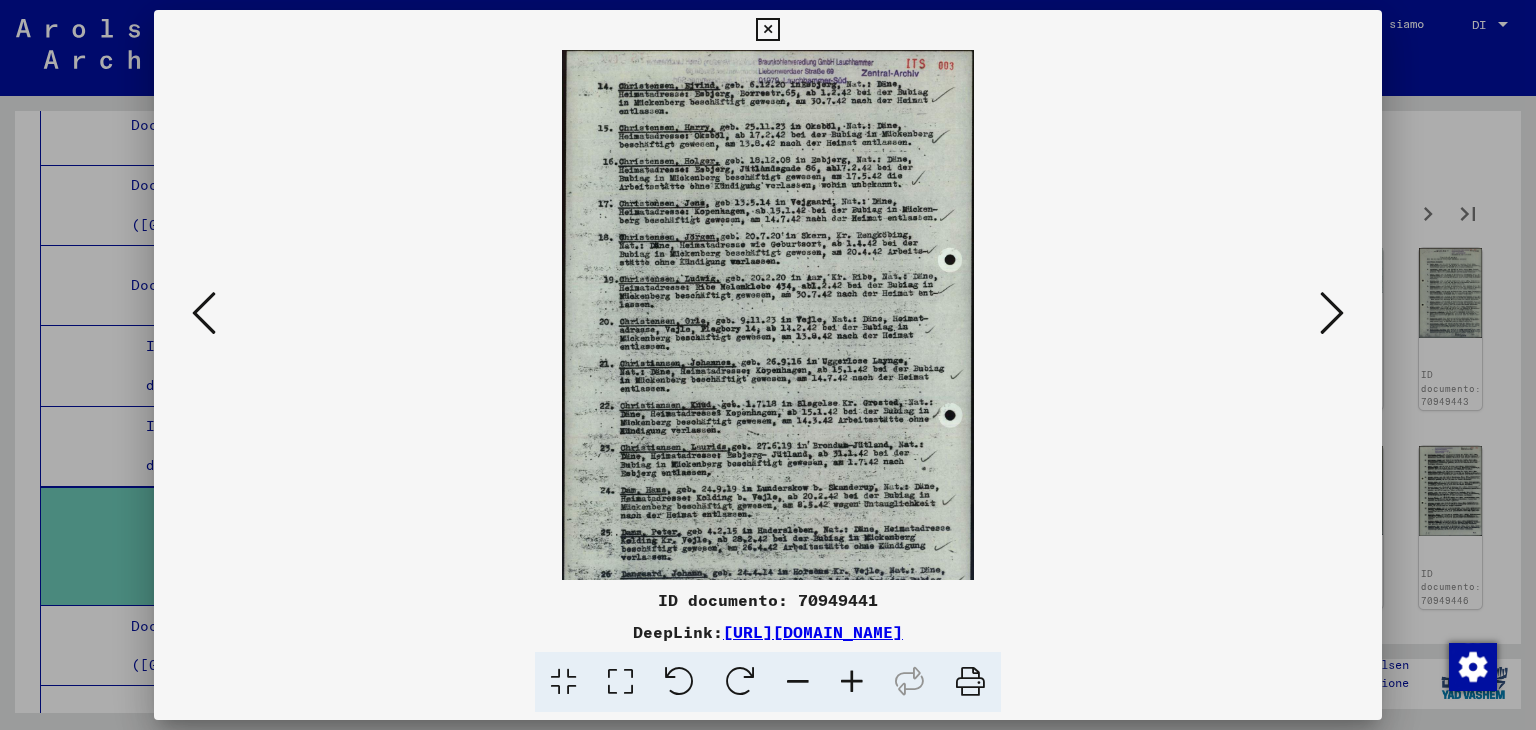 click at bounding box center (852, 682) 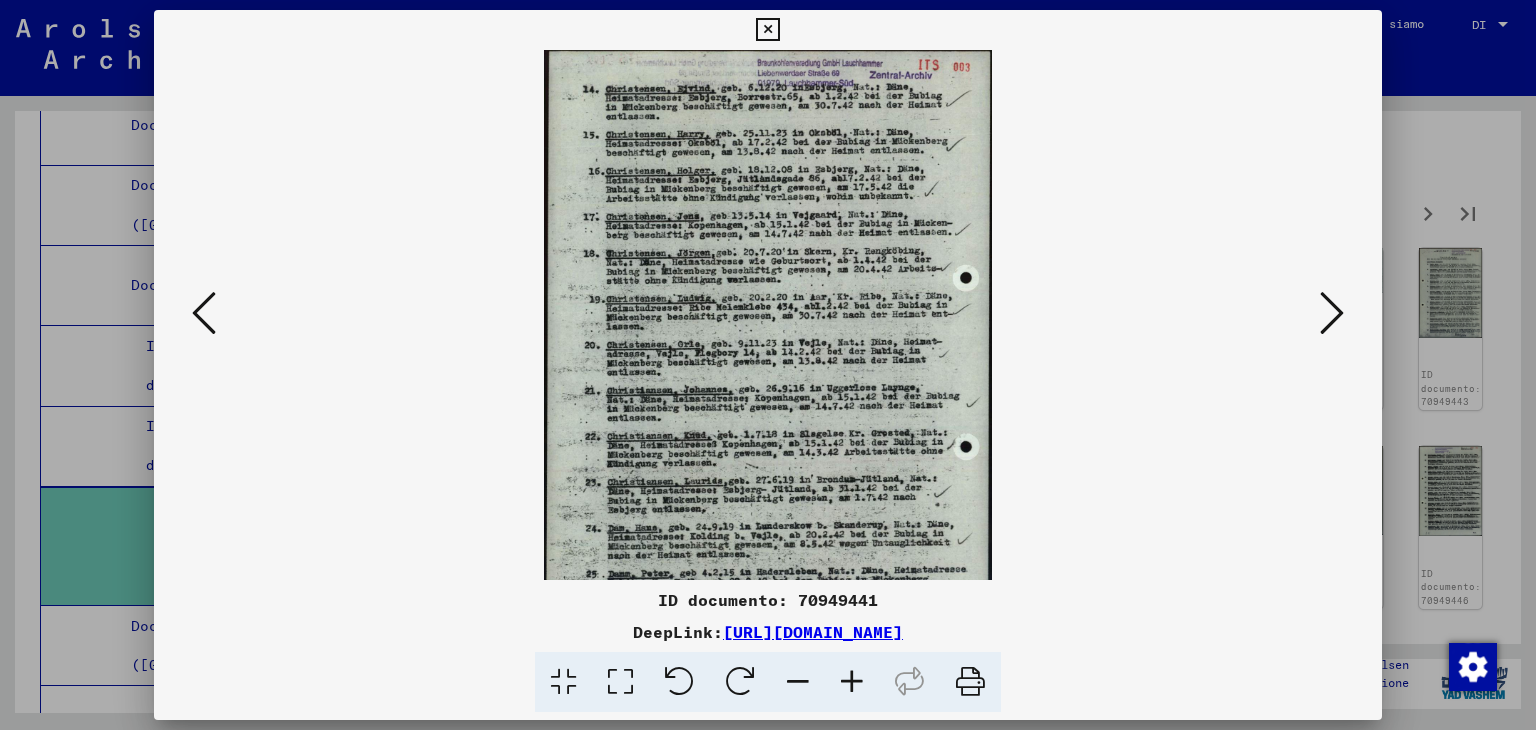 click at bounding box center (852, 682) 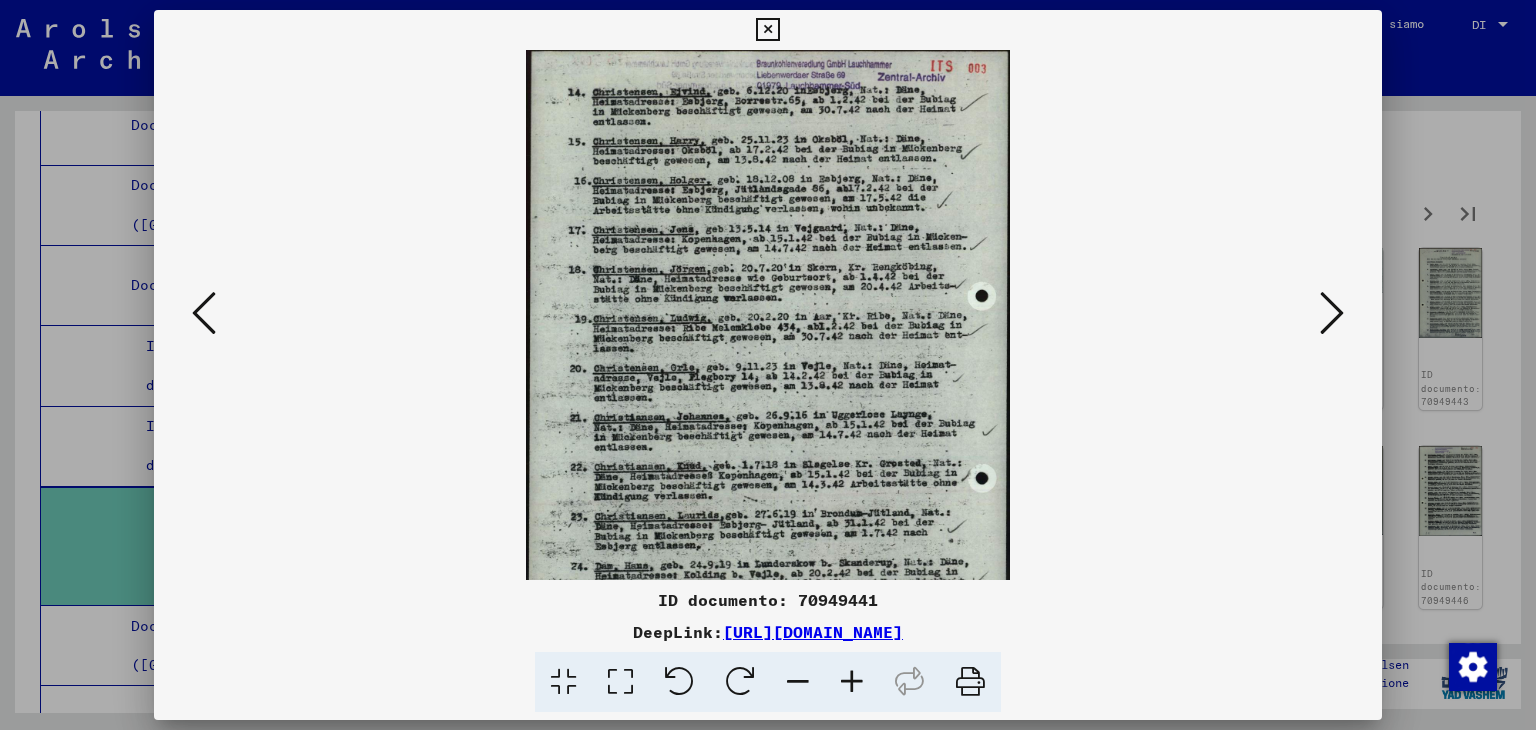 click at bounding box center (852, 682) 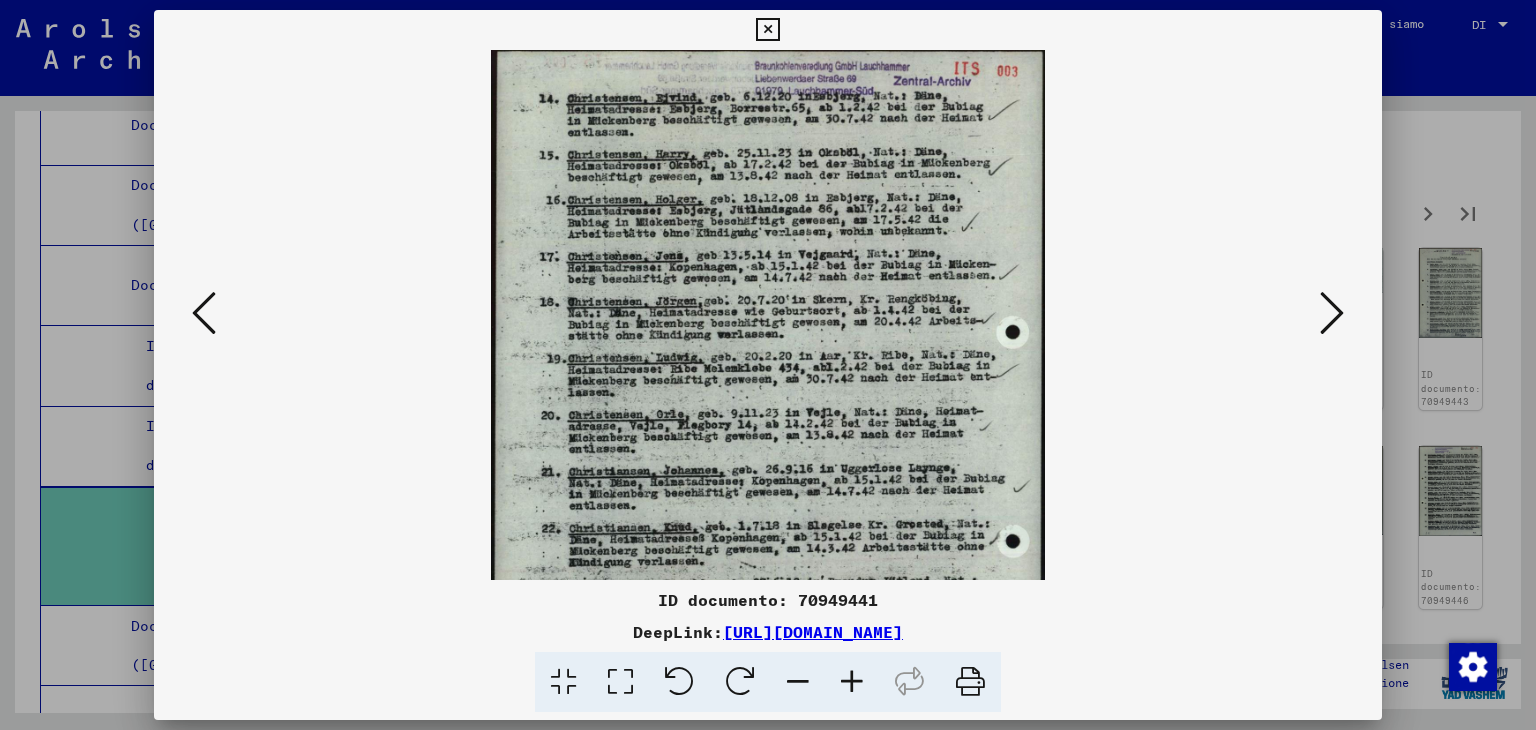 click at bounding box center (852, 682) 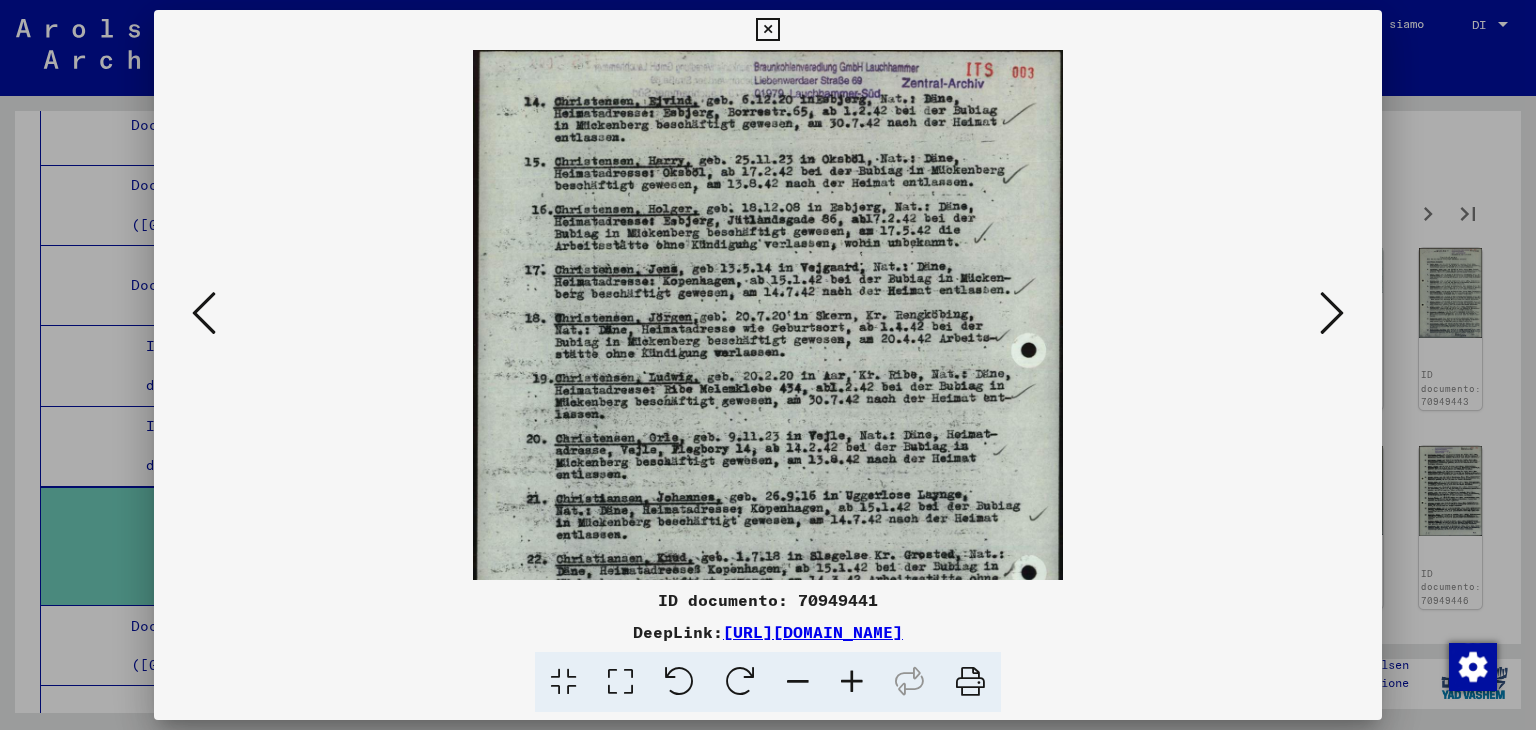 click at bounding box center [852, 682] 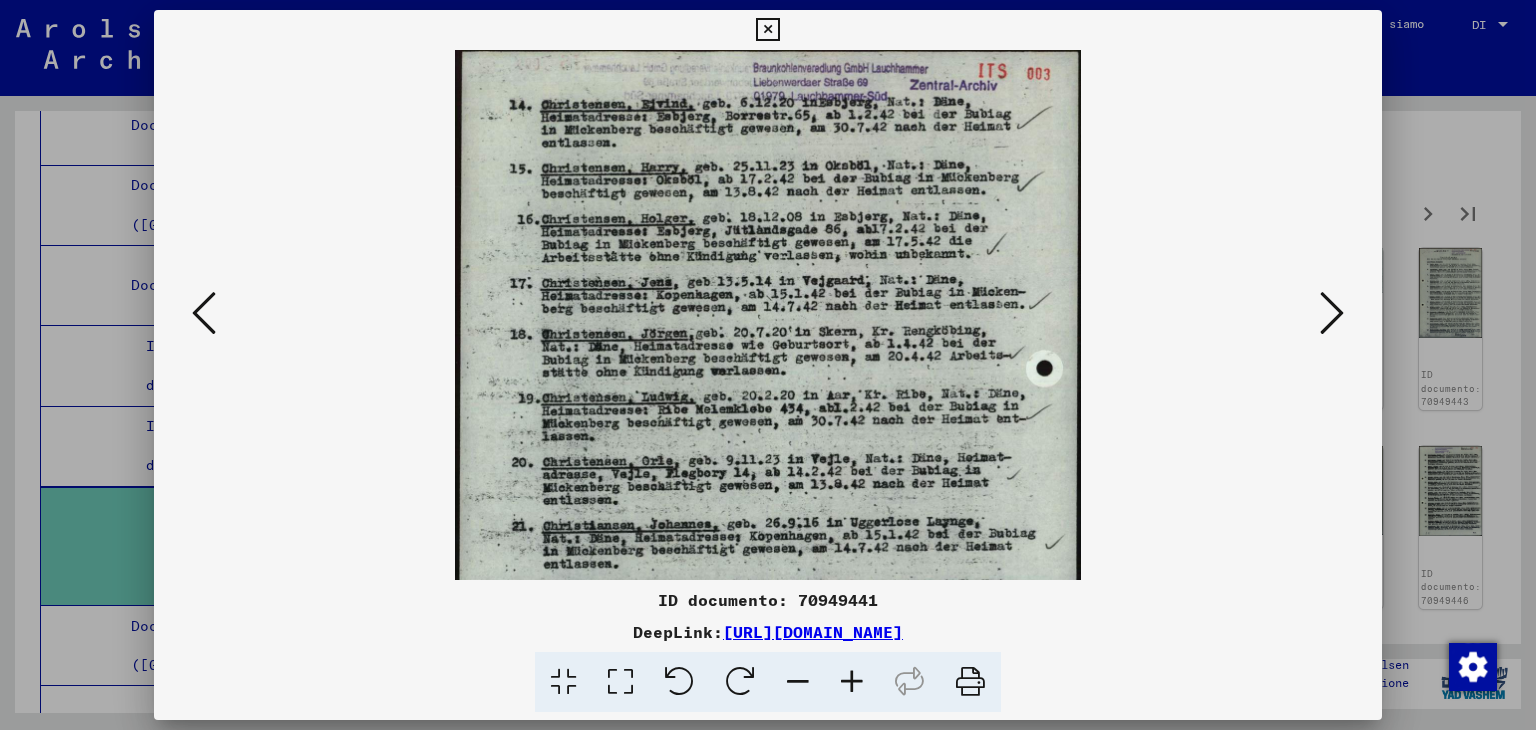 click at bounding box center [852, 682] 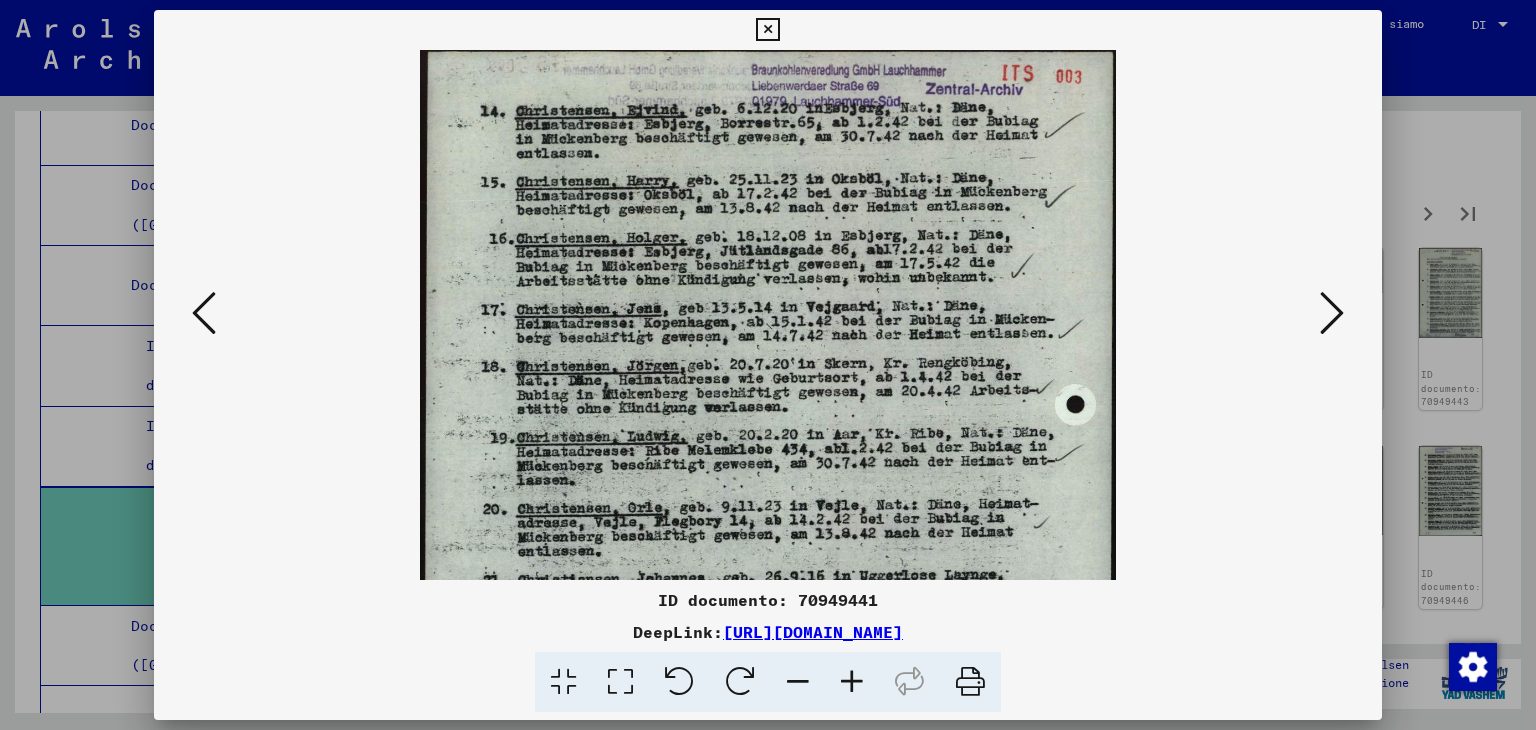 click at bounding box center (852, 682) 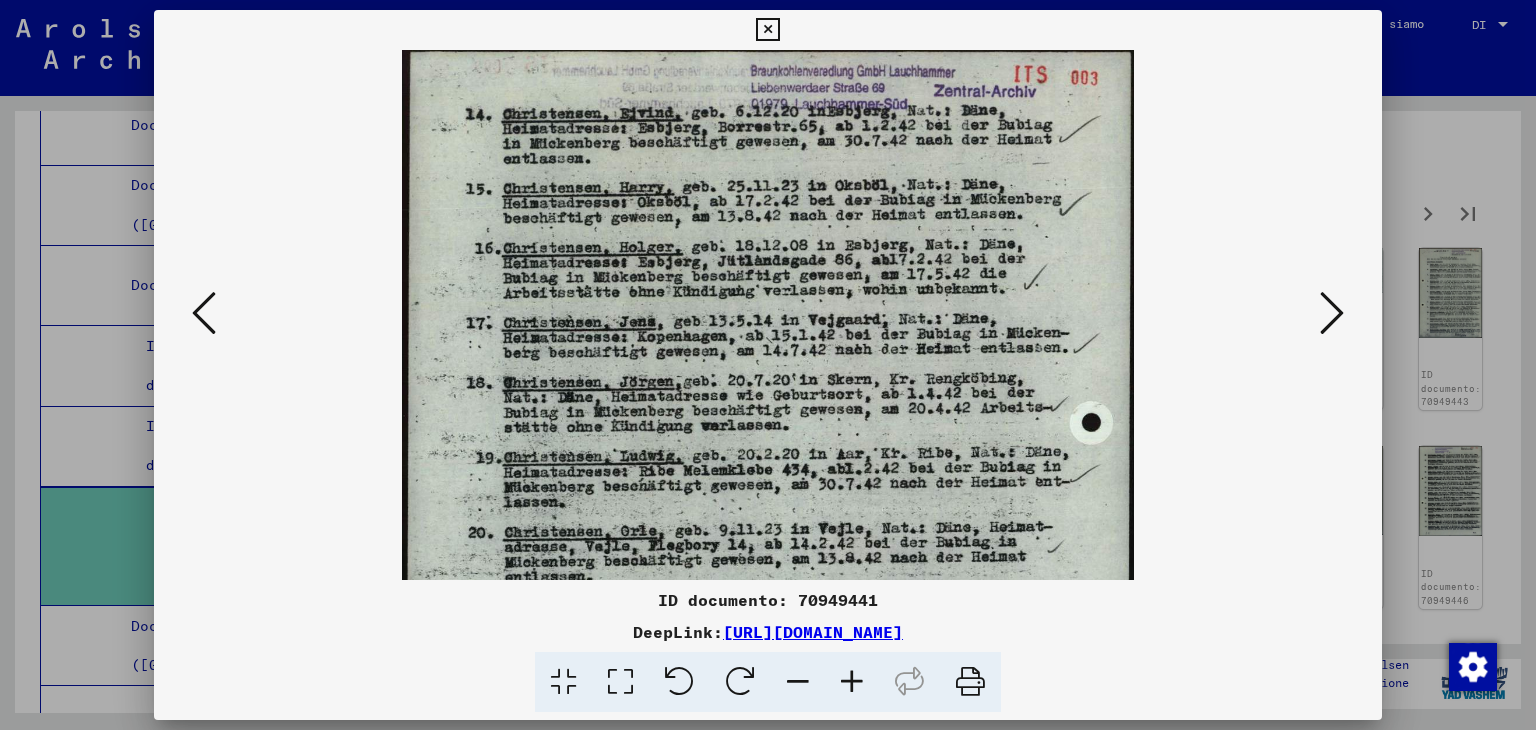 click at bounding box center [852, 682] 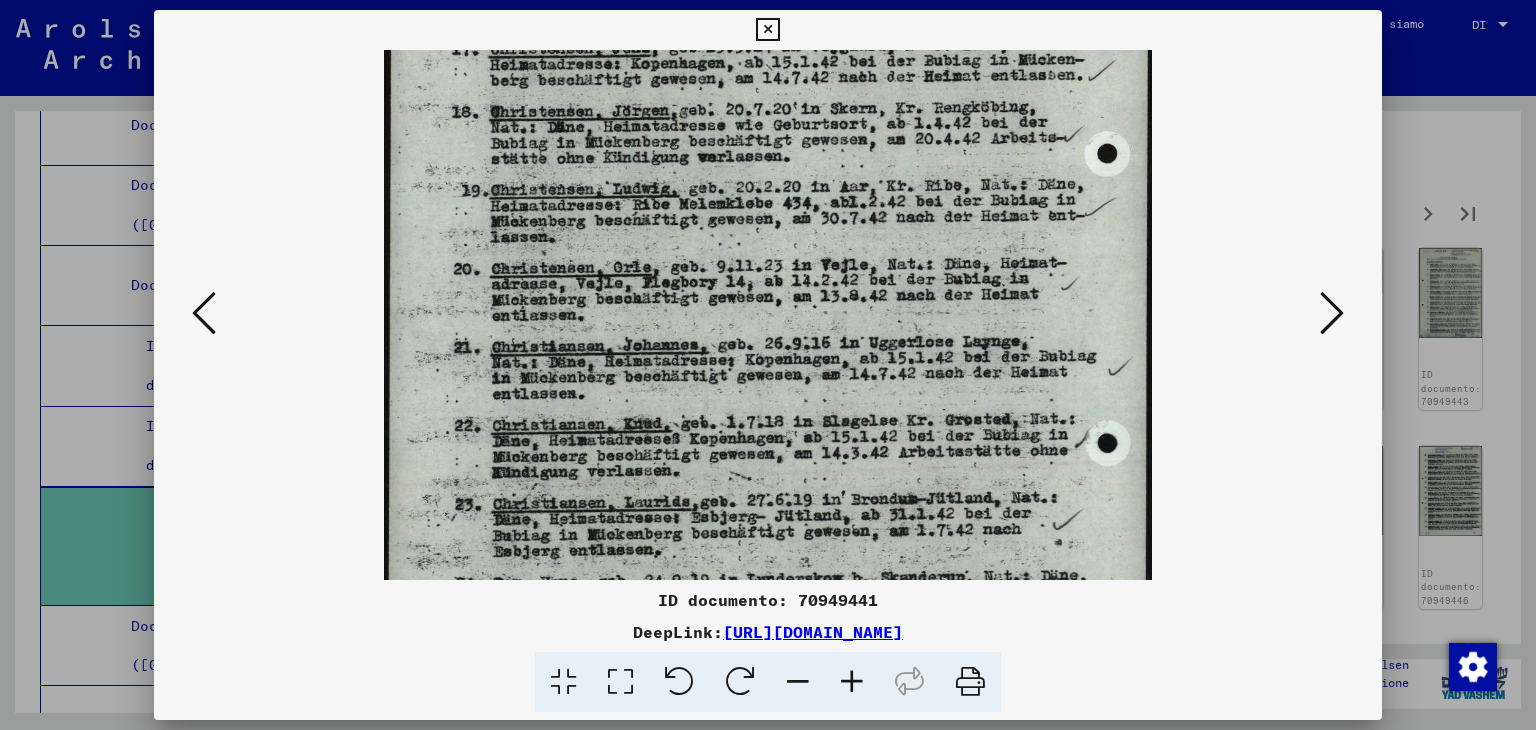 drag, startPoint x: 614, startPoint y: 469, endPoint x: 663, endPoint y: 236, distance: 238.09662 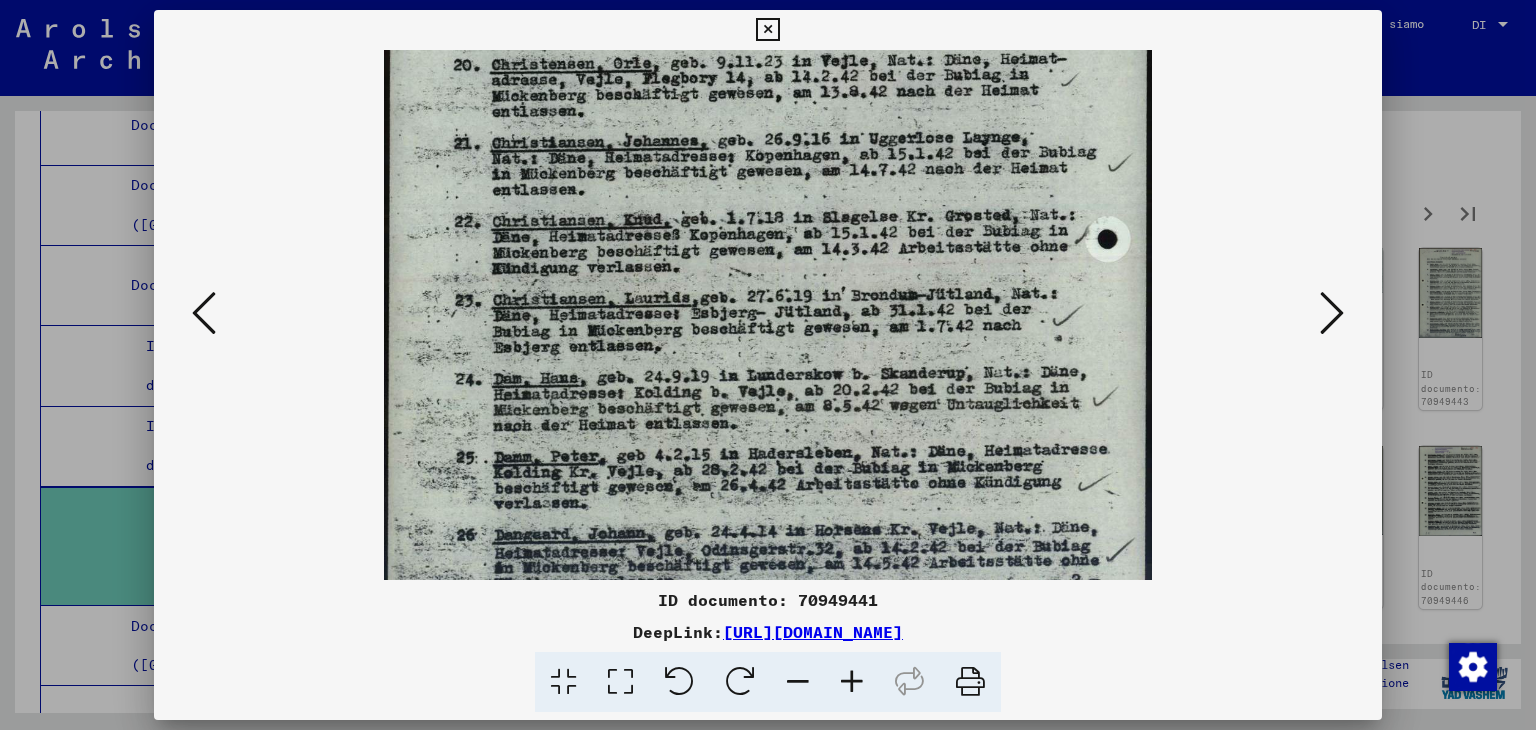 drag, startPoint x: 689, startPoint y: 328, endPoint x: 733, endPoint y: 235, distance: 102.88343 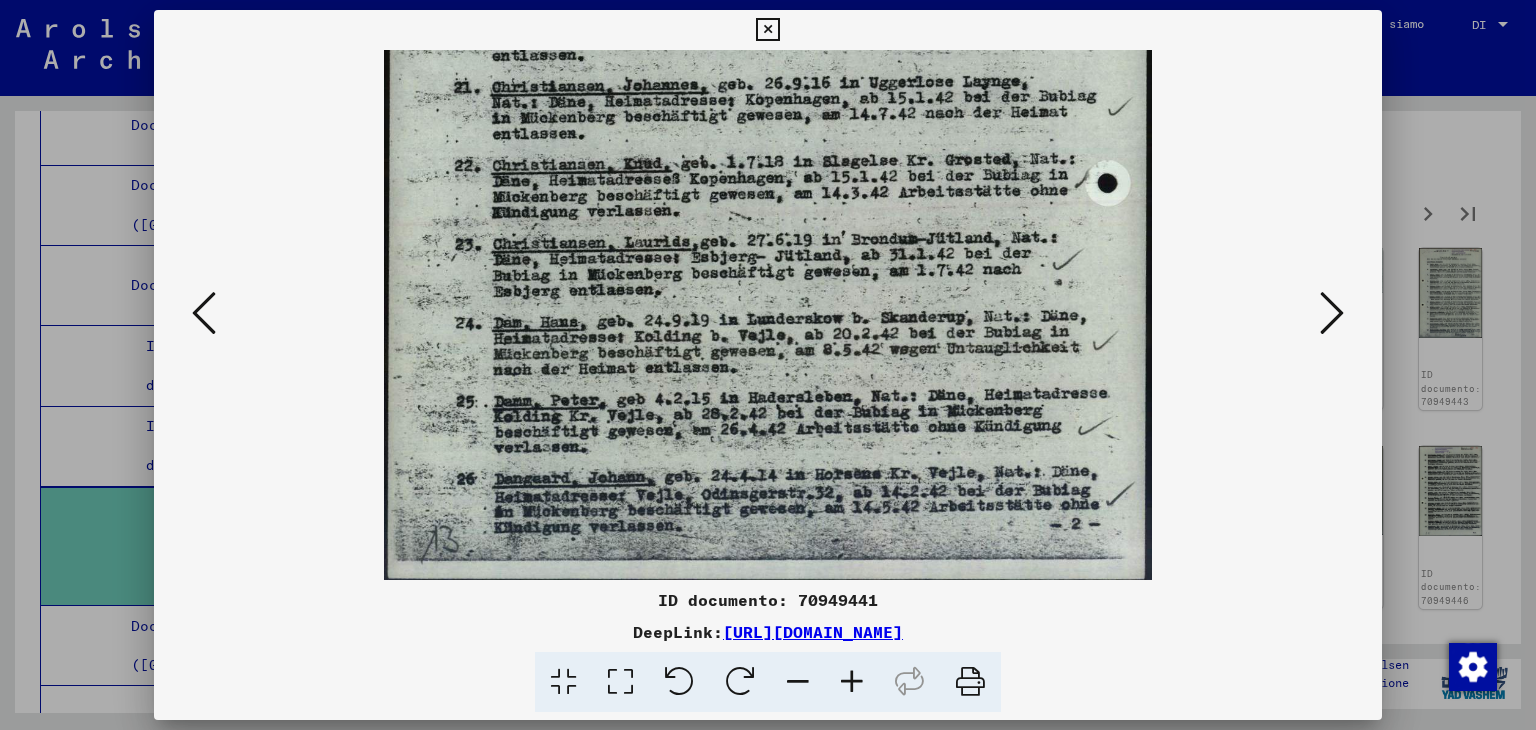 scroll, scrollTop: 549, scrollLeft: 0, axis: vertical 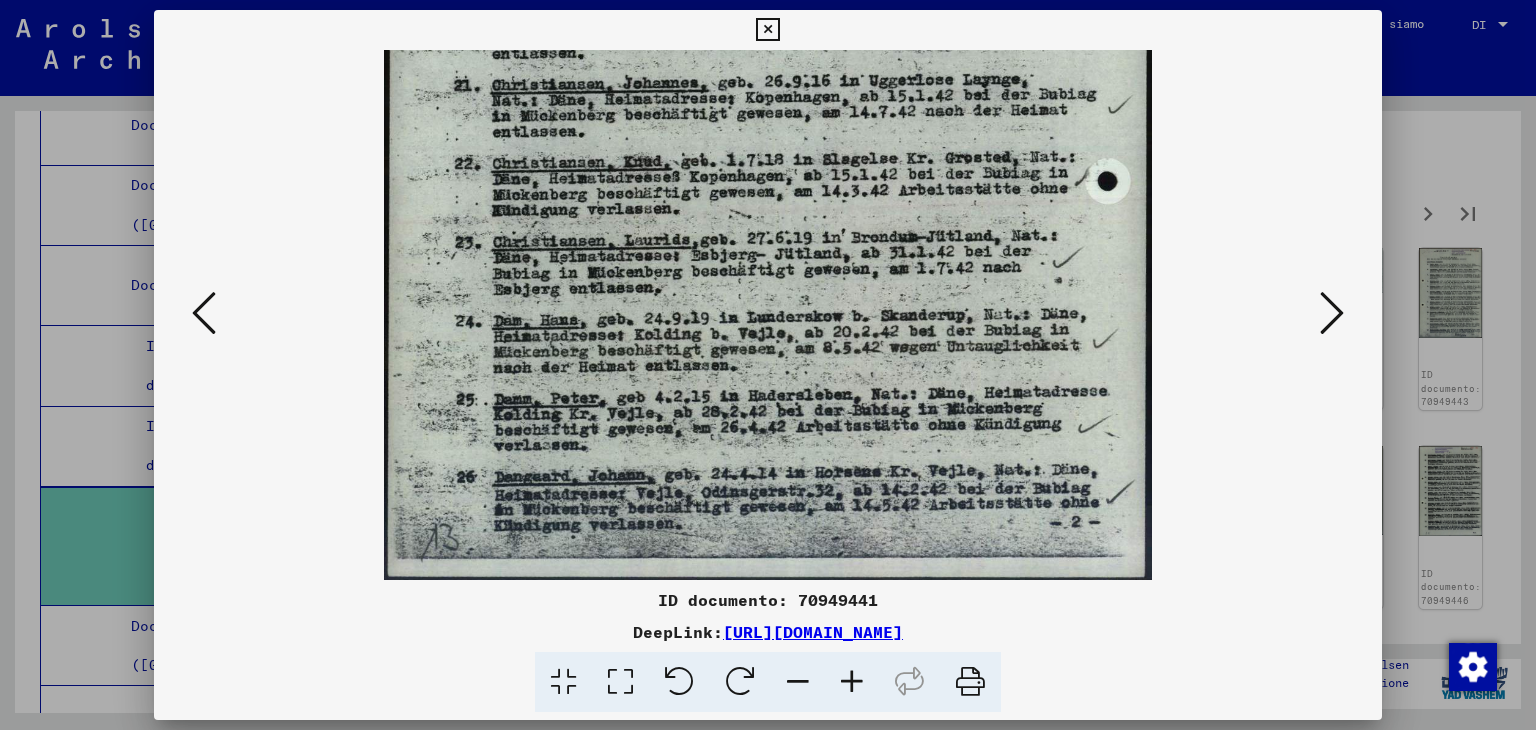 drag, startPoint x: 710, startPoint y: 449, endPoint x: 743, endPoint y: 281, distance: 171.2104 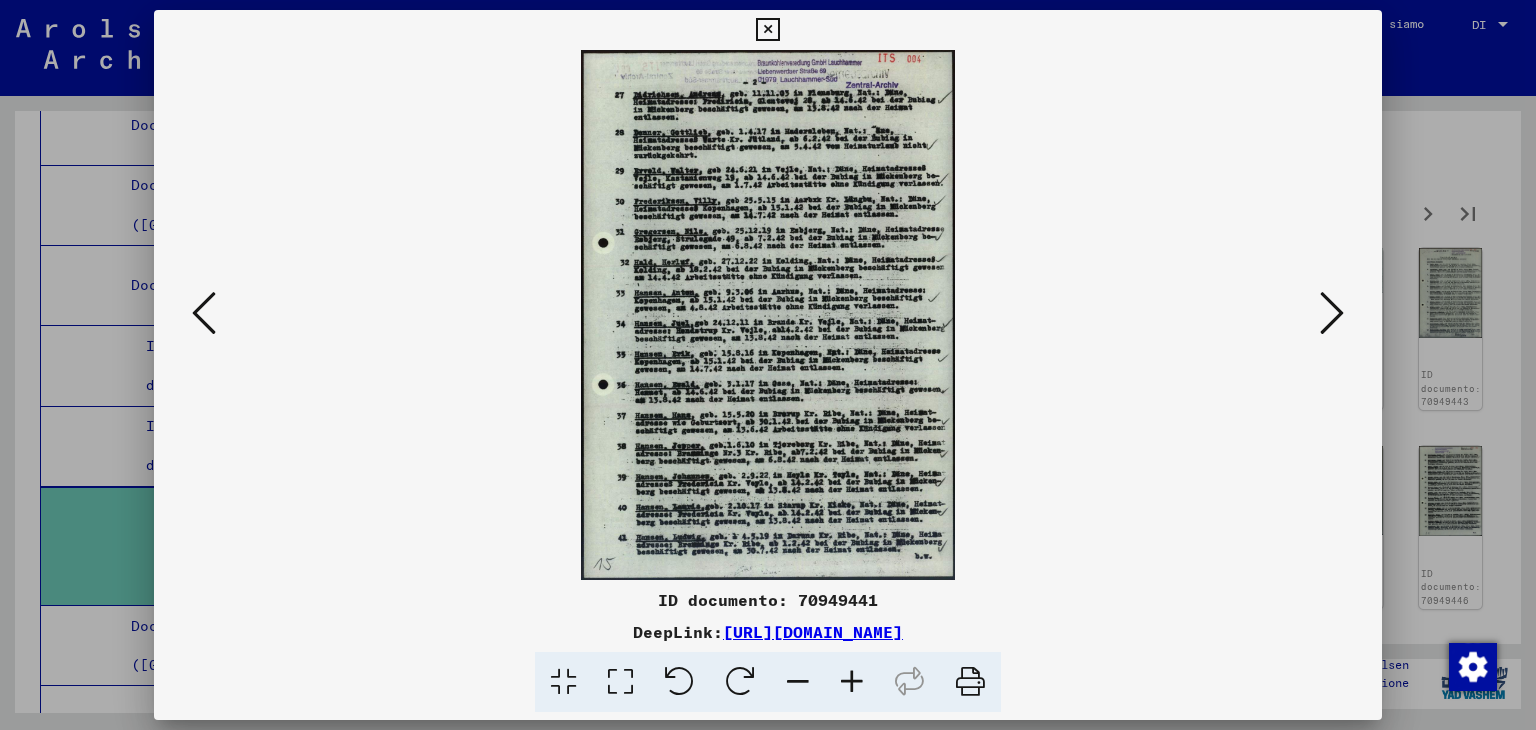 click at bounding box center (1332, 313) 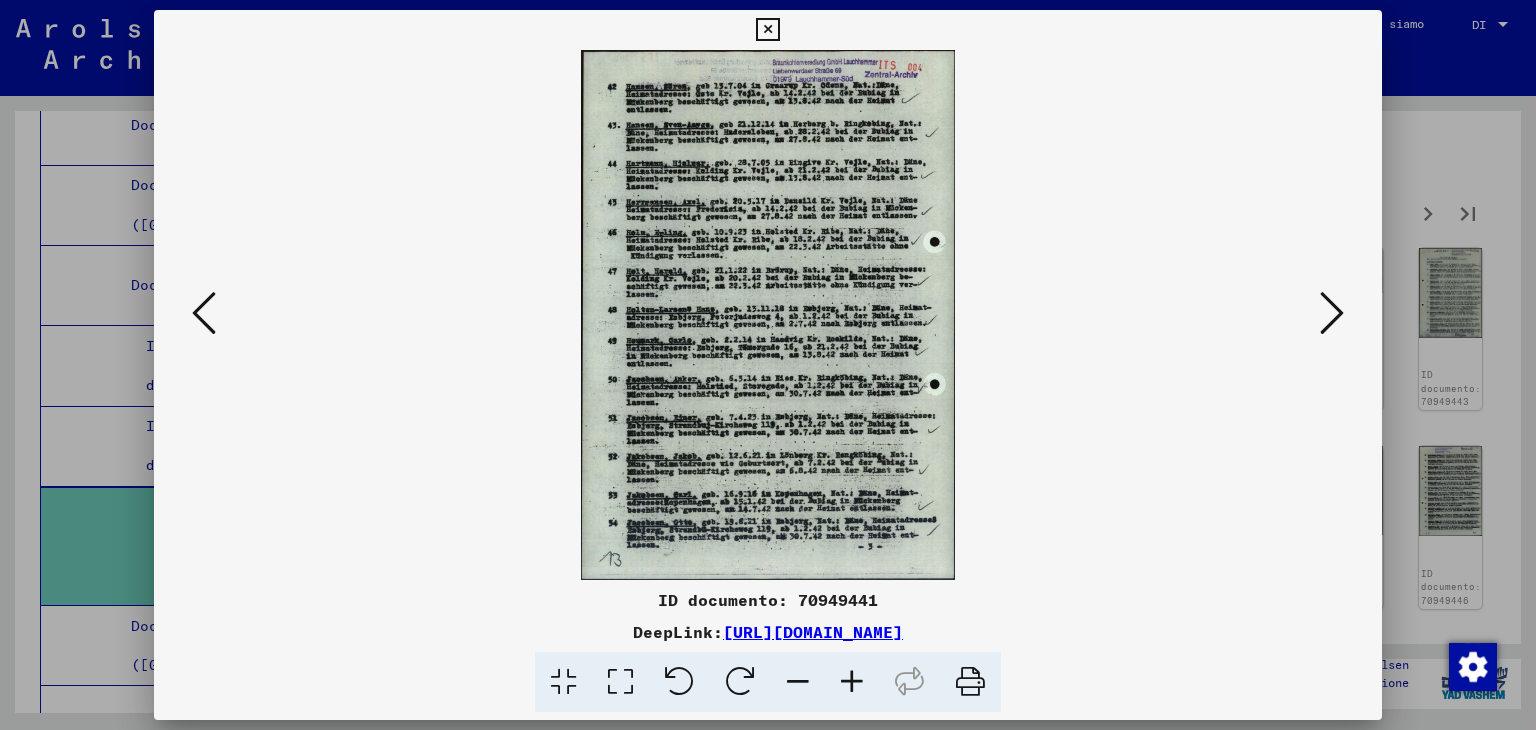 click at bounding box center (1332, 313) 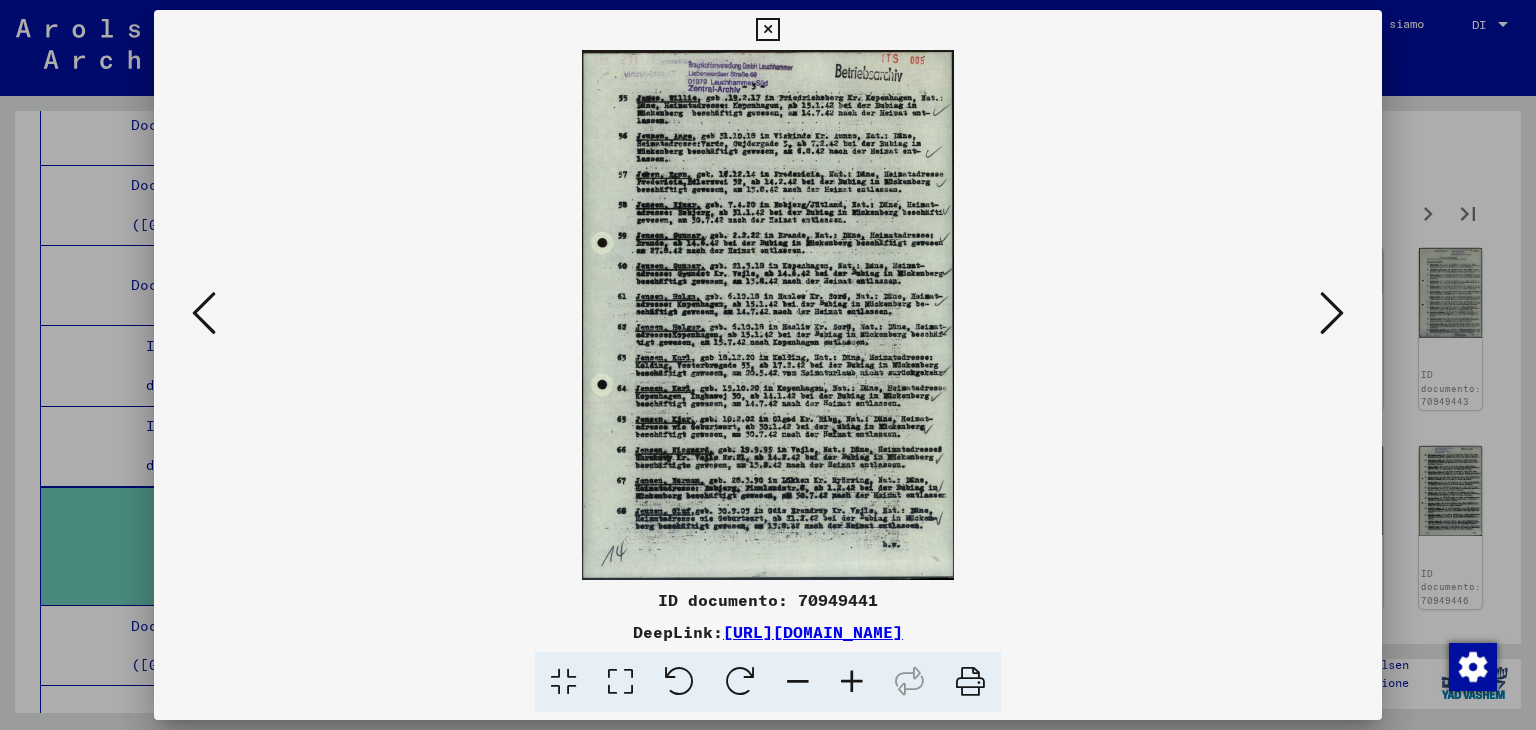 click at bounding box center [1332, 313] 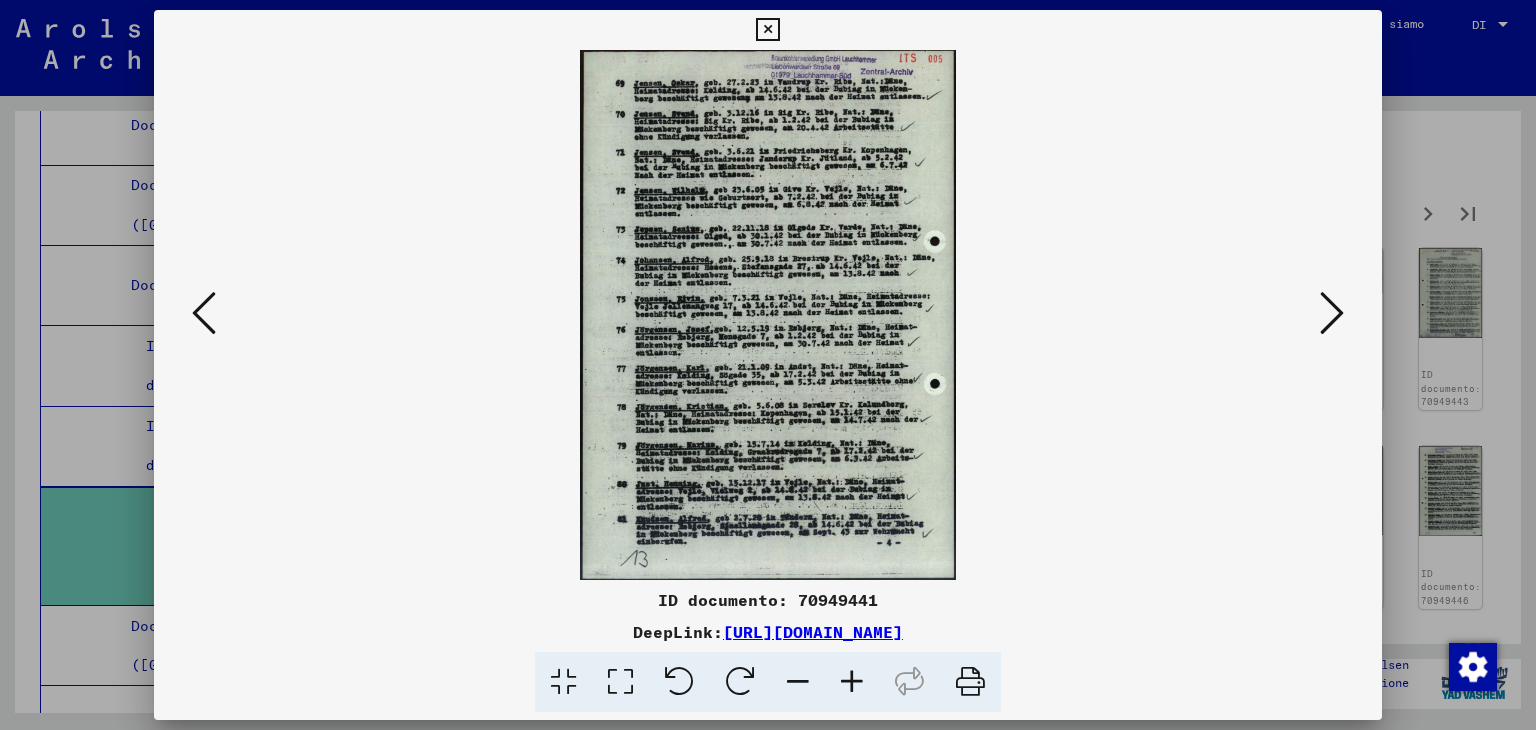click at bounding box center [852, 682] 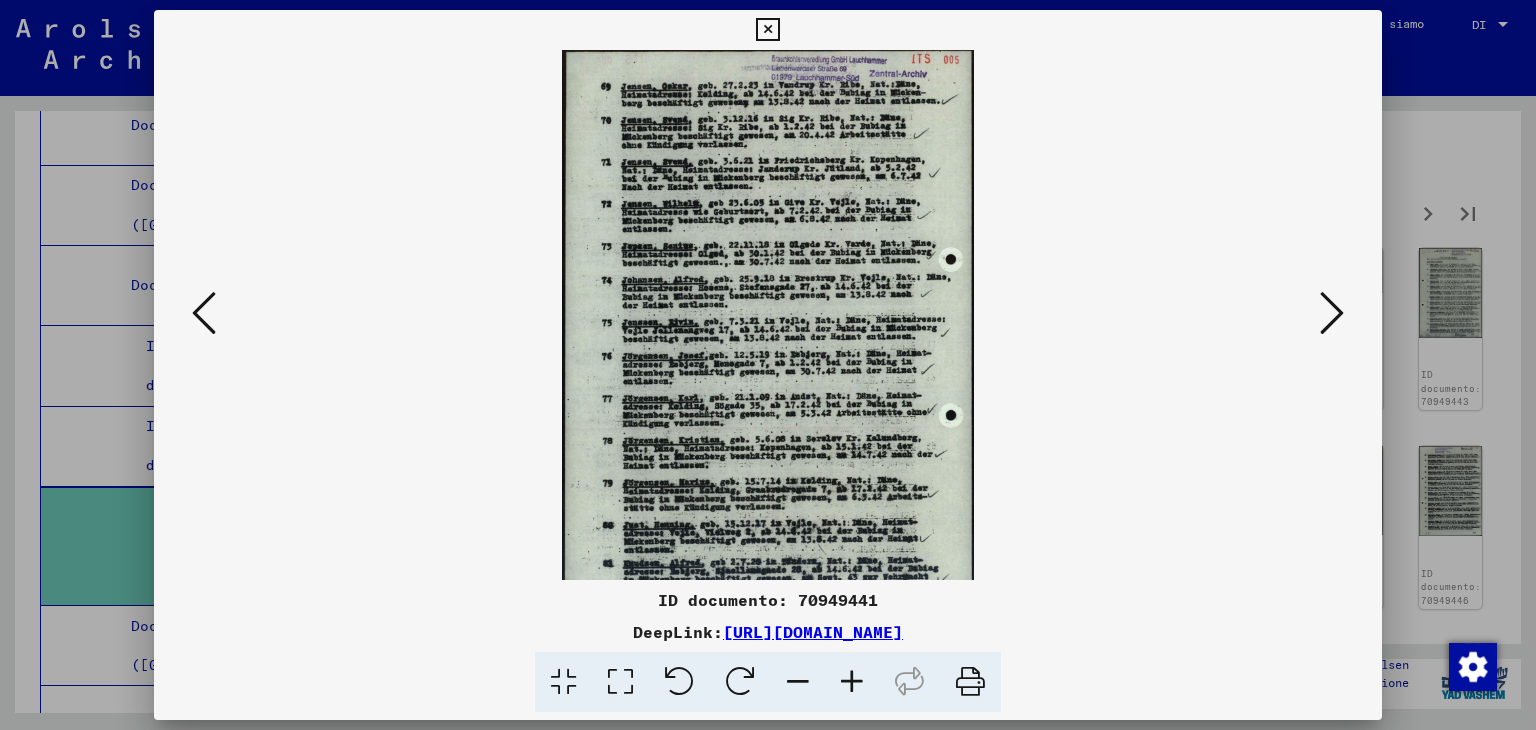 click at bounding box center (852, 682) 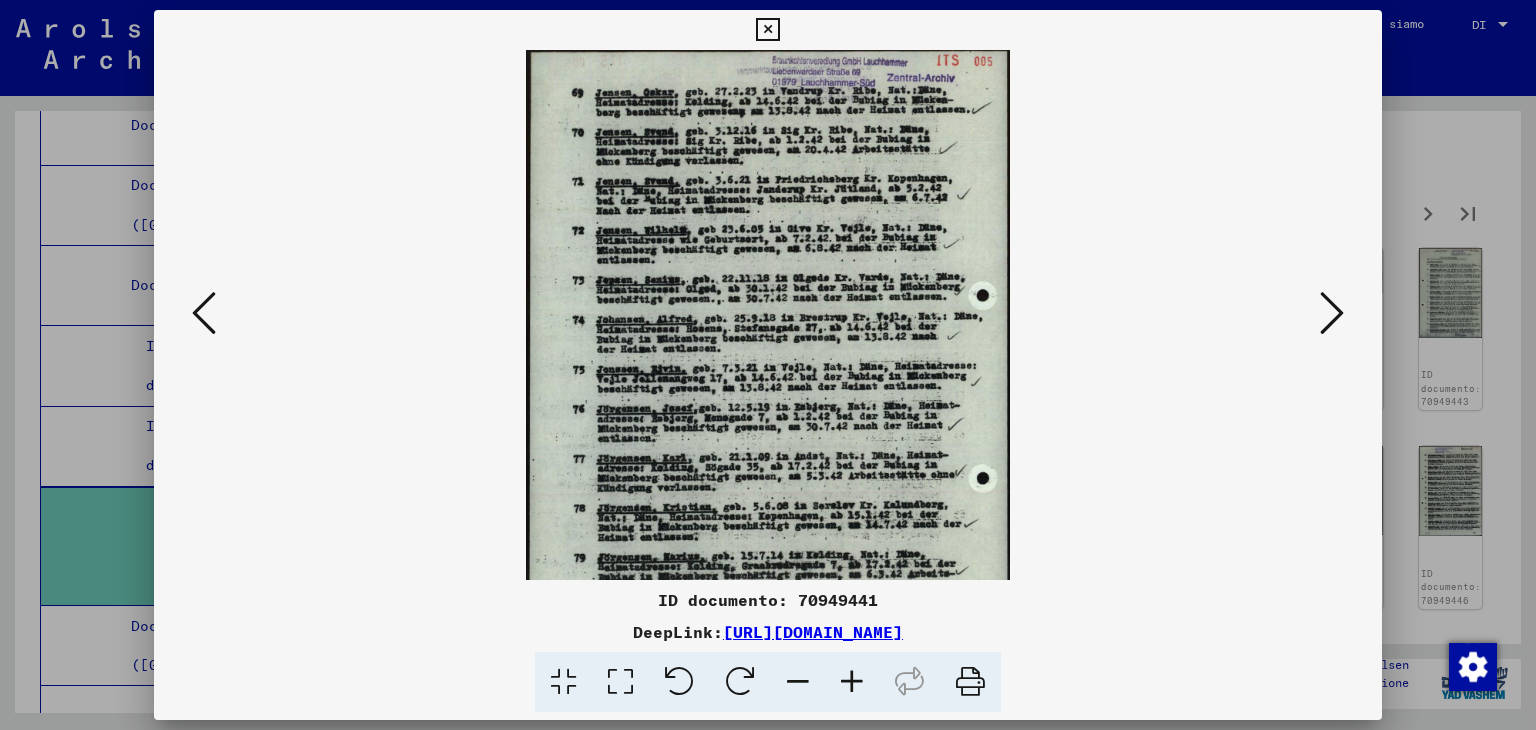 click at bounding box center (852, 682) 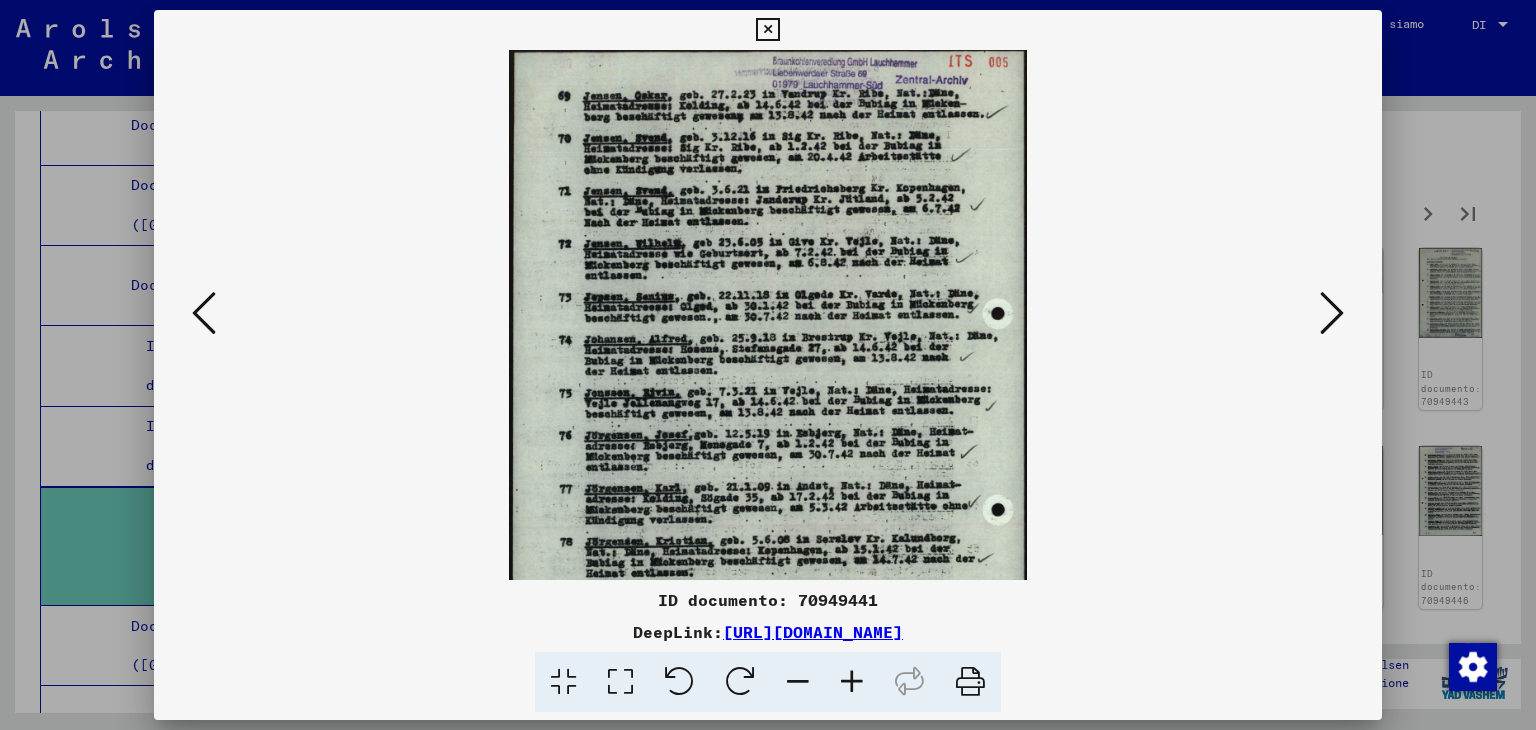 click at bounding box center [852, 682] 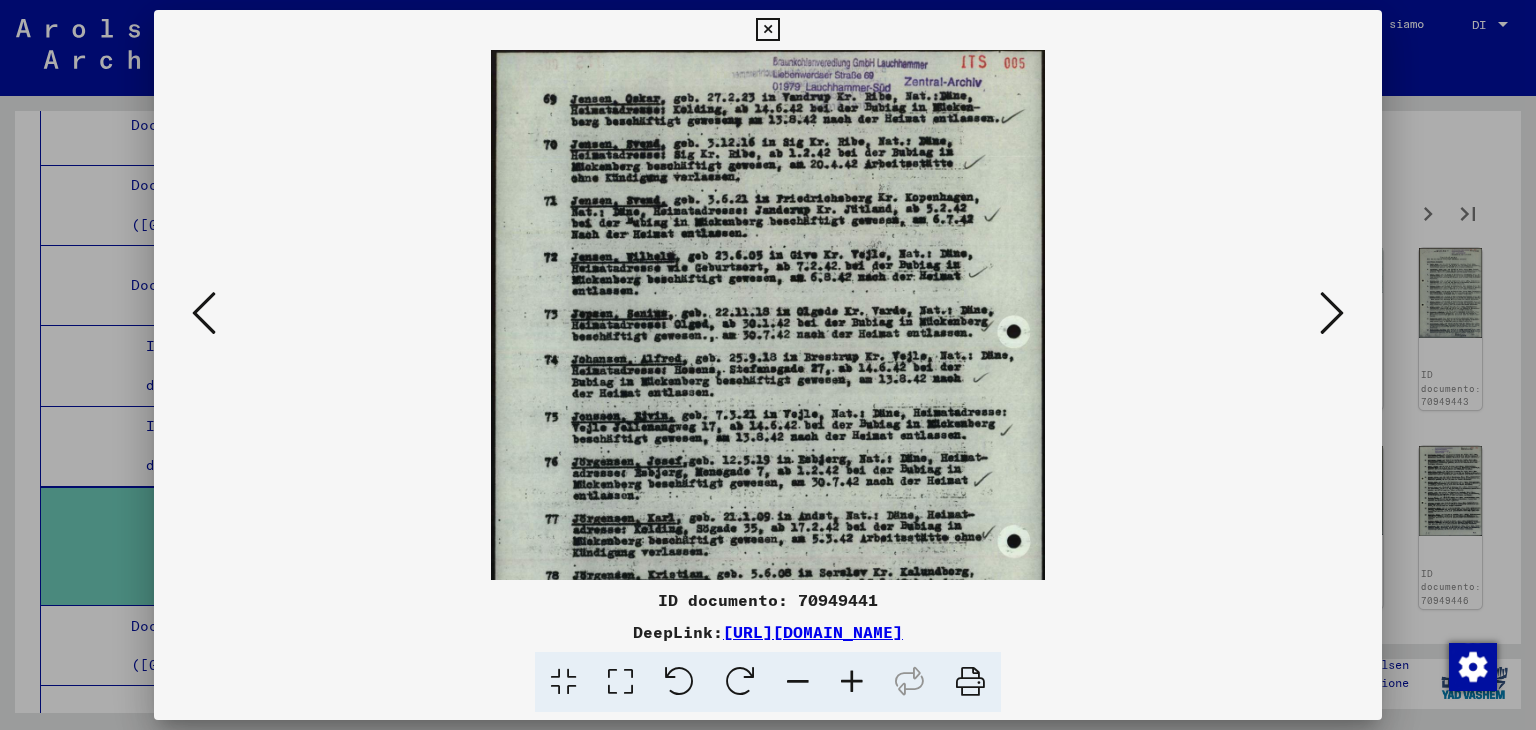 click at bounding box center [852, 682] 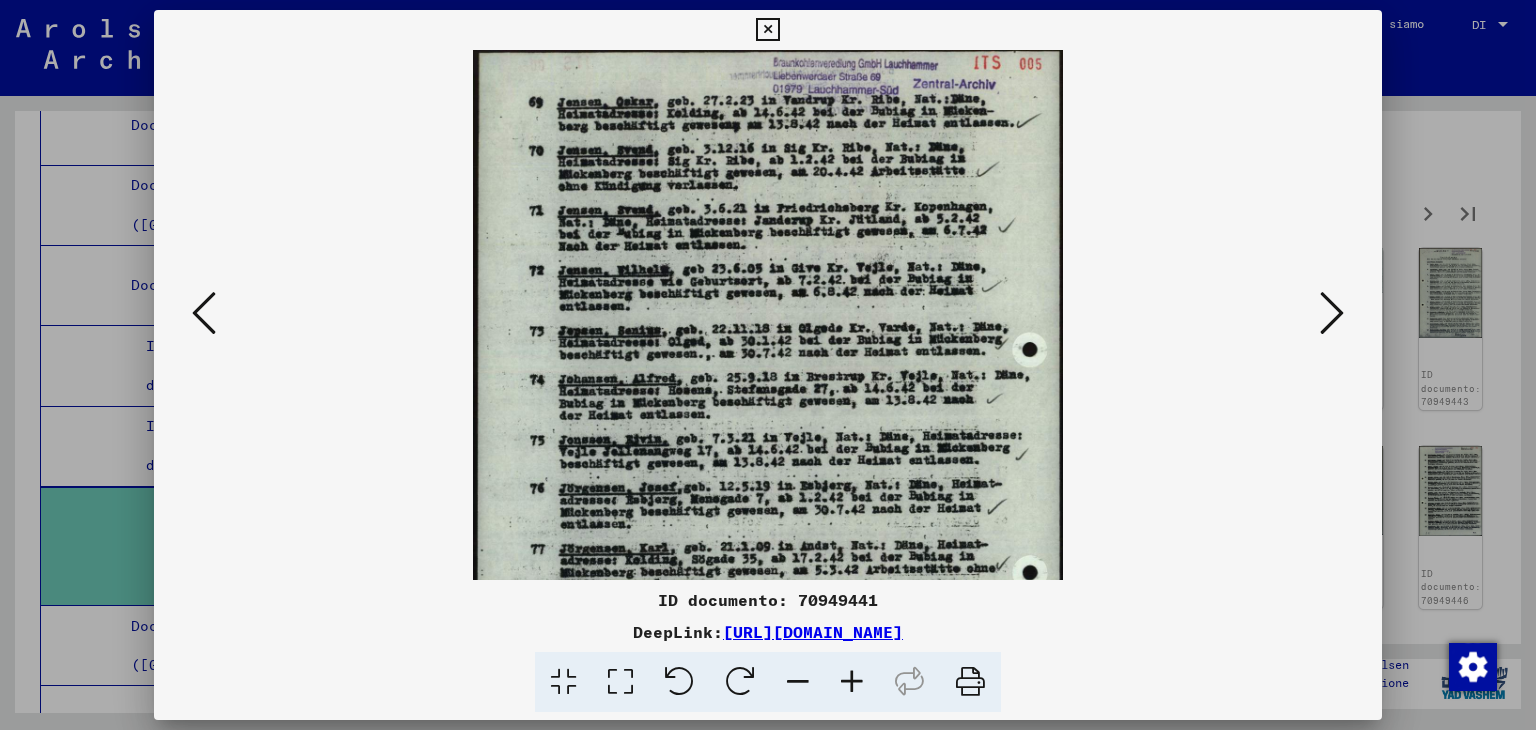 click at bounding box center [852, 682] 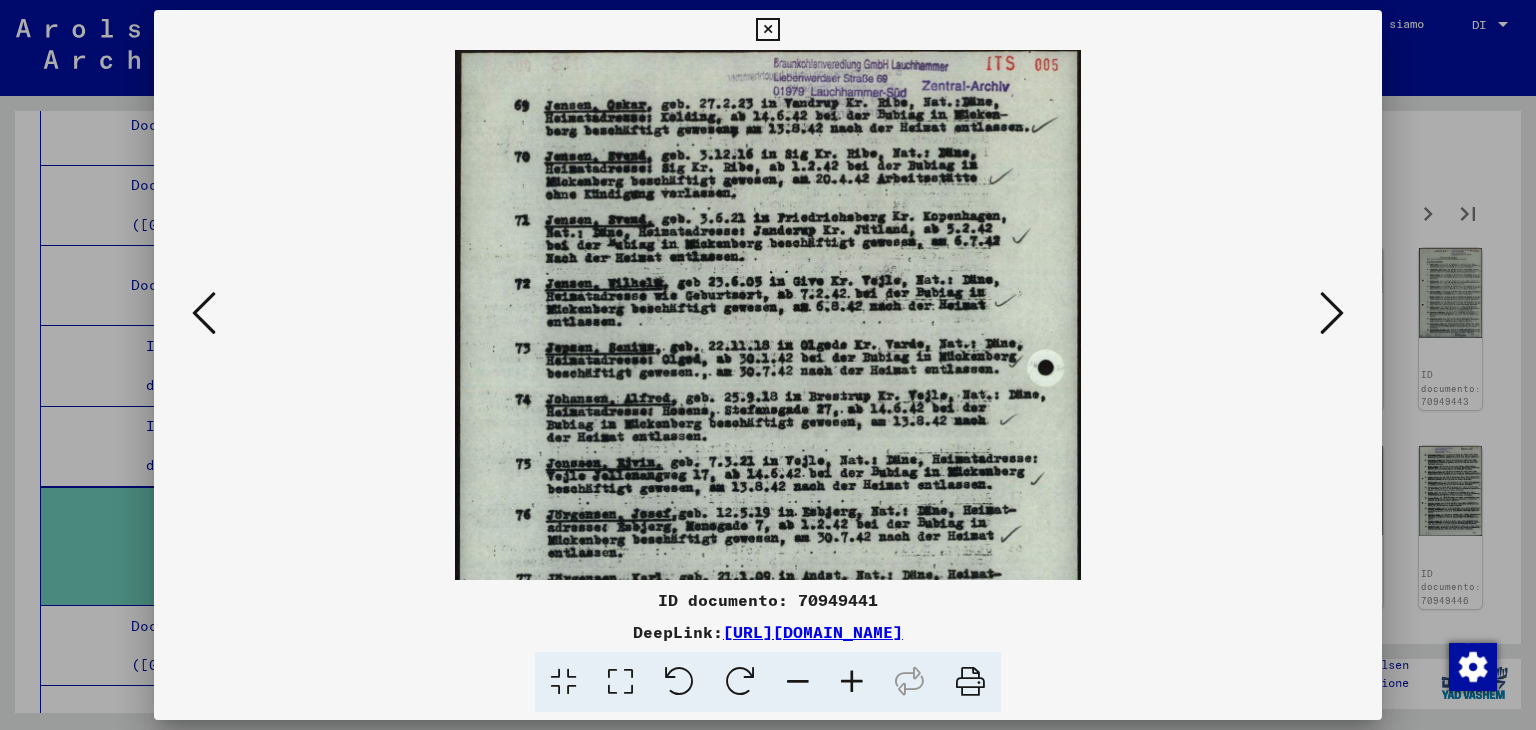 click at bounding box center [1332, 313] 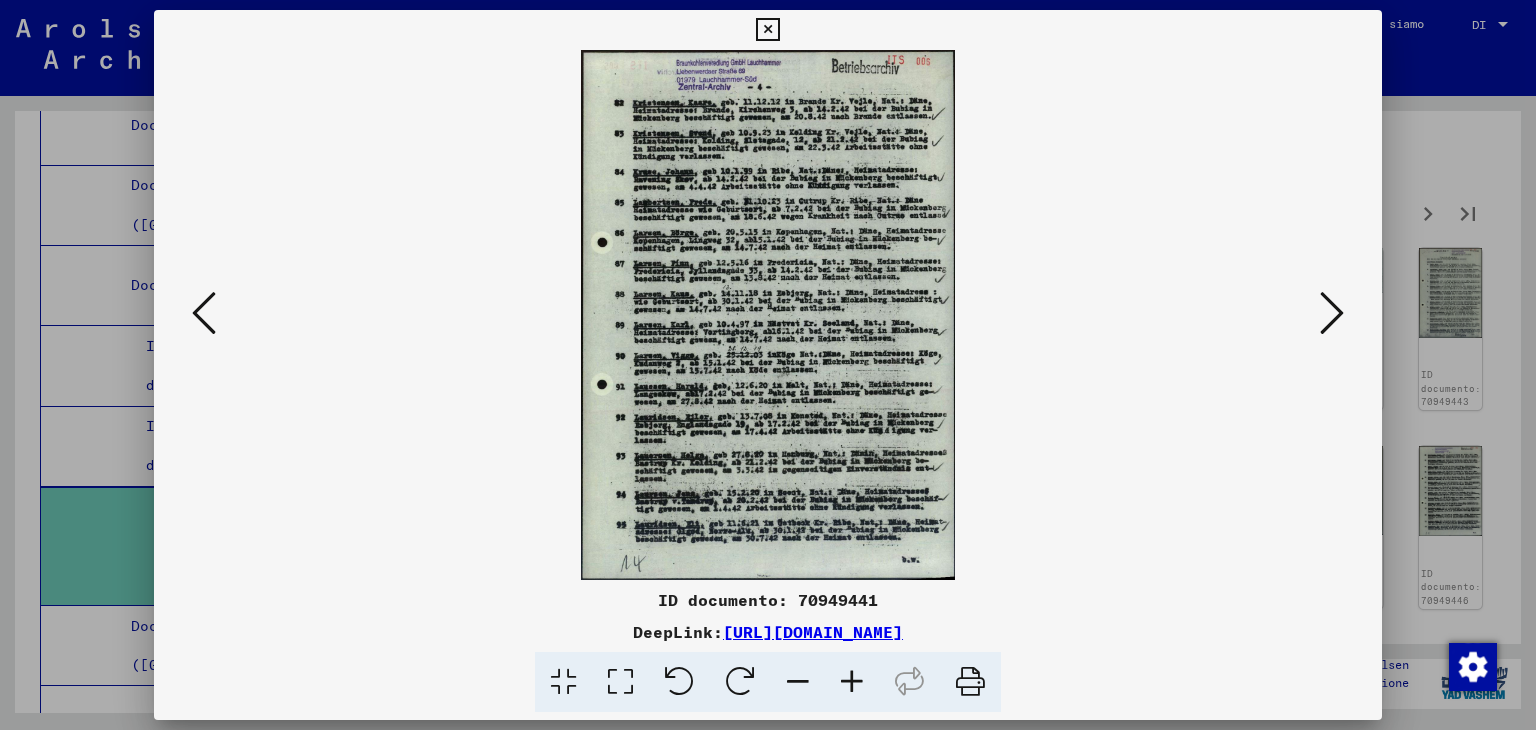 click at bounding box center [1332, 313] 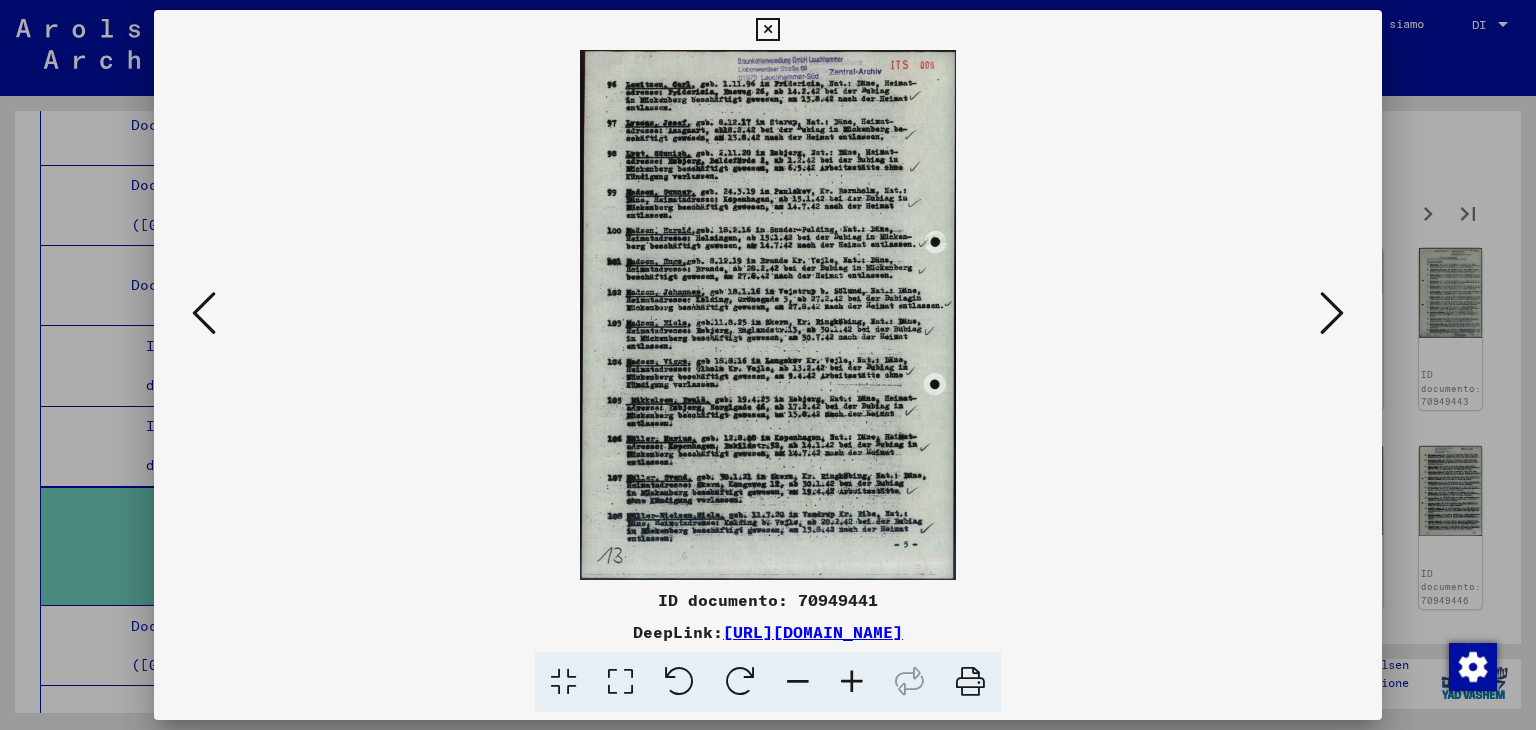 click at bounding box center [1332, 313] 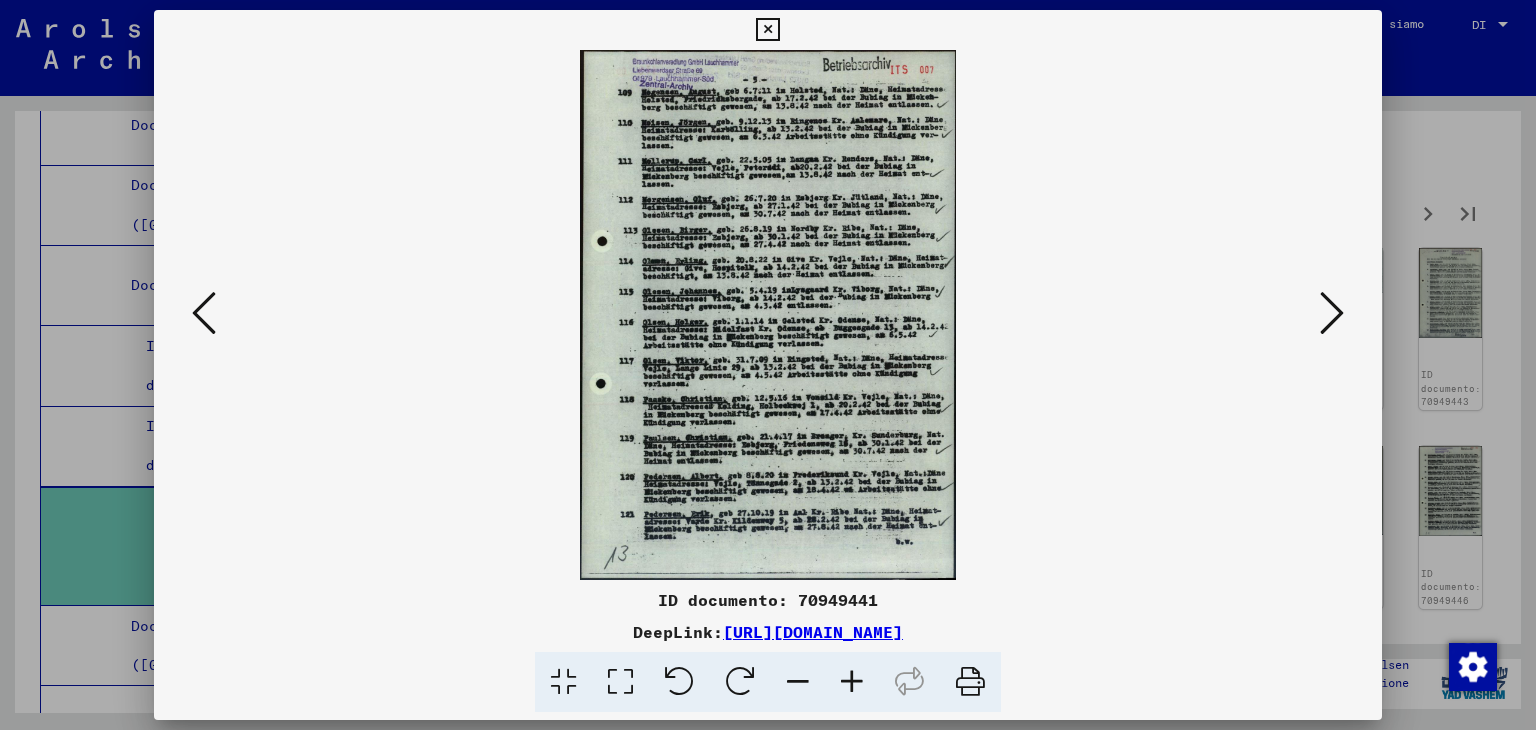 click at bounding box center (1332, 313) 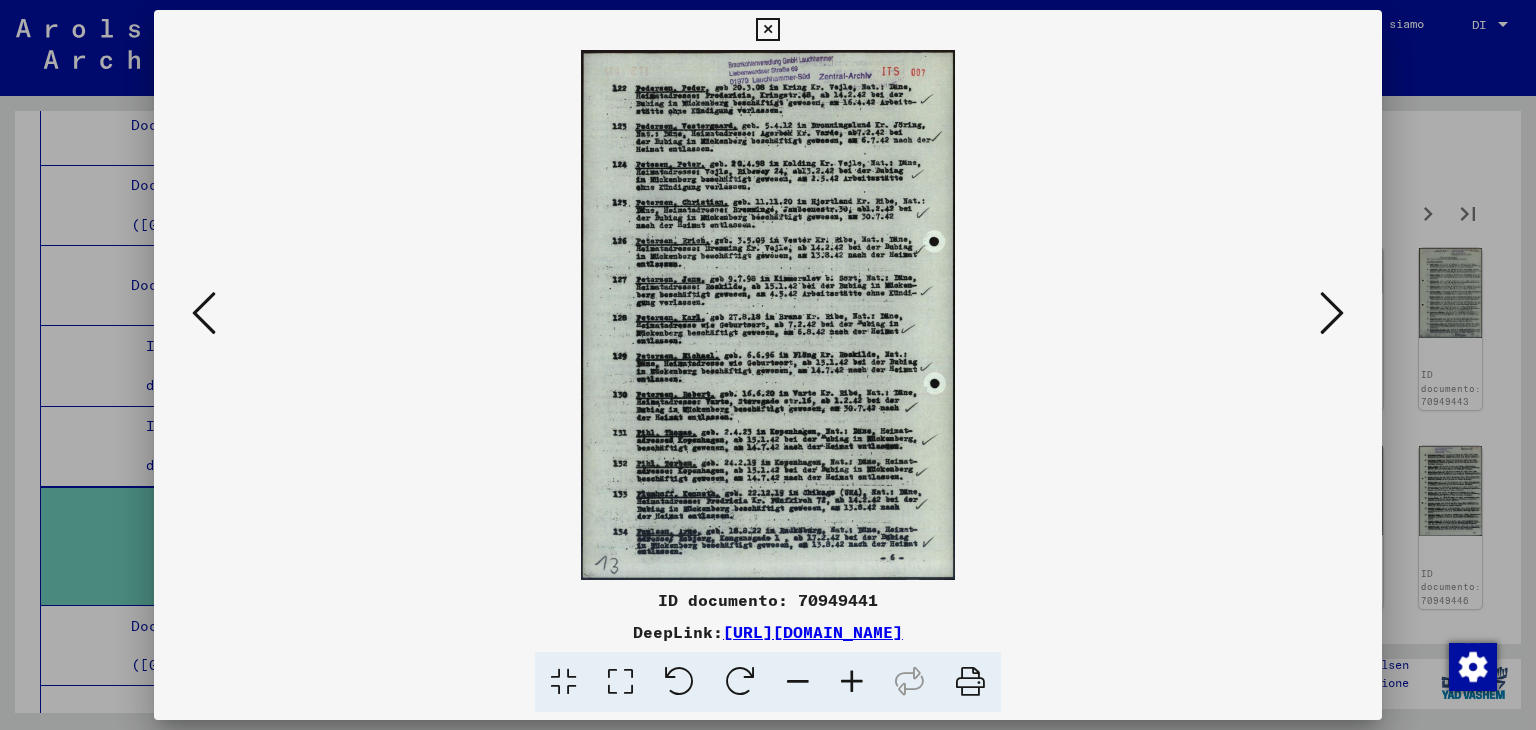 click at bounding box center (1332, 313) 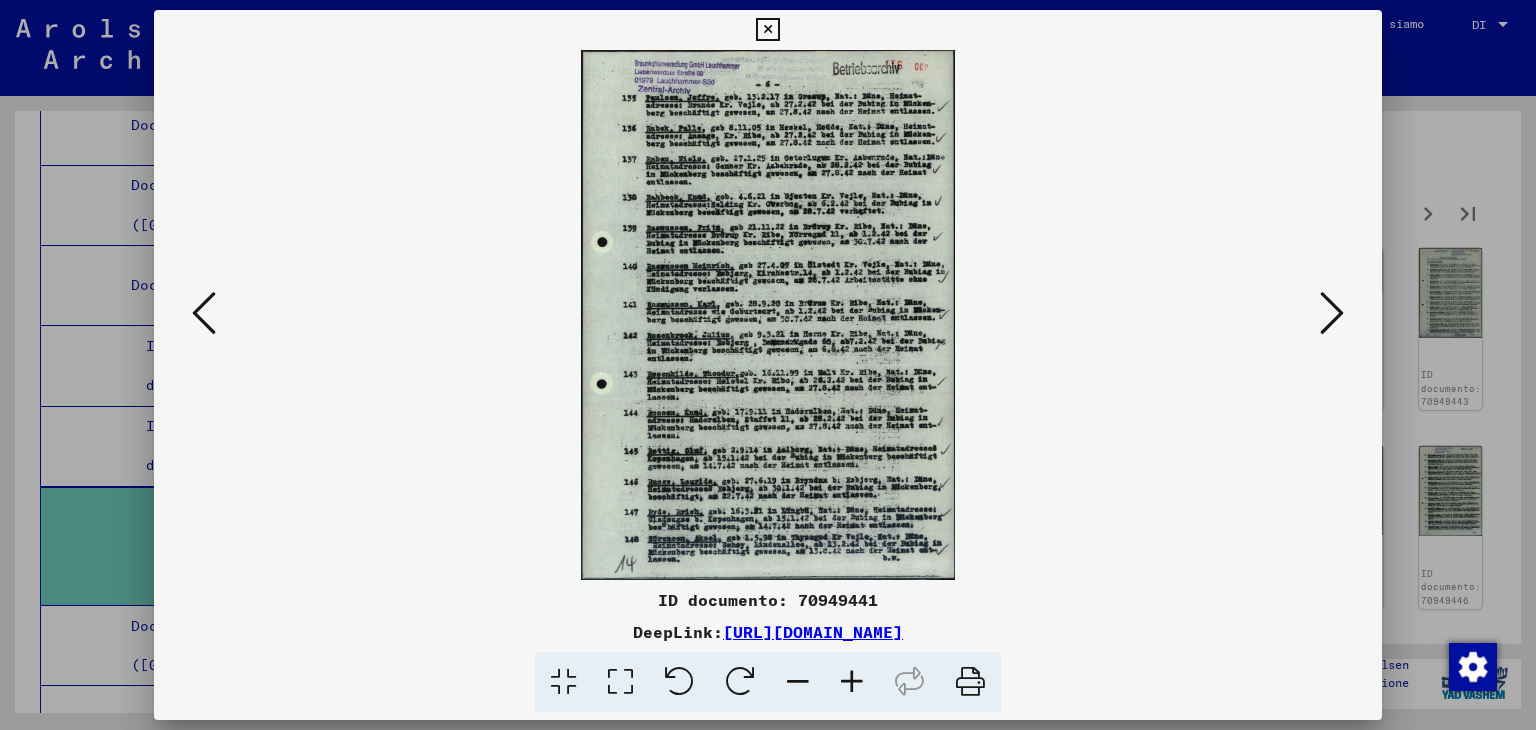 click at bounding box center [1332, 313] 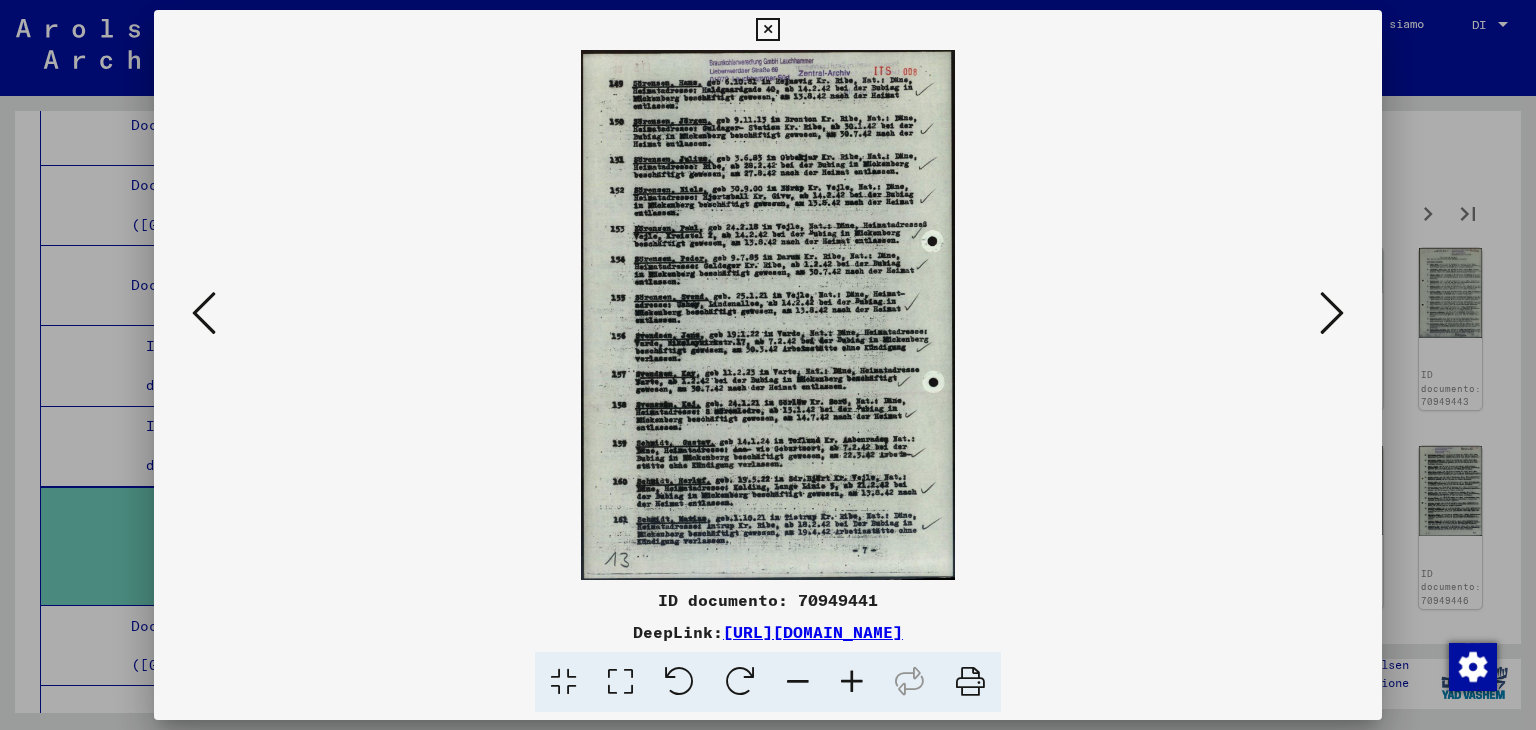 click at bounding box center [1332, 313] 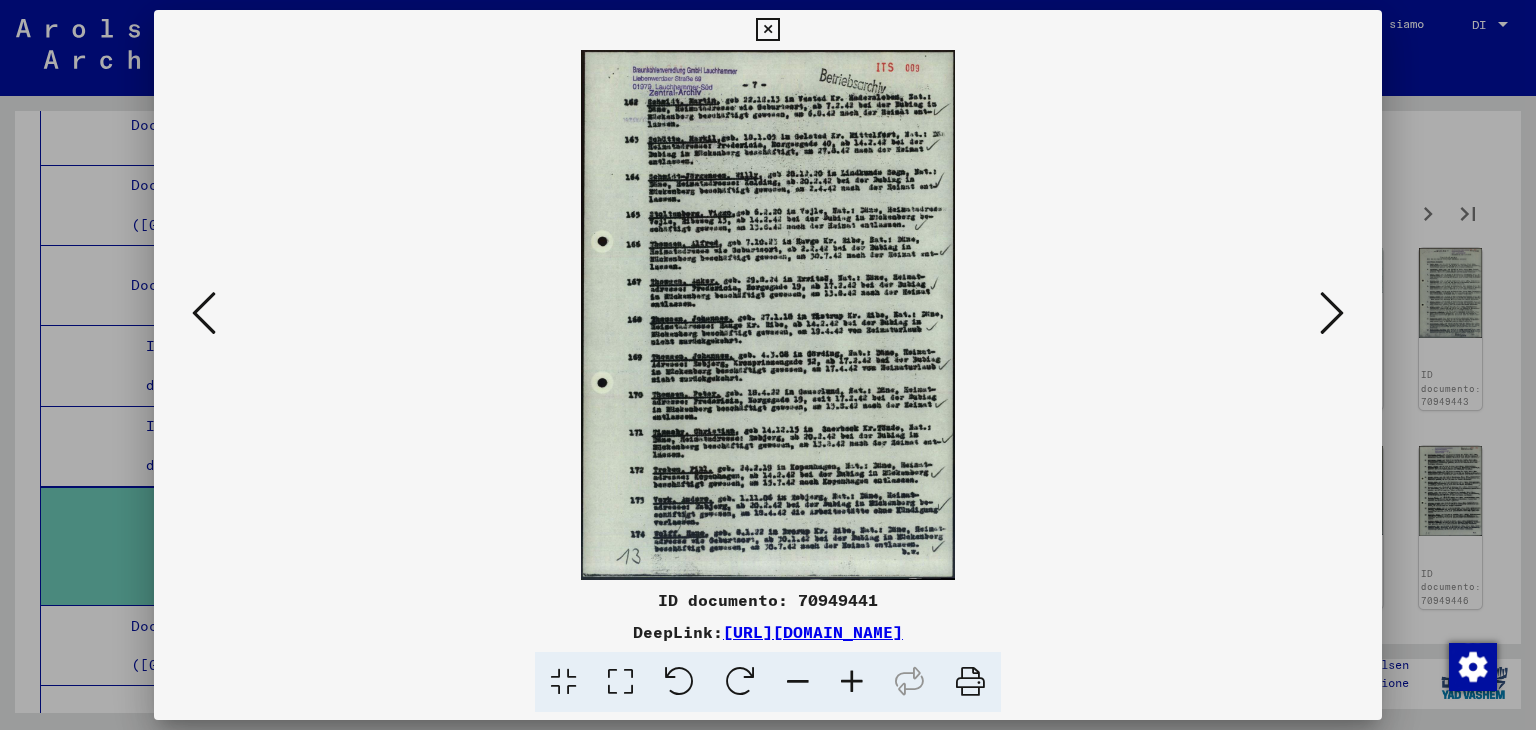 click at bounding box center (1332, 313) 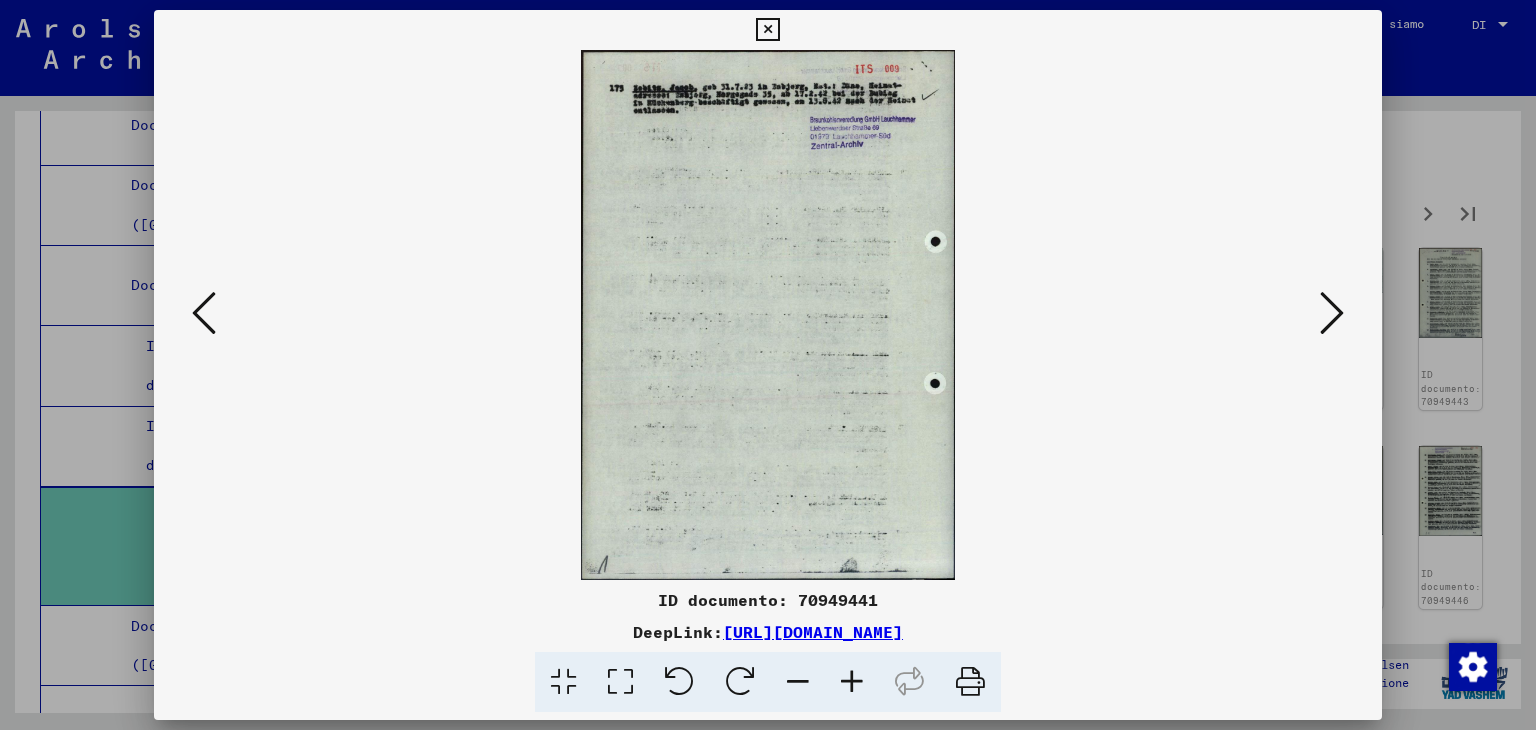 click at bounding box center [1332, 313] 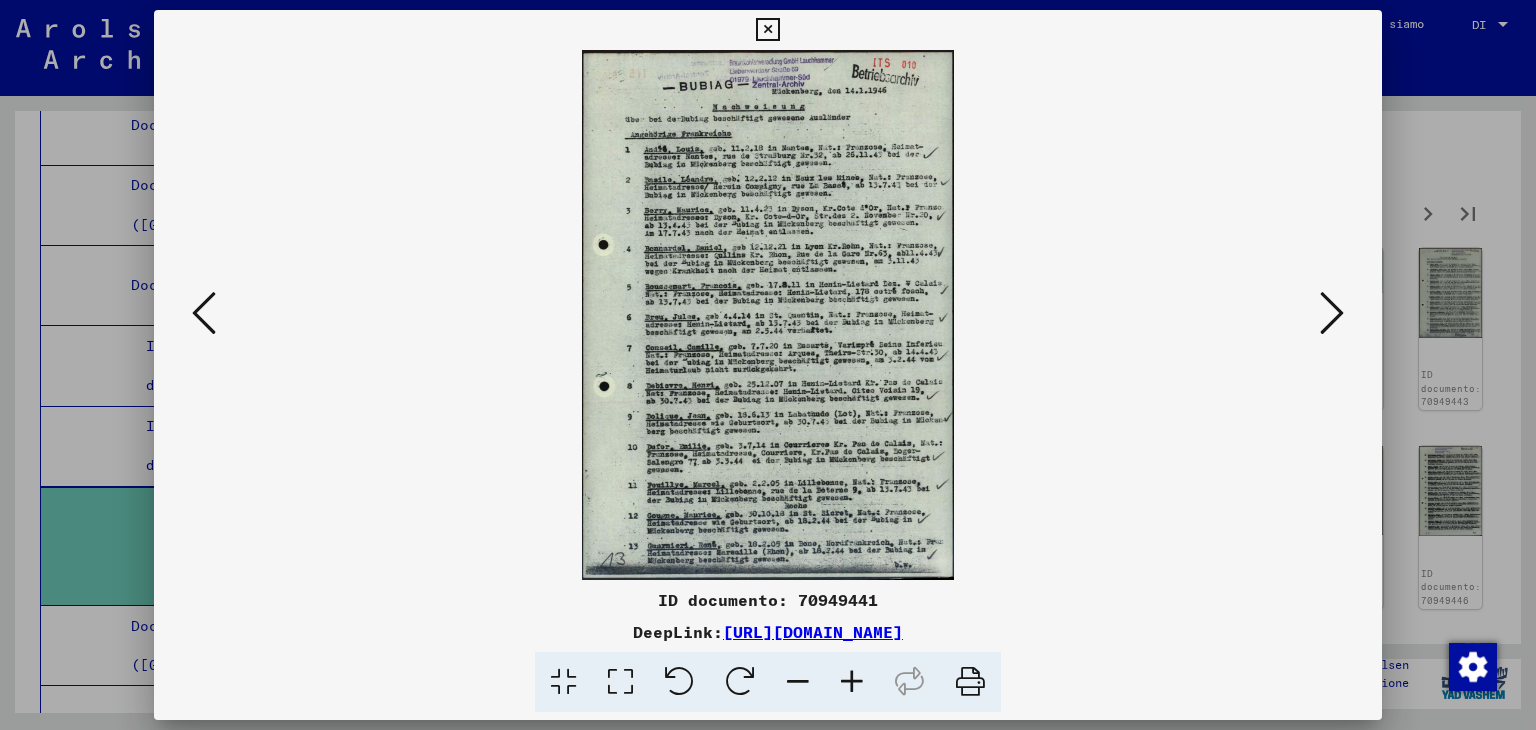 click at bounding box center (1332, 313) 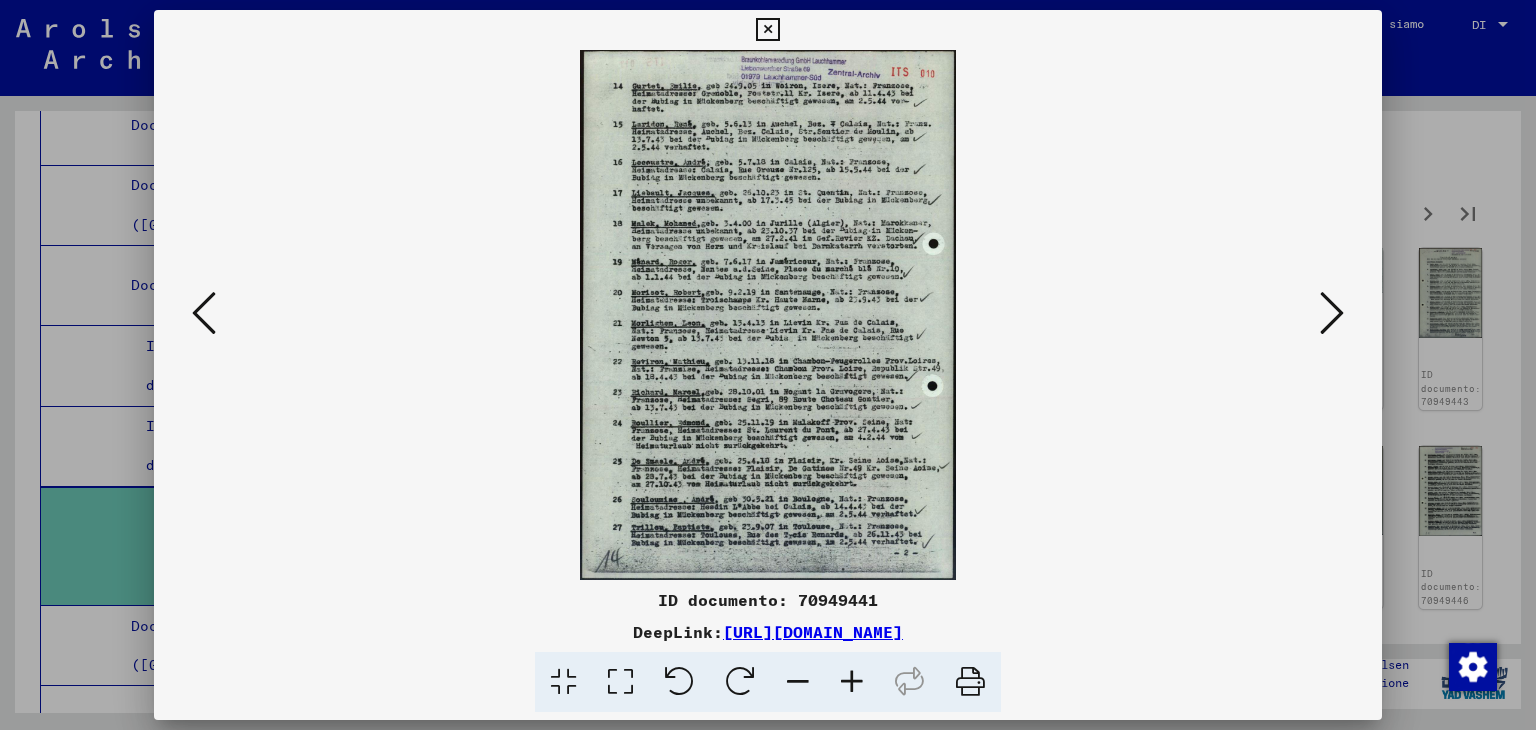 click at bounding box center (1332, 313) 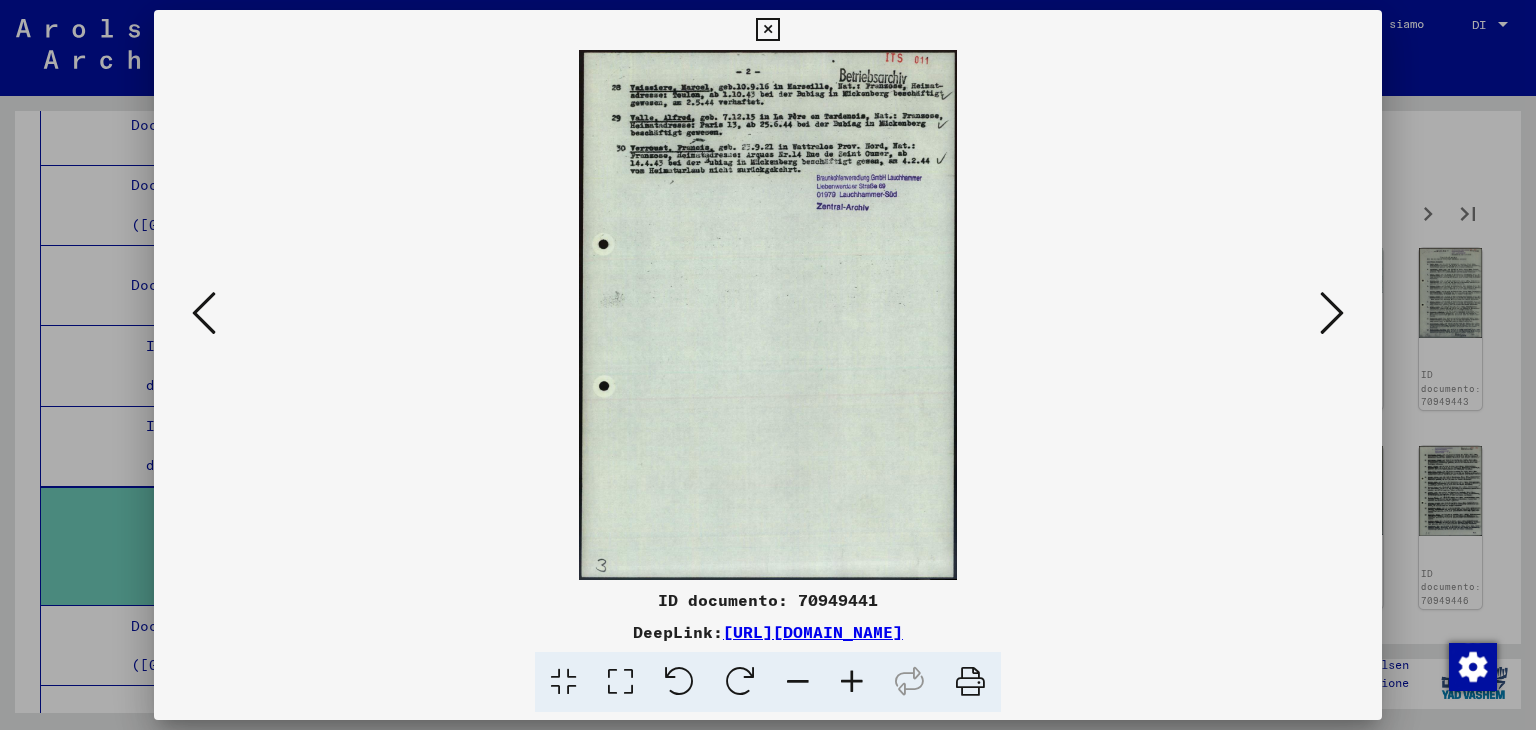click at bounding box center (1332, 313) 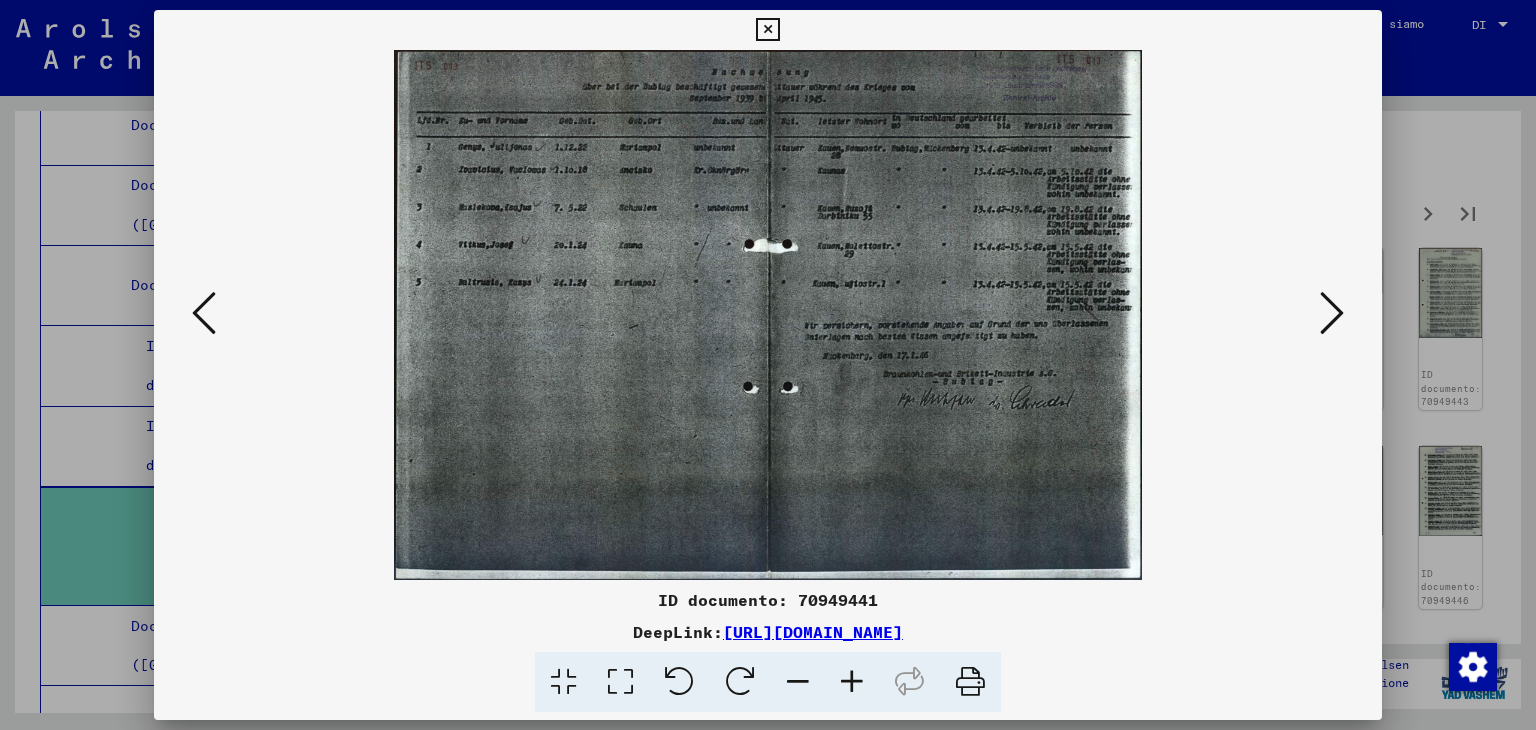 click at bounding box center (1332, 313) 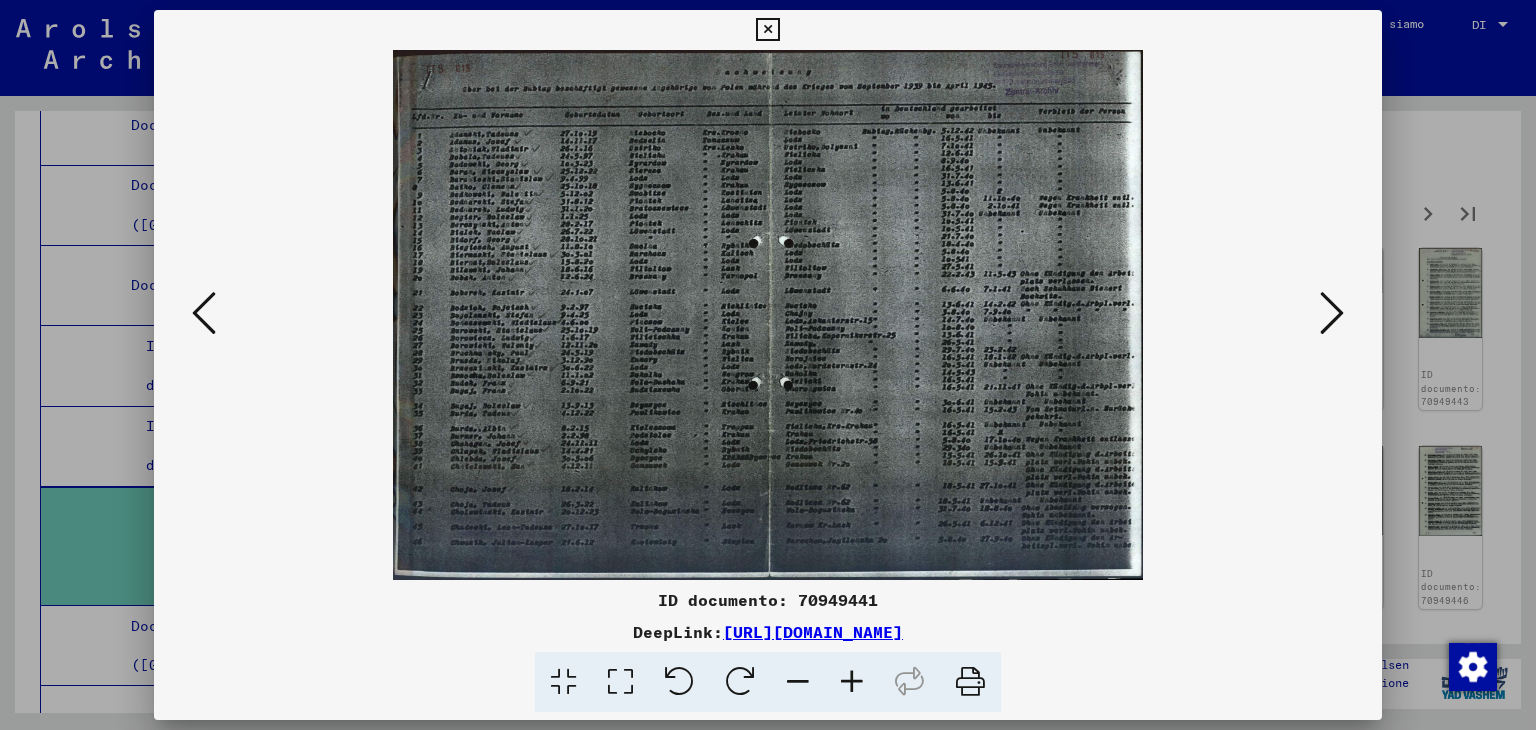 click at bounding box center (852, 682) 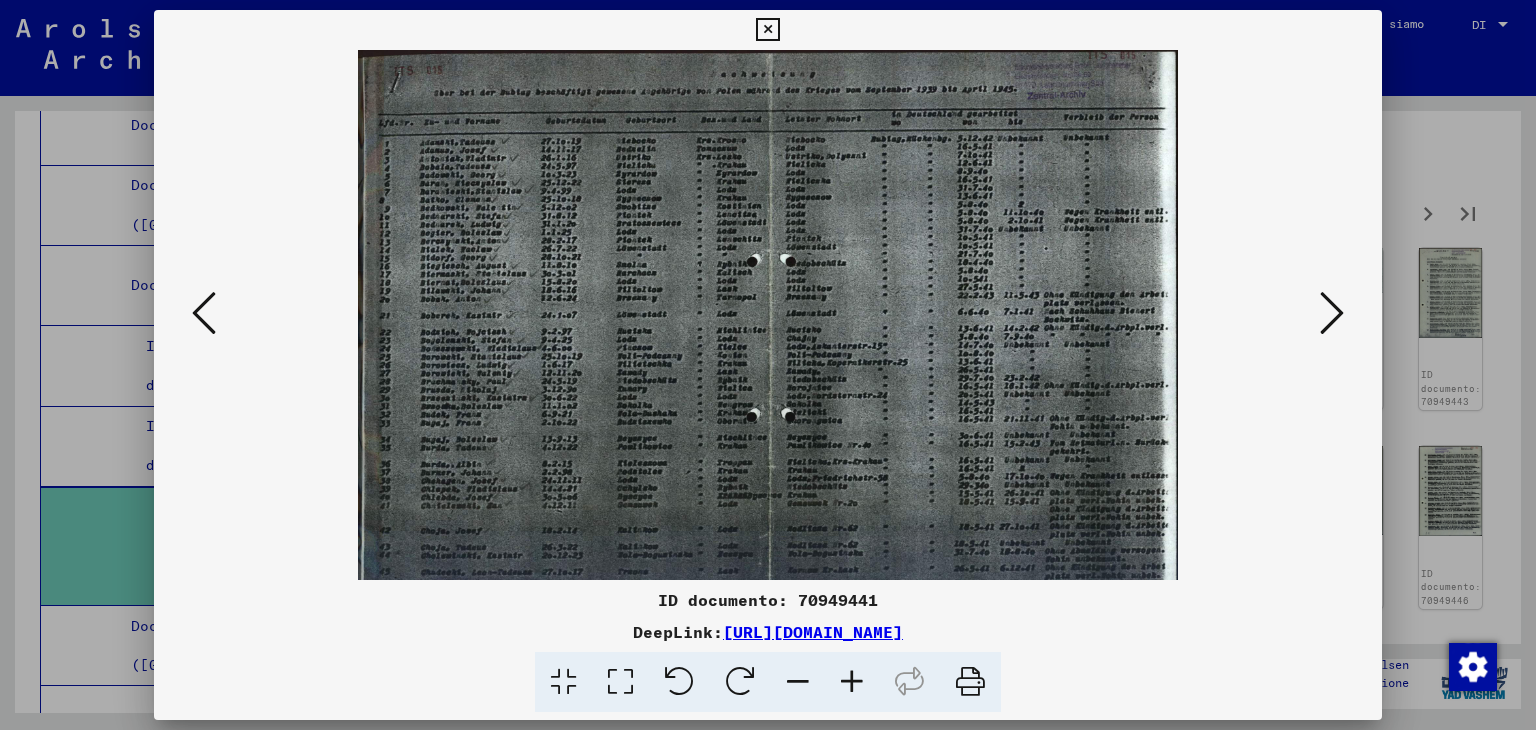 click at bounding box center (852, 682) 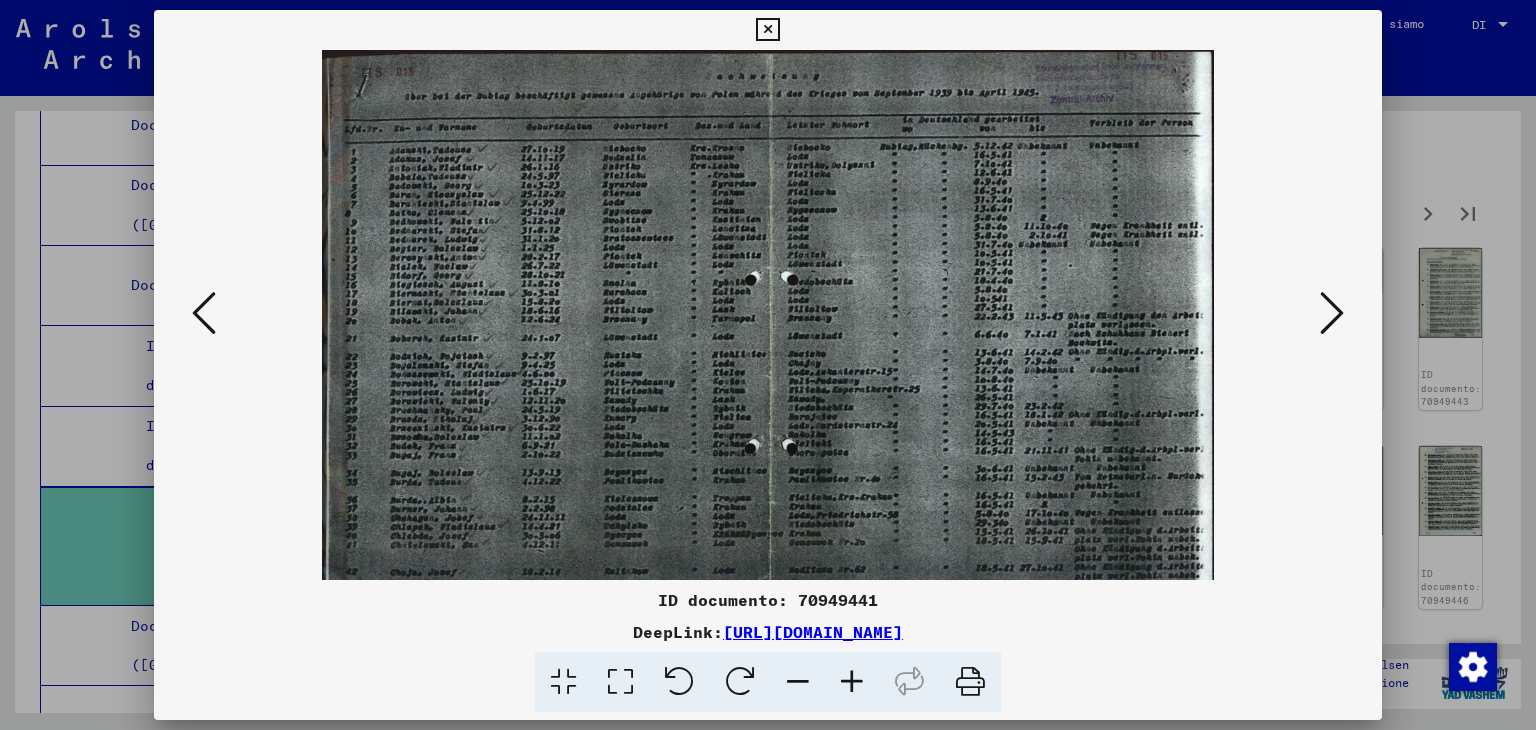 click at bounding box center (852, 682) 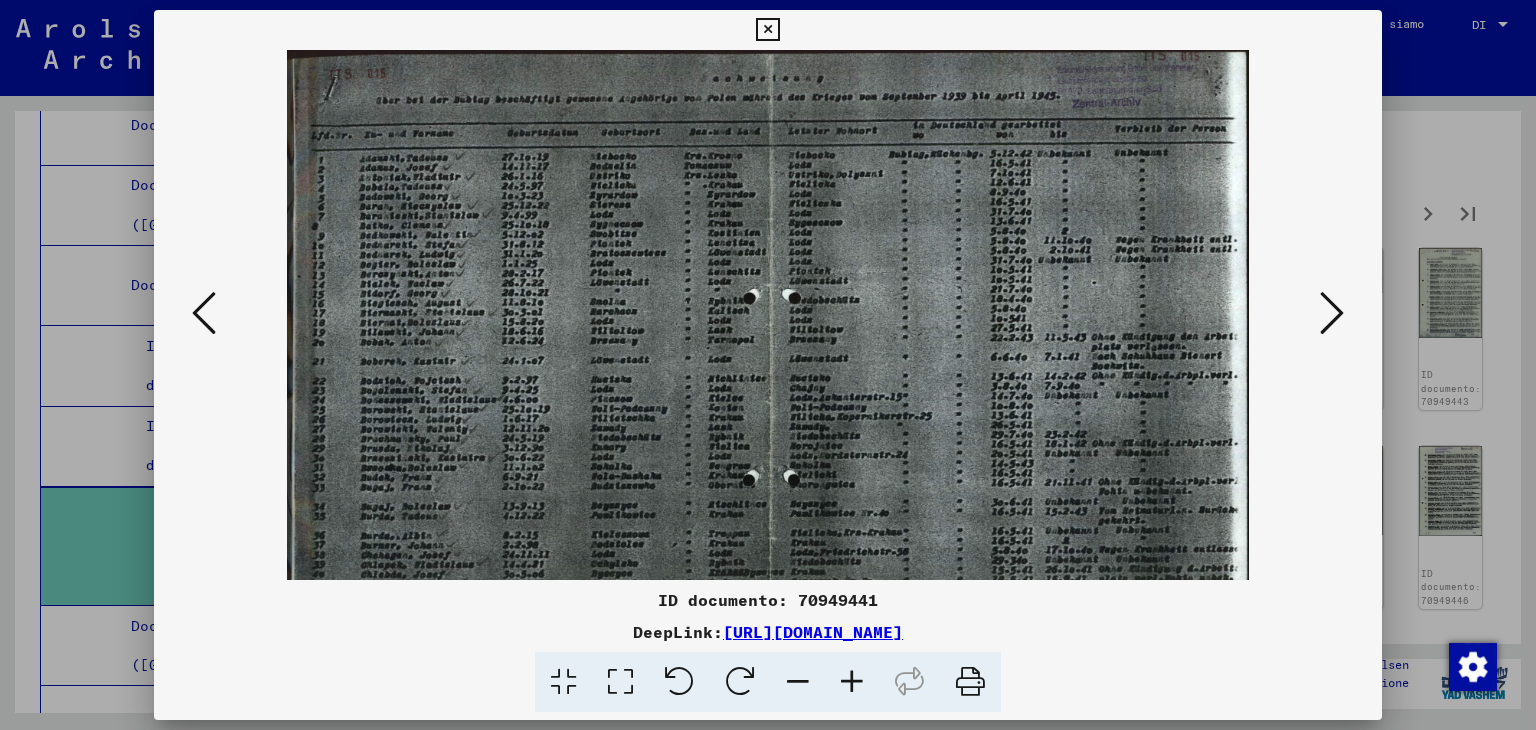 click at bounding box center [852, 682] 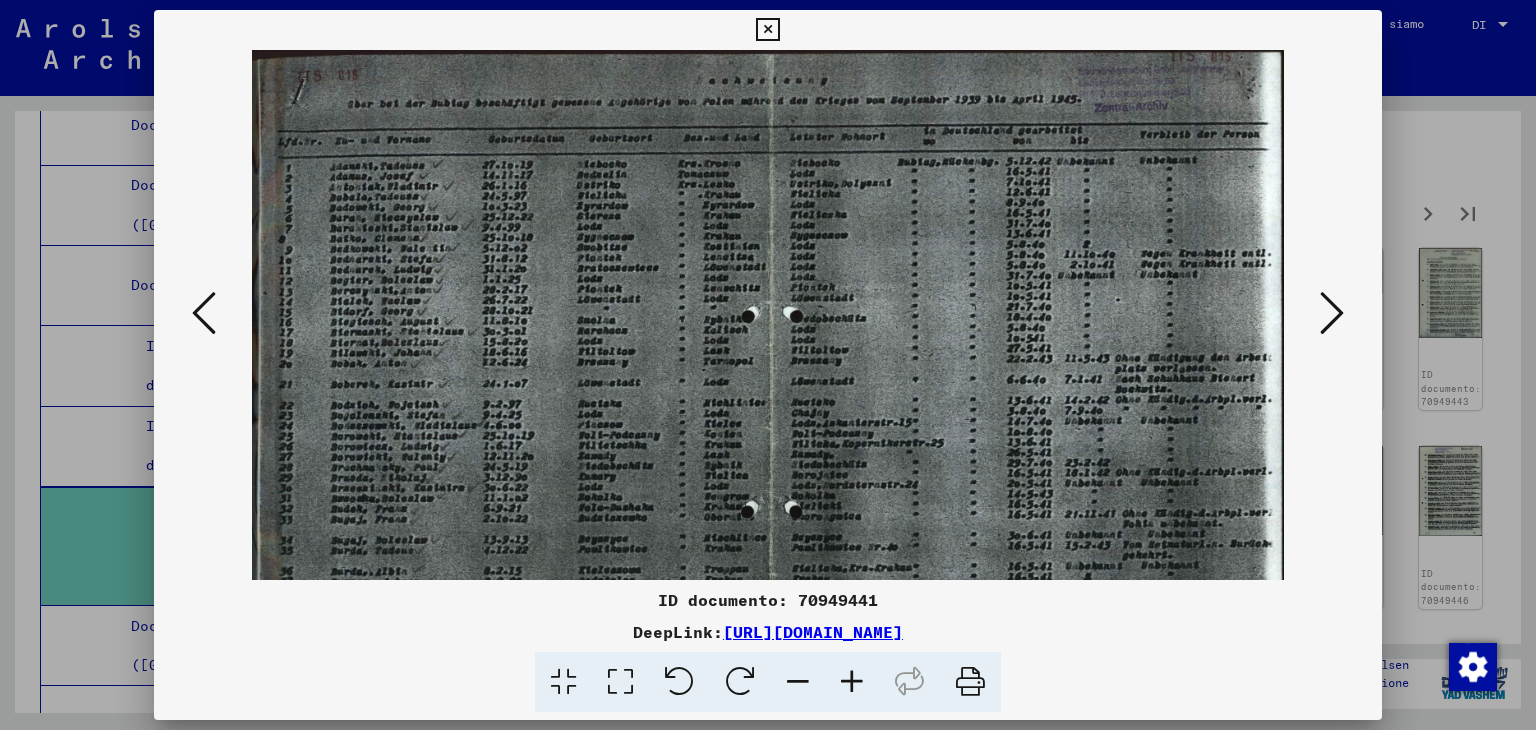 click at bounding box center [852, 682] 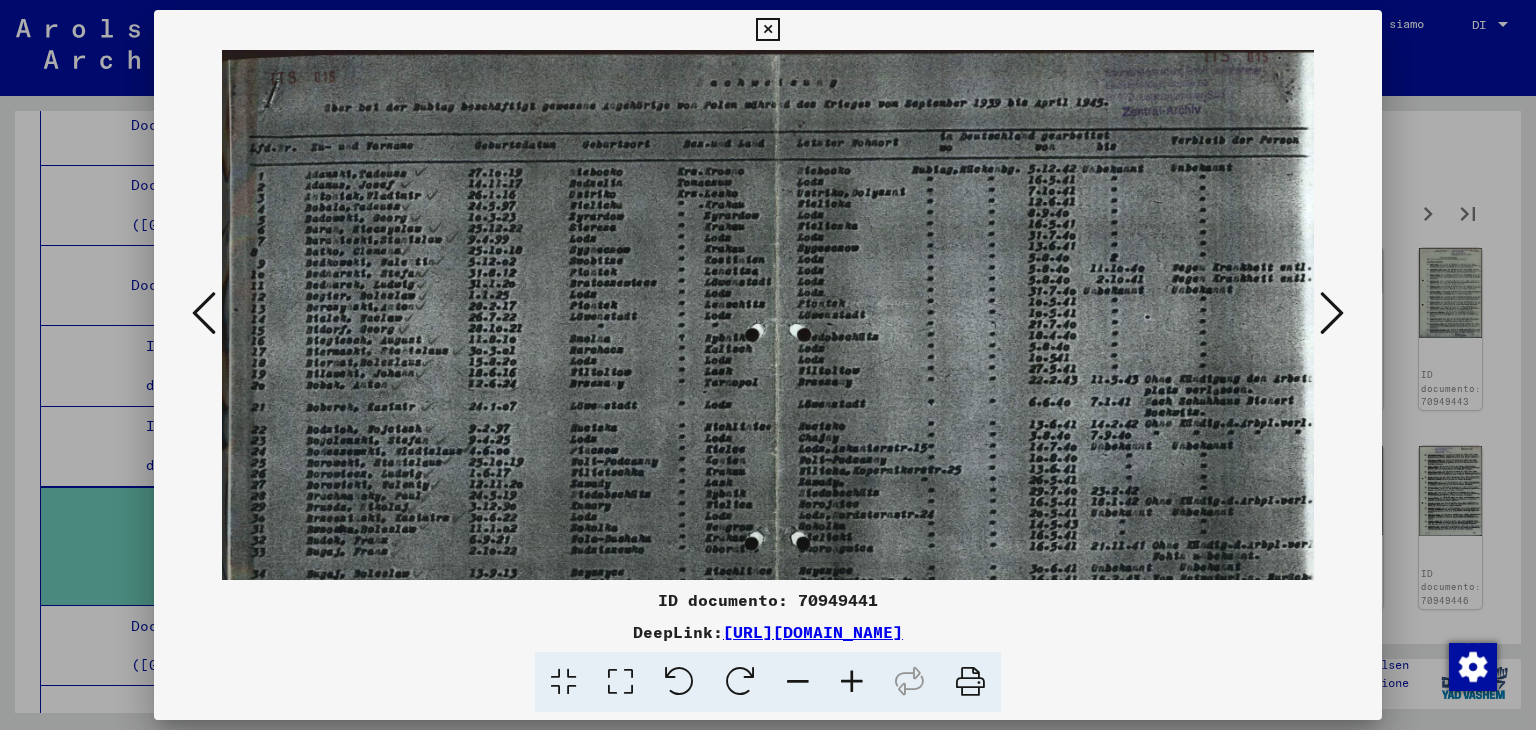 click at bounding box center [852, 682] 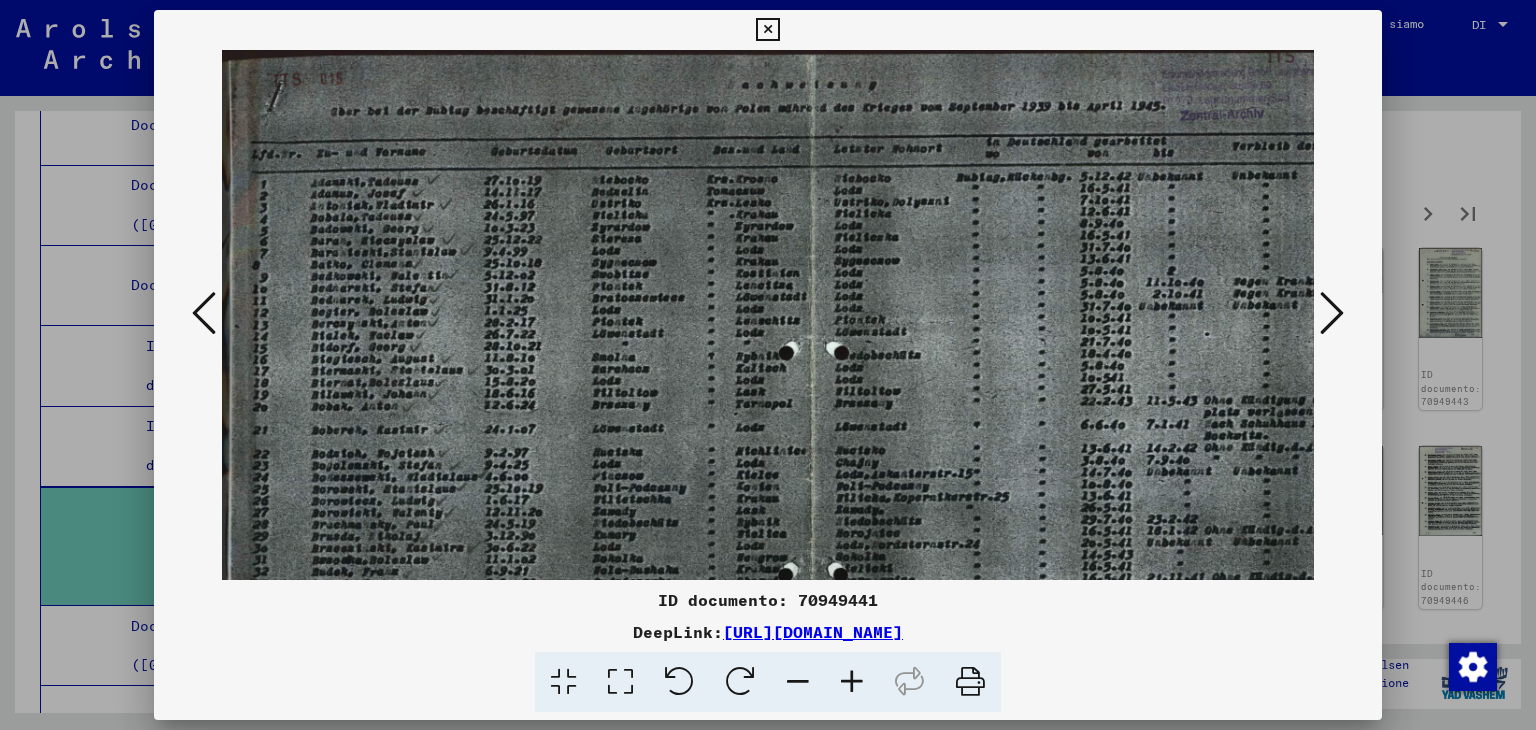 click at bounding box center [852, 682] 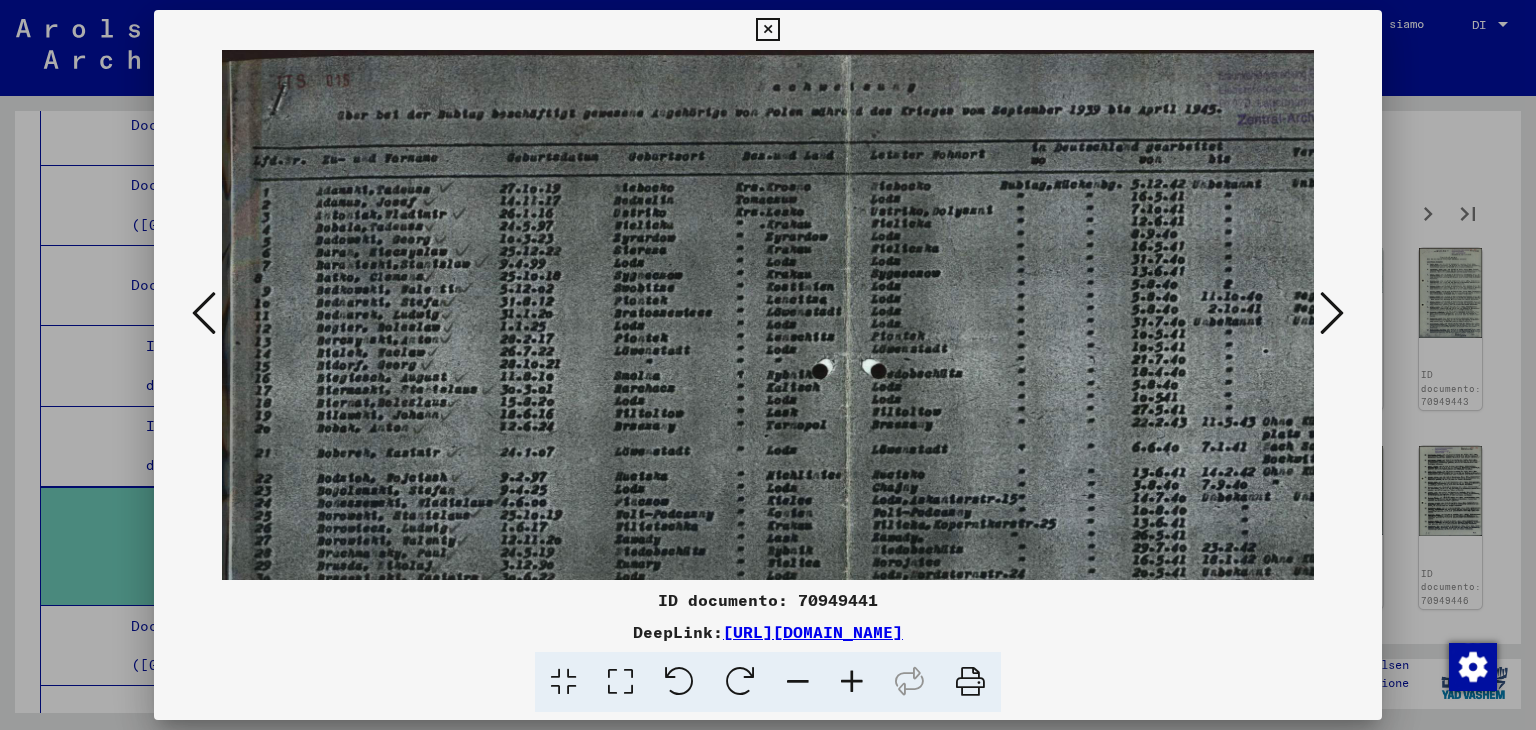 click on "ID documento: 70949441 DeepLink:  [URL][DOMAIN_NAME]" at bounding box center (768, 650) 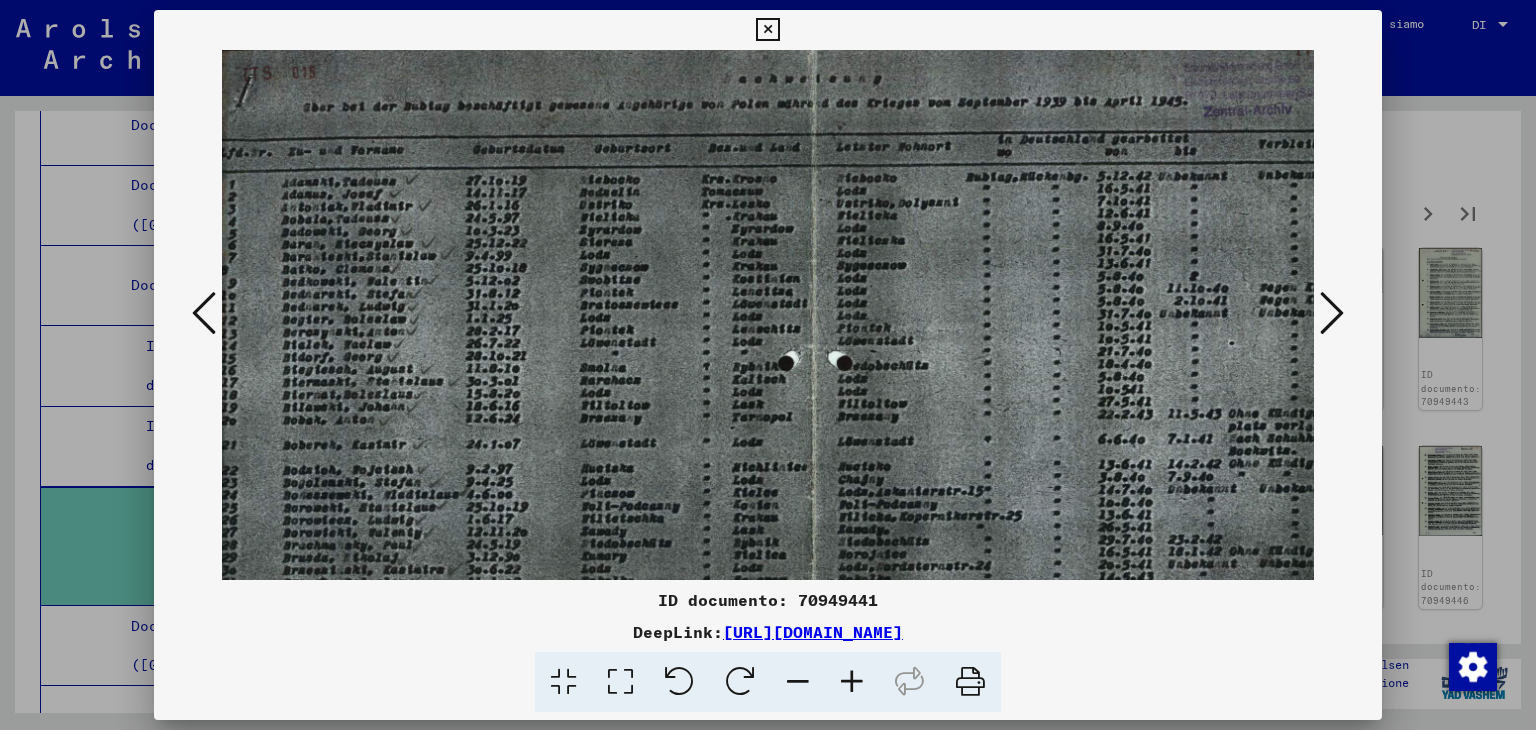 scroll, scrollTop: 11, scrollLeft: 33, axis: both 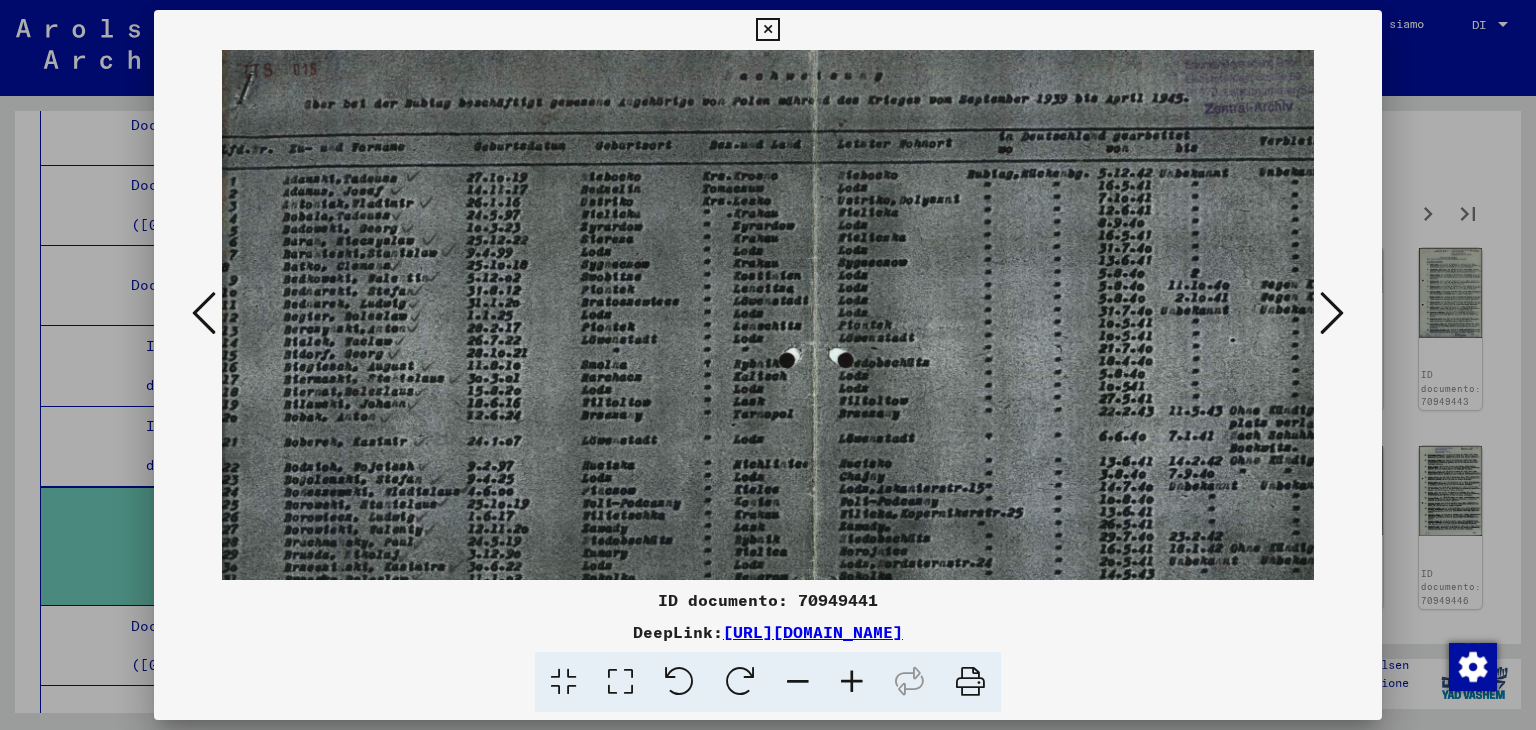drag, startPoint x: 416, startPoint y: 527, endPoint x: 549, endPoint y: 632, distance: 169.45206 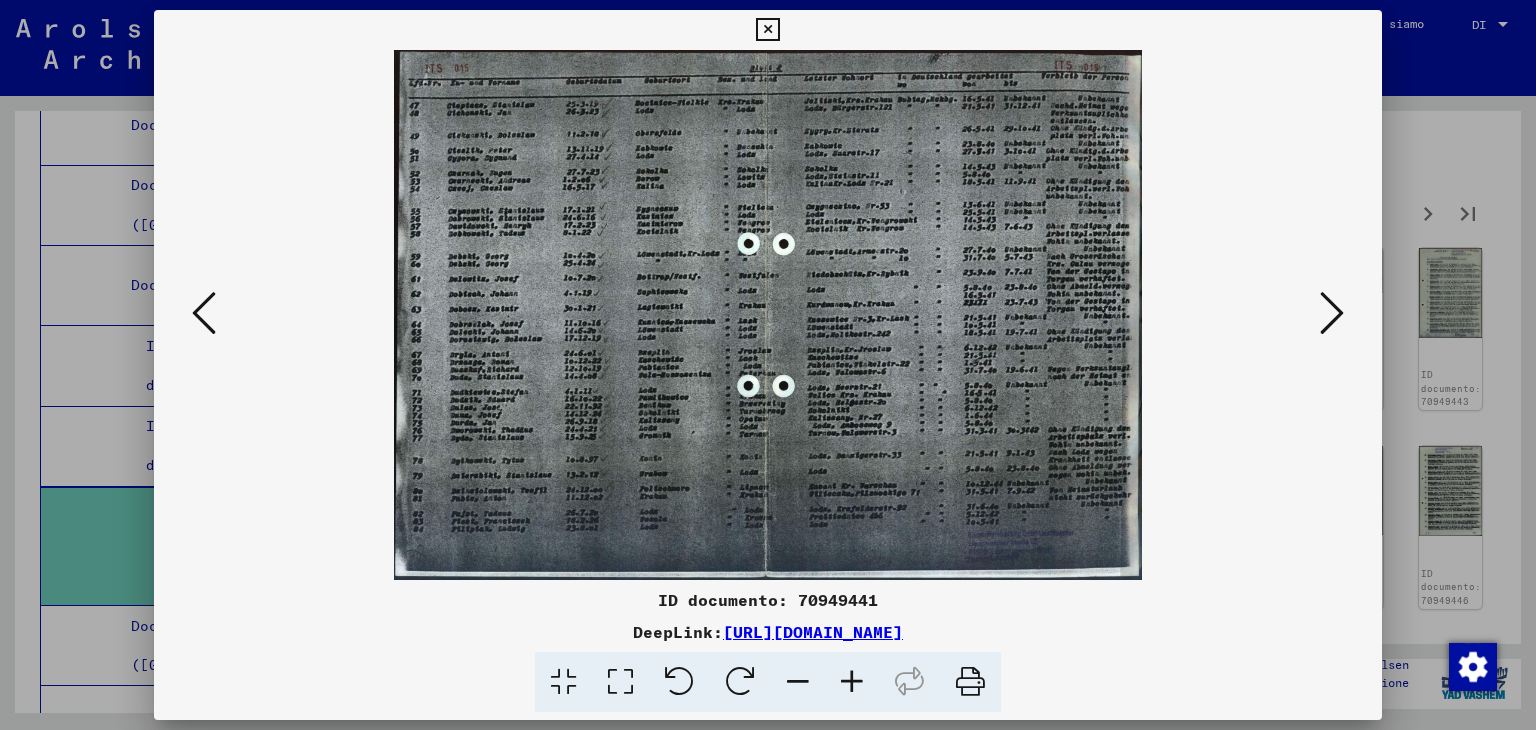 click at bounding box center (1332, 313) 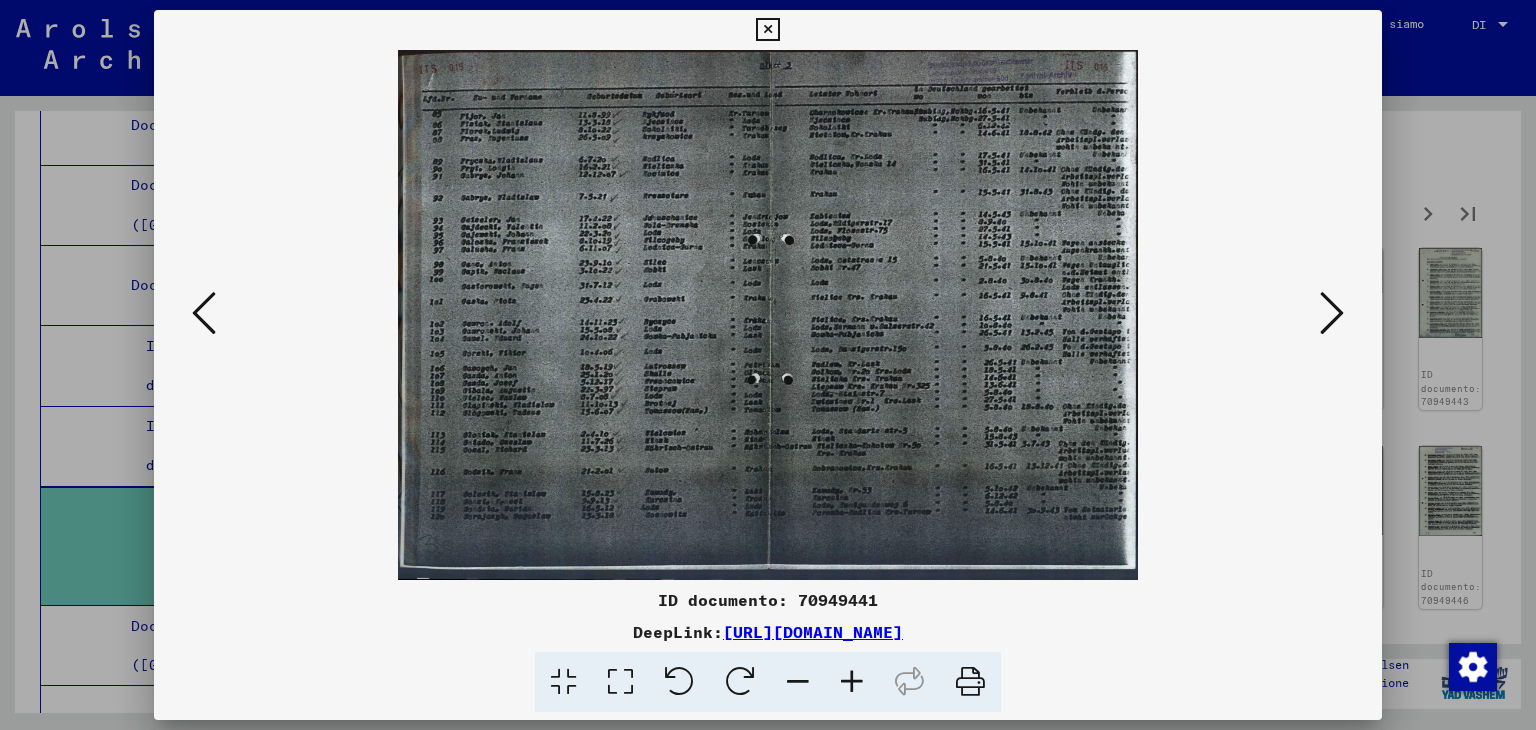 click at bounding box center [1332, 313] 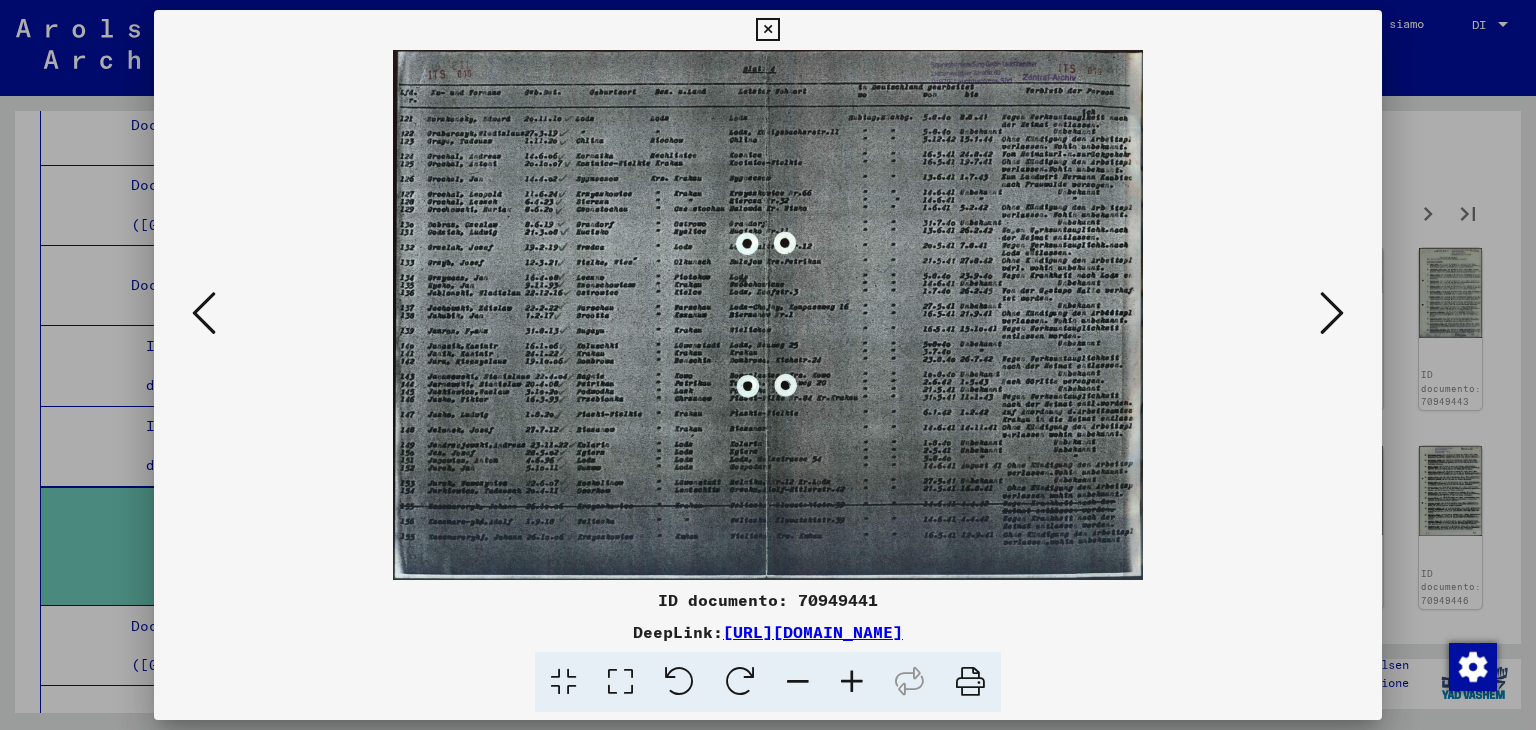 click at bounding box center [852, 682] 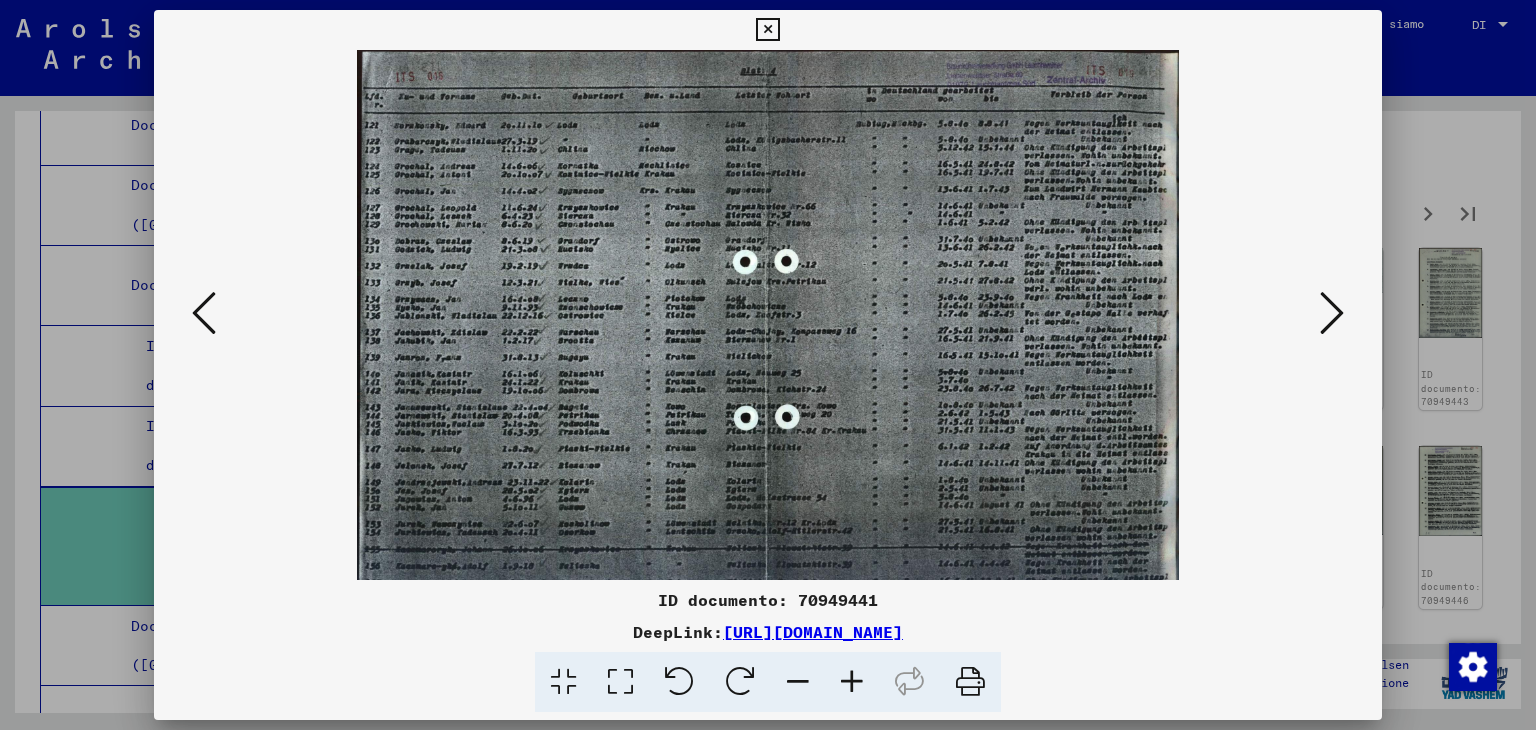click at bounding box center (852, 682) 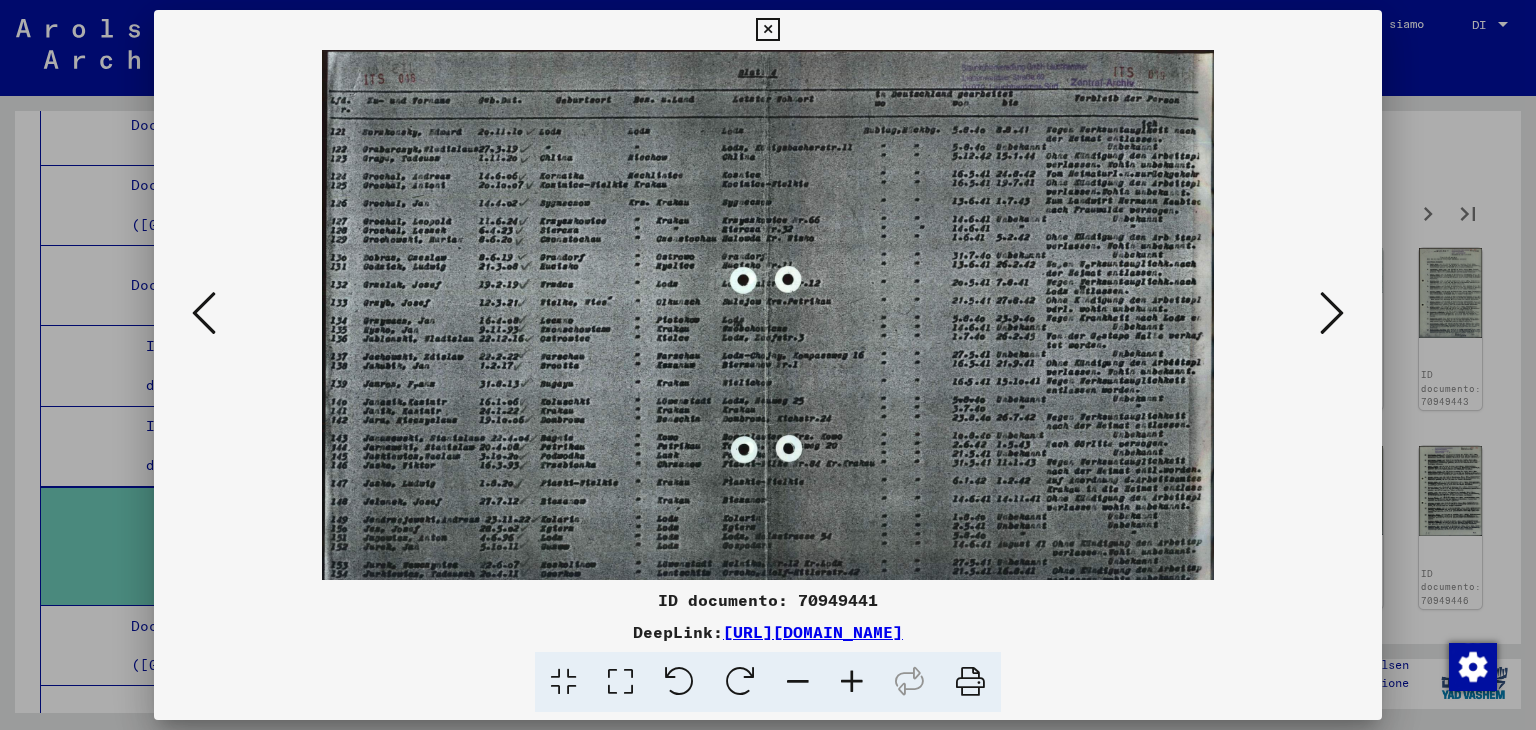 click at bounding box center [852, 682] 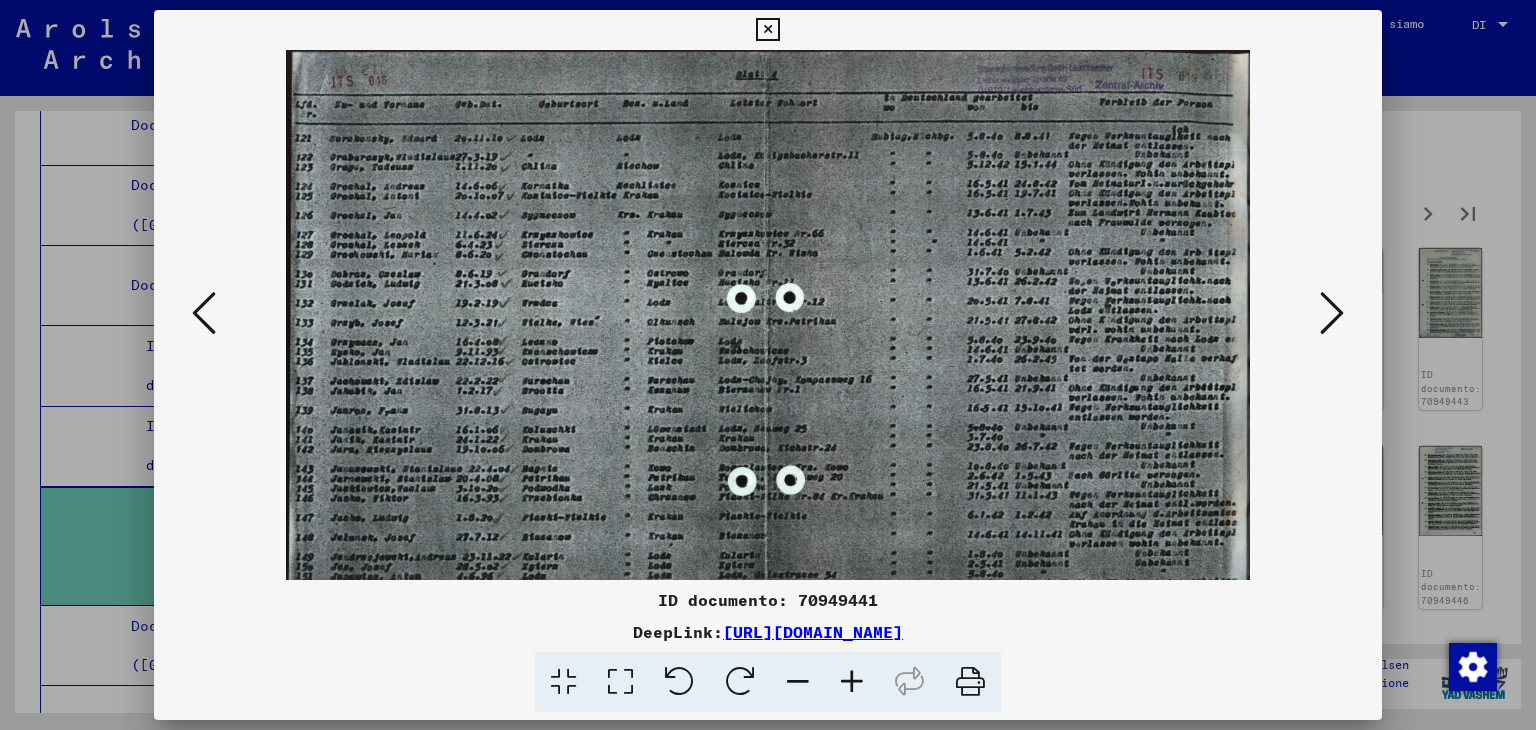 click at bounding box center [852, 682] 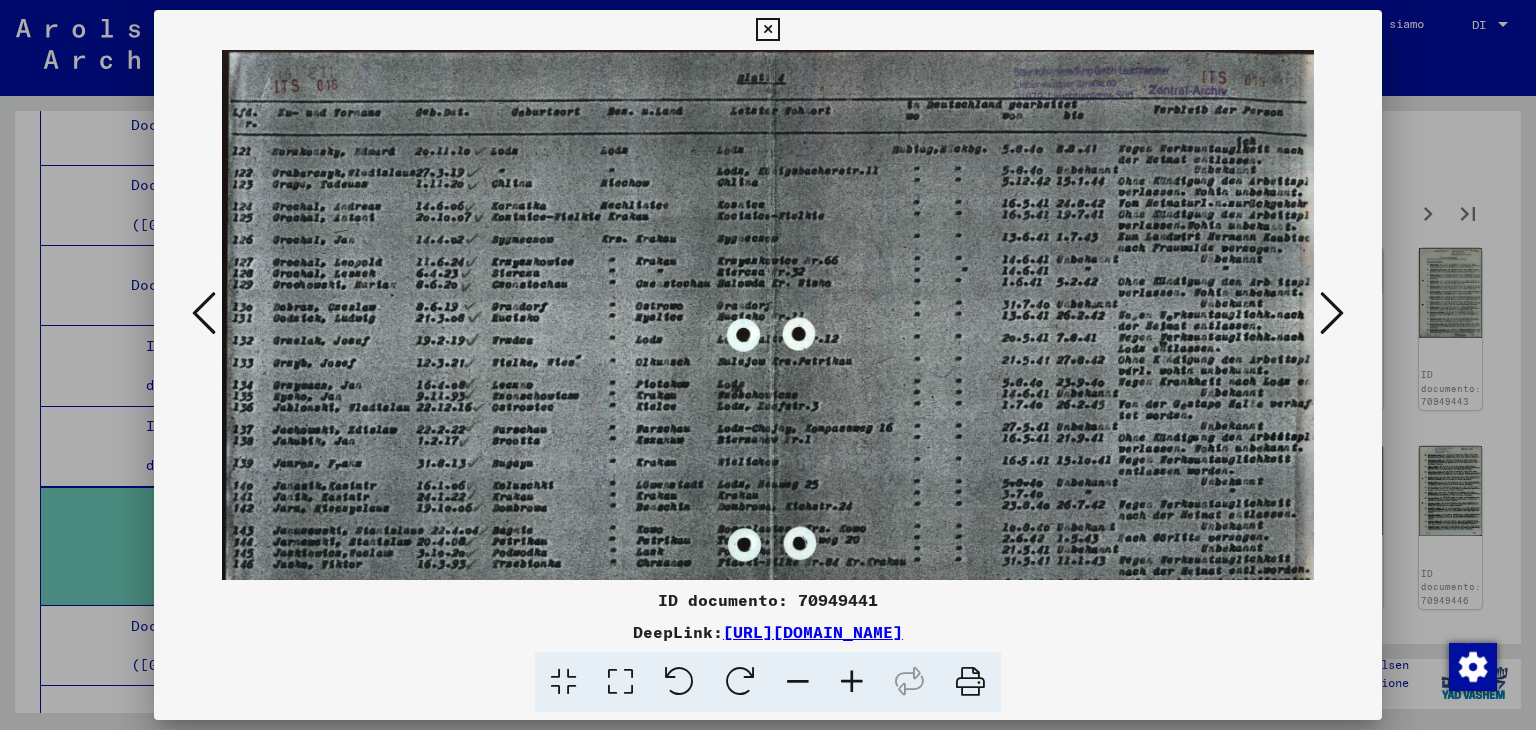 click at bounding box center (852, 682) 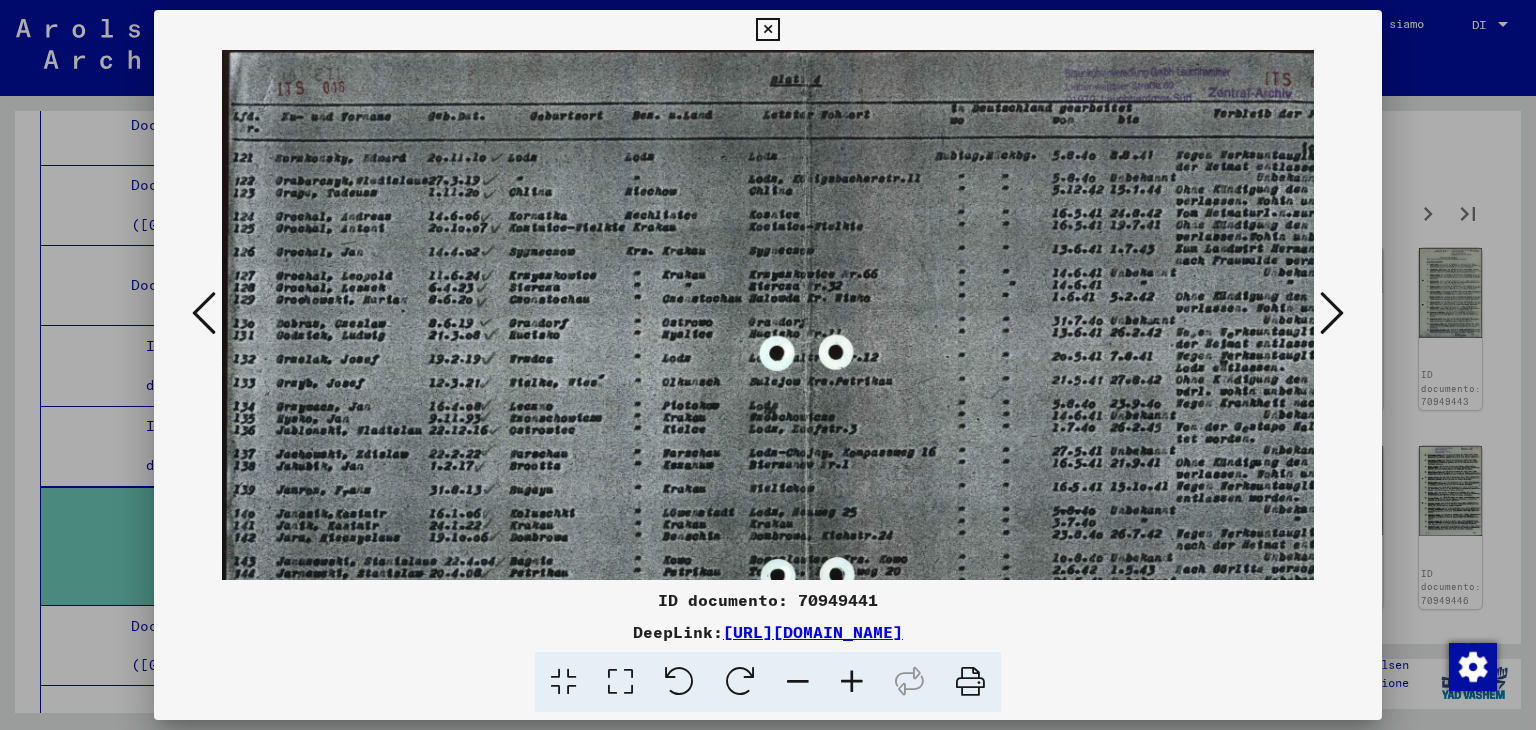 click at bounding box center (852, 682) 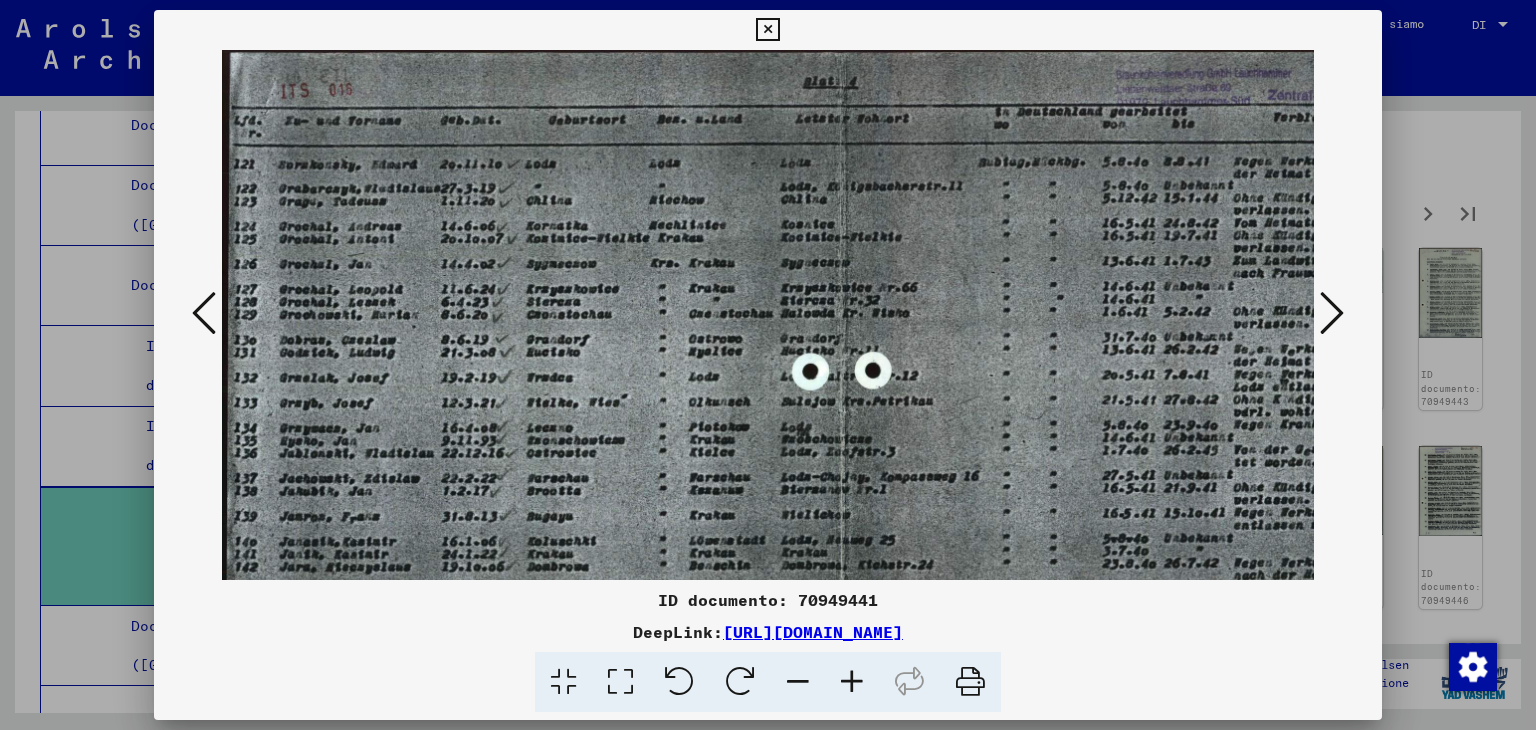 click at bounding box center [852, 682] 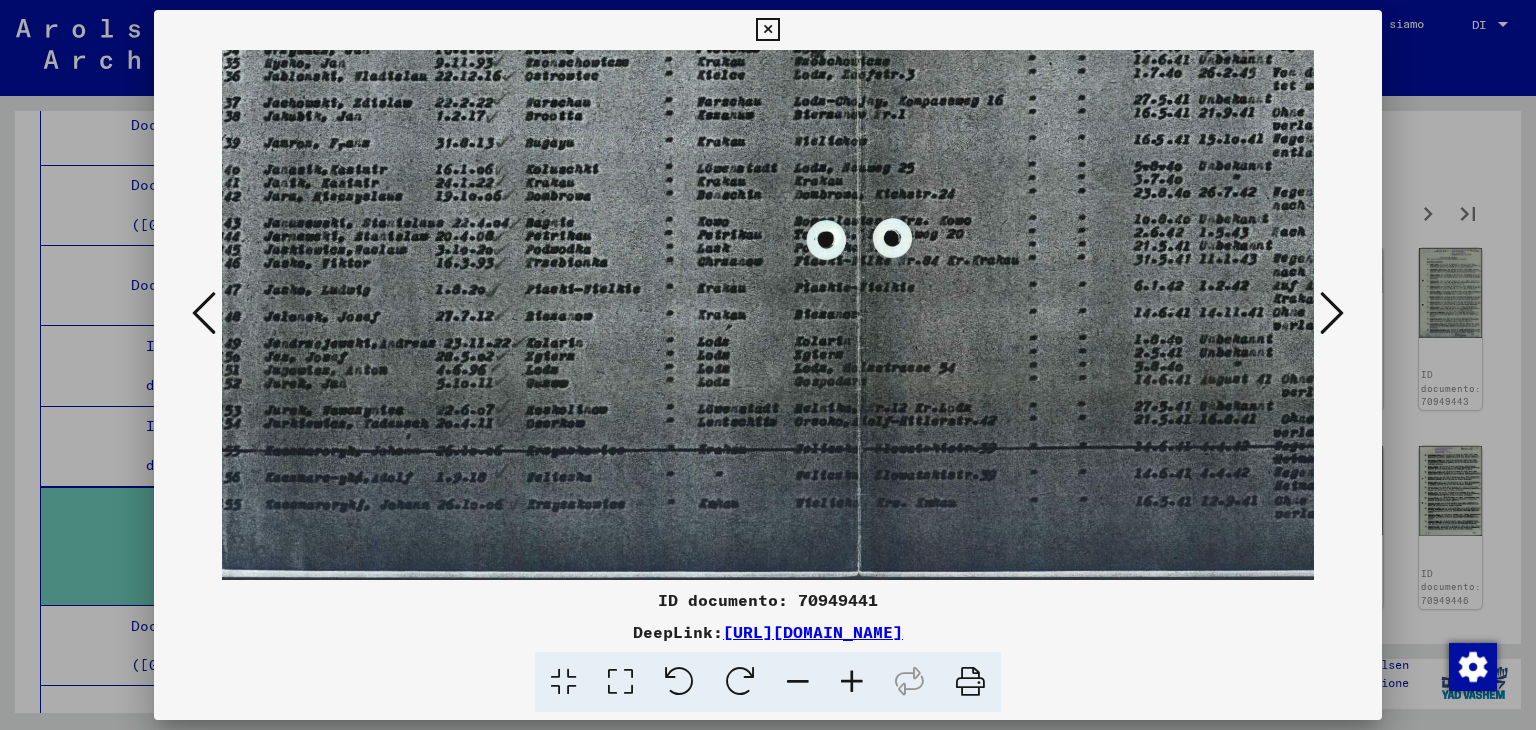scroll, scrollTop: 400, scrollLeft: 21, axis: both 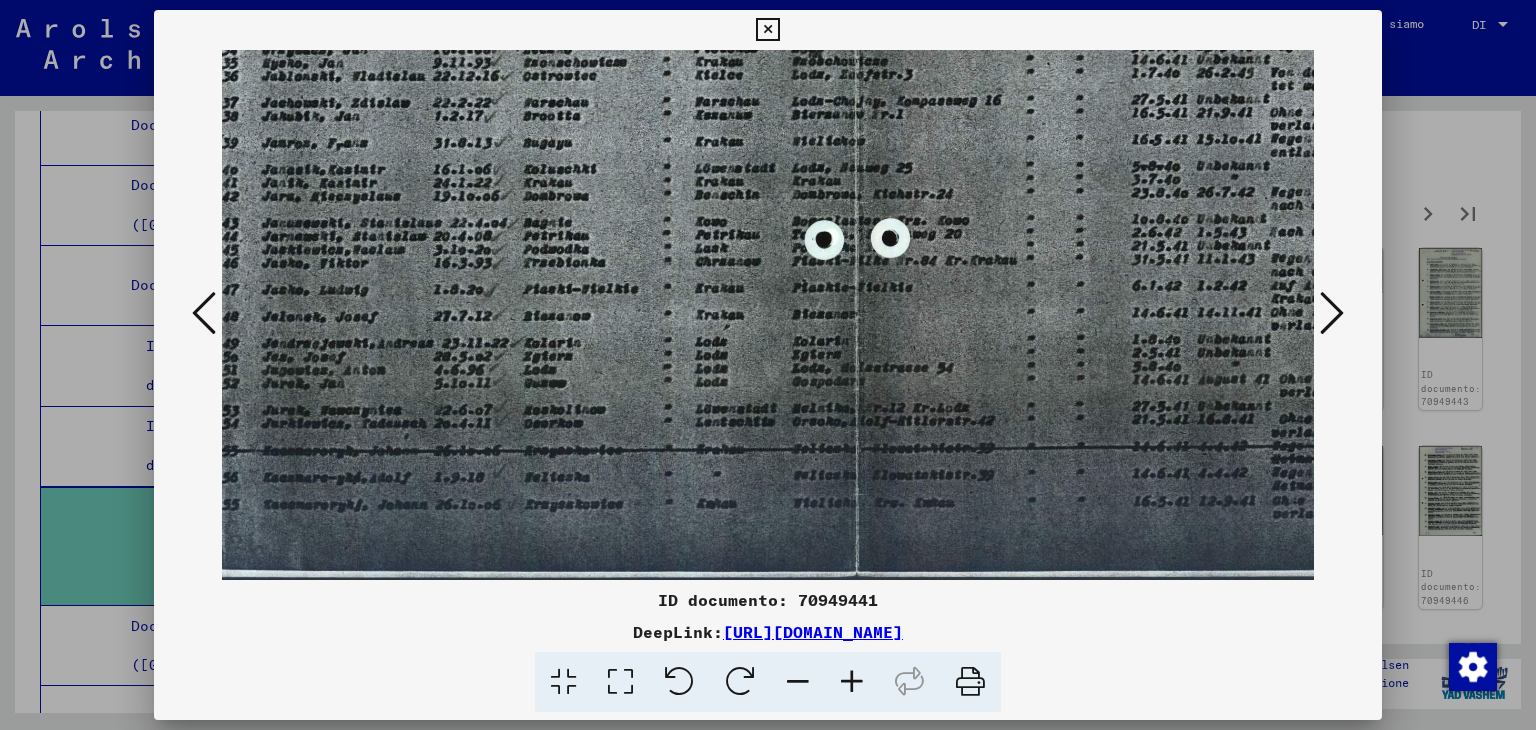 drag, startPoint x: 828, startPoint y: 513, endPoint x: 848, endPoint y: -2, distance: 515.3882 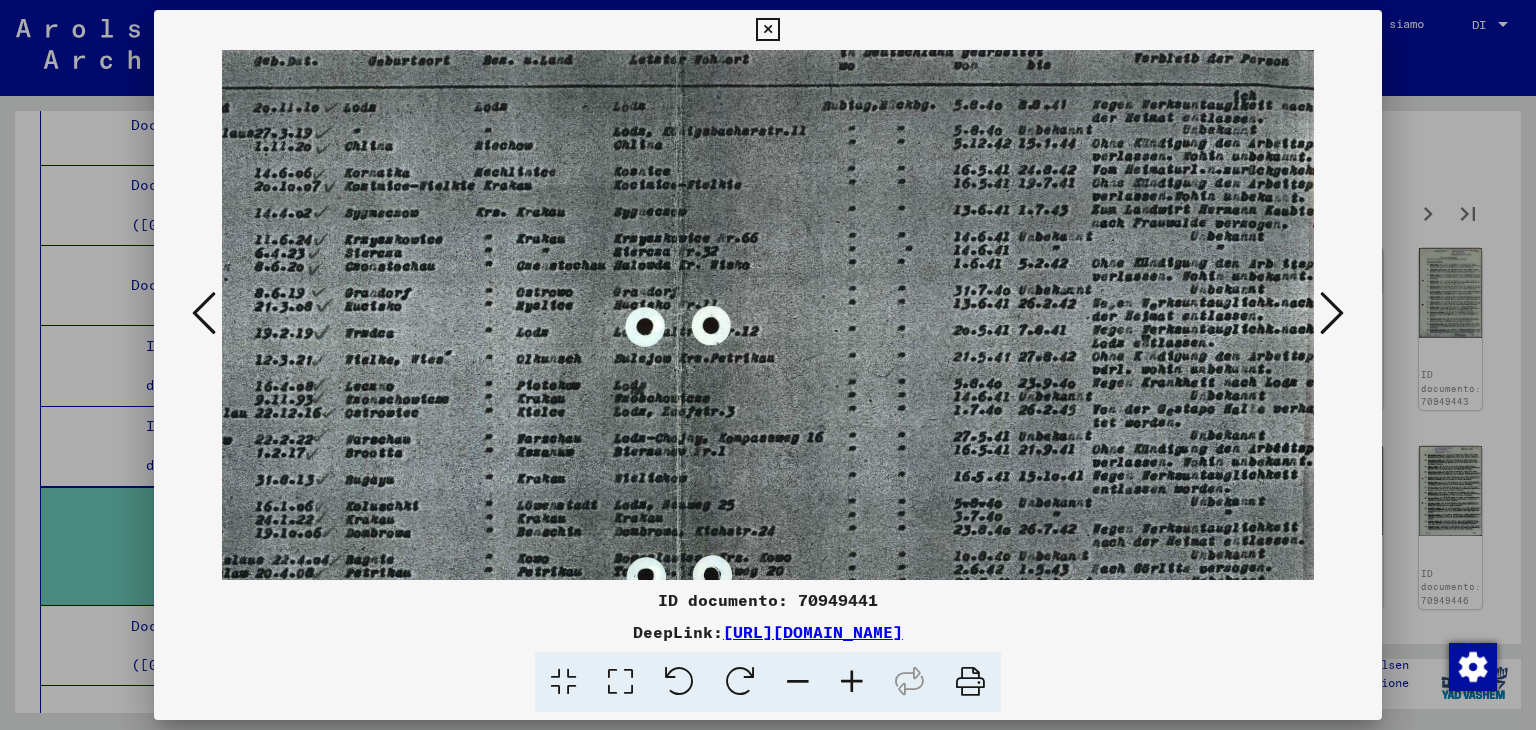 scroll, scrollTop: 63, scrollLeft: 200, axis: both 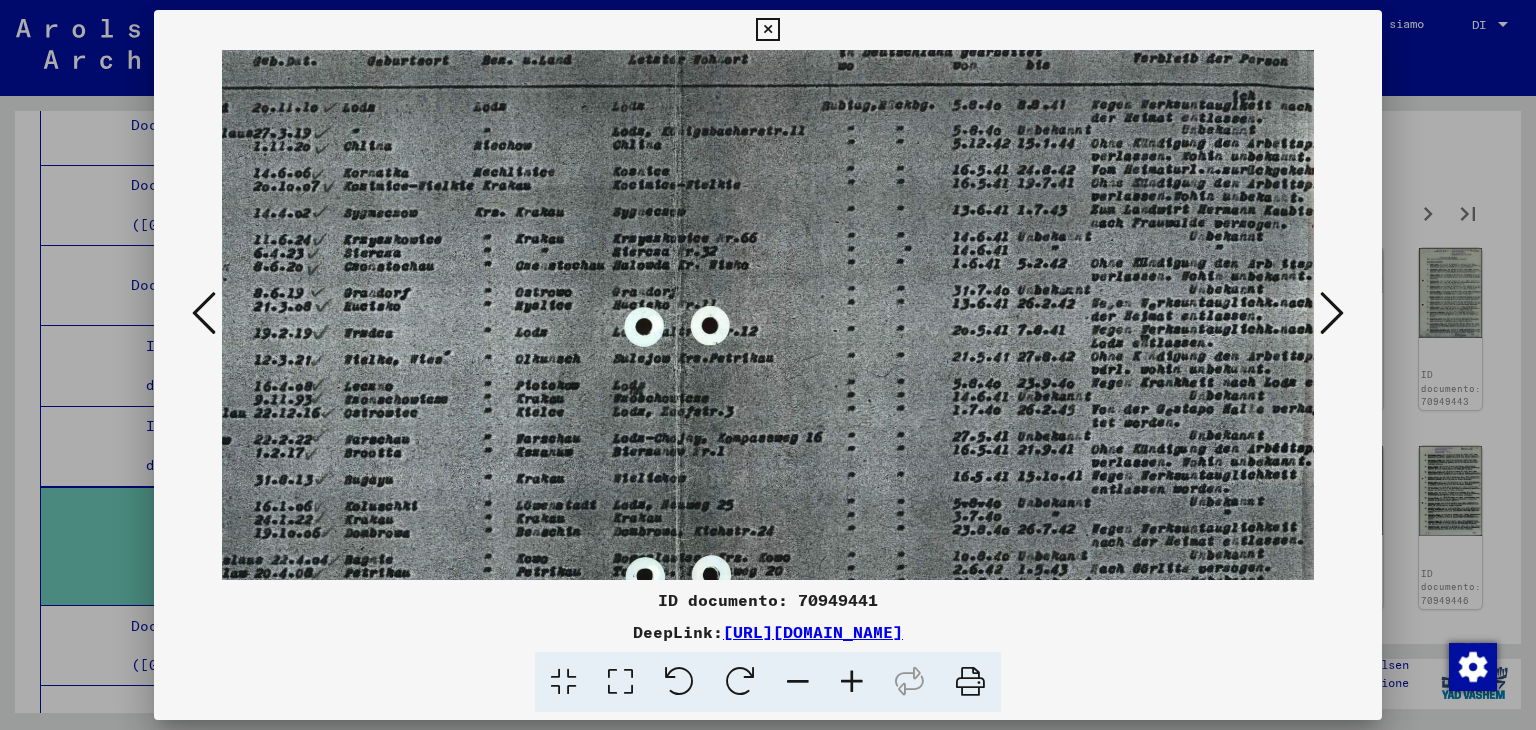 drag, startPoint x: 1189, startPoint y: 201, endPoint x: 881, endPoint y: 542, distance: 459.50516 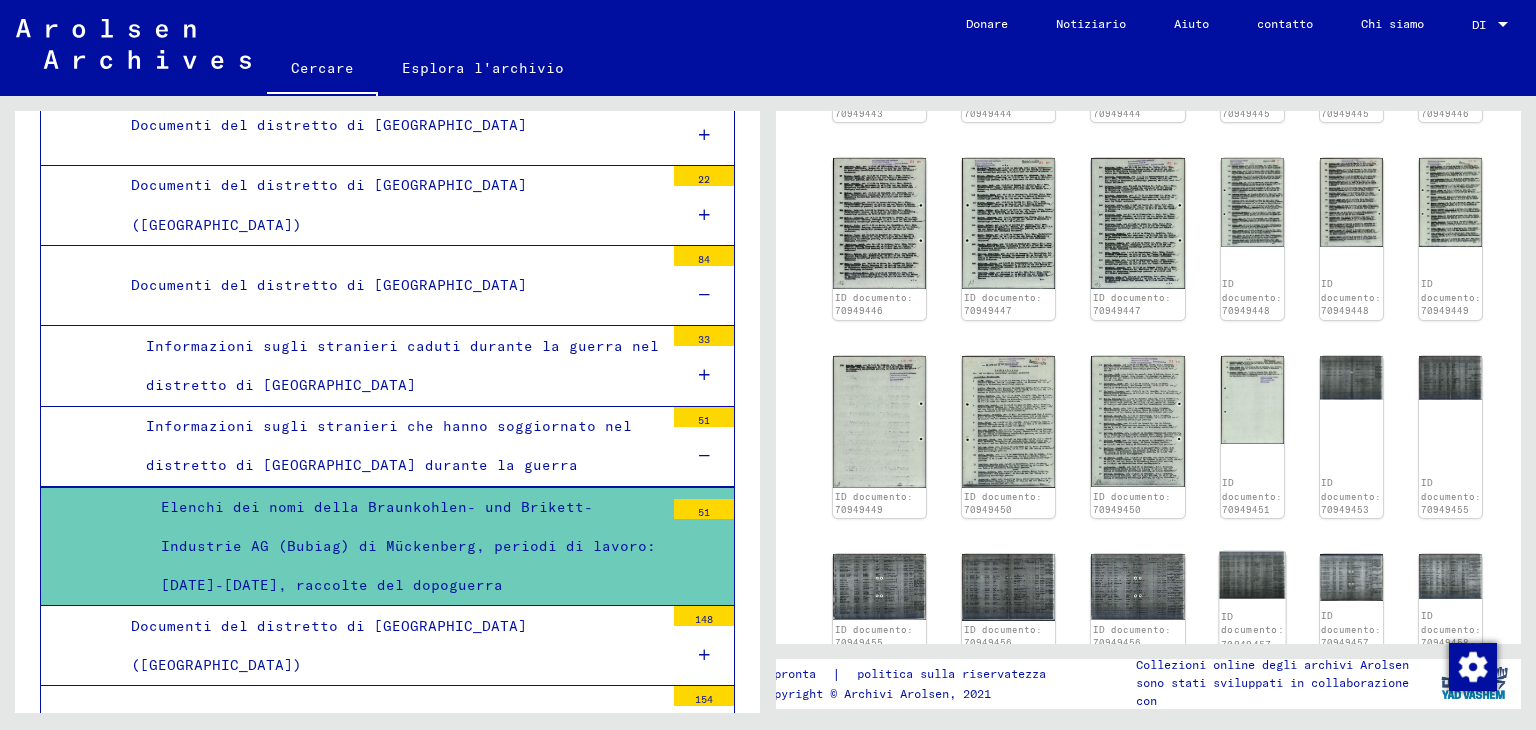 scroll, scrollTop: 1300, scrollLeft: 0, axis: vertical 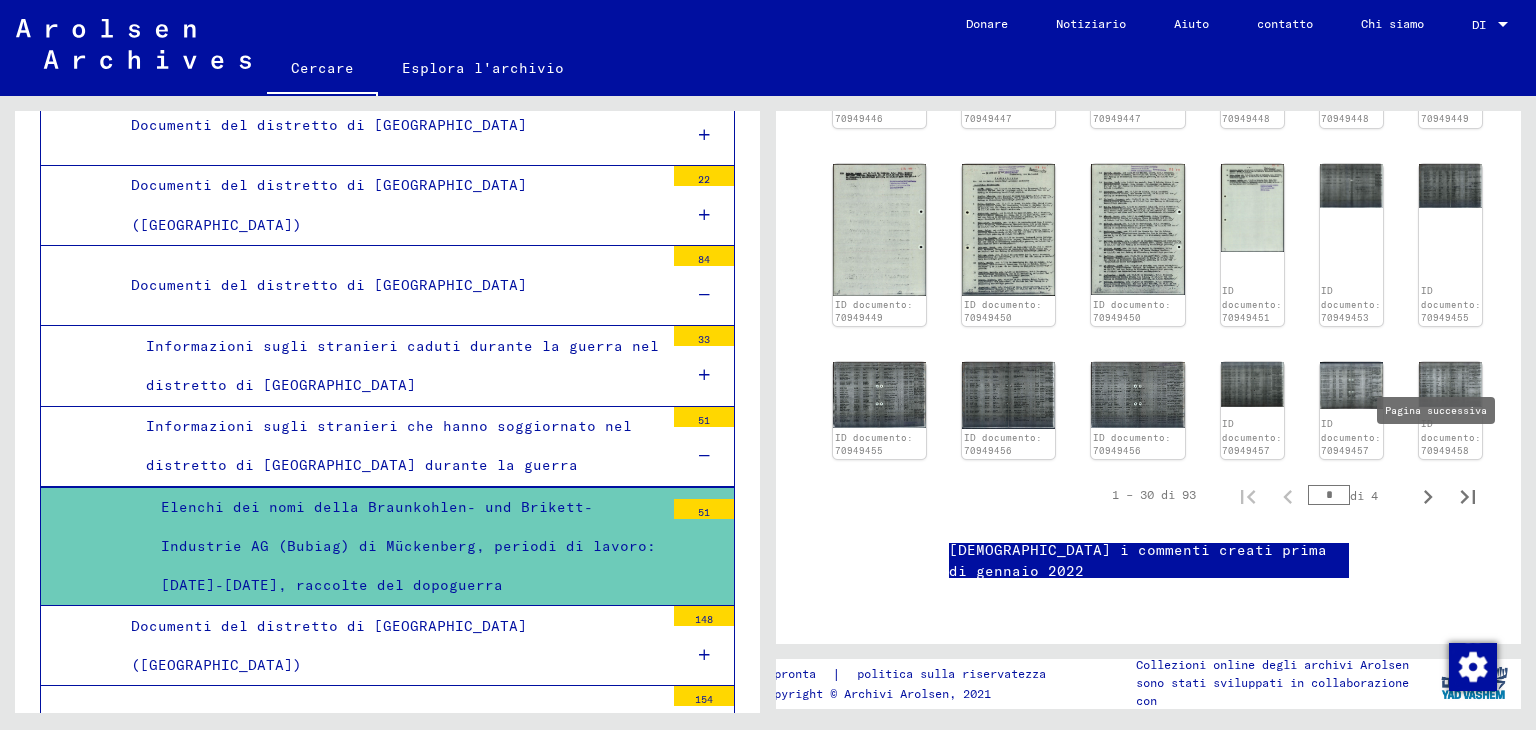 click 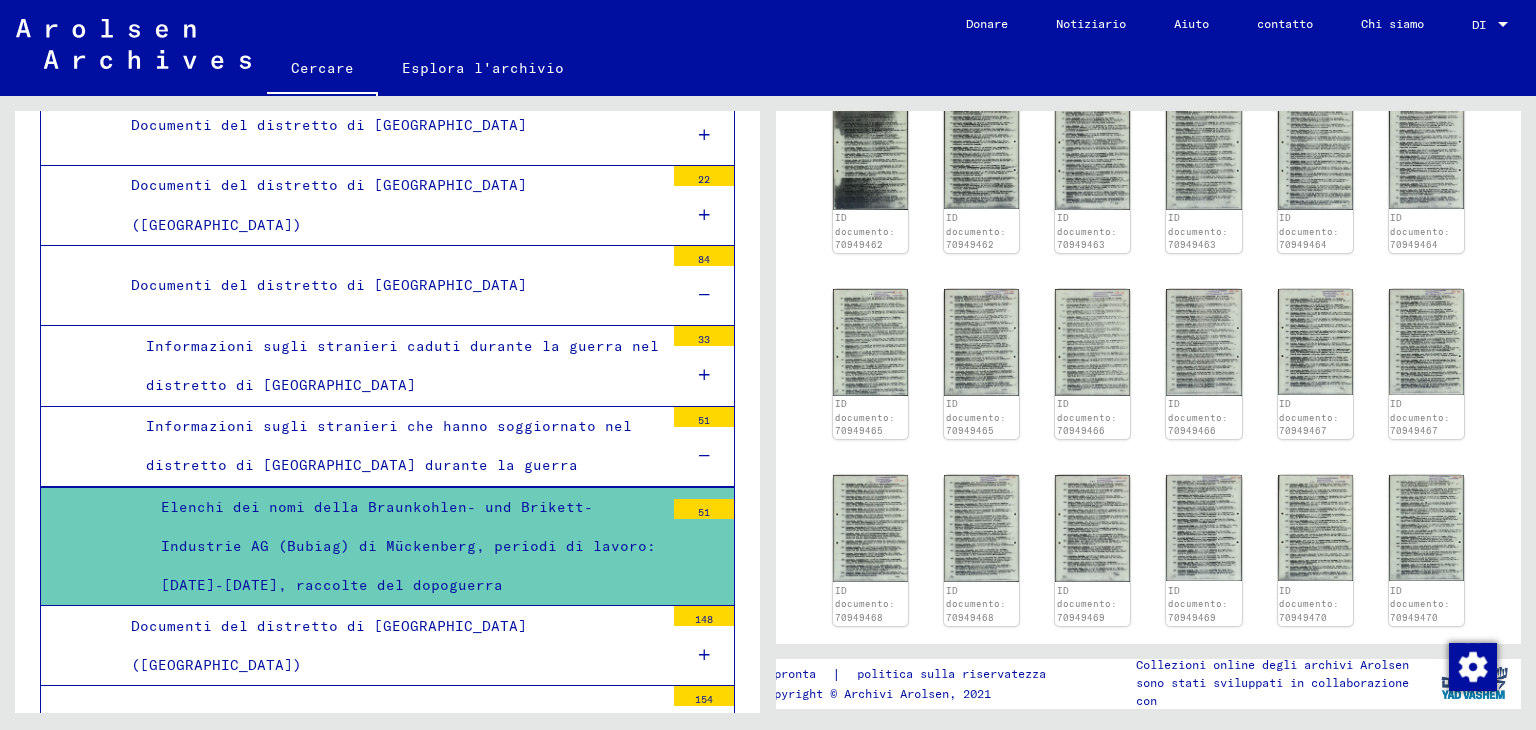 scroll, scrollTop: 1100, scrollLeft: 0, axis: vertical 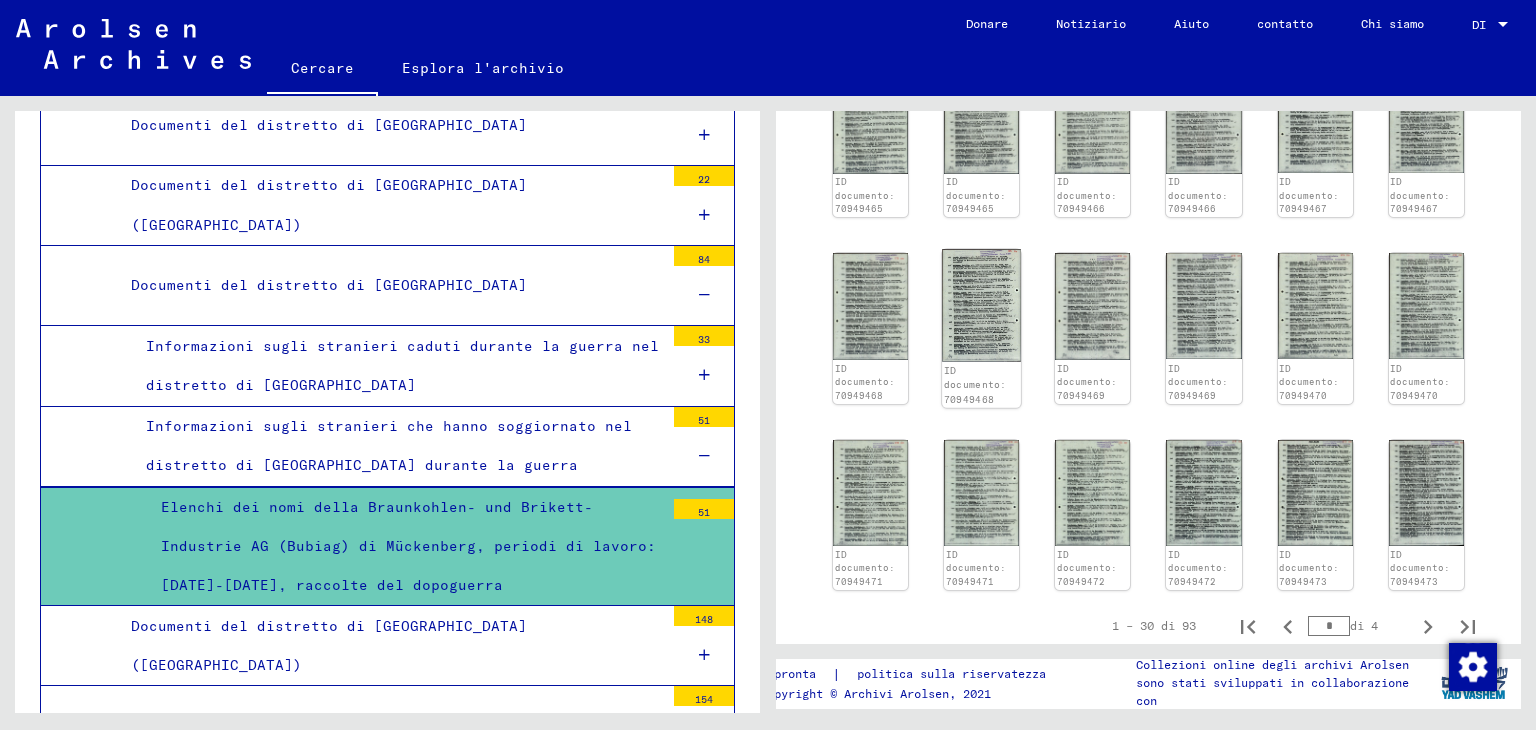 click 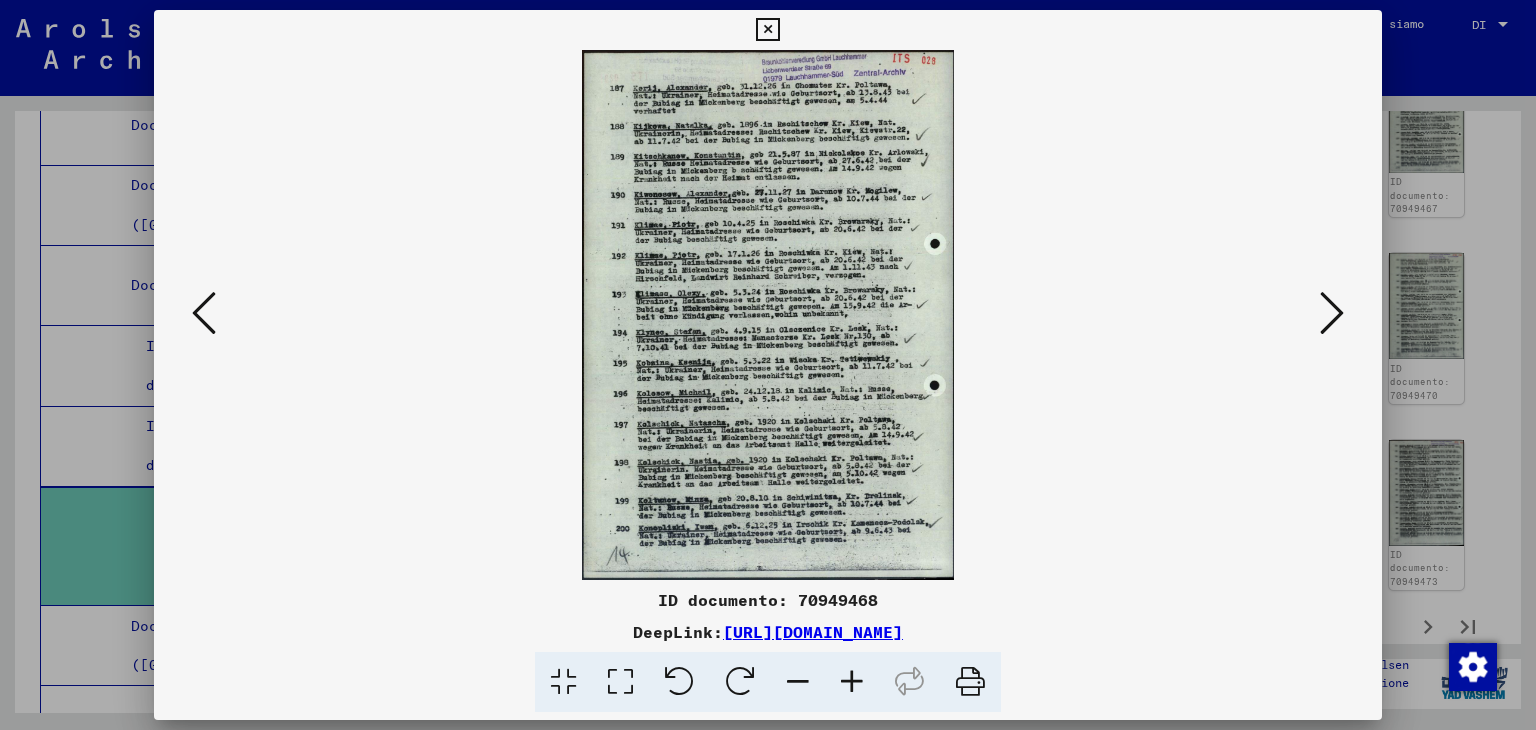 click at bounding box center (852, 682) 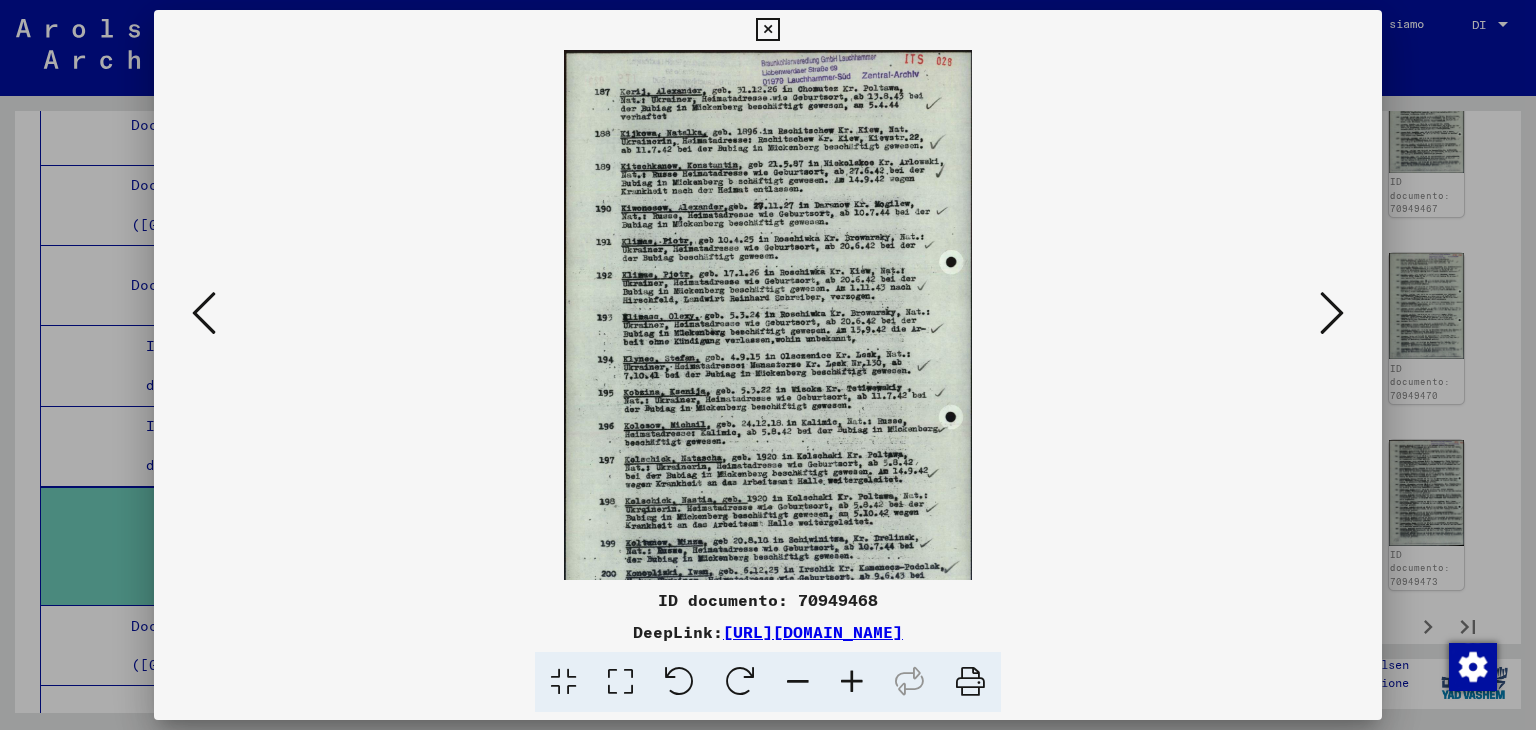 click at bounding box center (852, 682) 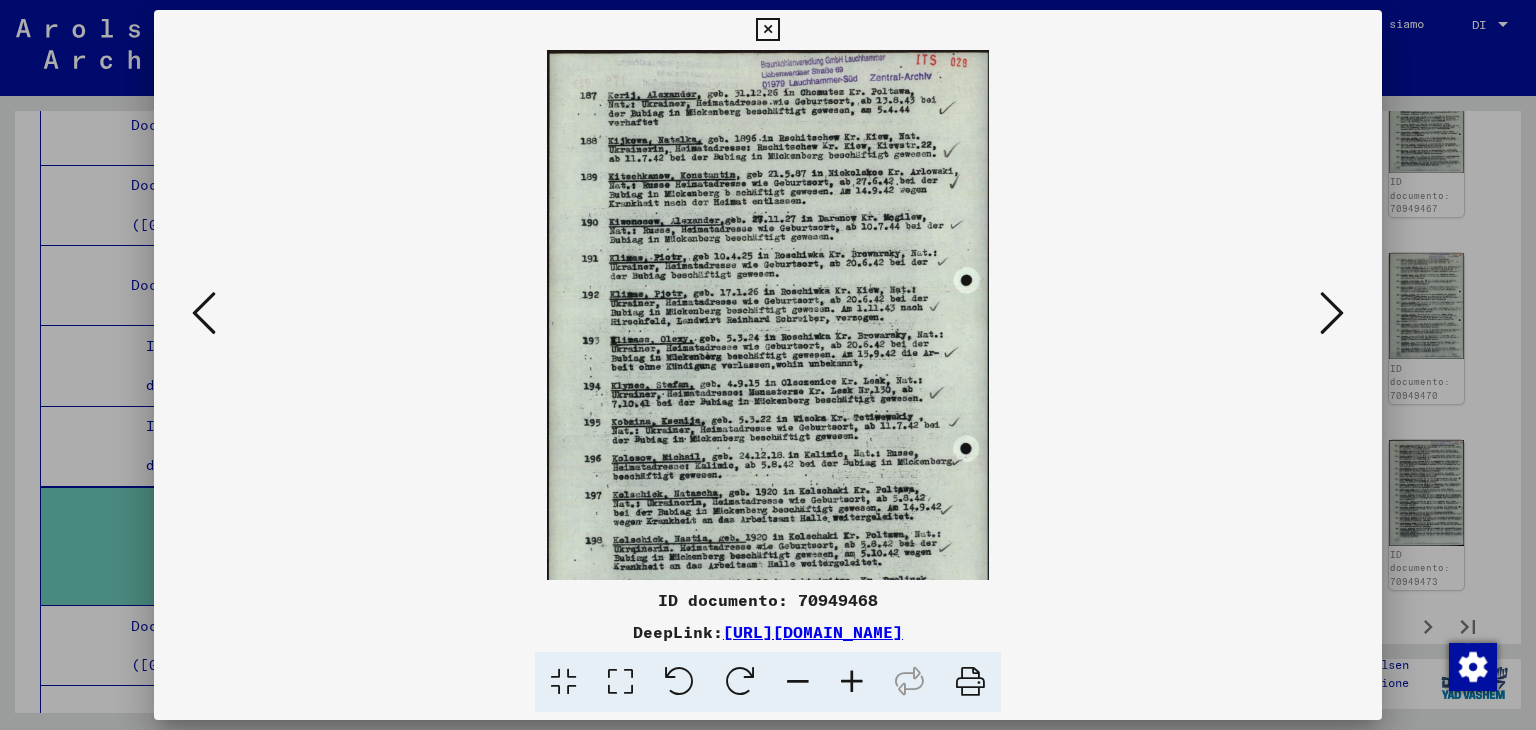 click at bounding box center [852, 682] 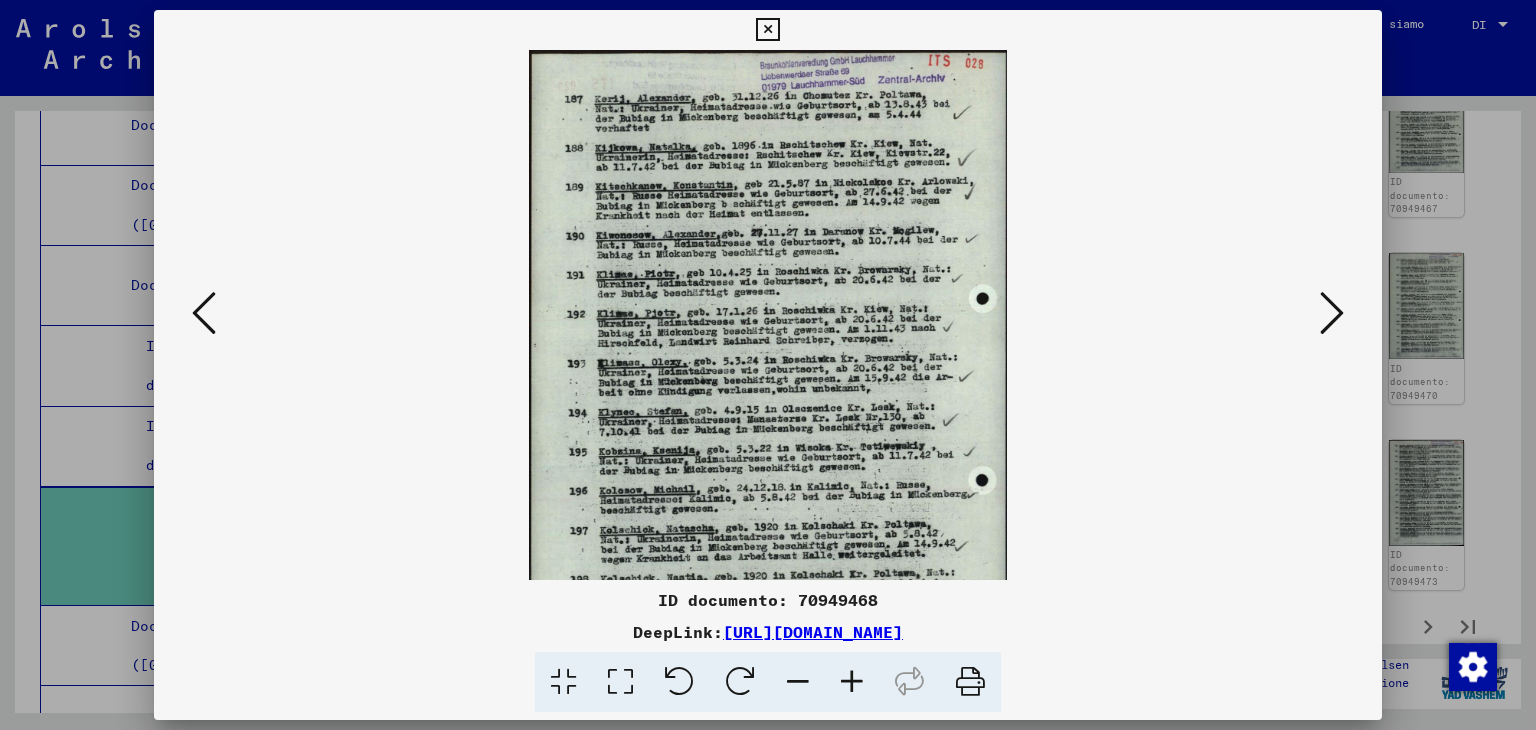 click at bounding box center (852, 682) 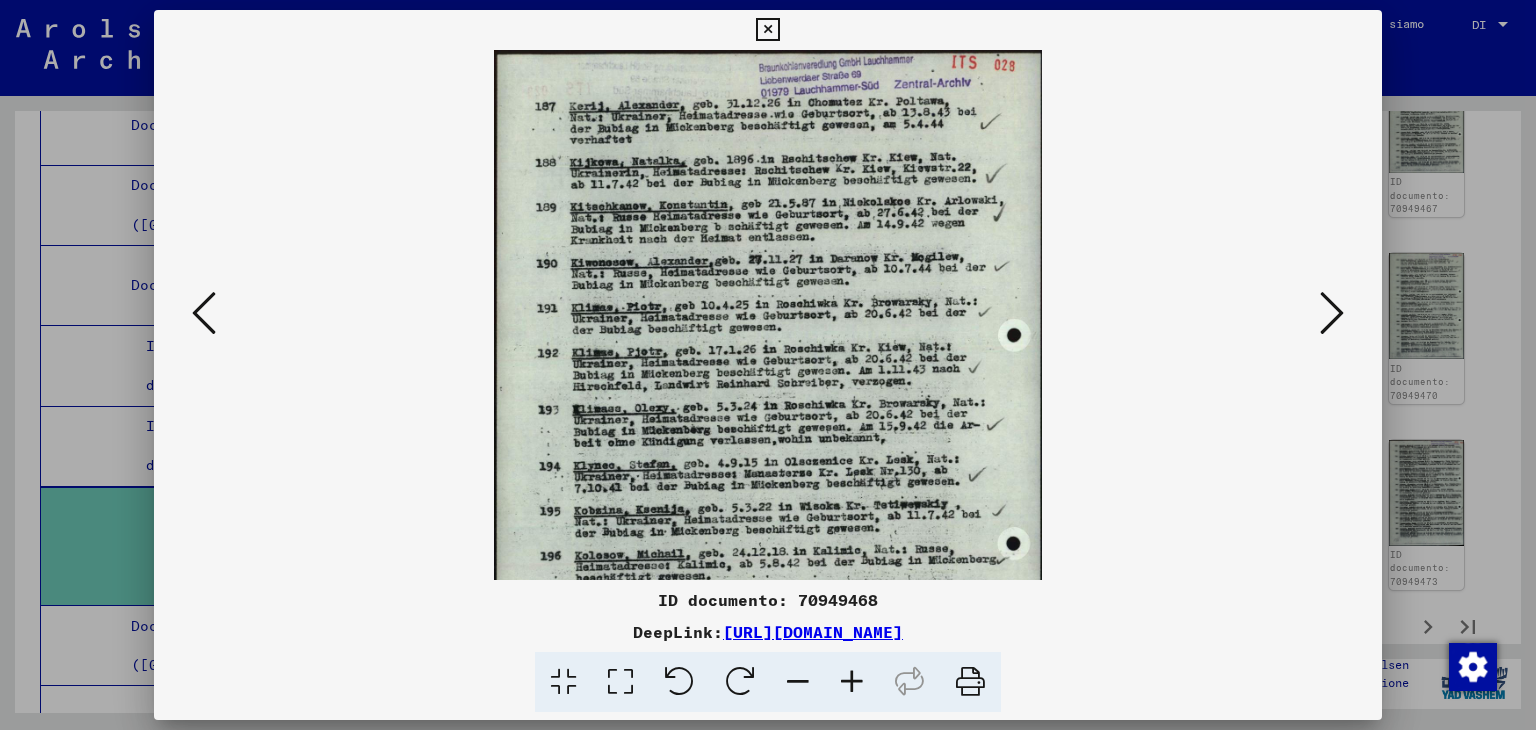 click at bounding box center (852, 682) 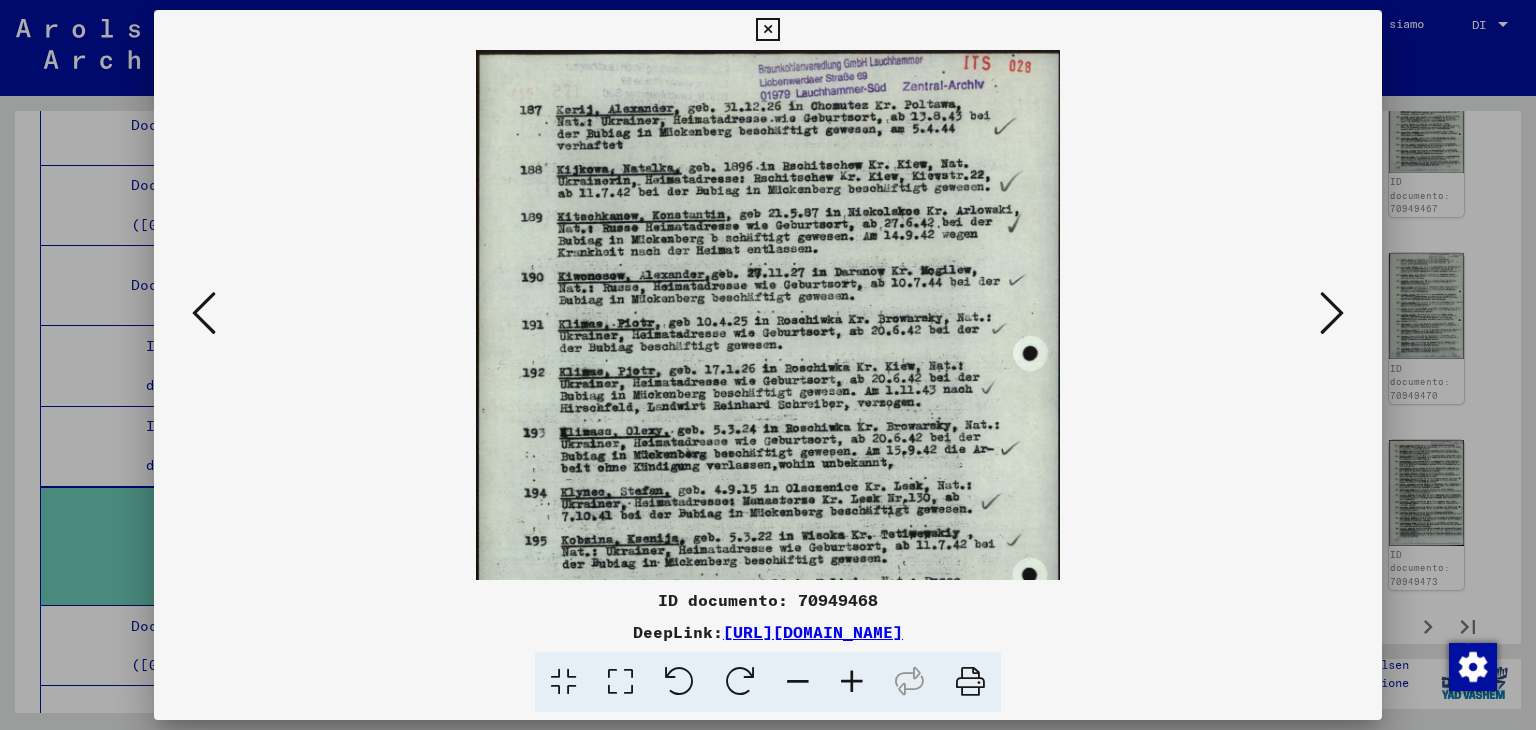 click at bounding box center (852, 682) 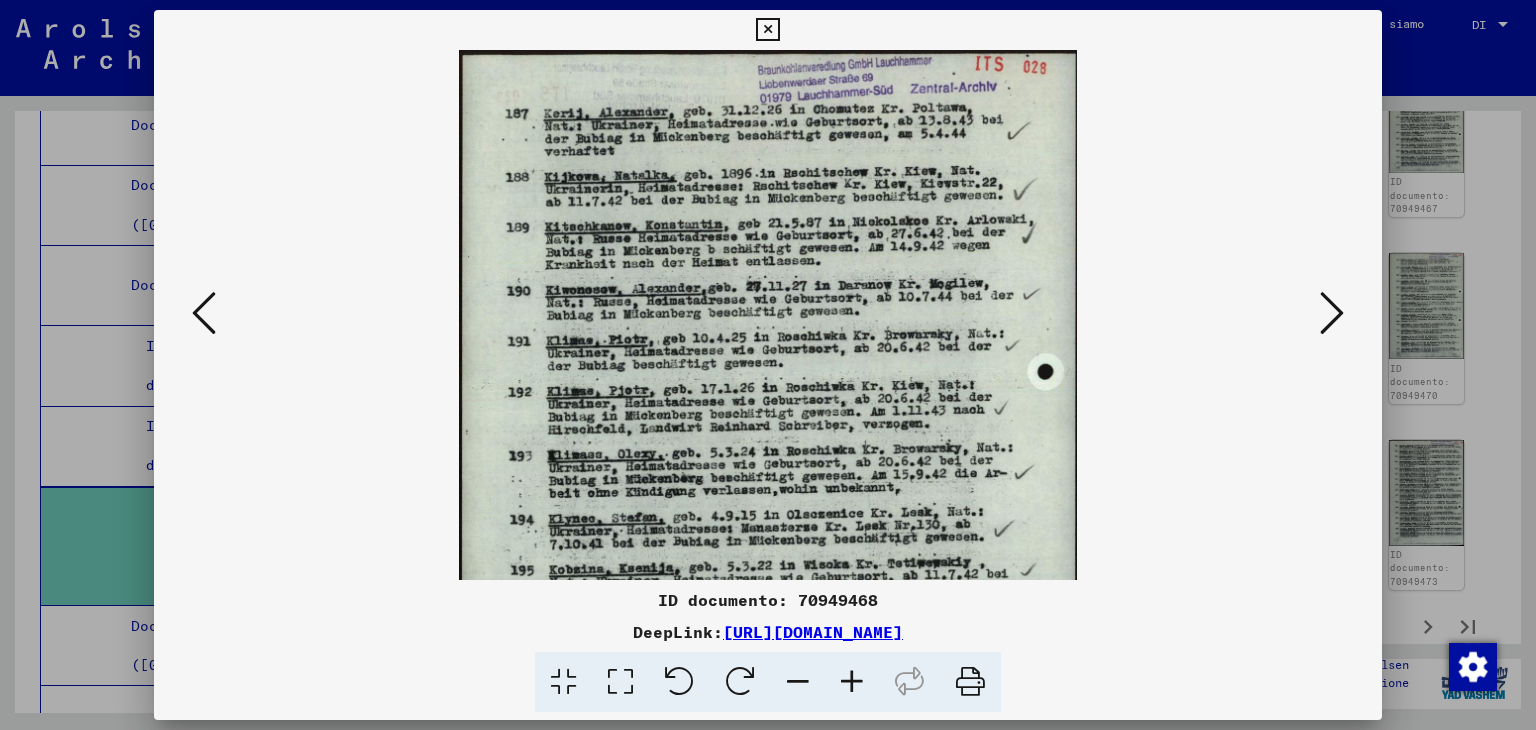 click at bounding box center (852, 682) 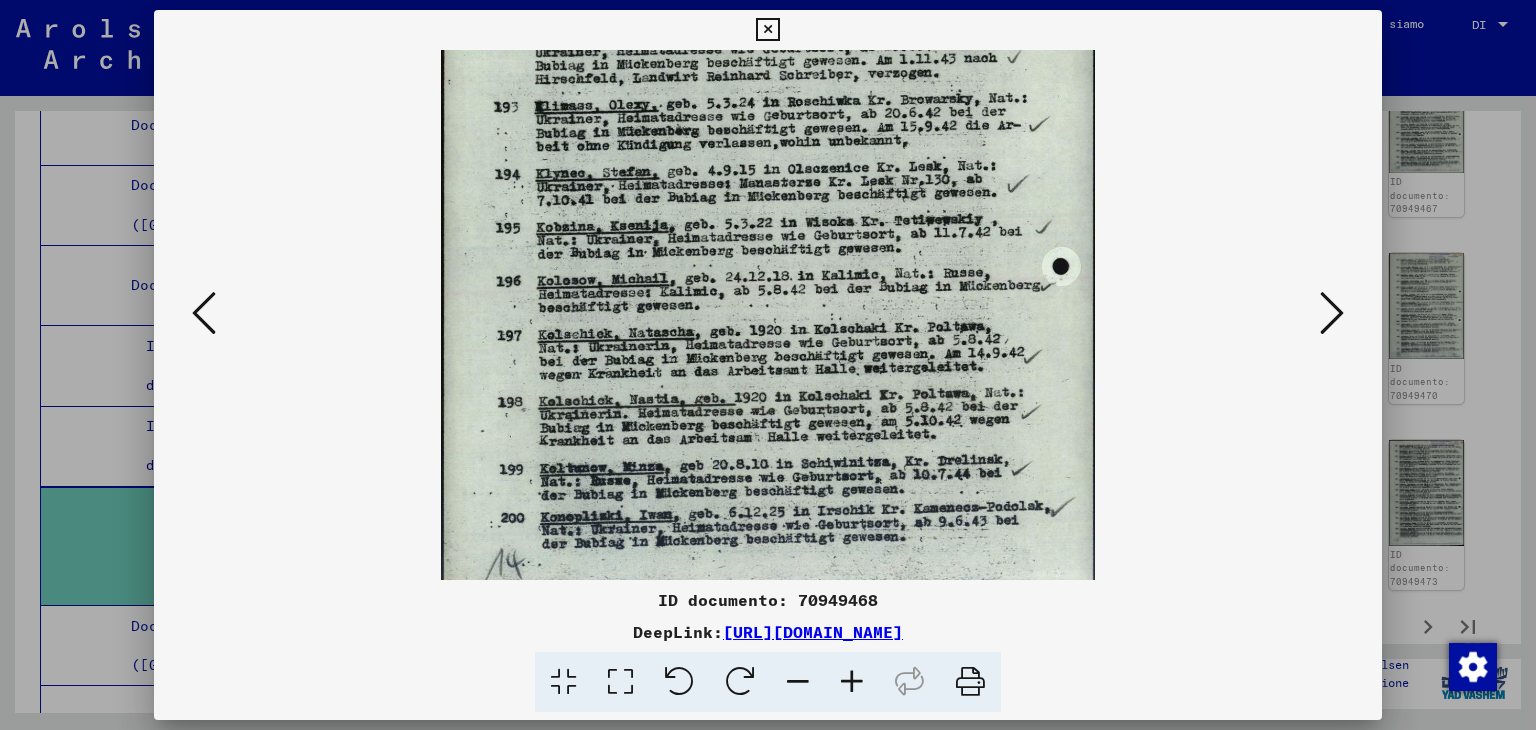 scroll, scrollTop: 392, scrollLeft: 0, axis: vertical 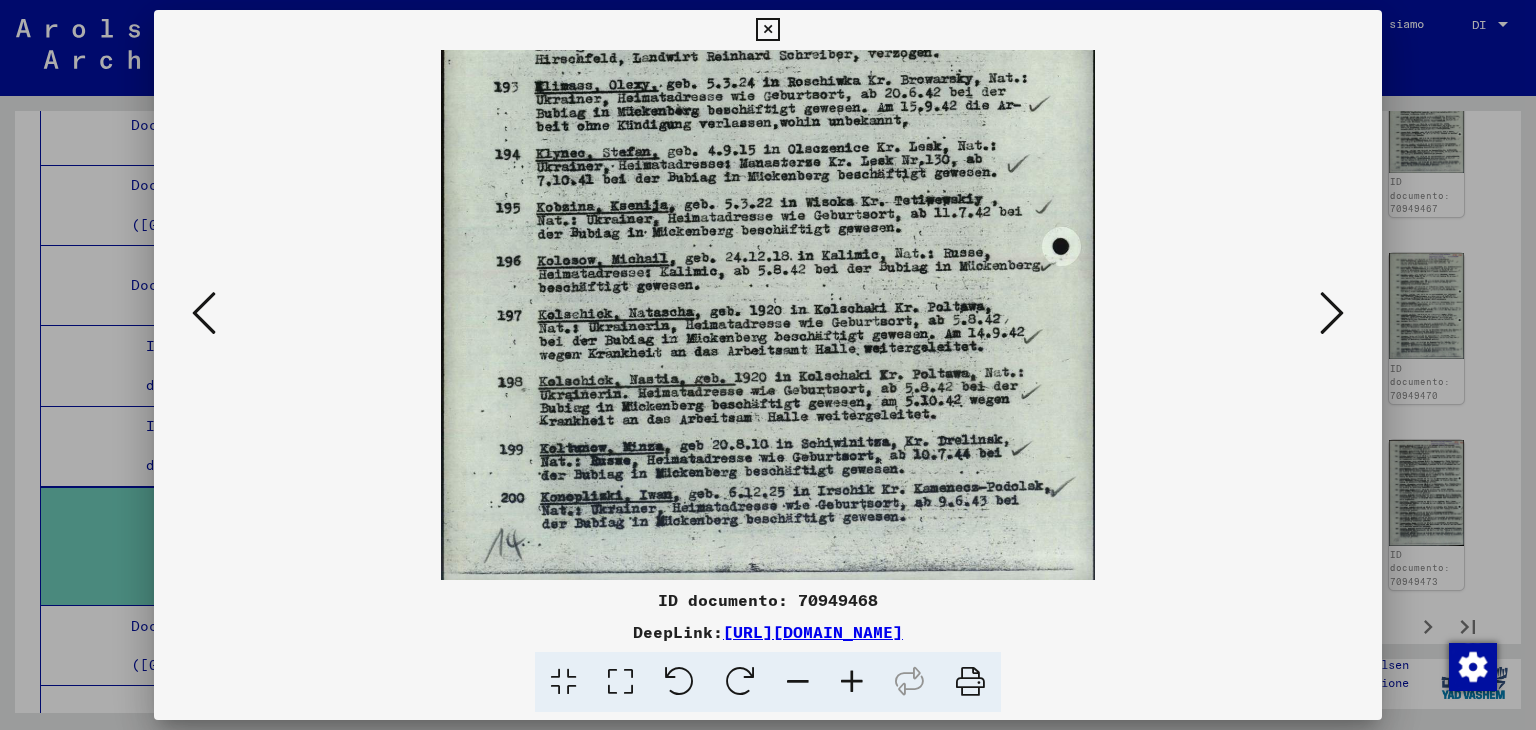 drag, startPoint x: 710, startPoint y: 549, endPoint x: 766, endPoint y: 158, distance: 394.98987 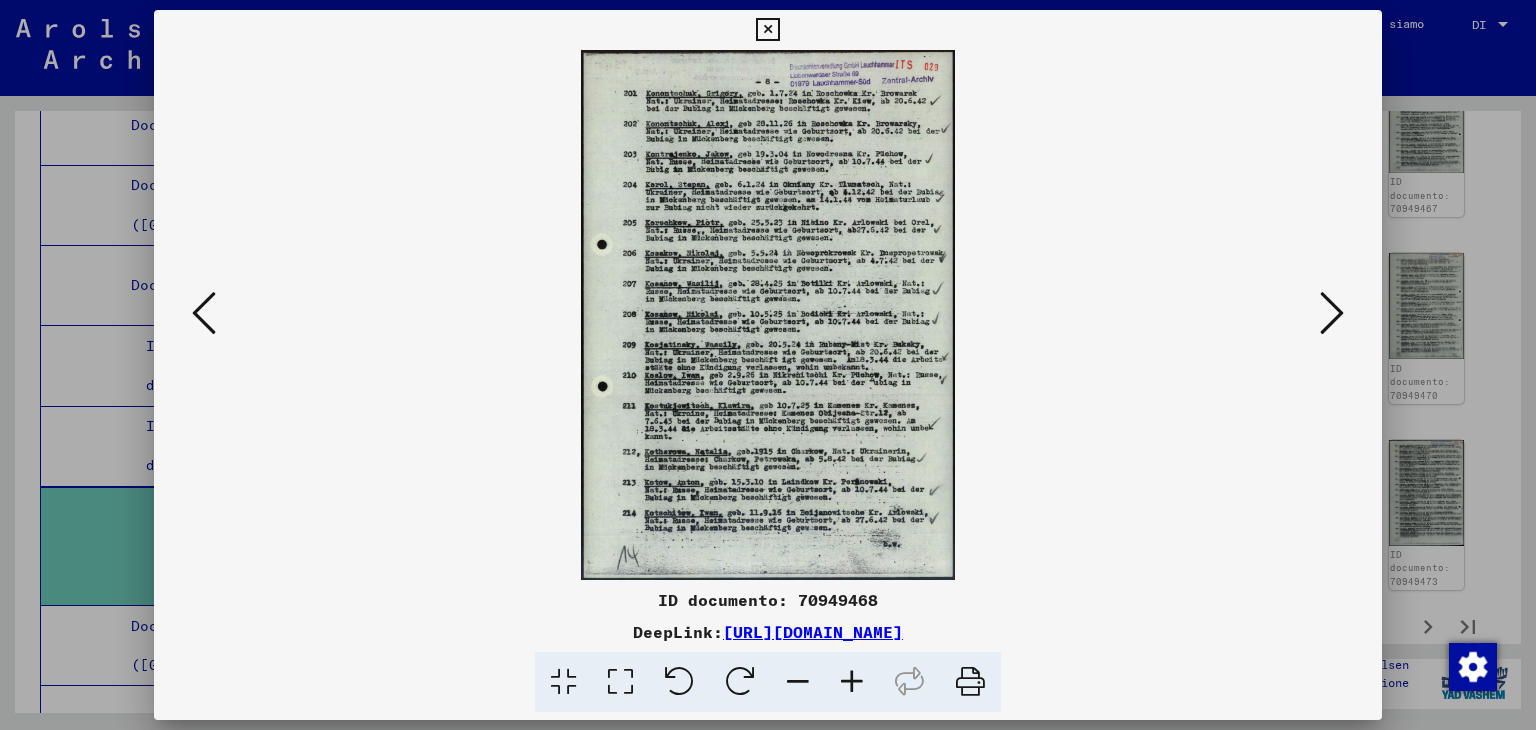 click at bounding box center [1332, 313] 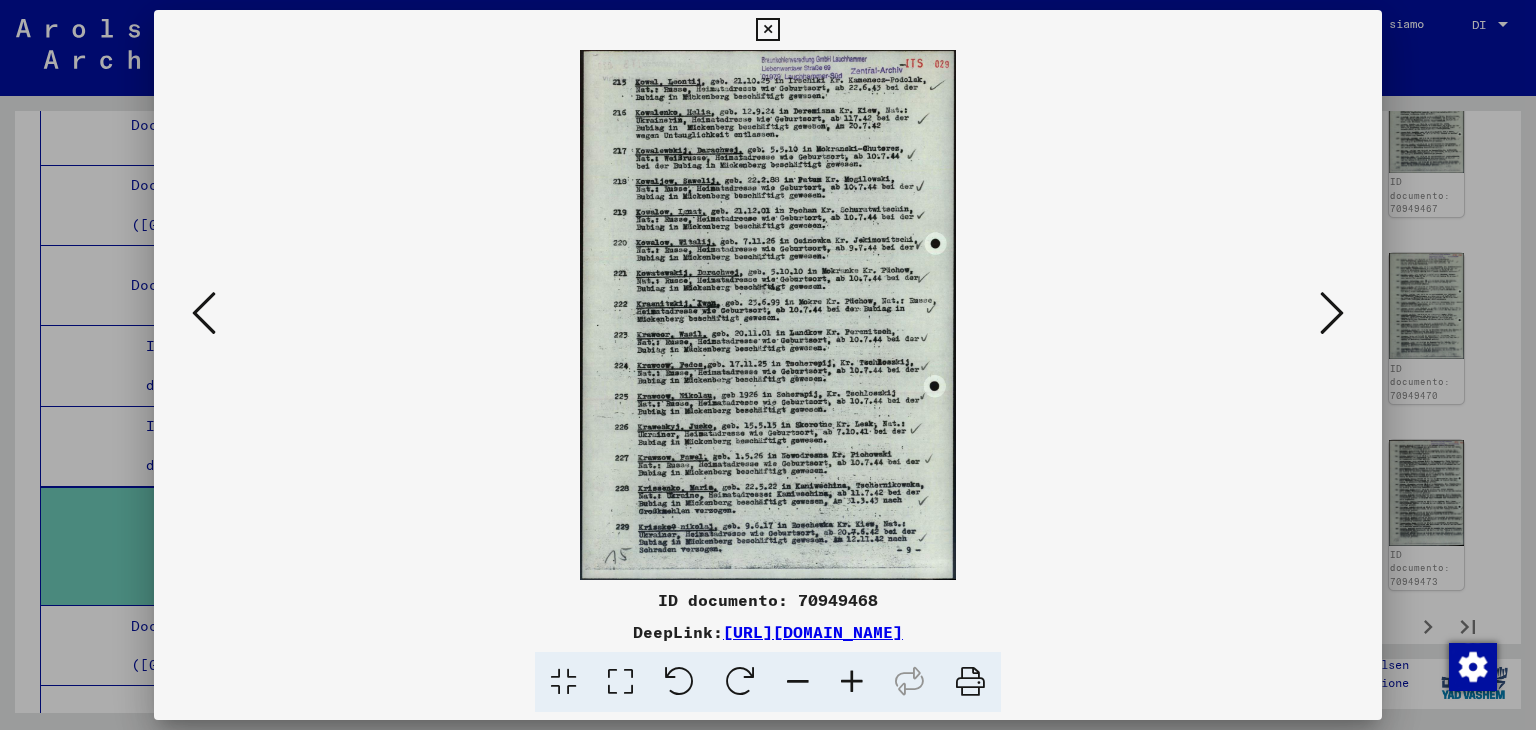 click at bounding box center (1332, 313) 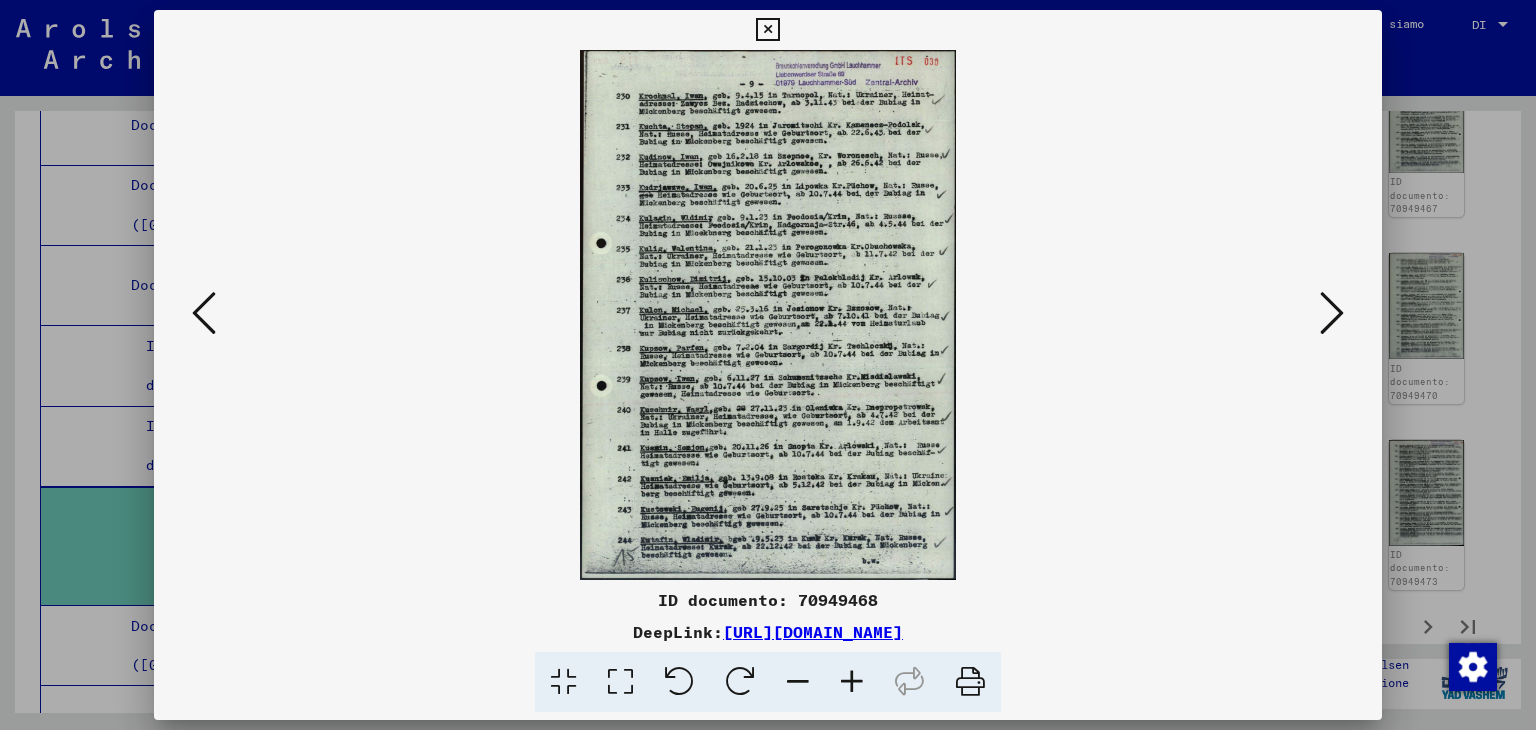 click at bounding box center [1332, 313] 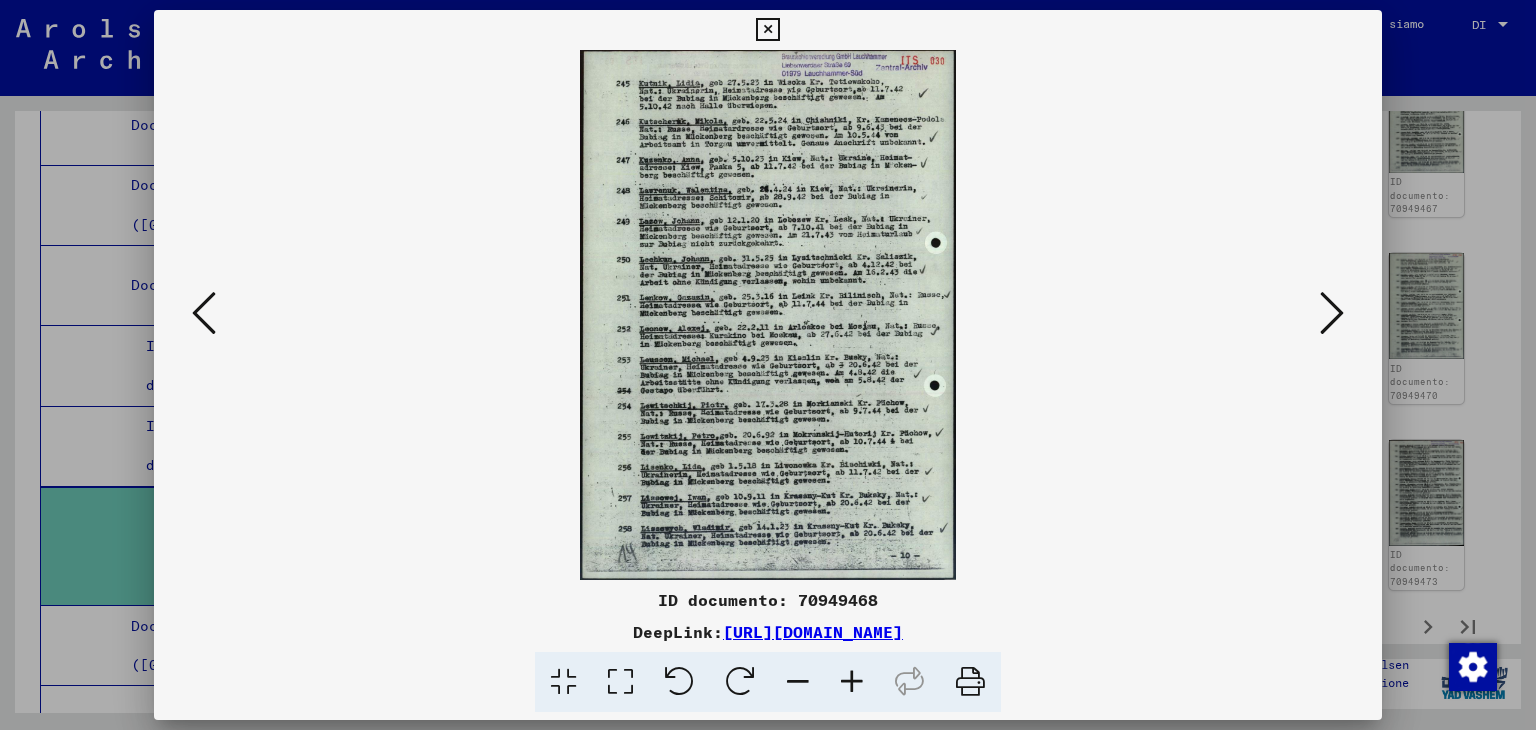 click at bounding box center [1332, 313] 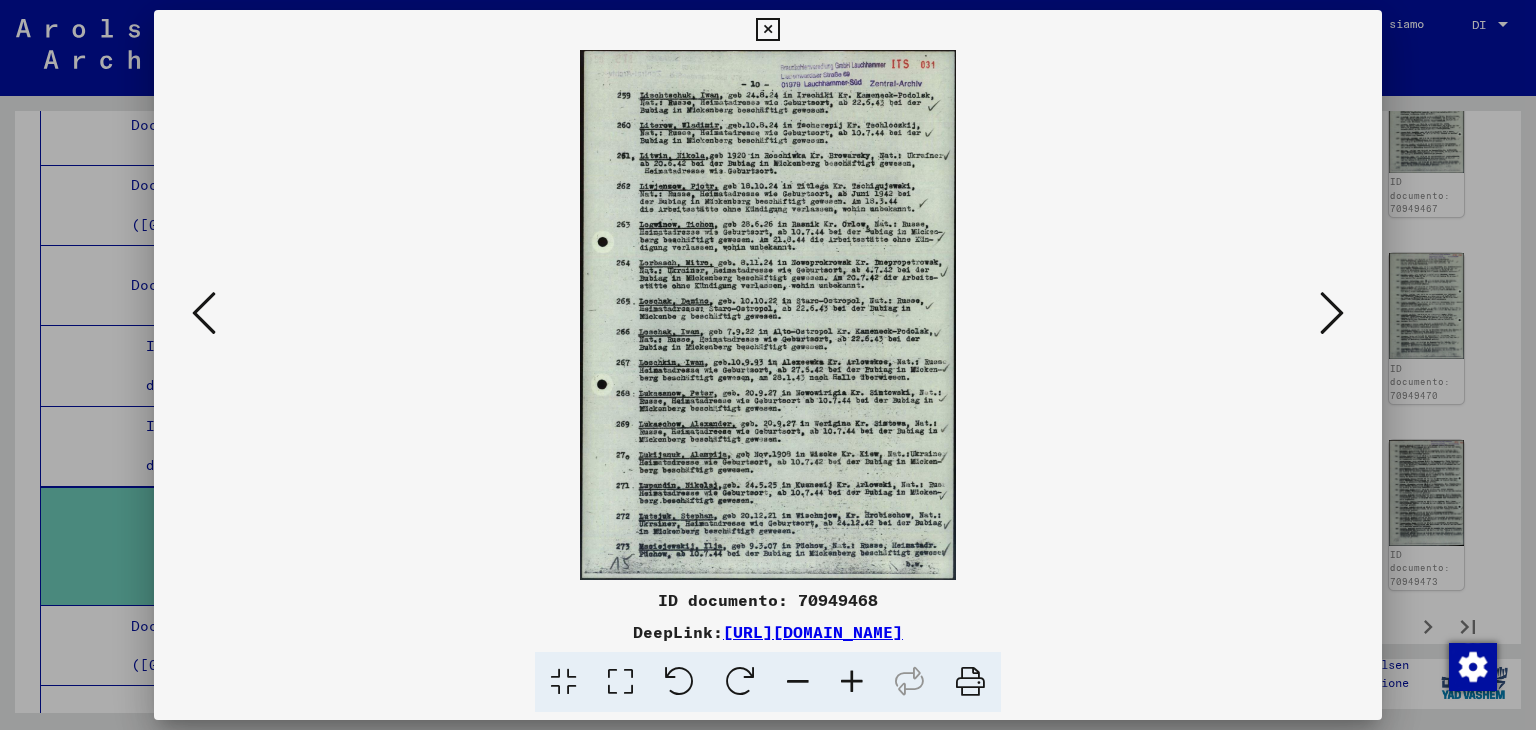 click at bounding box center [1332, 313] 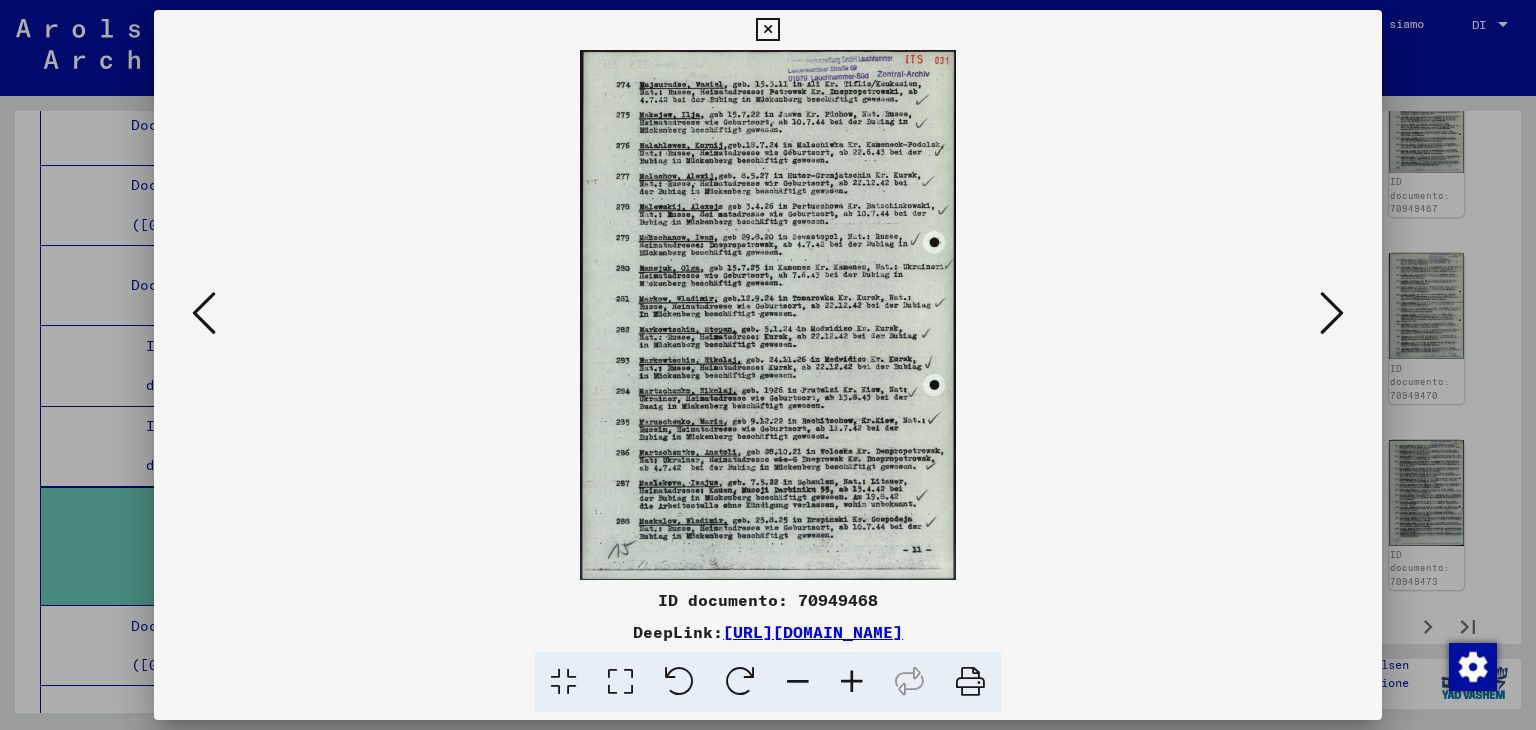 click at bounding box center [1332, 313] 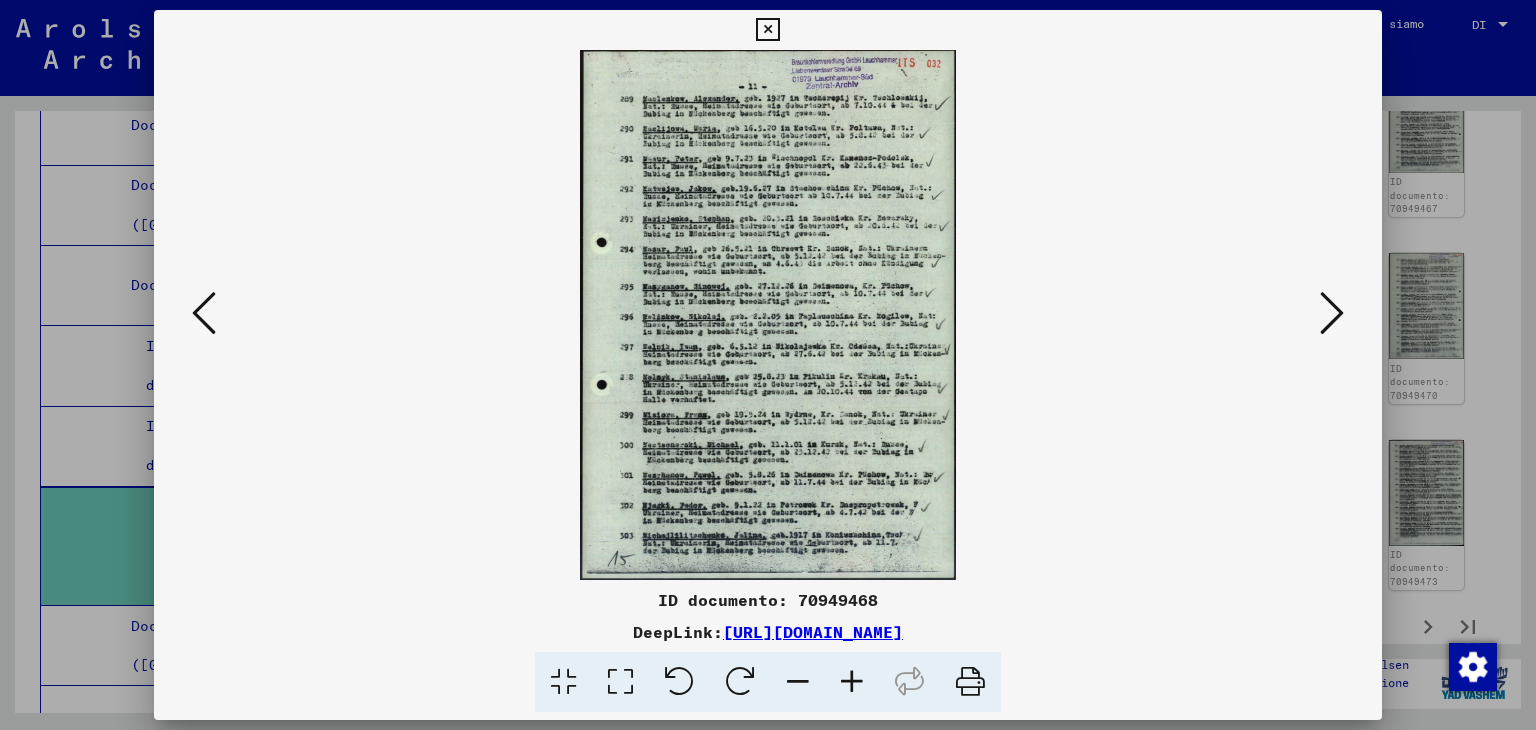 click at bounding box center (1332, 313) 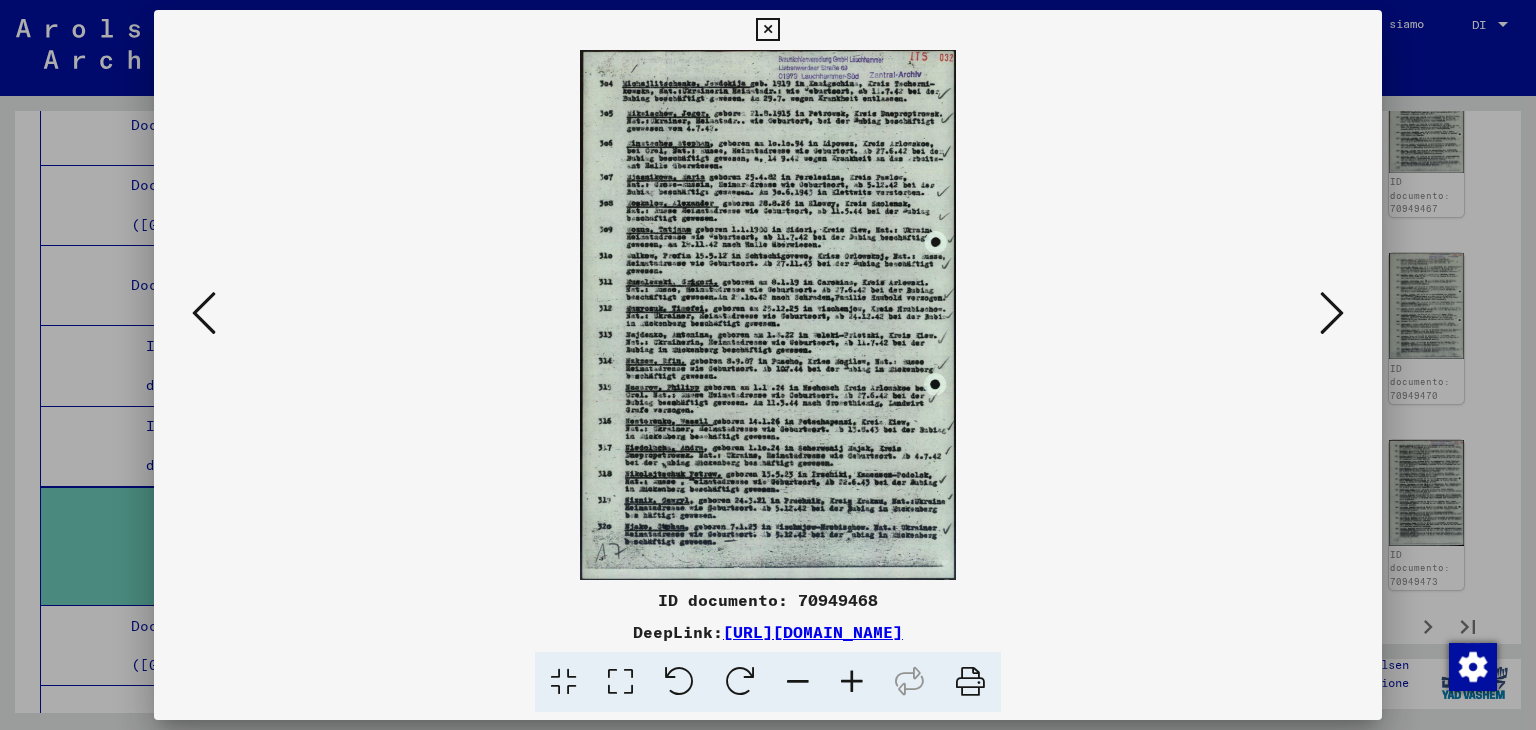 click at bounding box center (1332, 313) 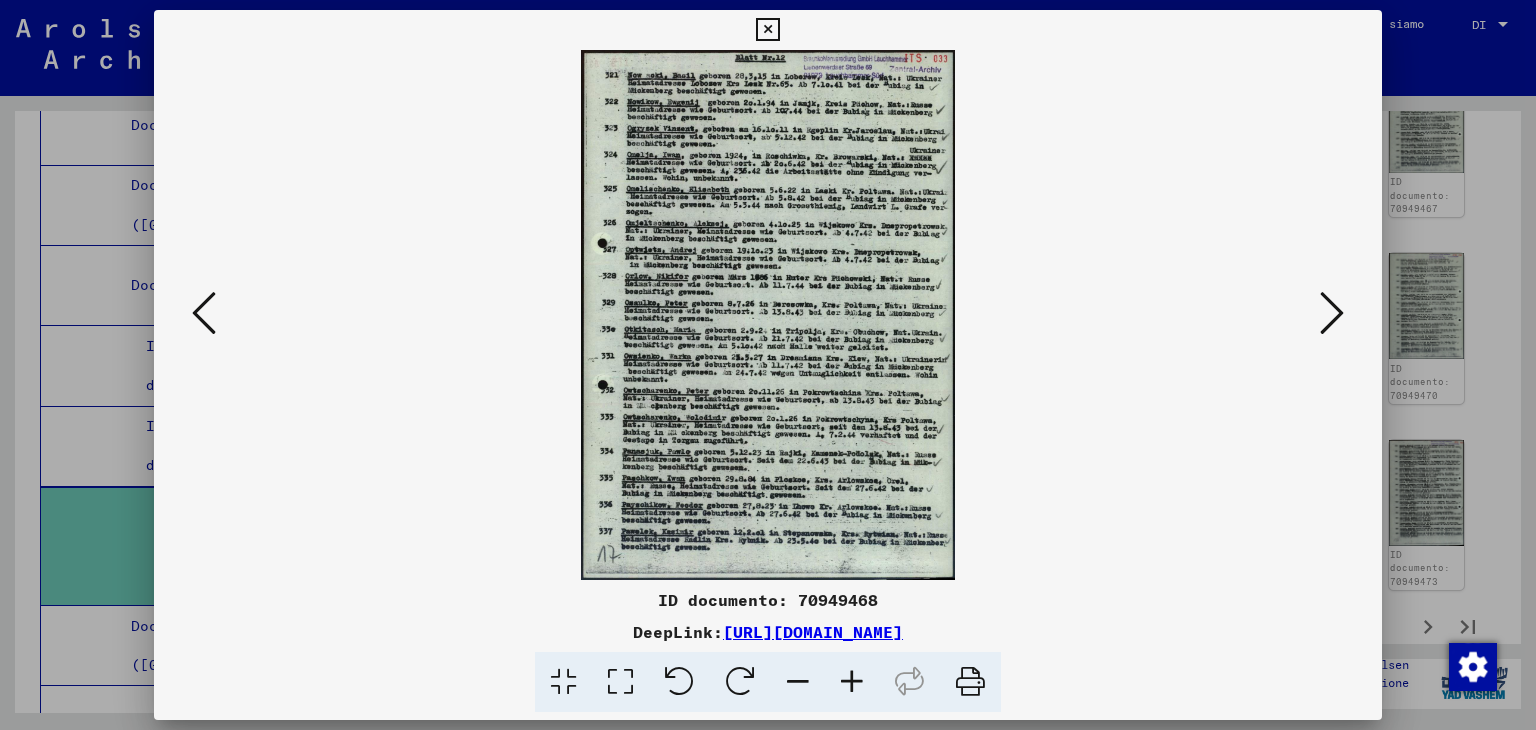 click at bounding box center [1332, 313] 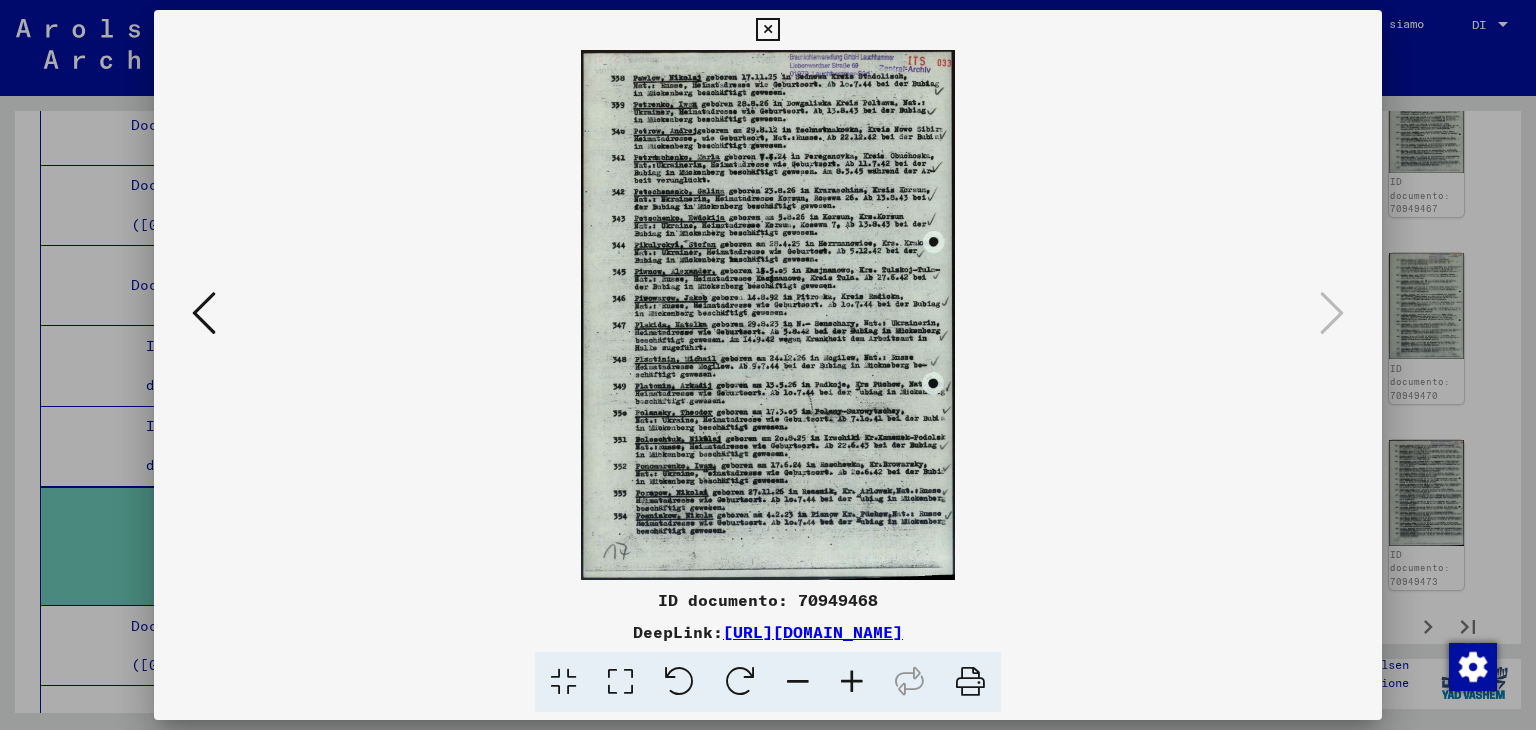 click at bounding box center [767, 30] 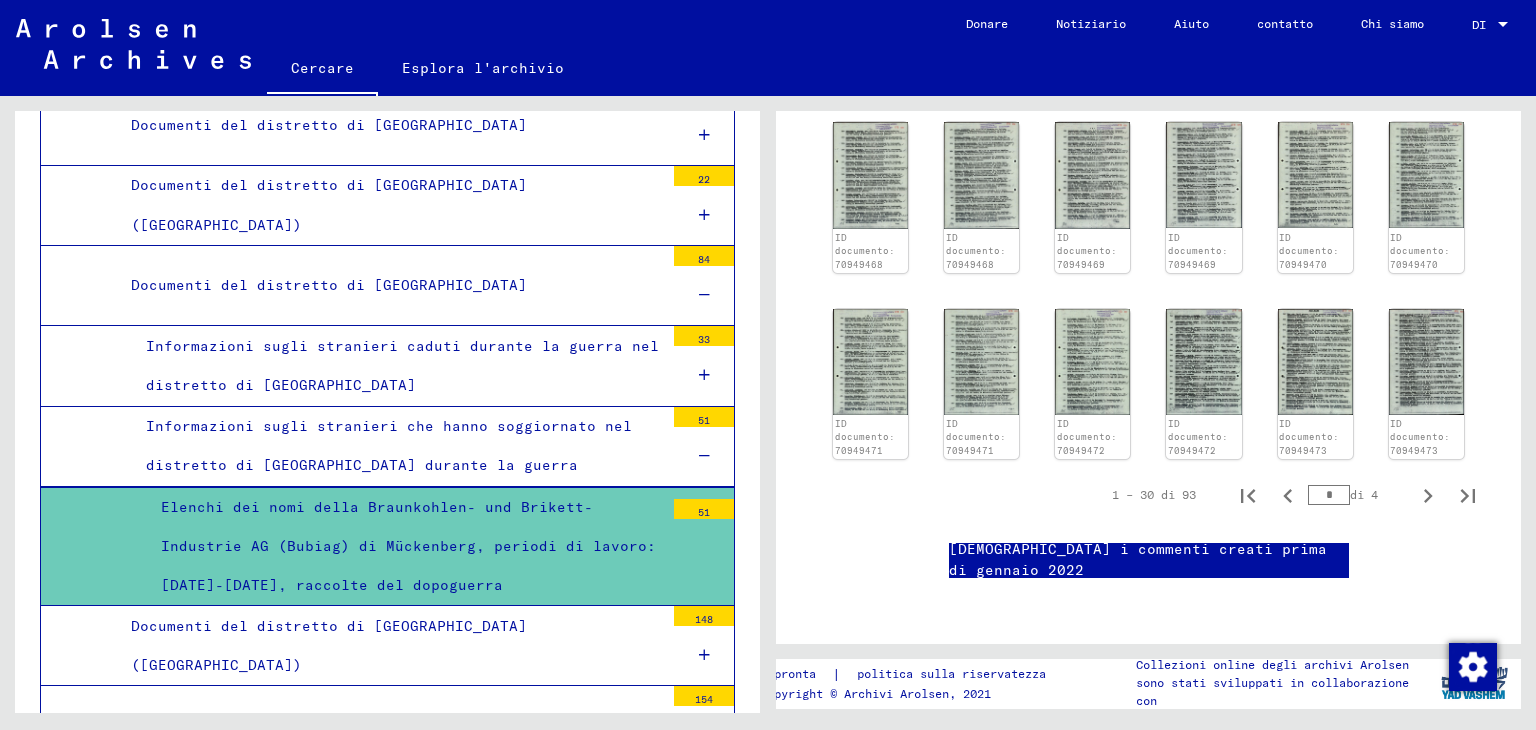 scroll, scrollTop: 1500, scrollLeft: 0, axis: vertical 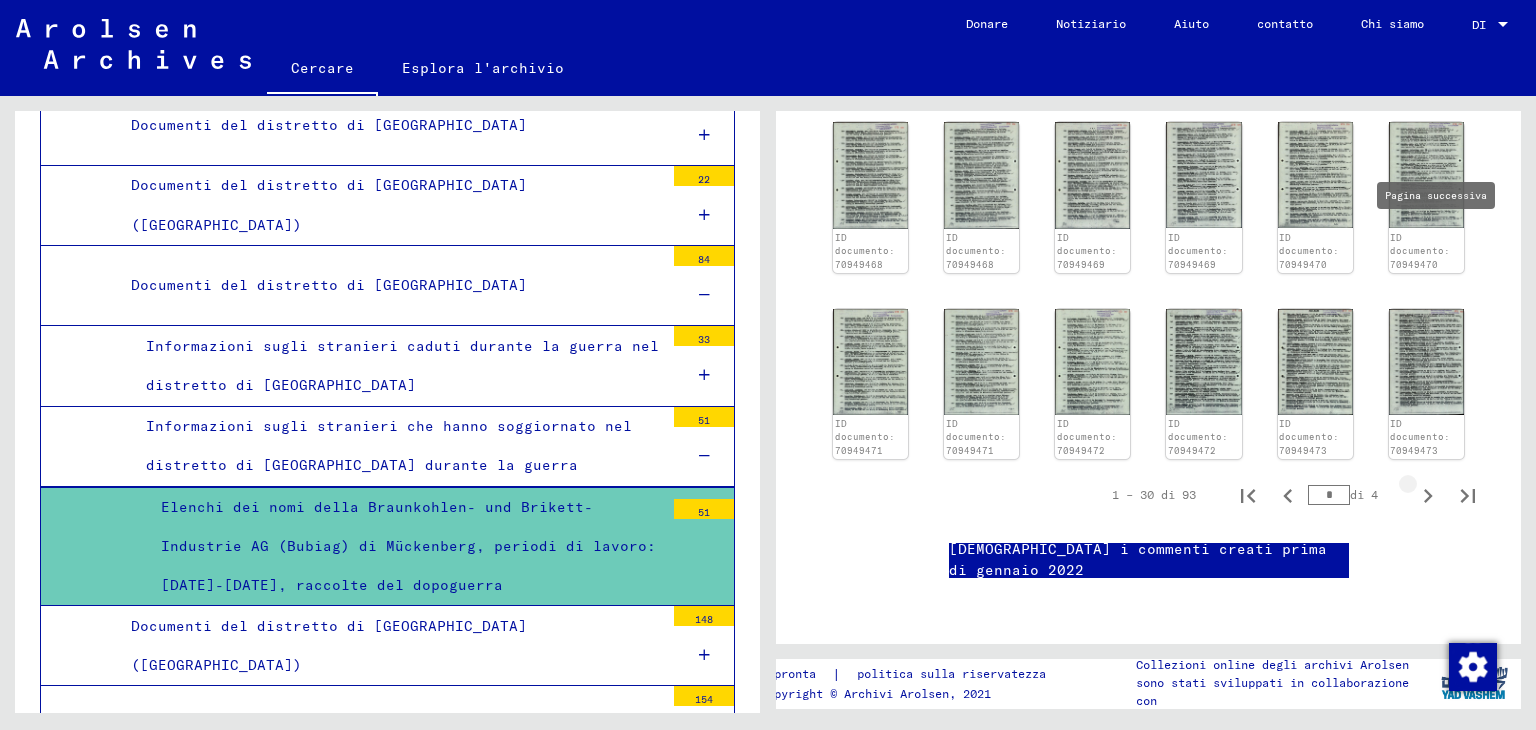 click 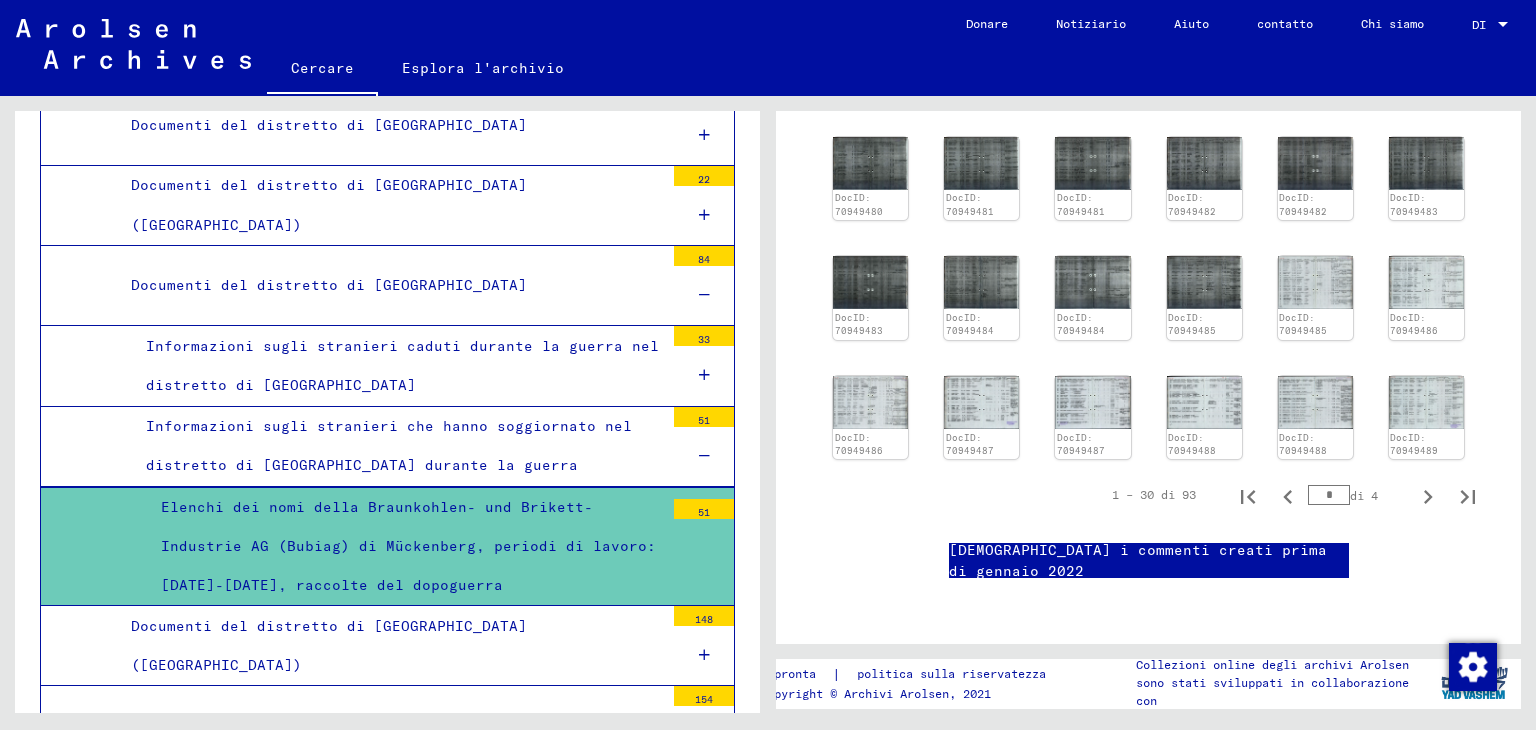 scroll, scrollTop: 1127, scrollLeft: 0, axis: vertical 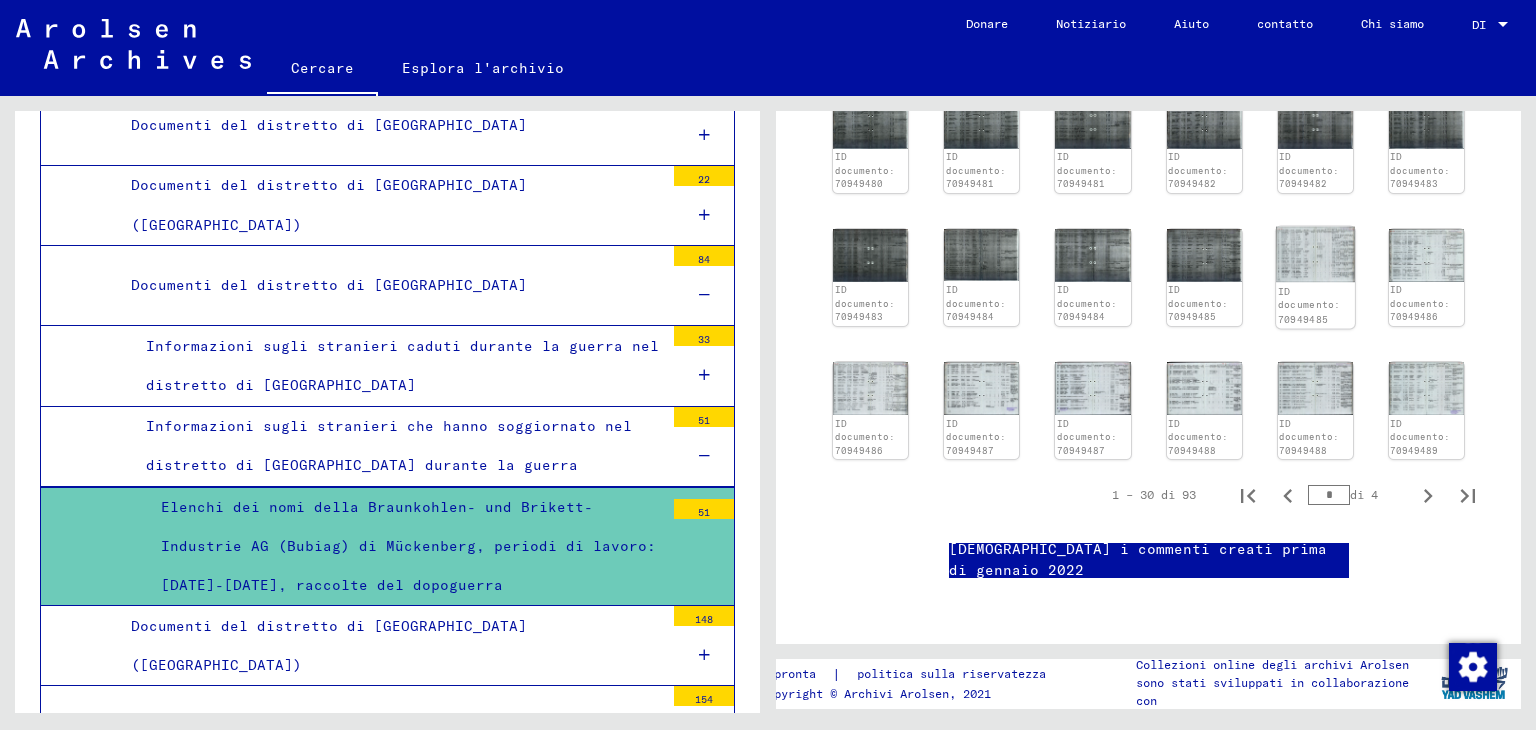 click 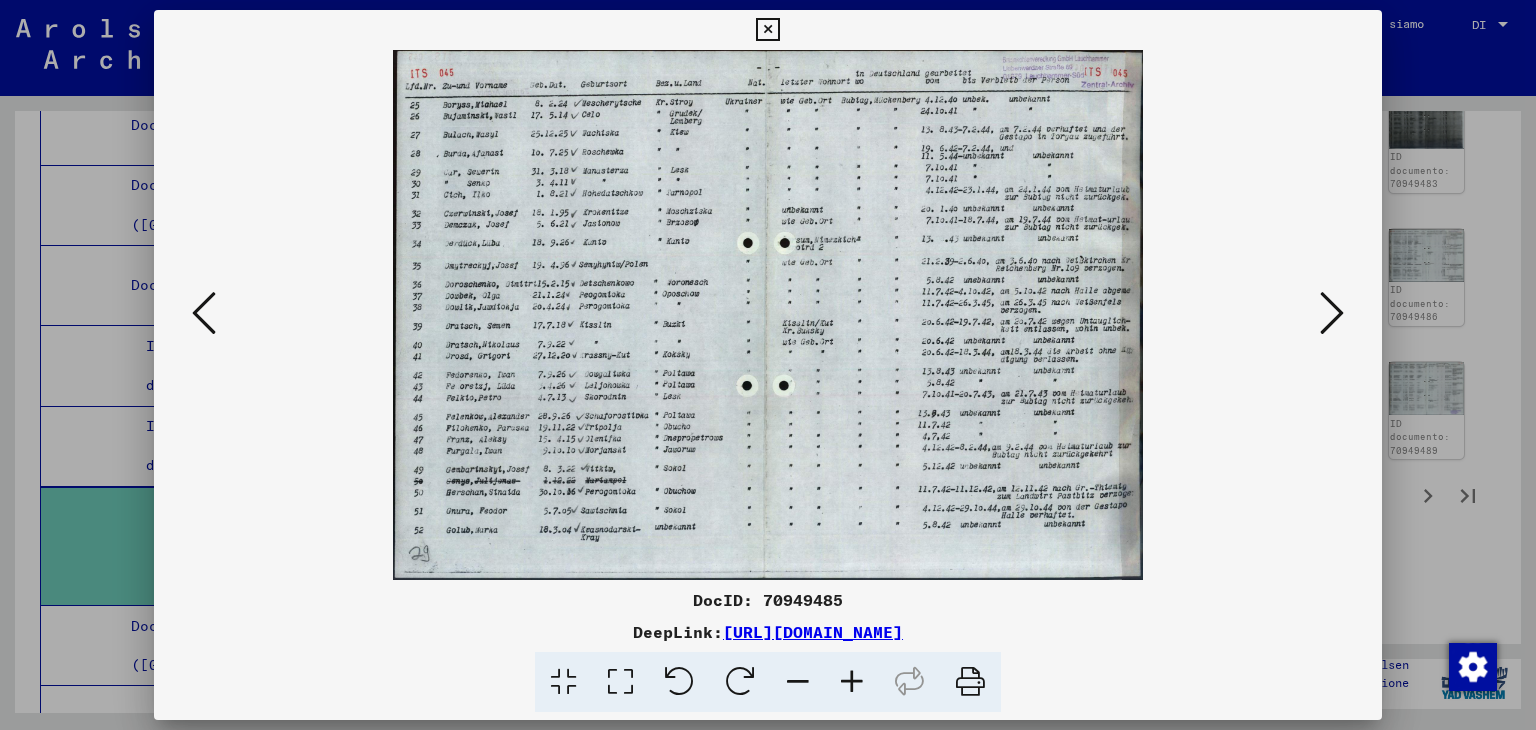 click on "DocID: 70949485  DeepLink:  [URL][DOMAIN_NAME]" at bounding box center (768, 365) 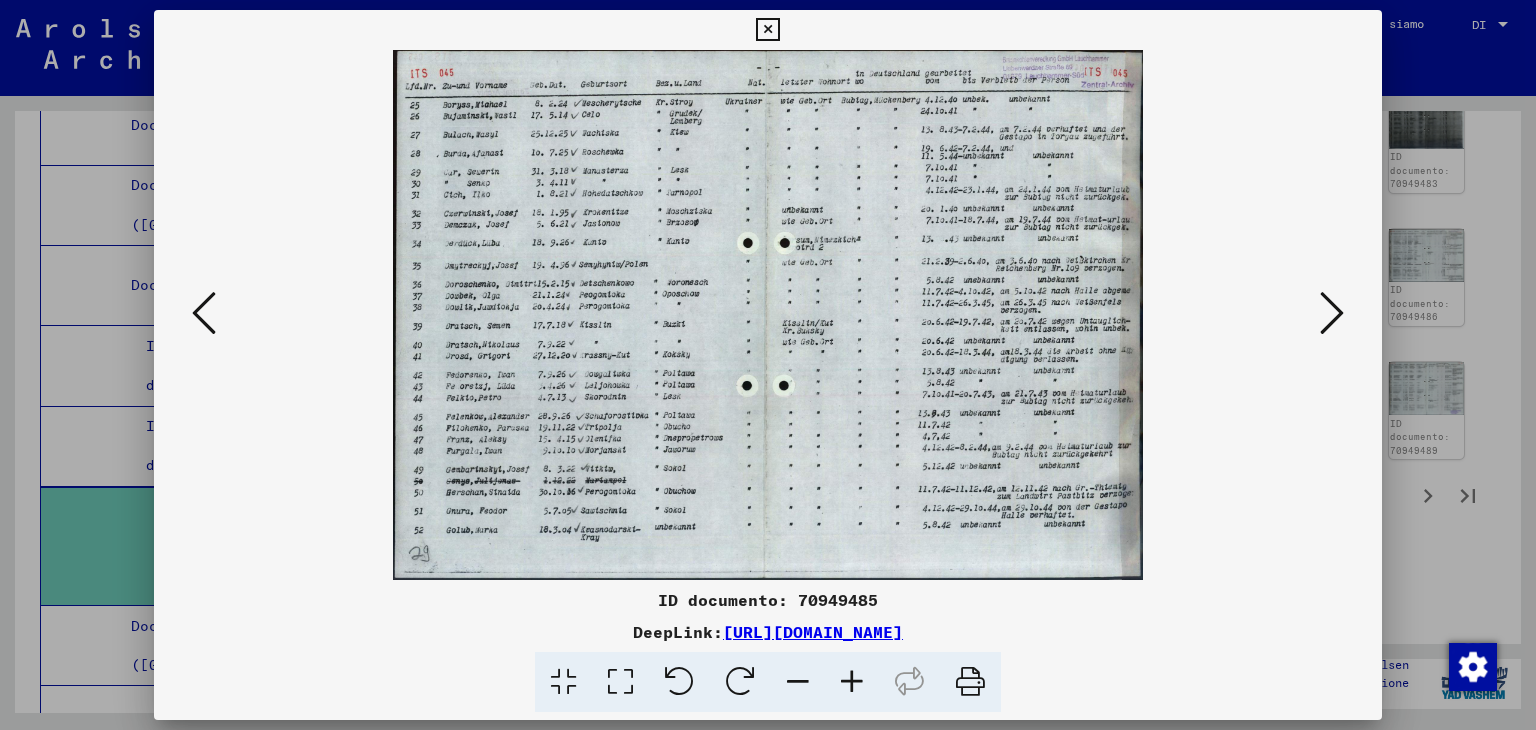 click on "ID documento: 70949485 DeepLink:  [URL][DOMAIN_NAME]" at bounding box center (768, 650) 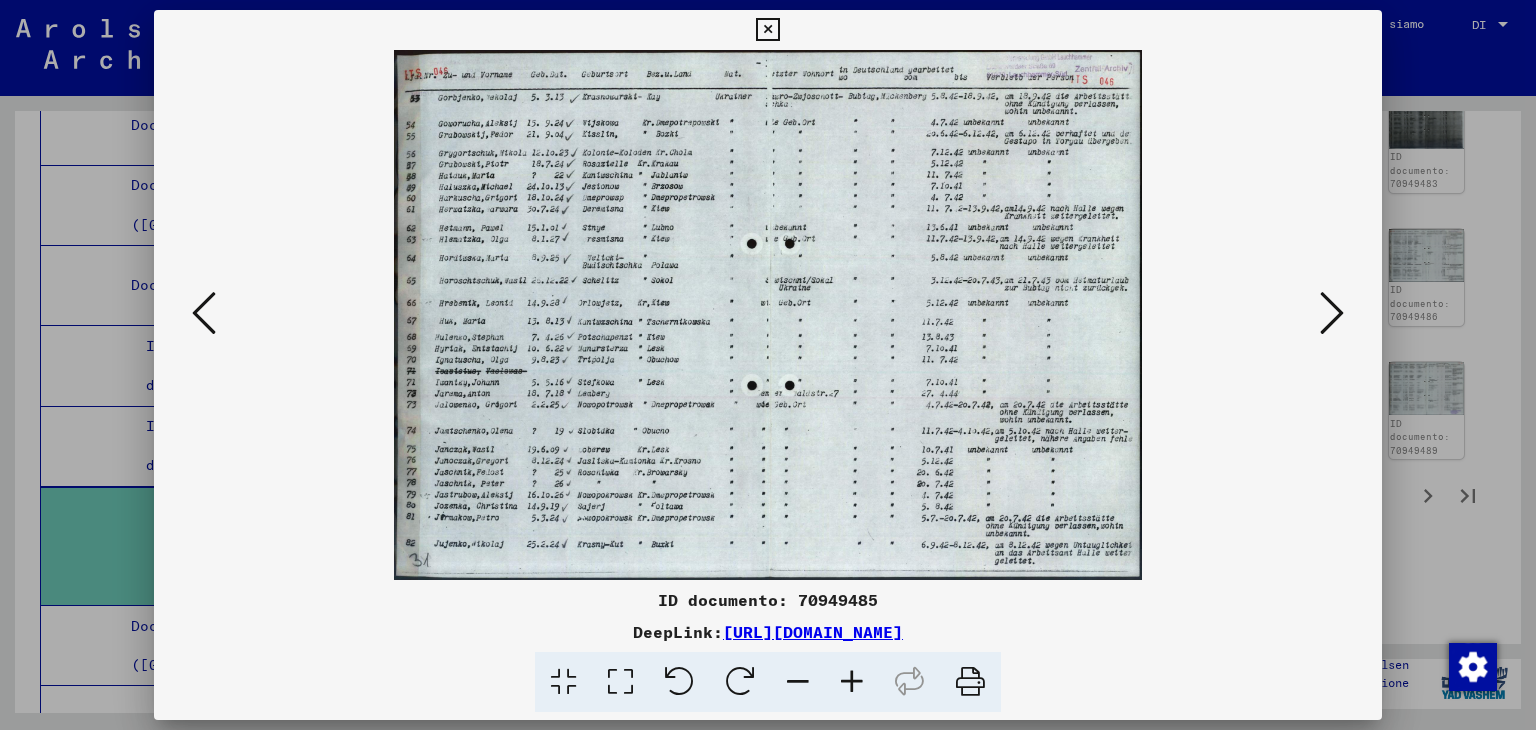 click at bounding box center [1332, 313] 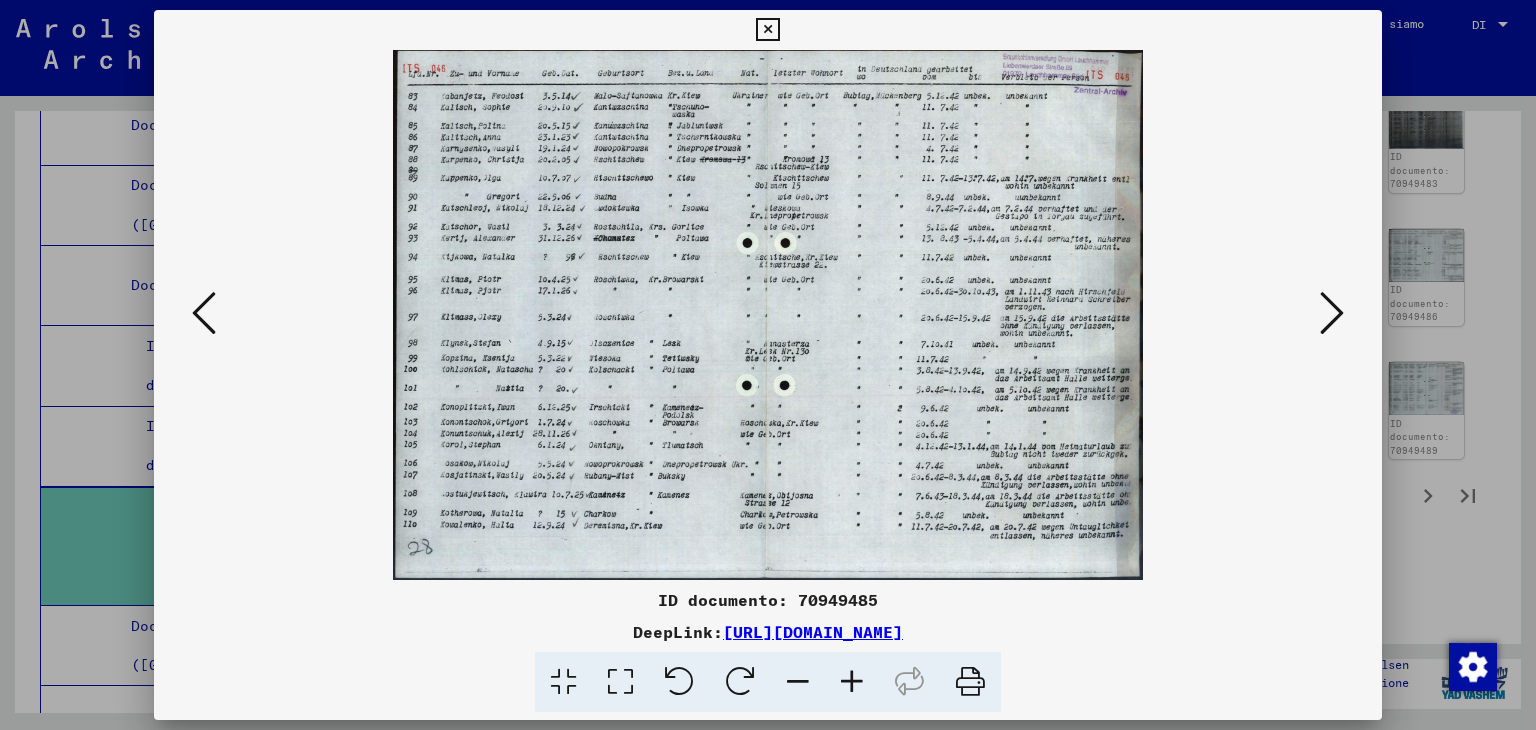 click at bounding box center [1332, 313] 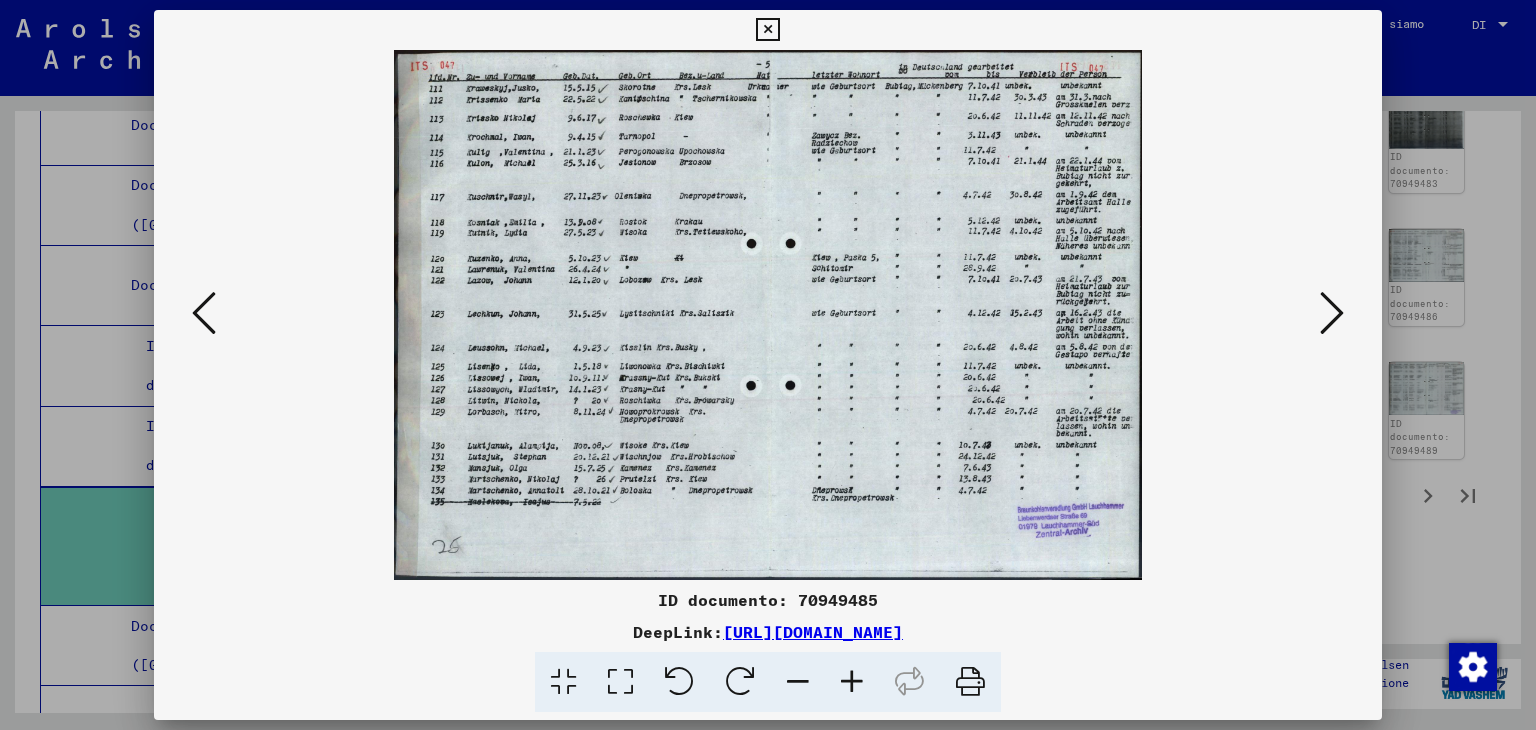 click at bounding box center (1332, 313) 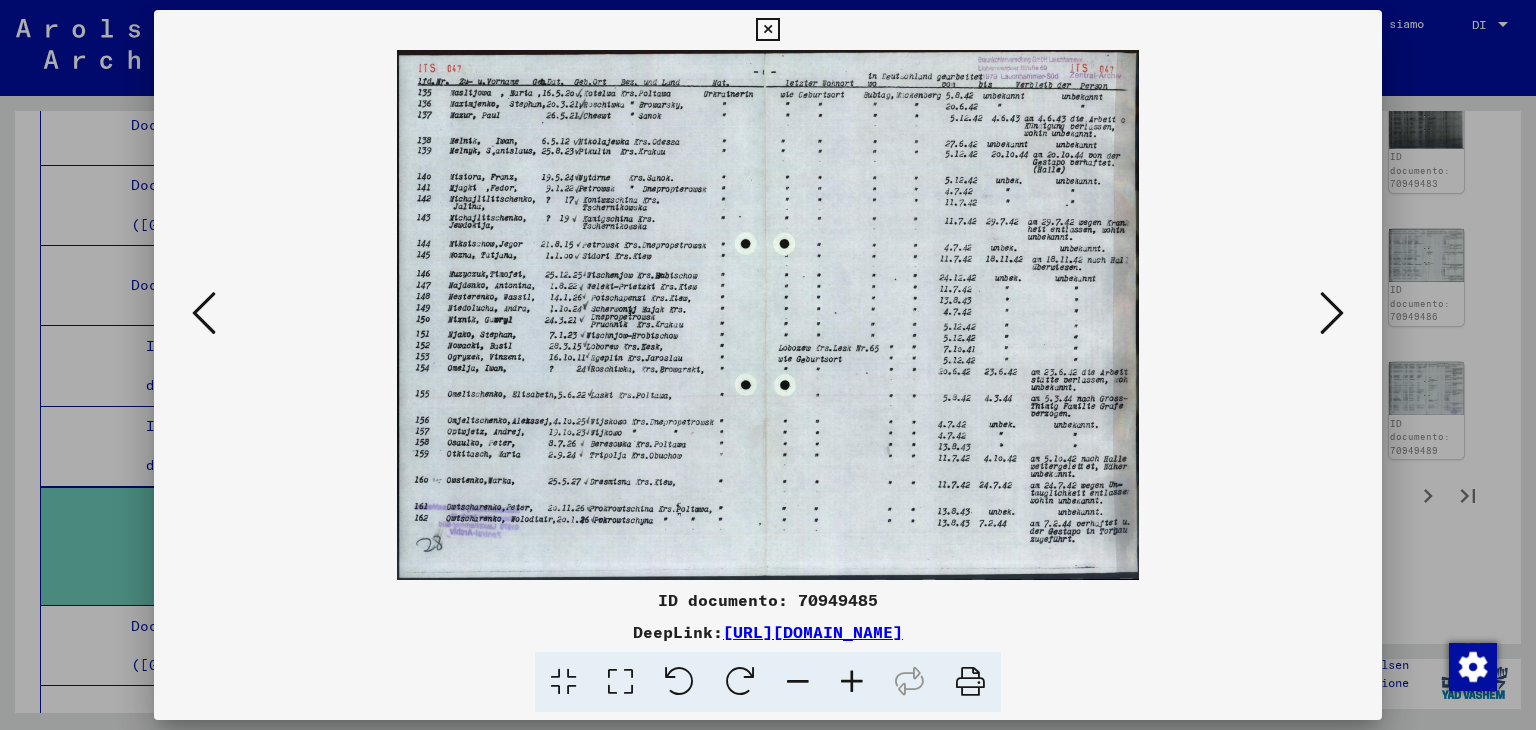 click at bounding box center (1332, 313) 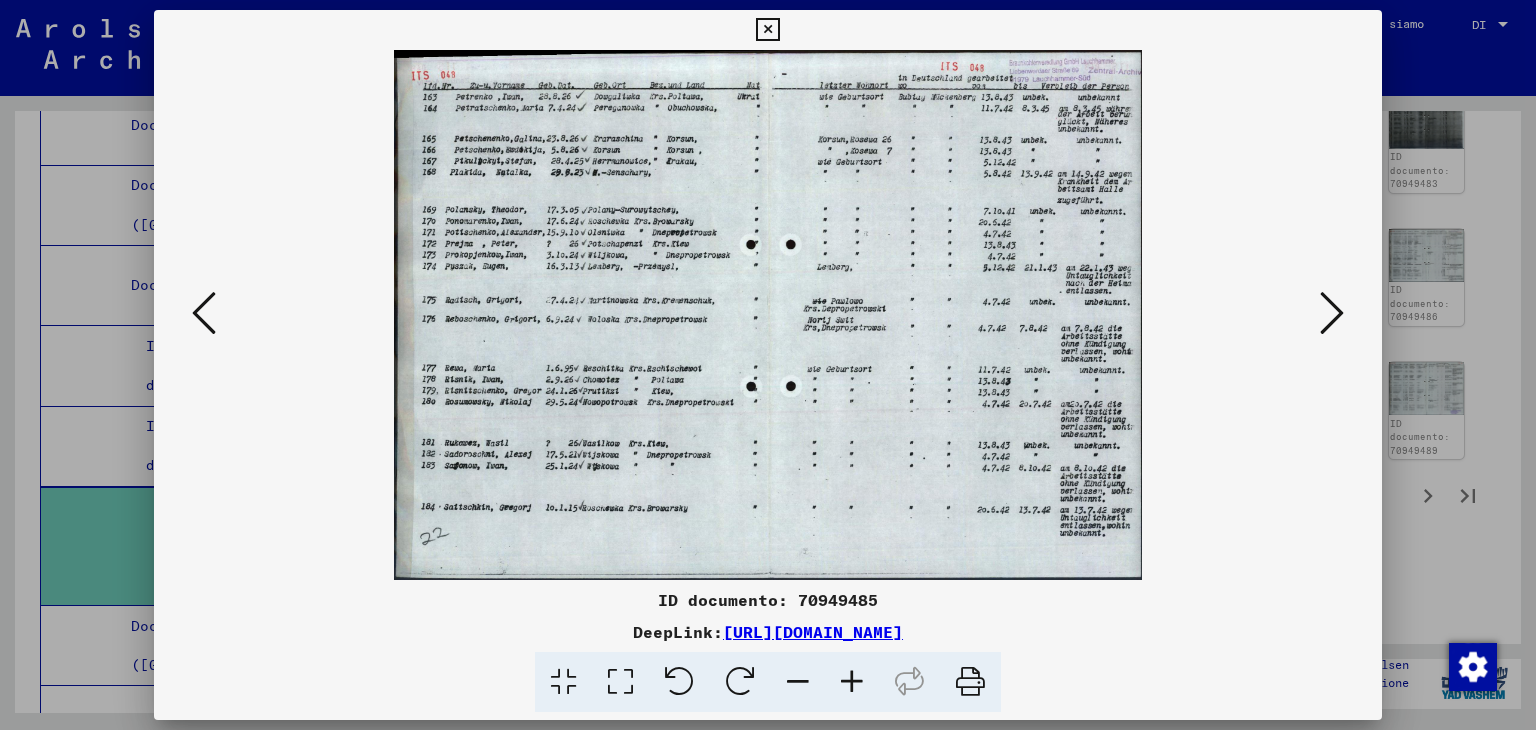 click at bounding box center (1332, 313) 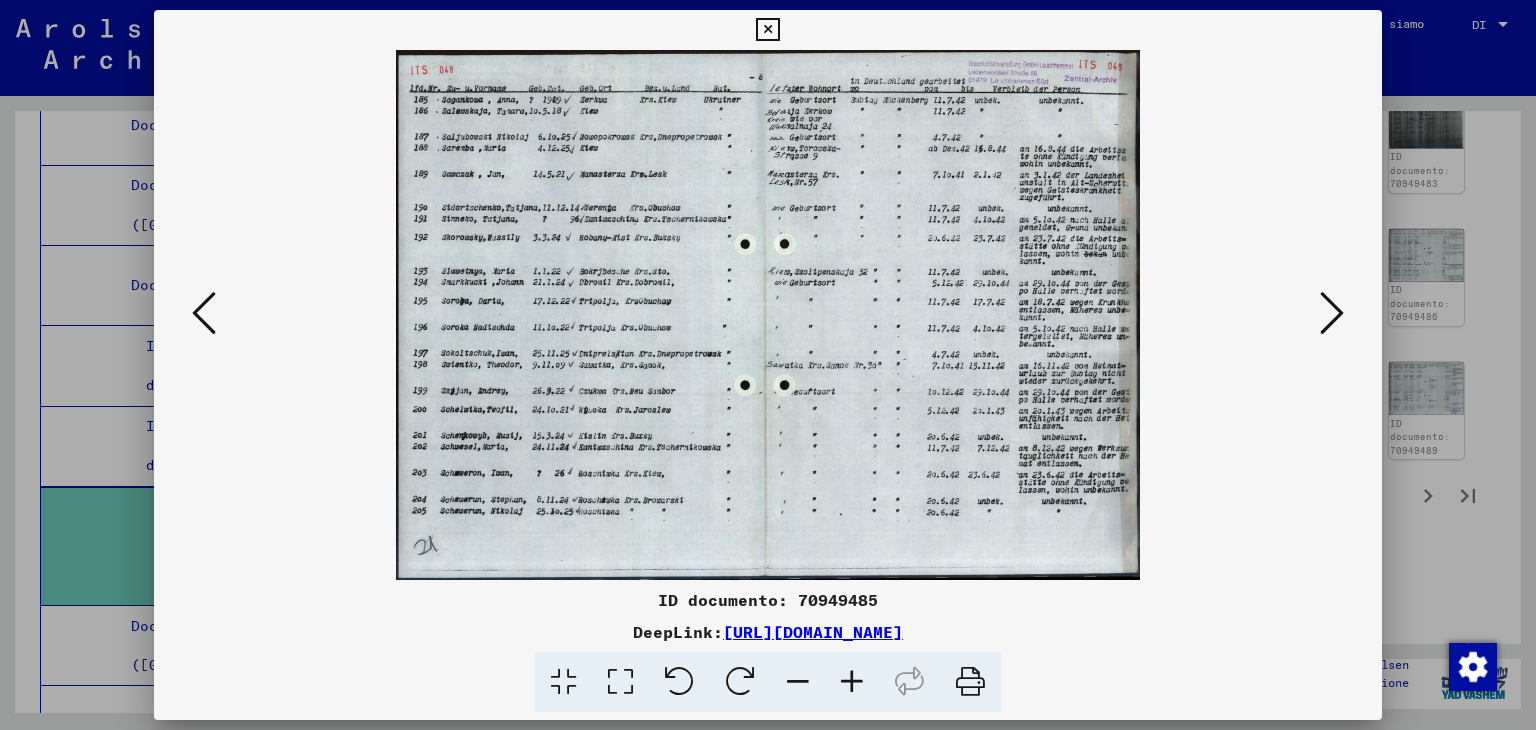 click at bounding box center (1332, 314) 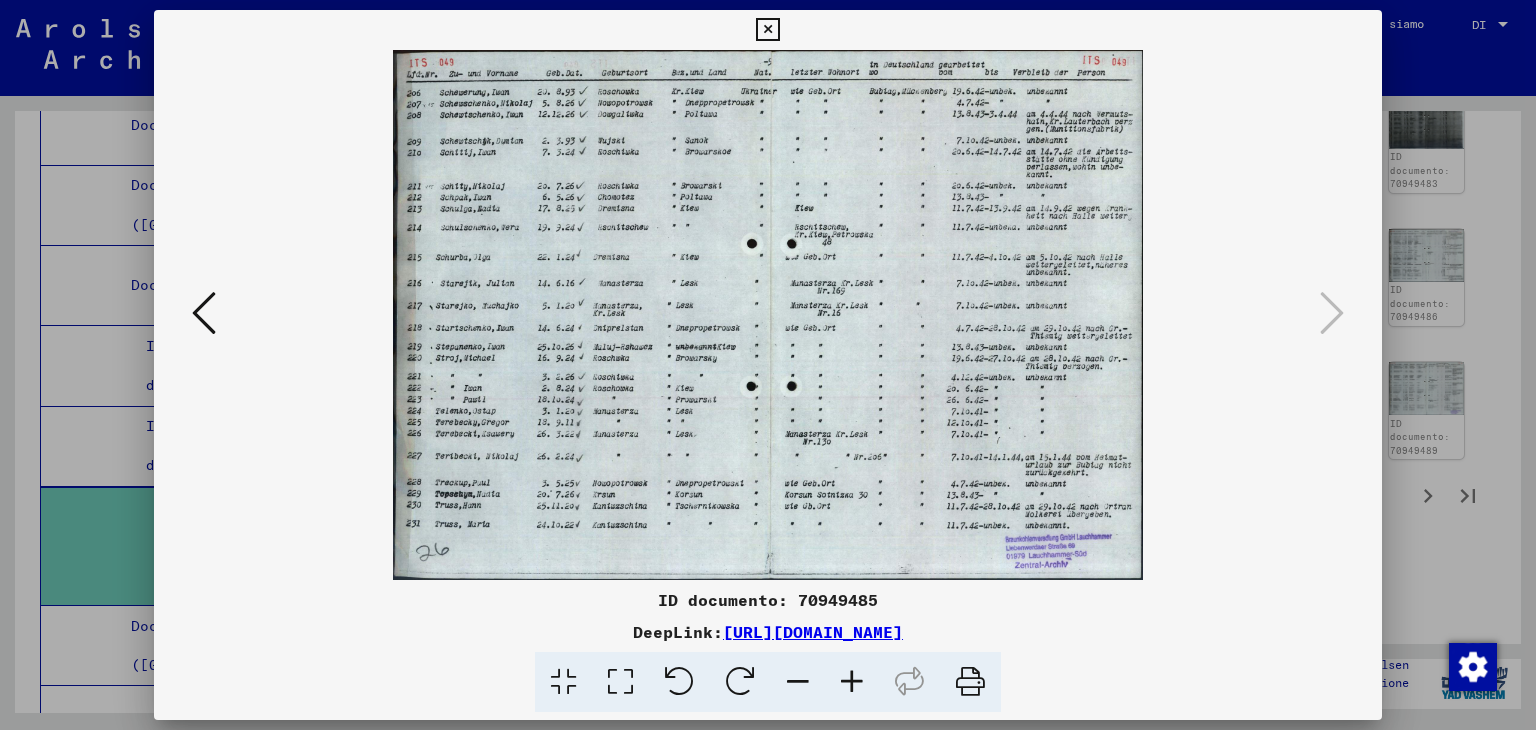 click at bounding box center (767, 30) 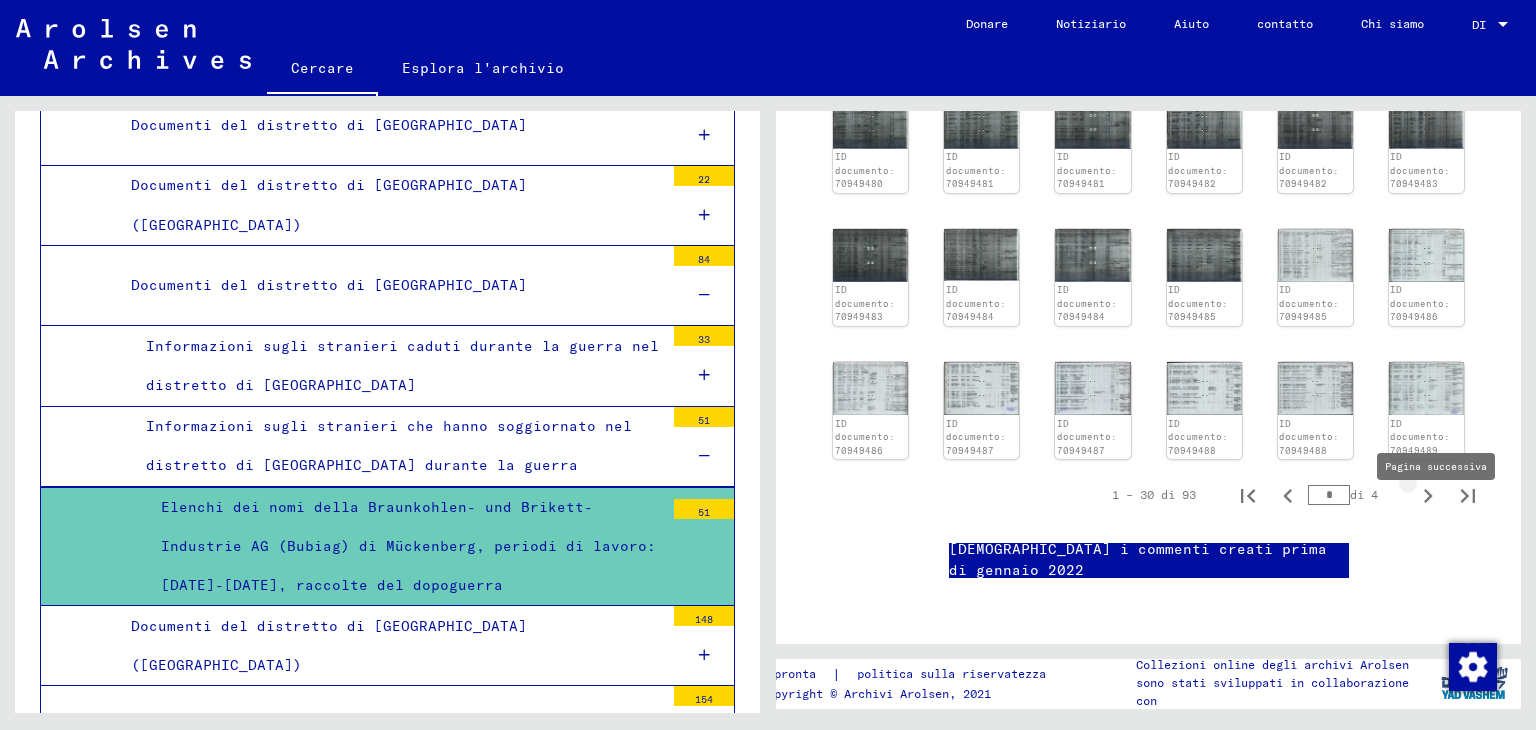 click 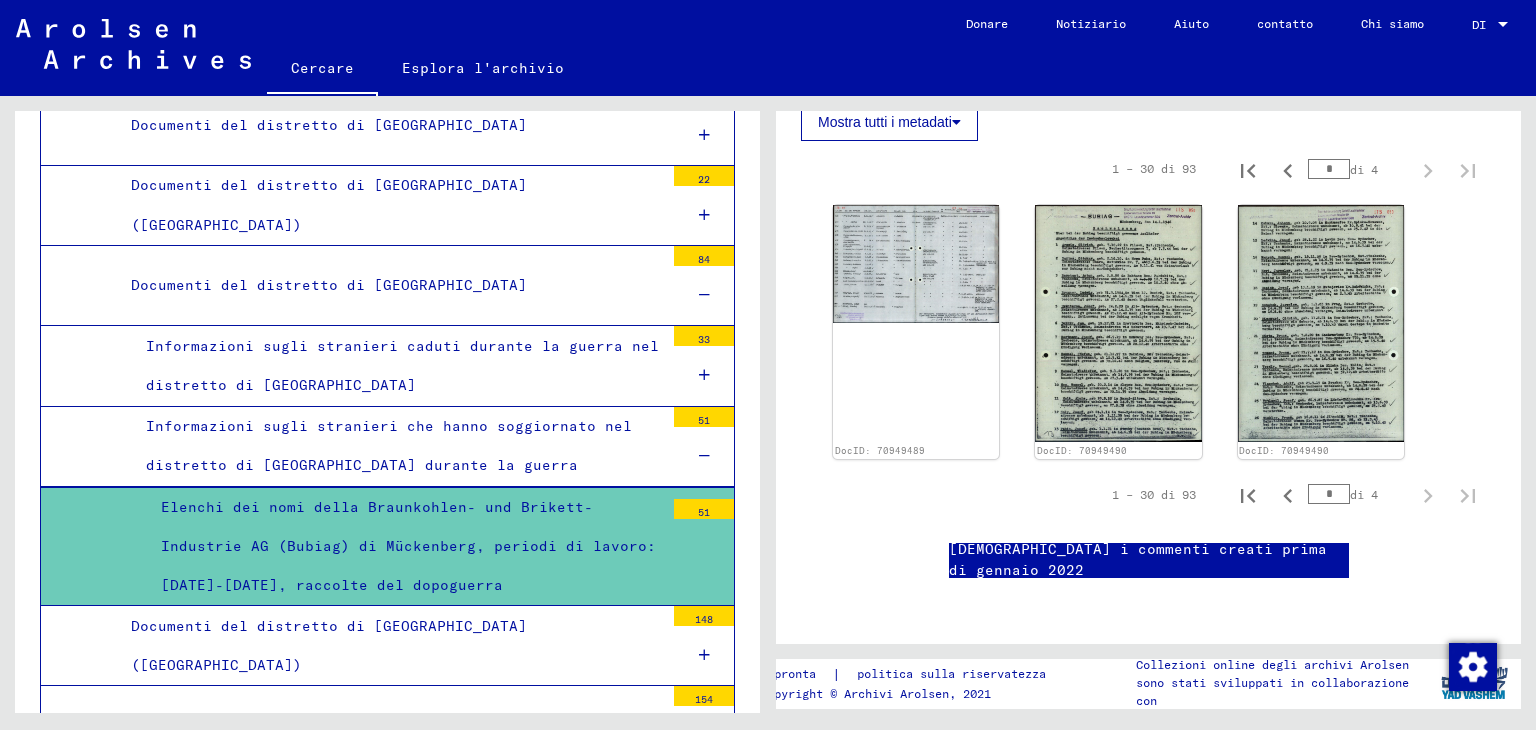 scroll, scrollTop: 527, scrollLeft: 0, axis: vertical 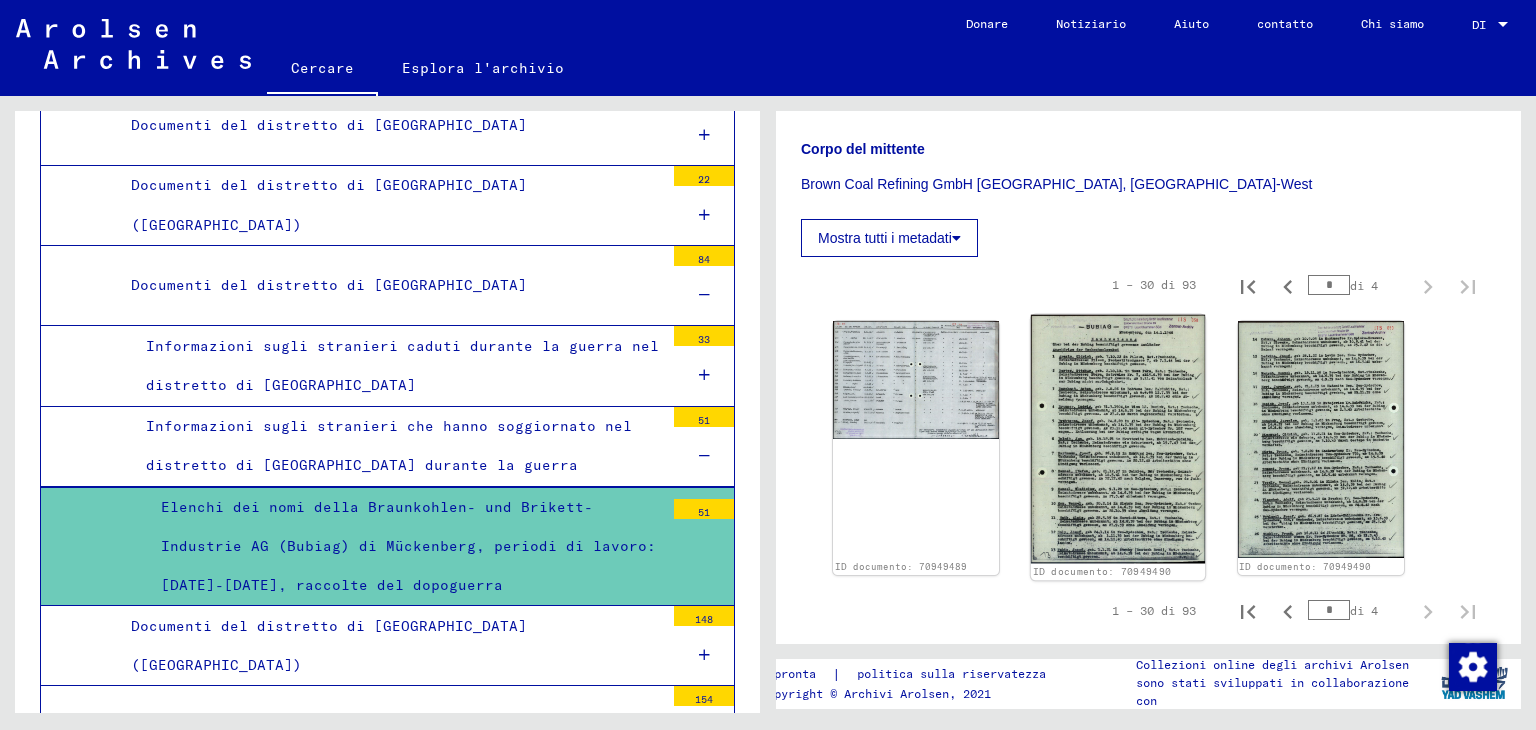 click 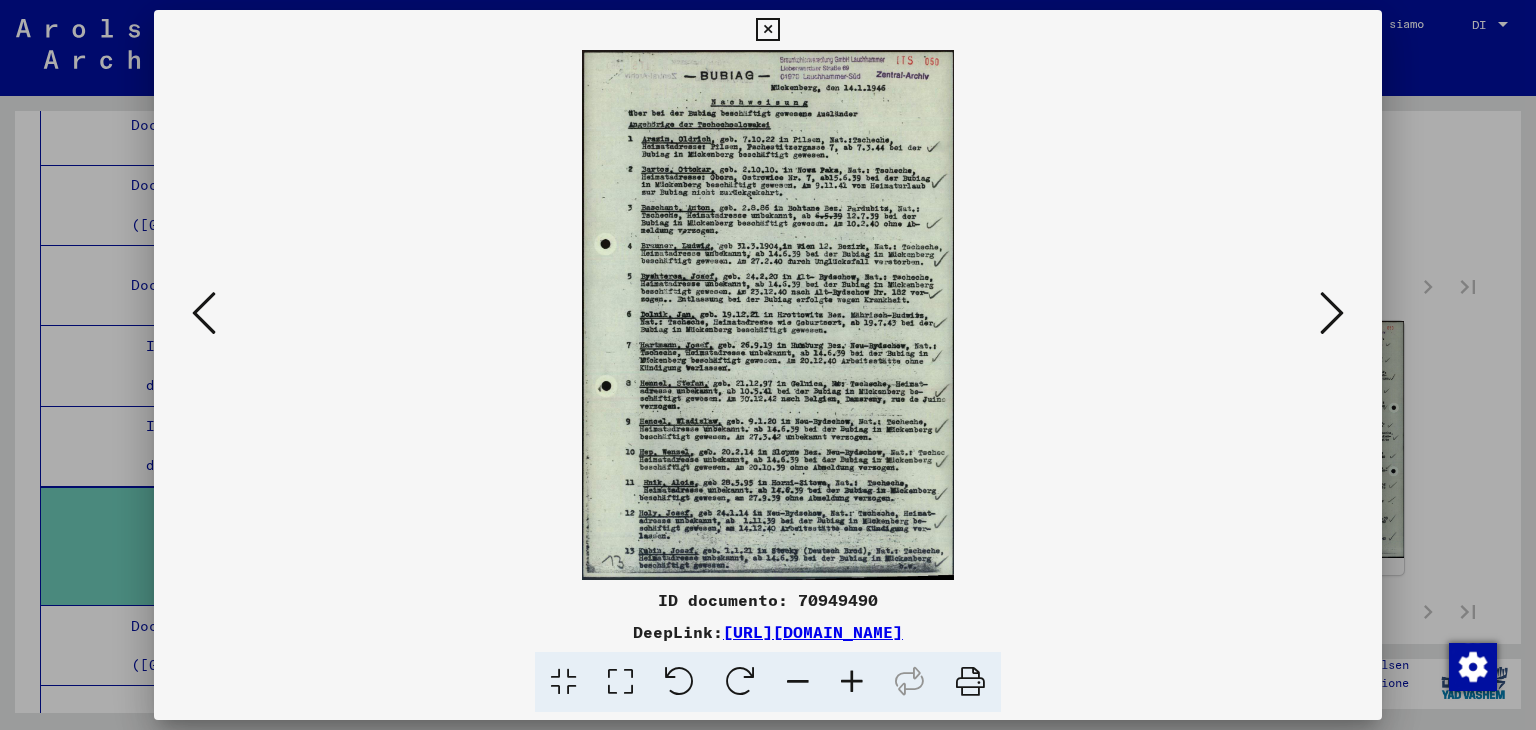 click at bounding box center (1332, 313) 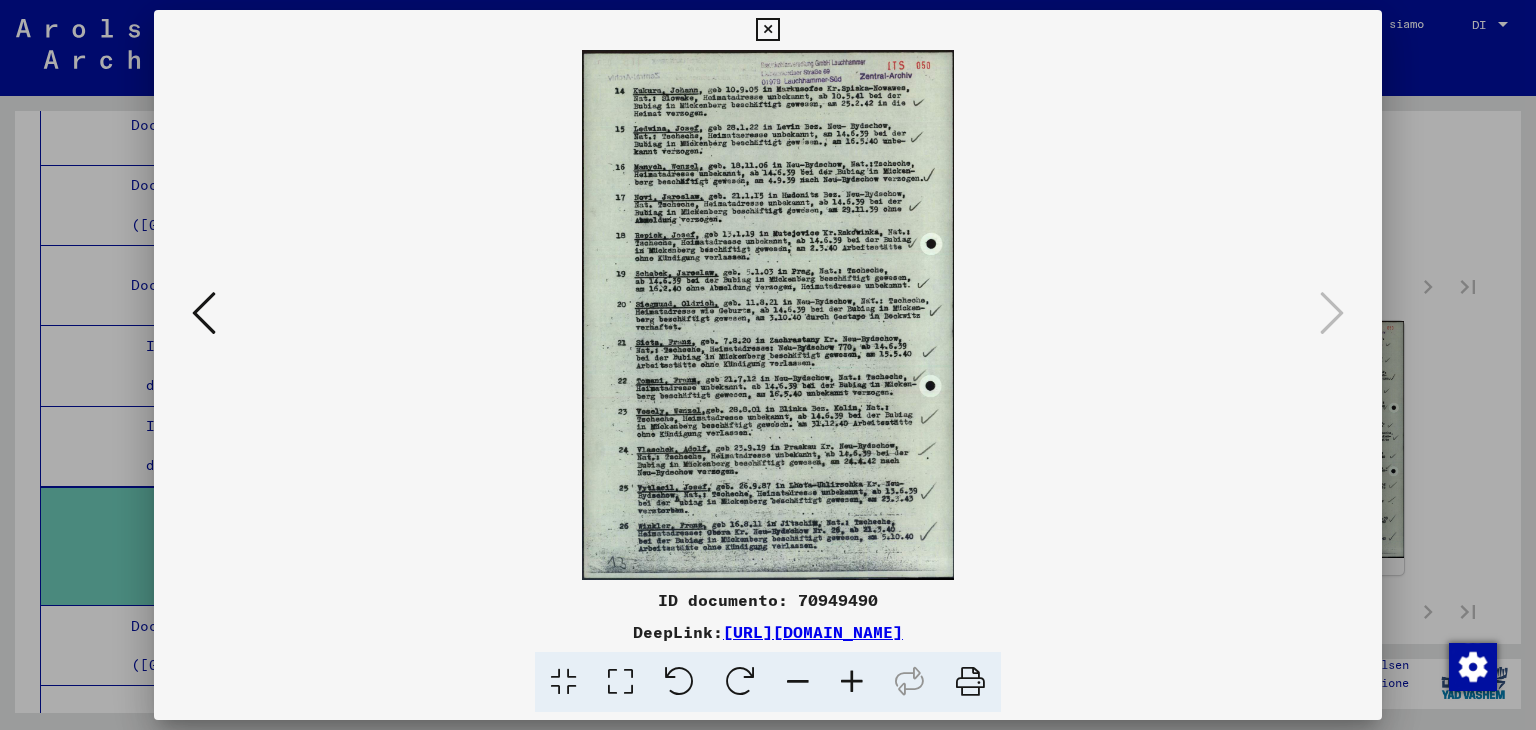 click at bounding box center [204, 313] 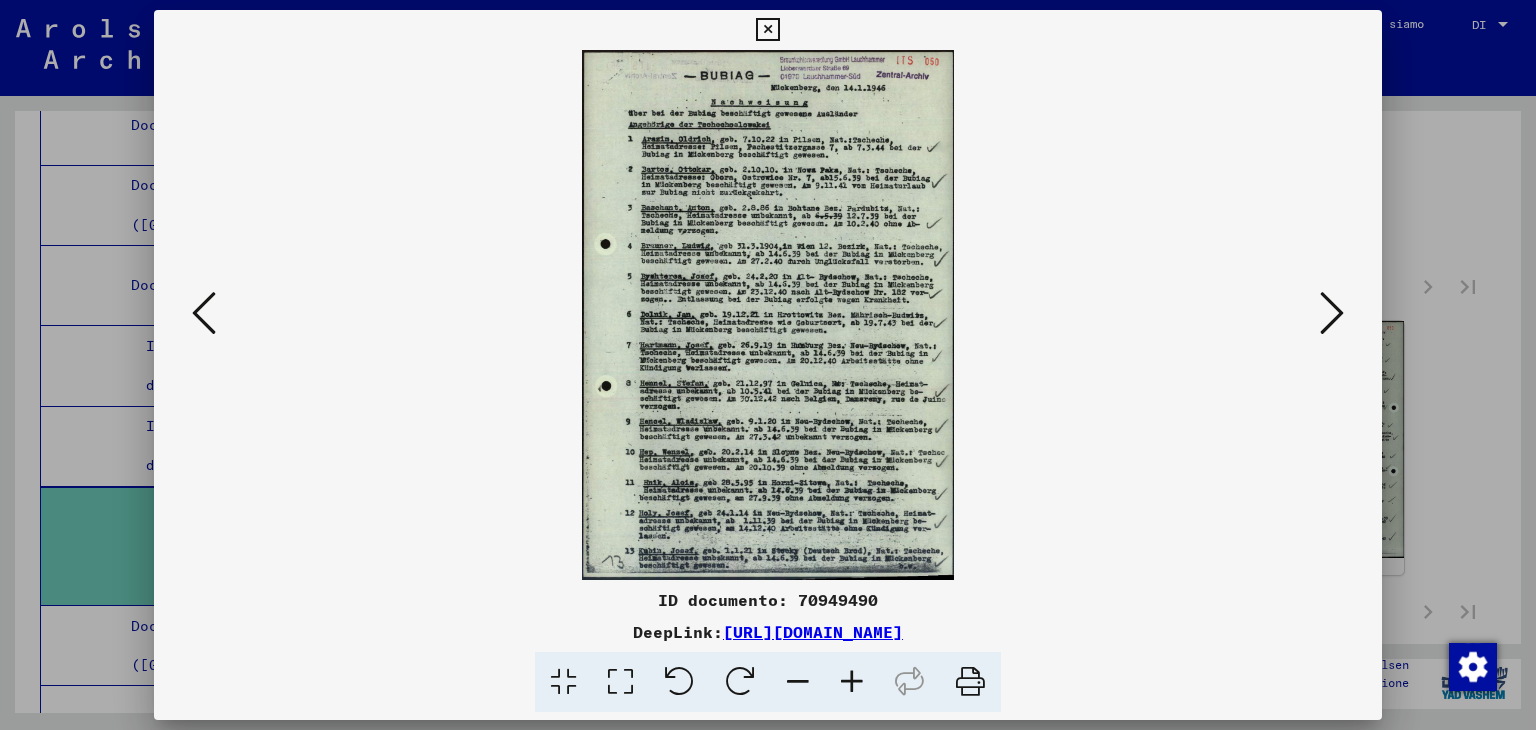click at bounding box center [204, 313] 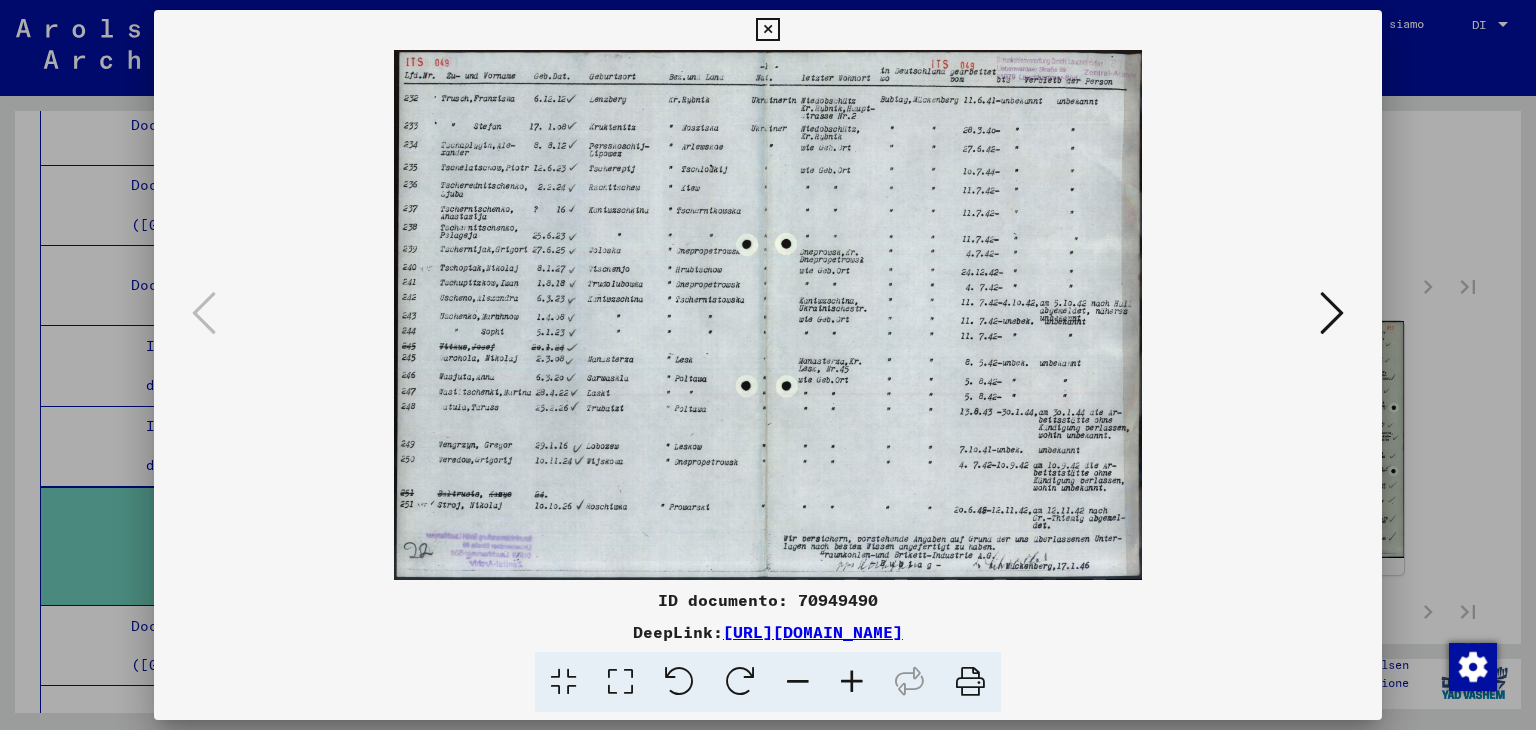 click at bounding box center [767, 30] 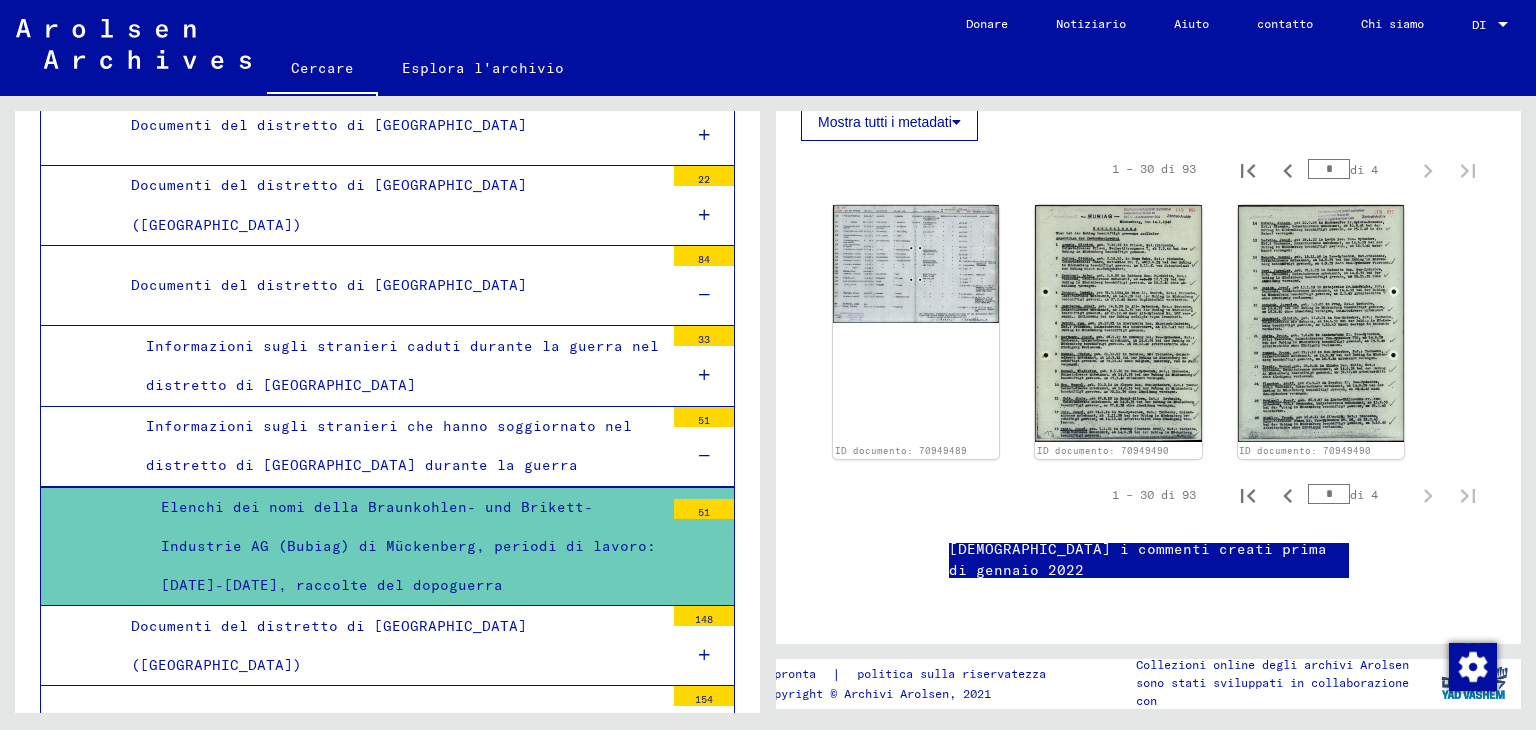 scroll, scrollTop: 827, scrollLeft: 0, axis: vertical 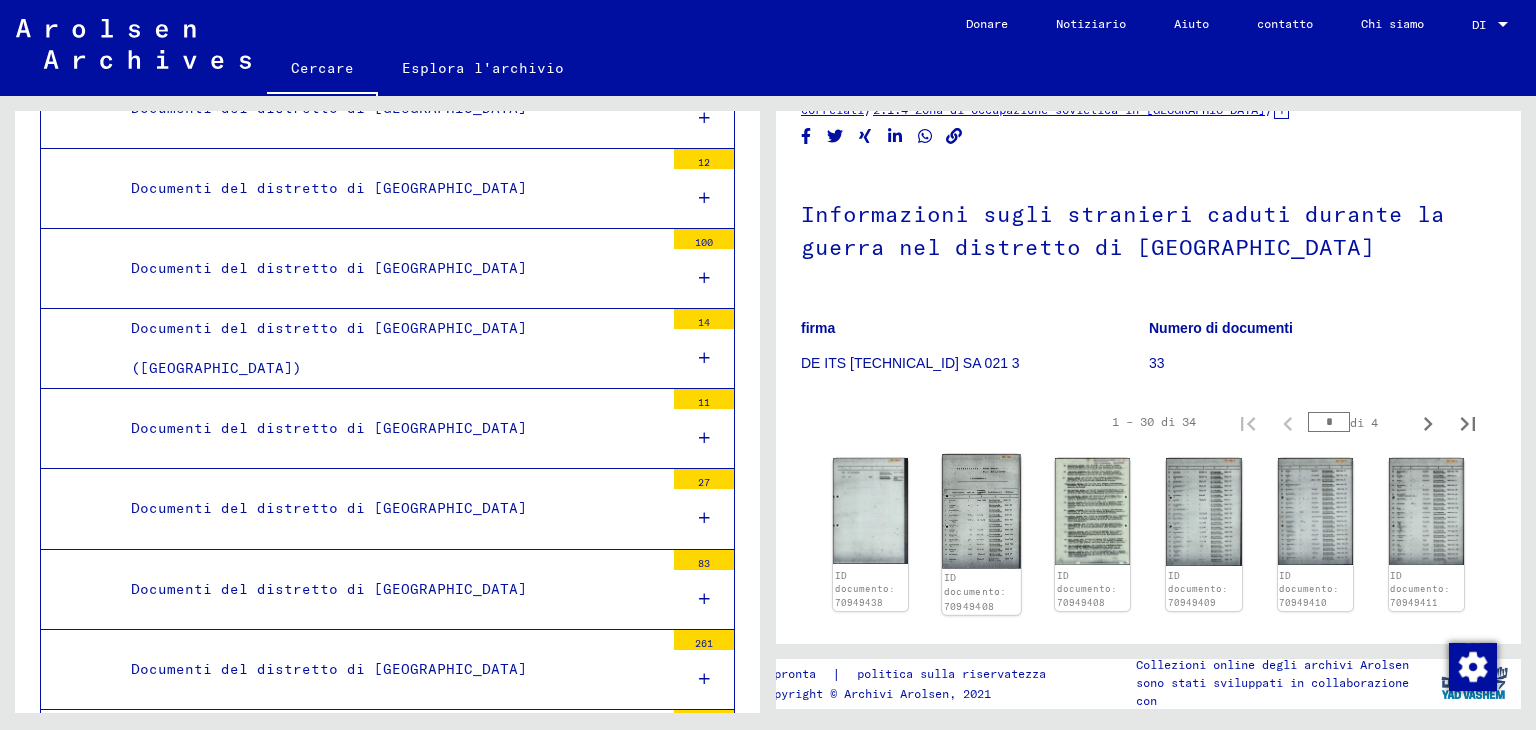 click 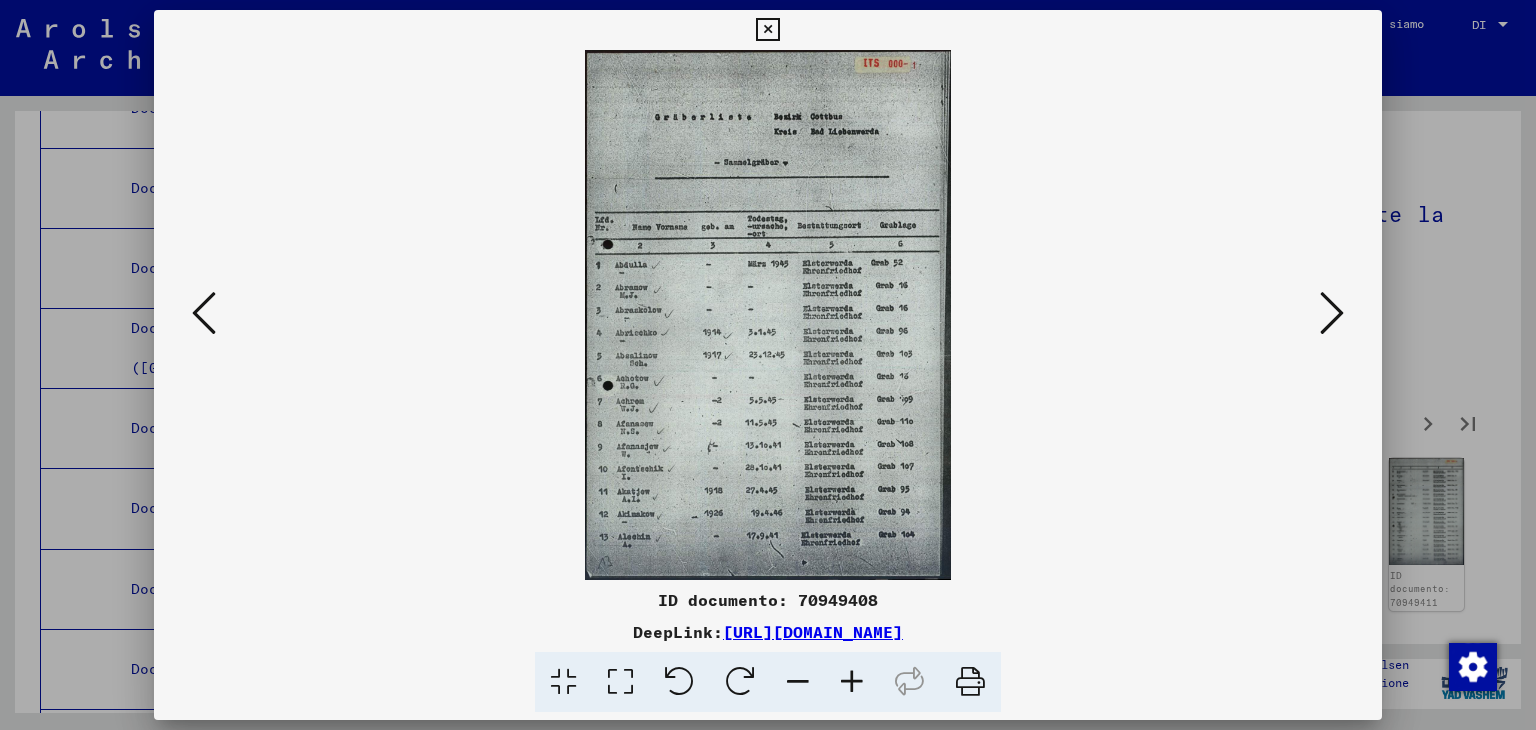 click at bounding box center [1332, 313] 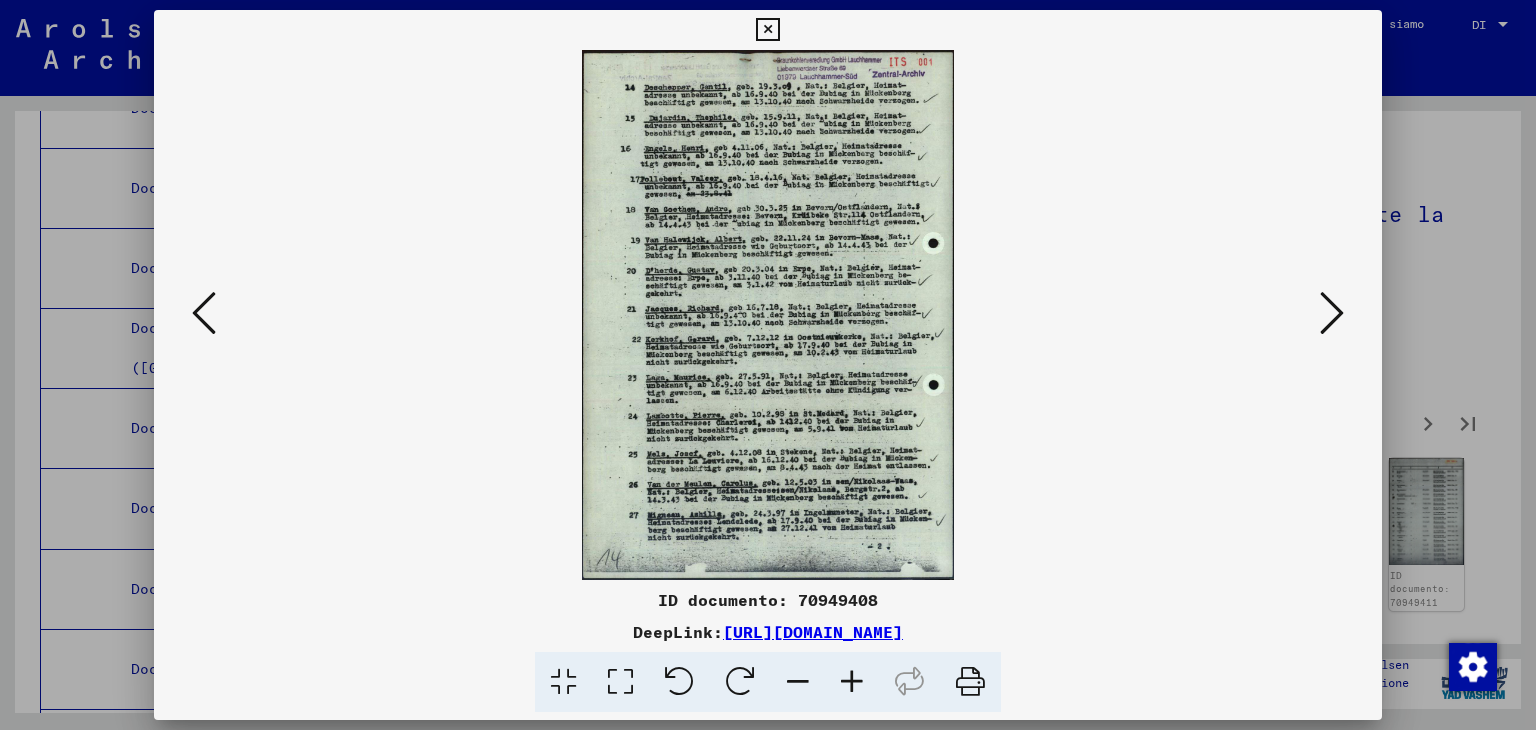 click at bounding box center [852, 682] 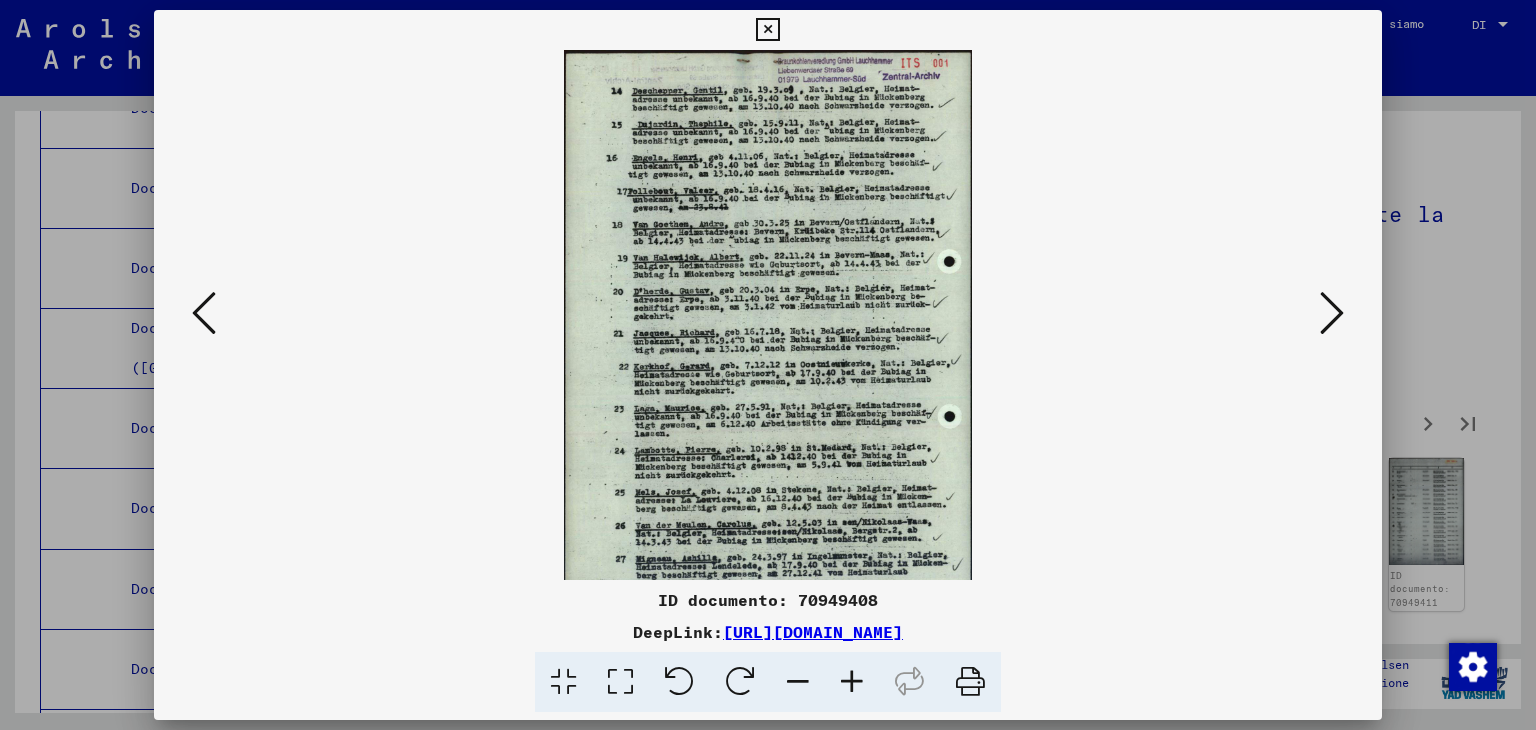 click at bounding box center [852, 682] 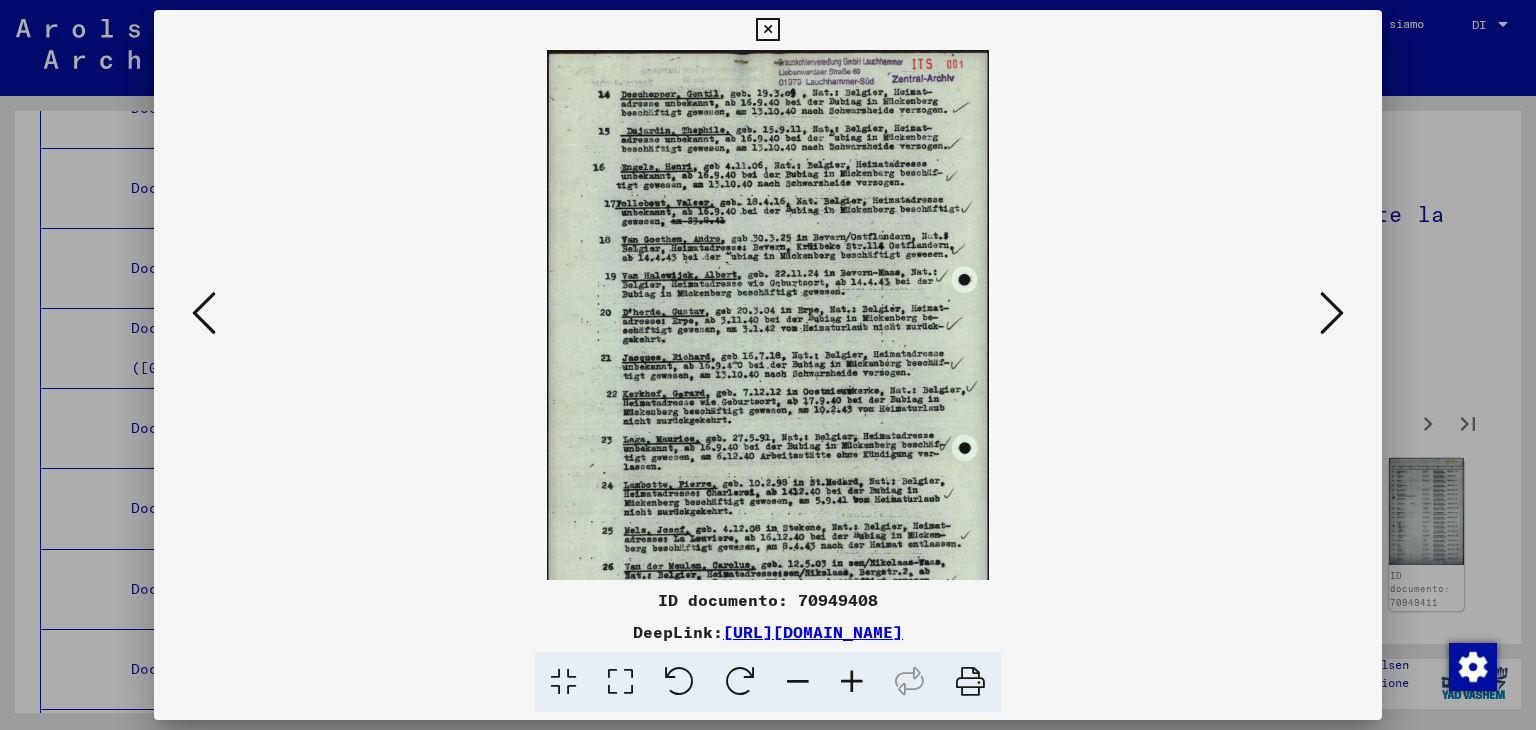 click at bounding box center (852, 682) 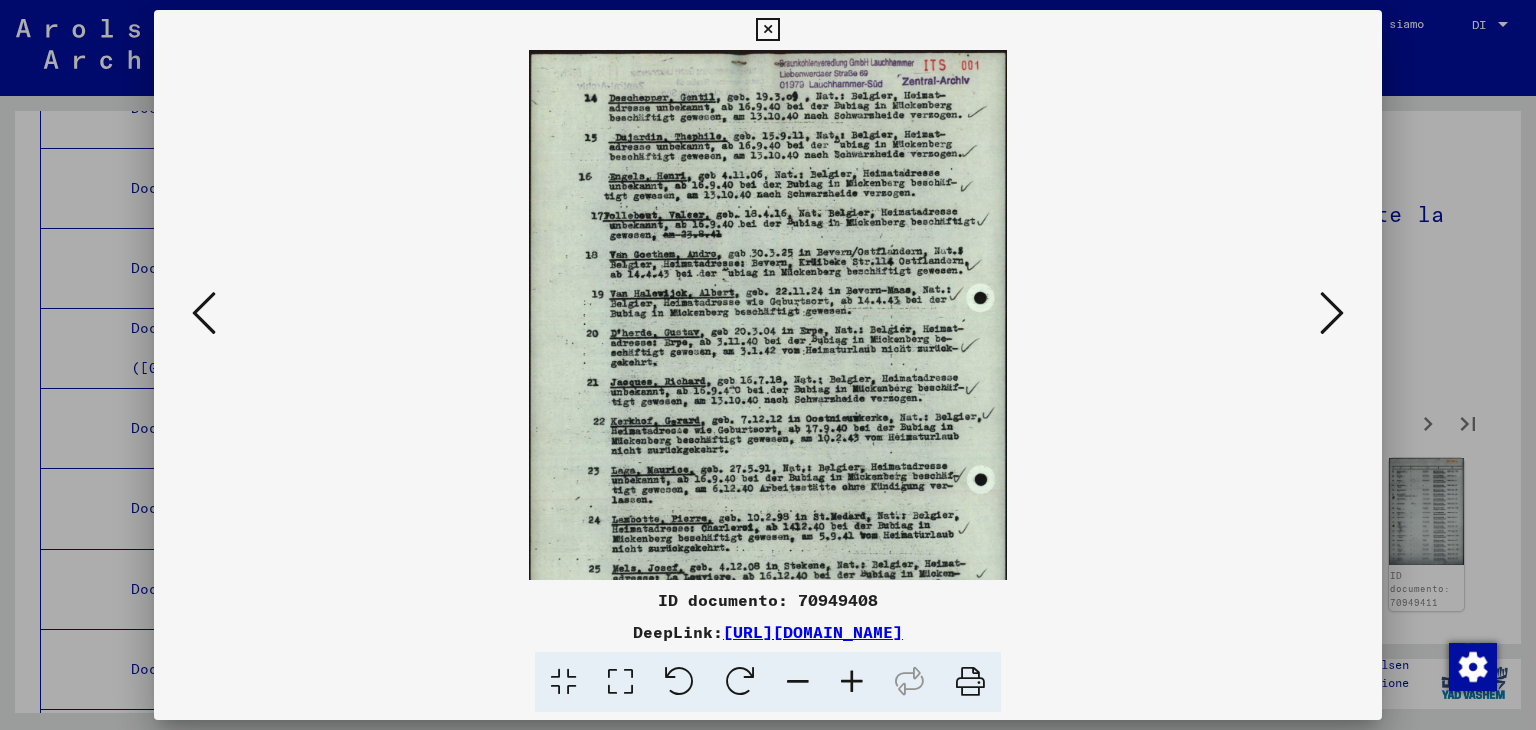 click at bounding box center (852, 682) 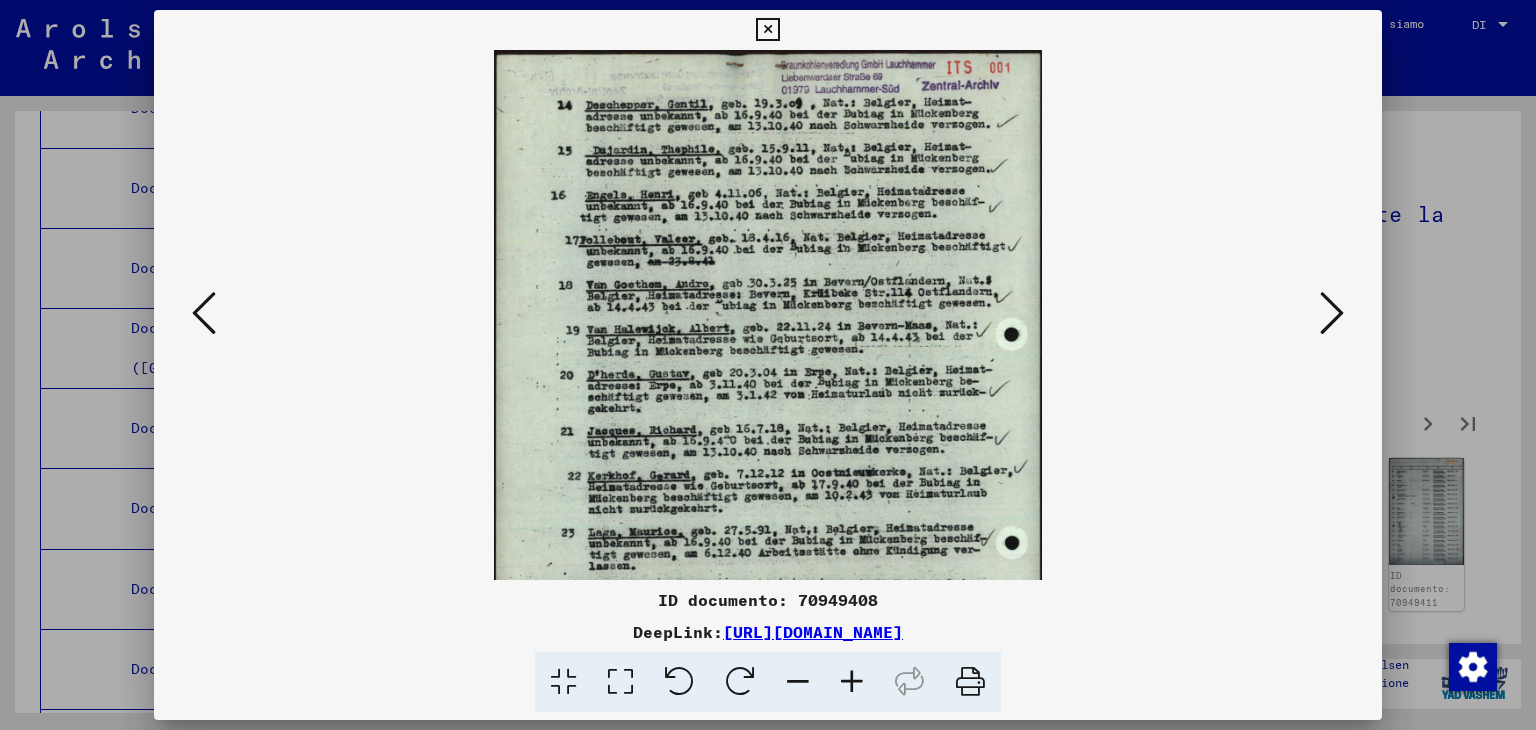 click at bounding box center (852, 682) 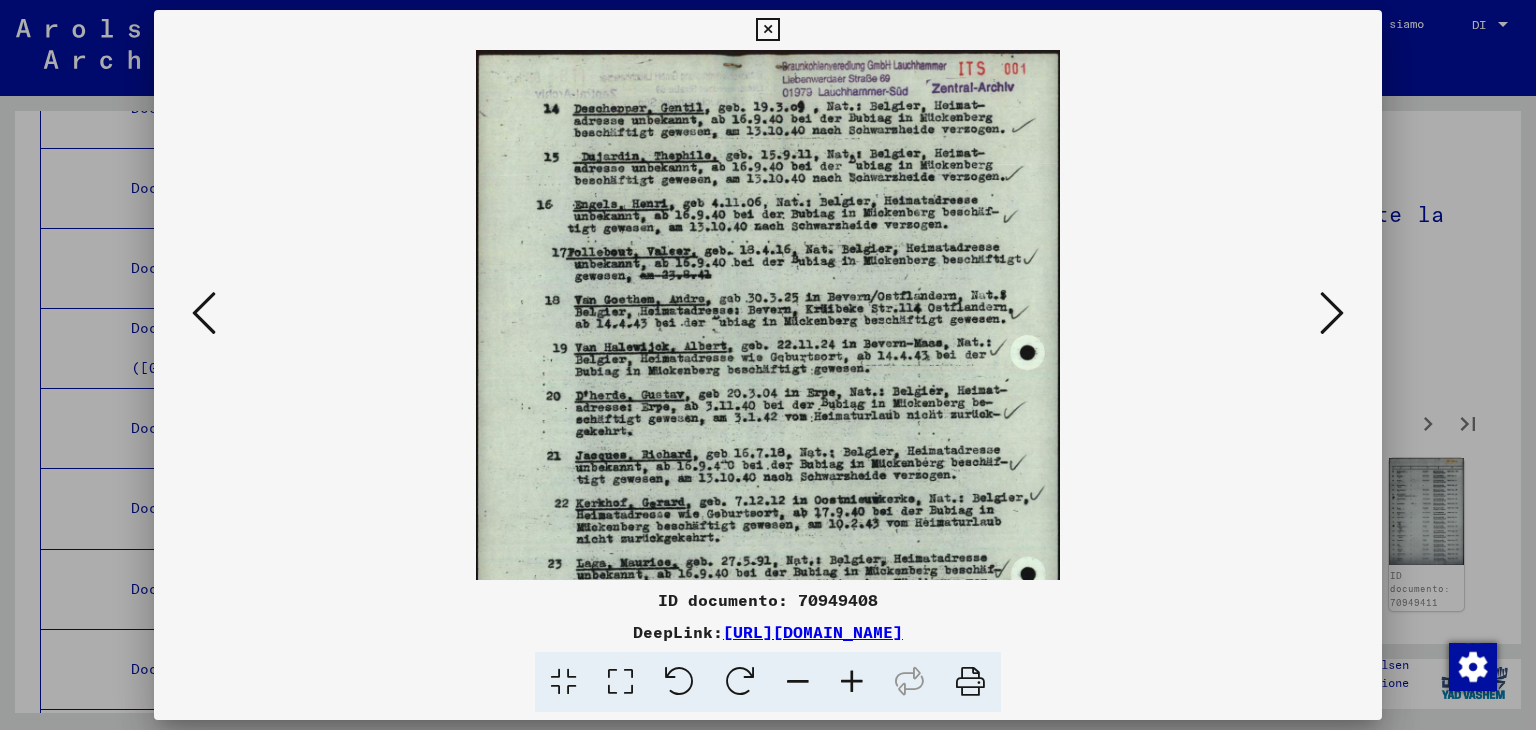 click at bounding box center [852, 682] 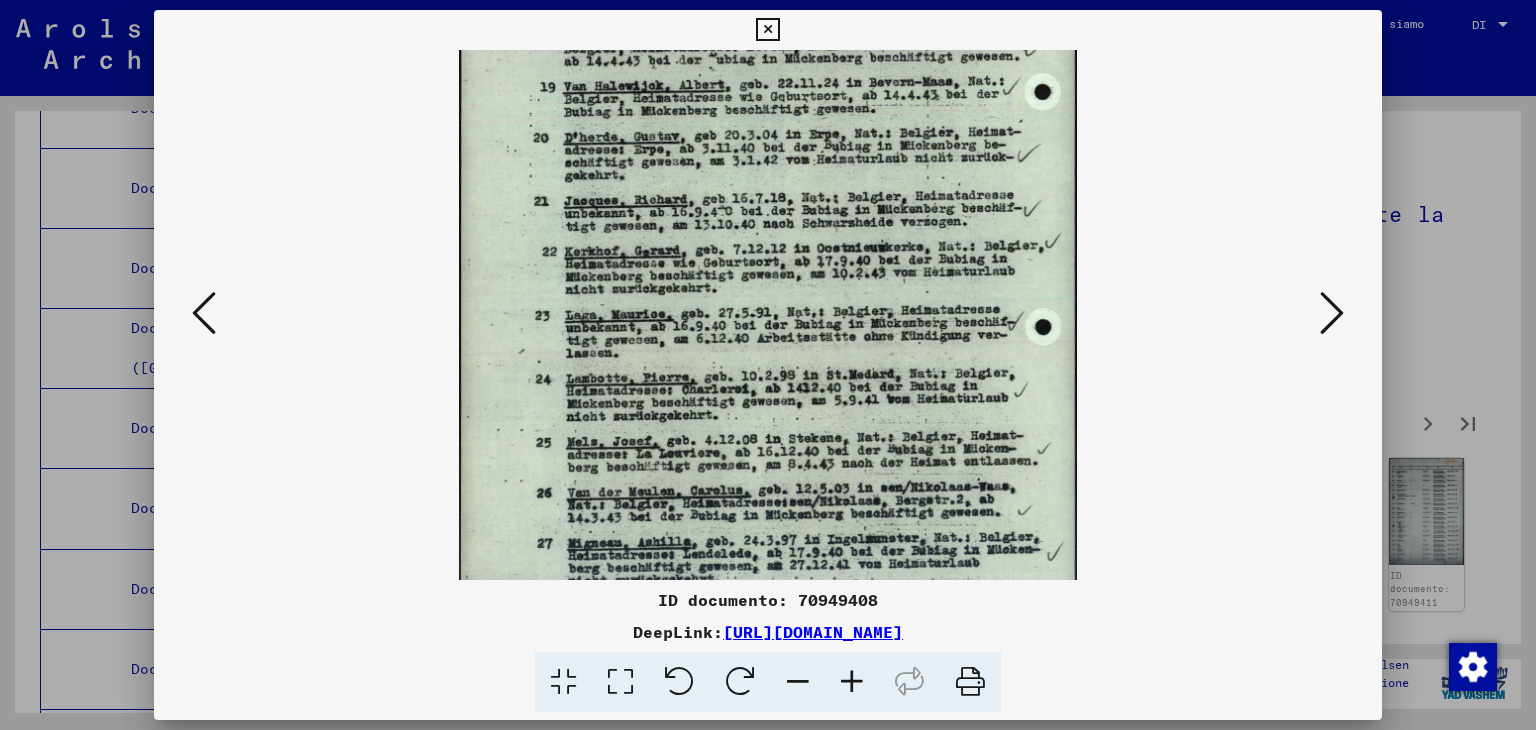 scroll, scrollTop: 282, scrollLeft: 0, axis: vertical 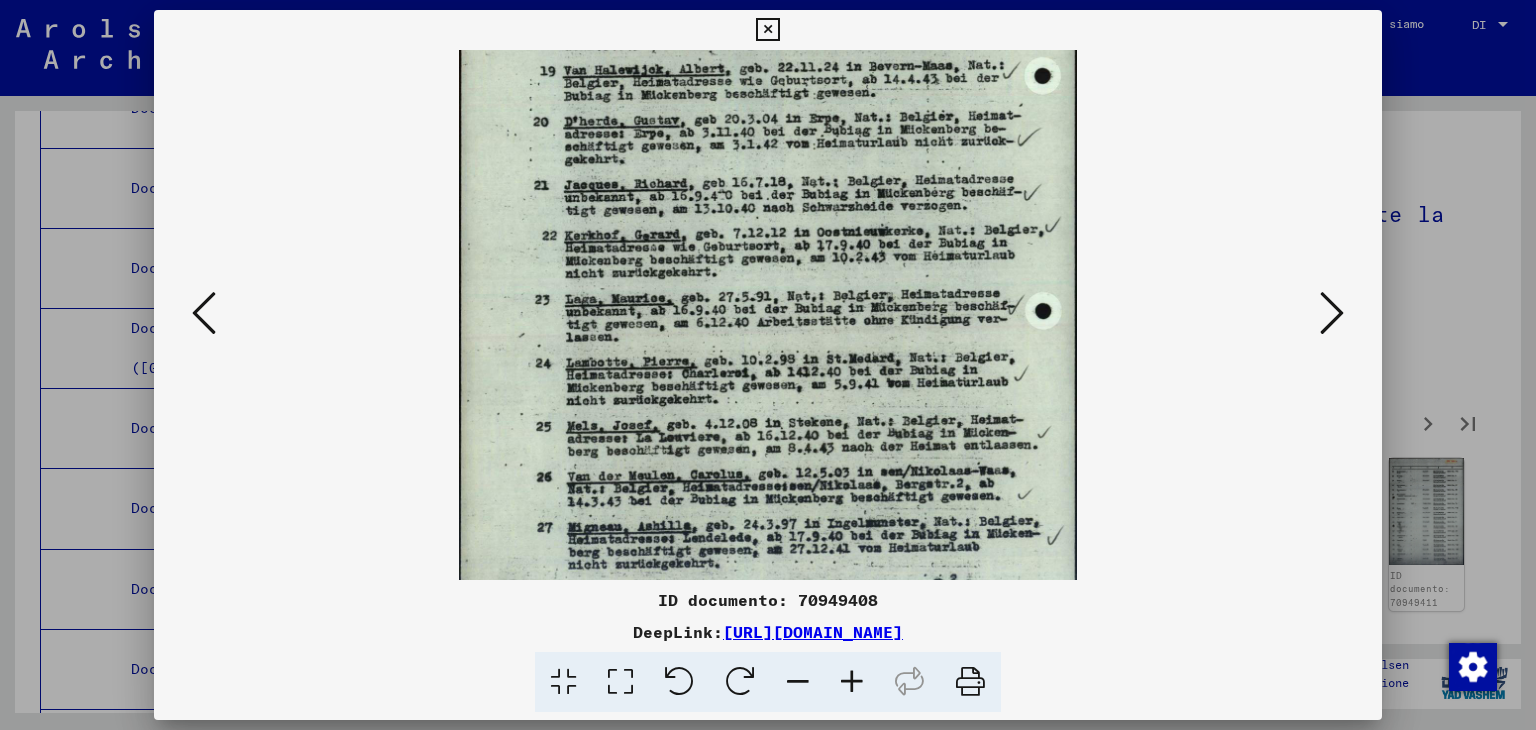 drag, startPoint x: 719, startPoint y: 529, endPoint x: 767, endPoint y: 233, distance: 299.86664 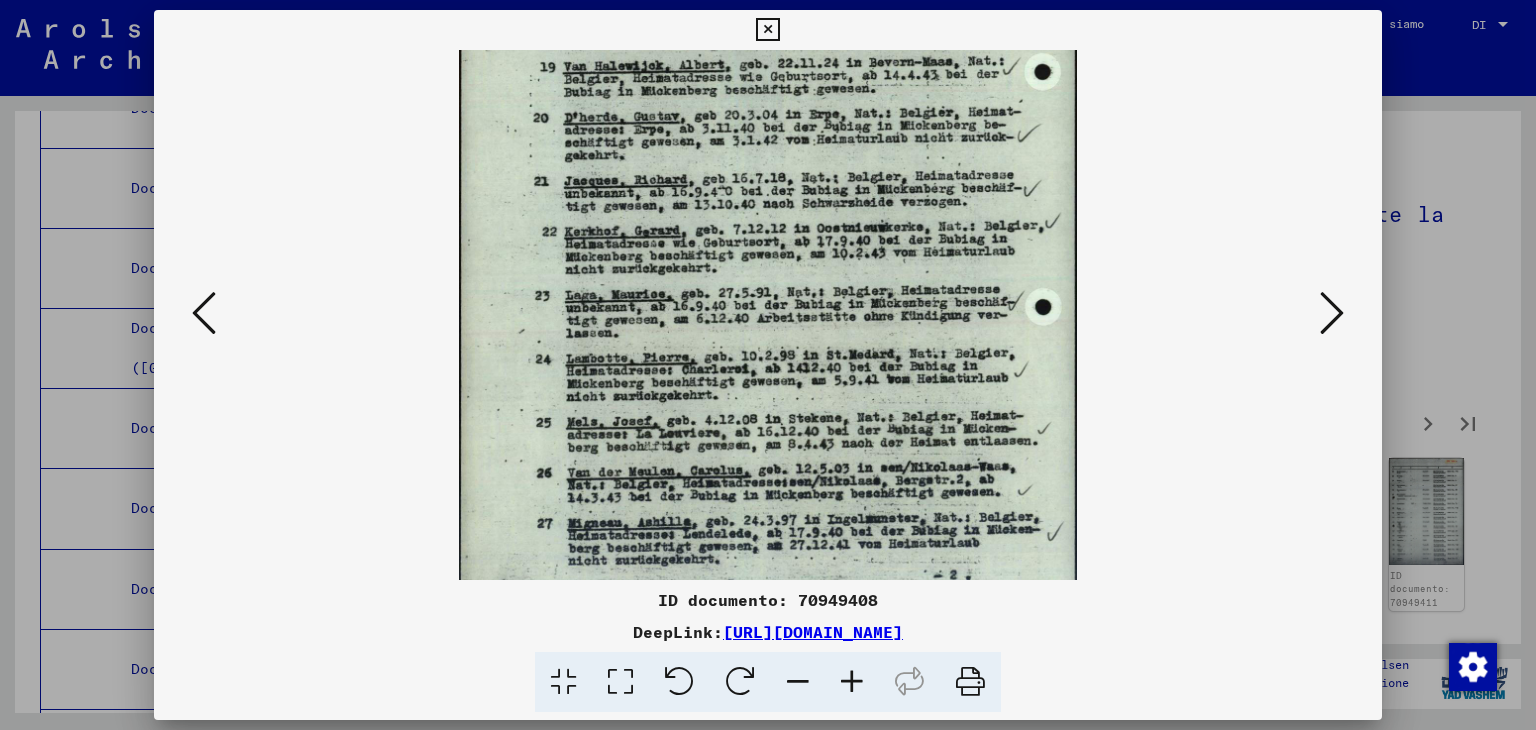 scroll, scrollTop: 349, scrollLeft: 0, axis: vertical 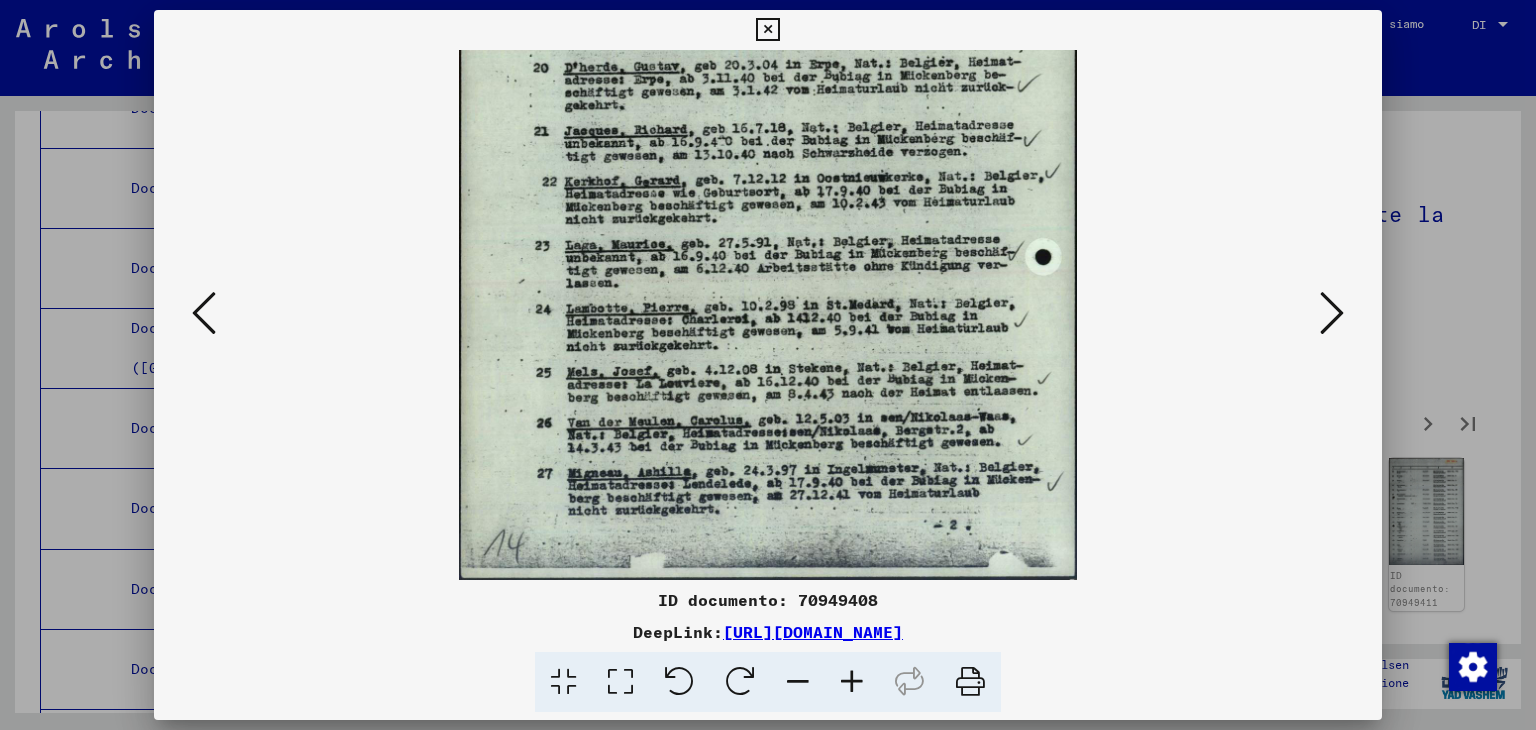 drag, startPoint x: 832, startPoint y: 379, endPoint x: 876, endPoint y: 248, distance: 138.1919 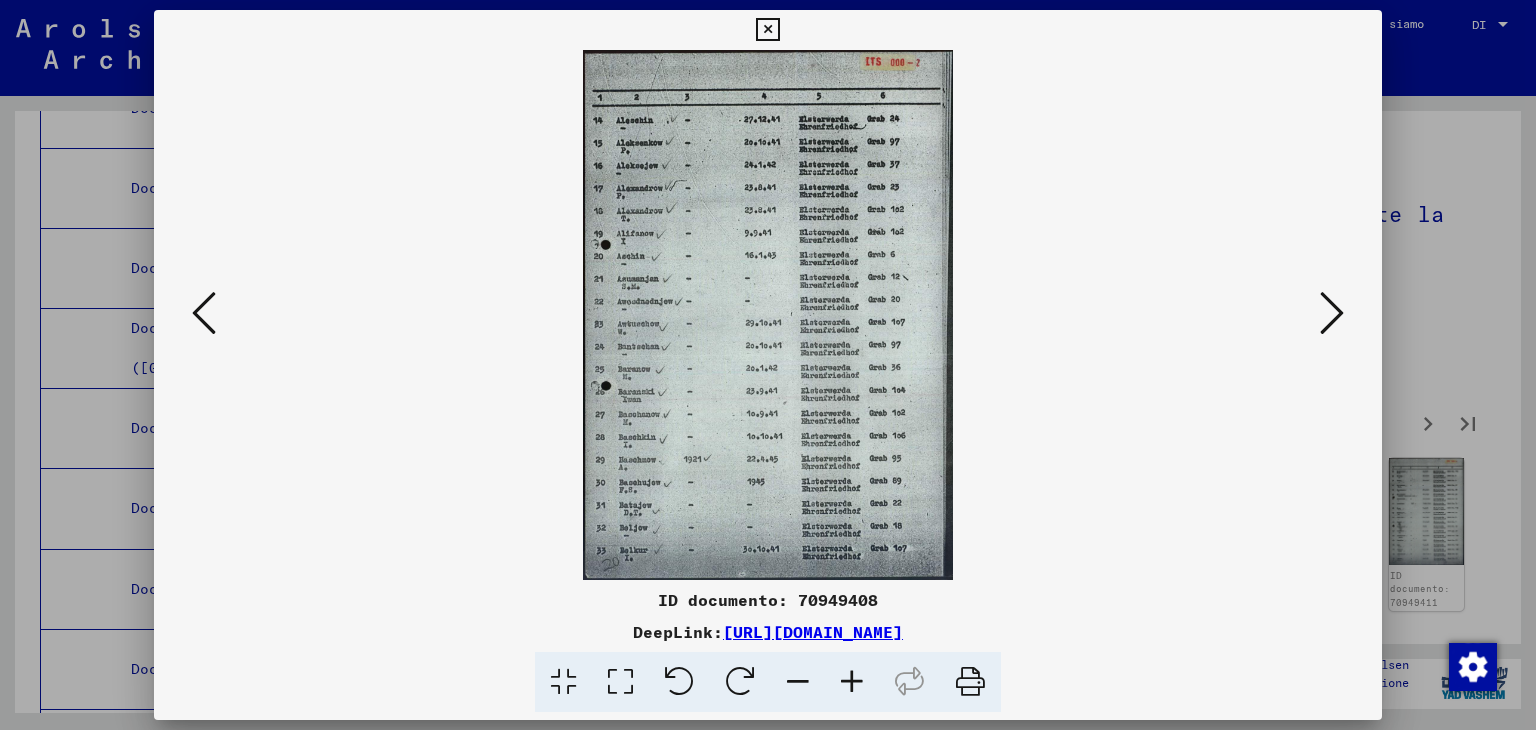 click at bounding box center (852, 682) 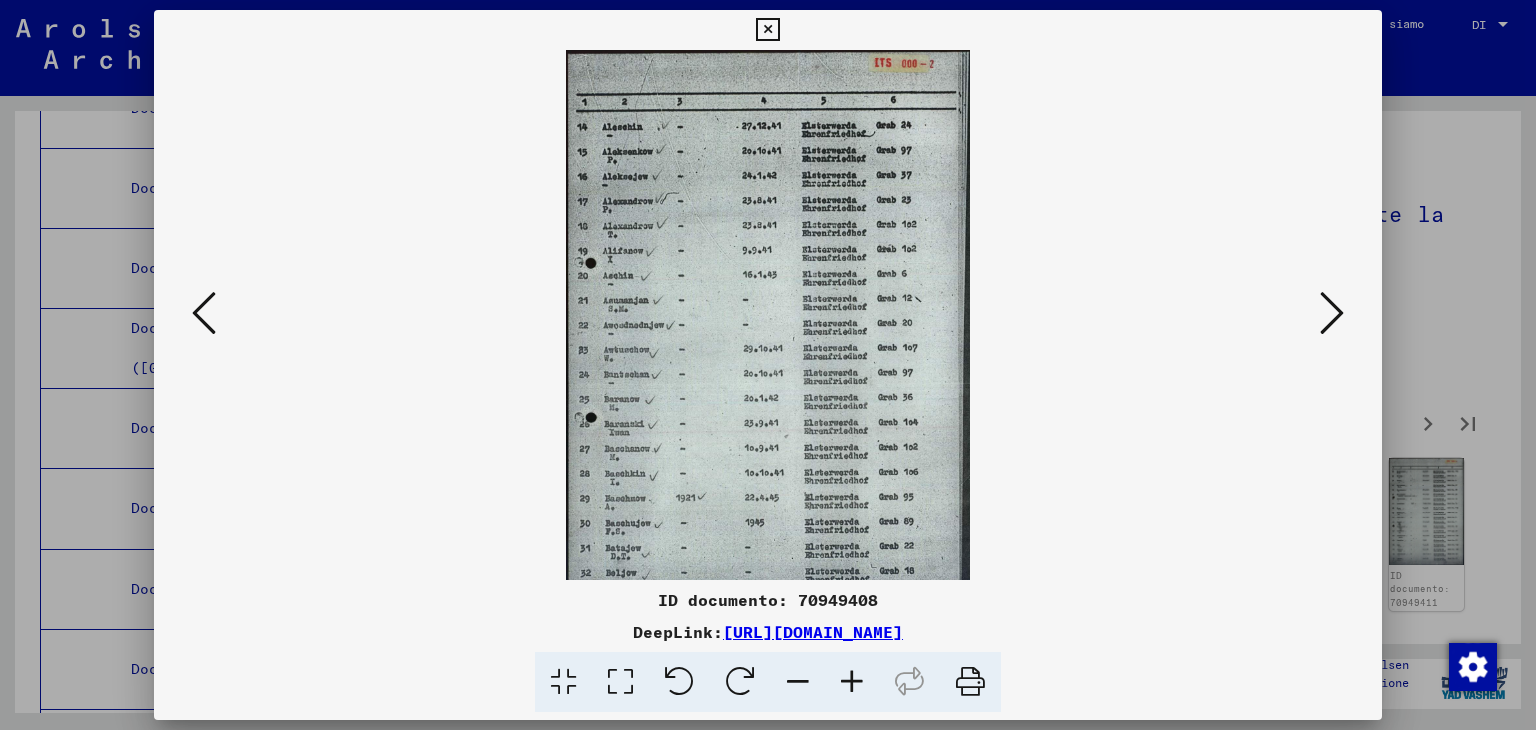 click at bounding box center [852, 682] 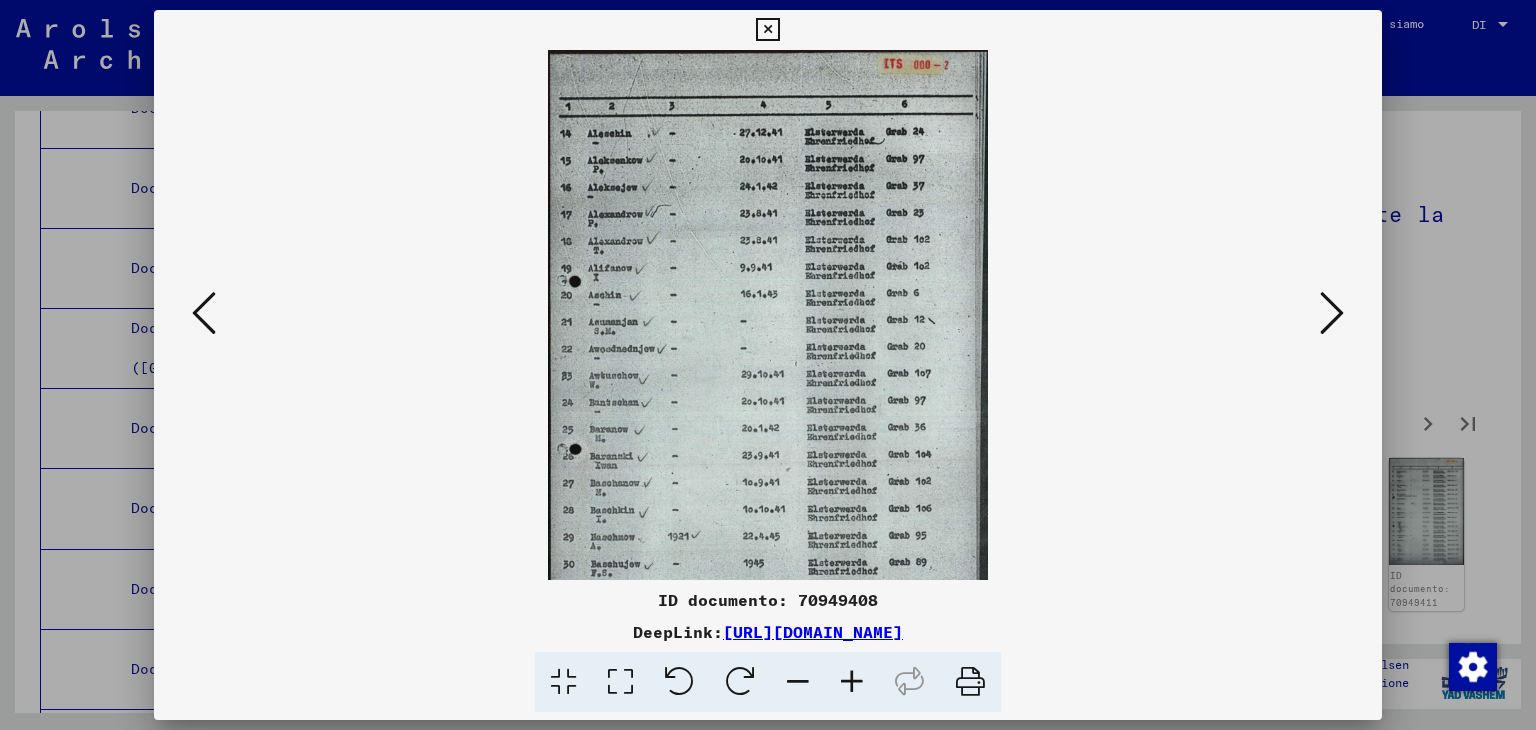 click at bounding box center (852, 682) 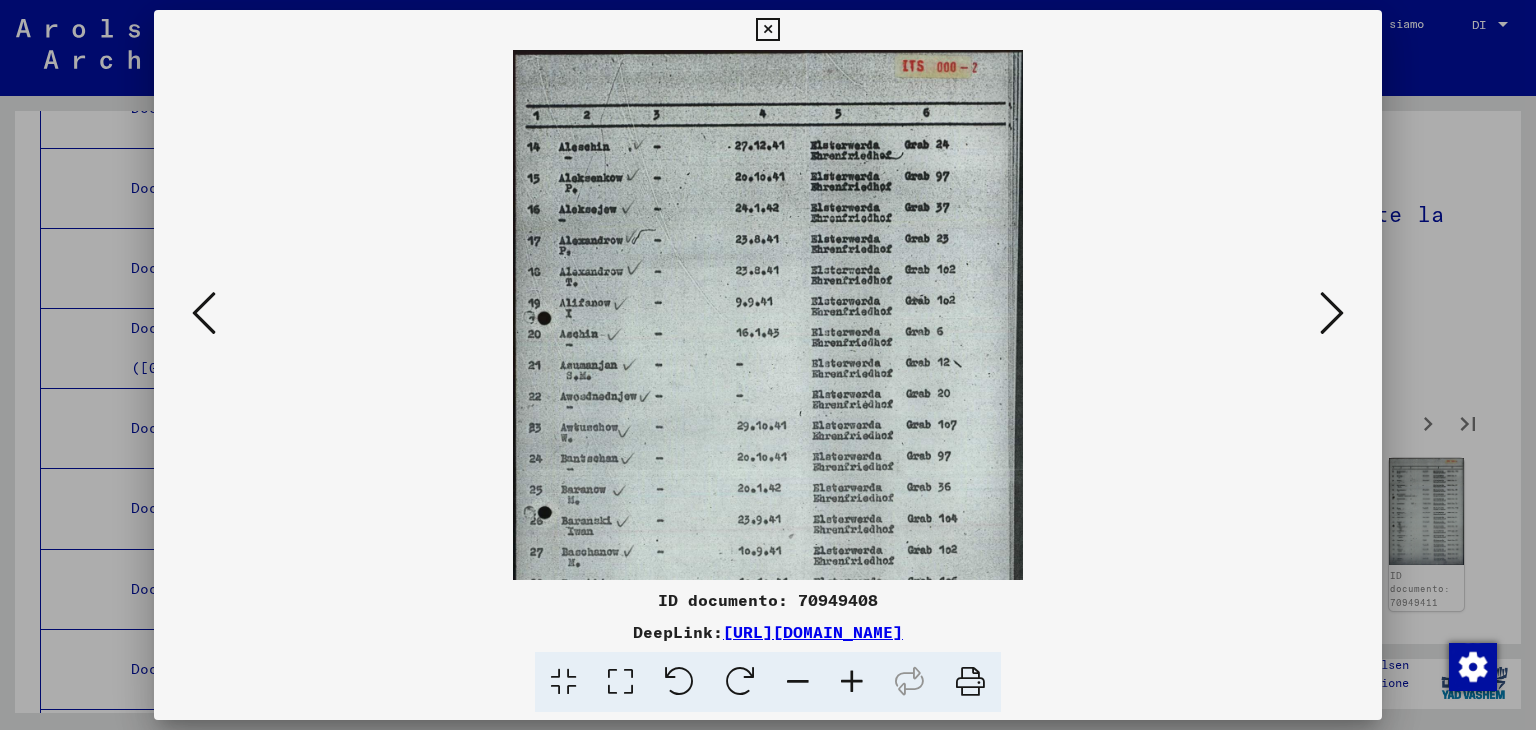 click at bounding box center [852, 682] 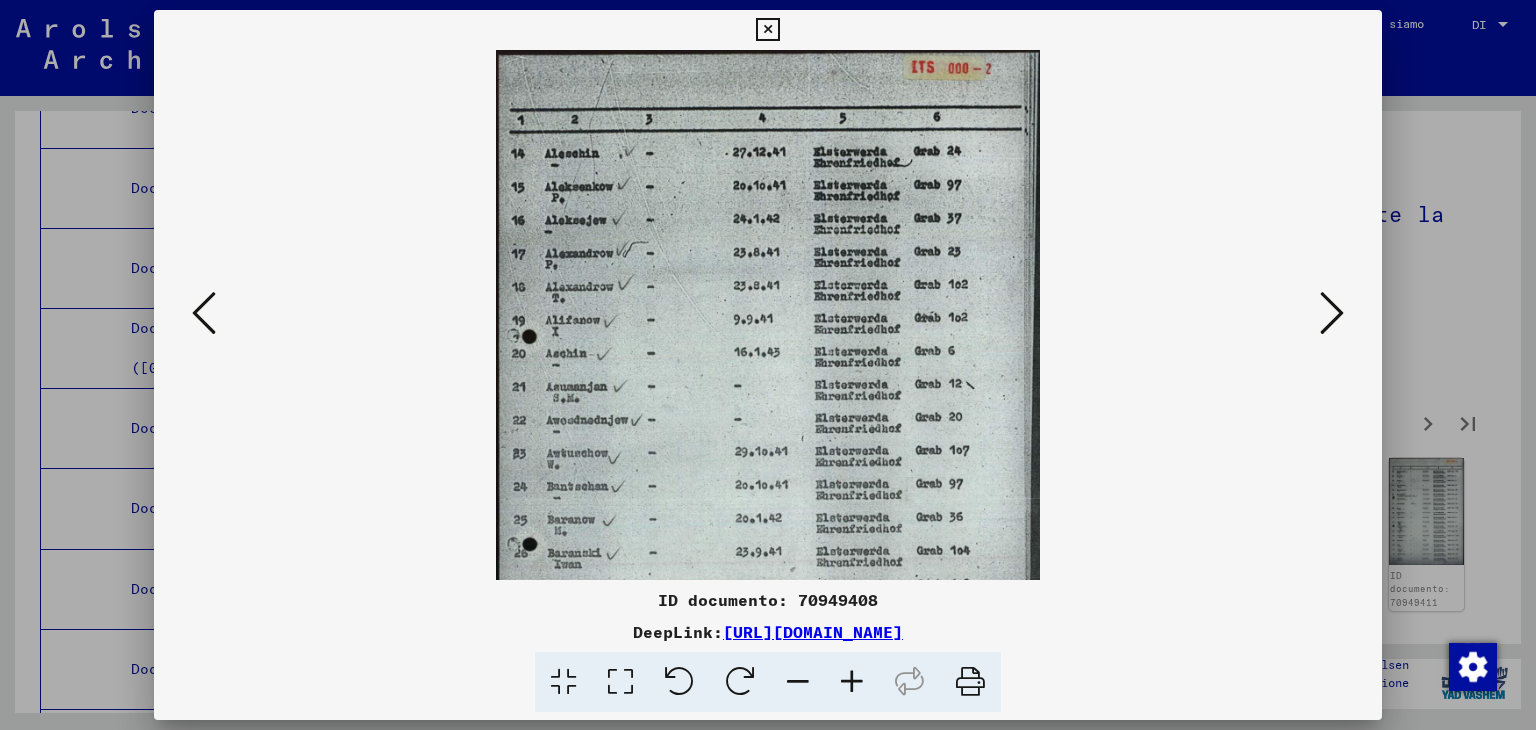 click at bounding box center (852, 682) 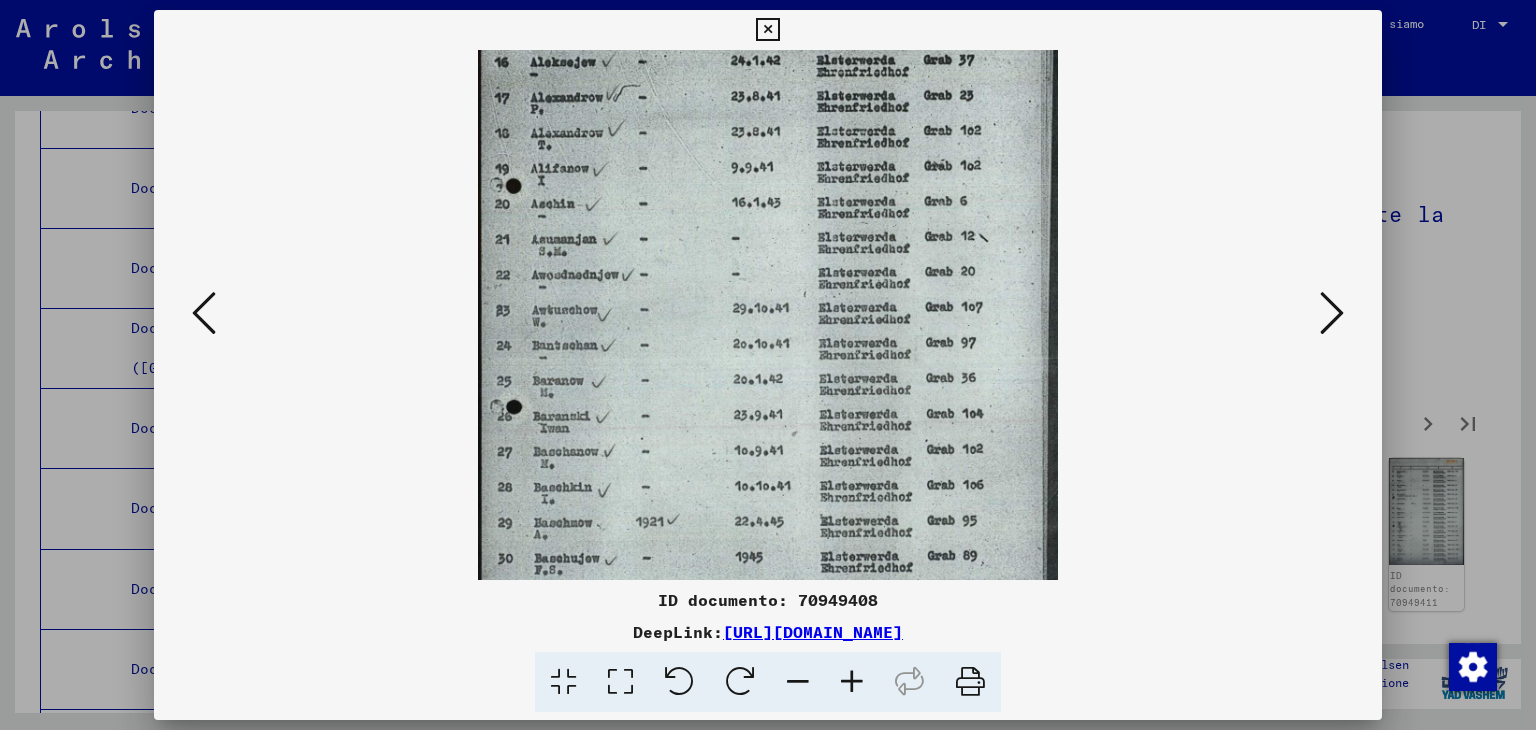 scroll, scrollTop: 0, scrollLeft: 0, axis: both 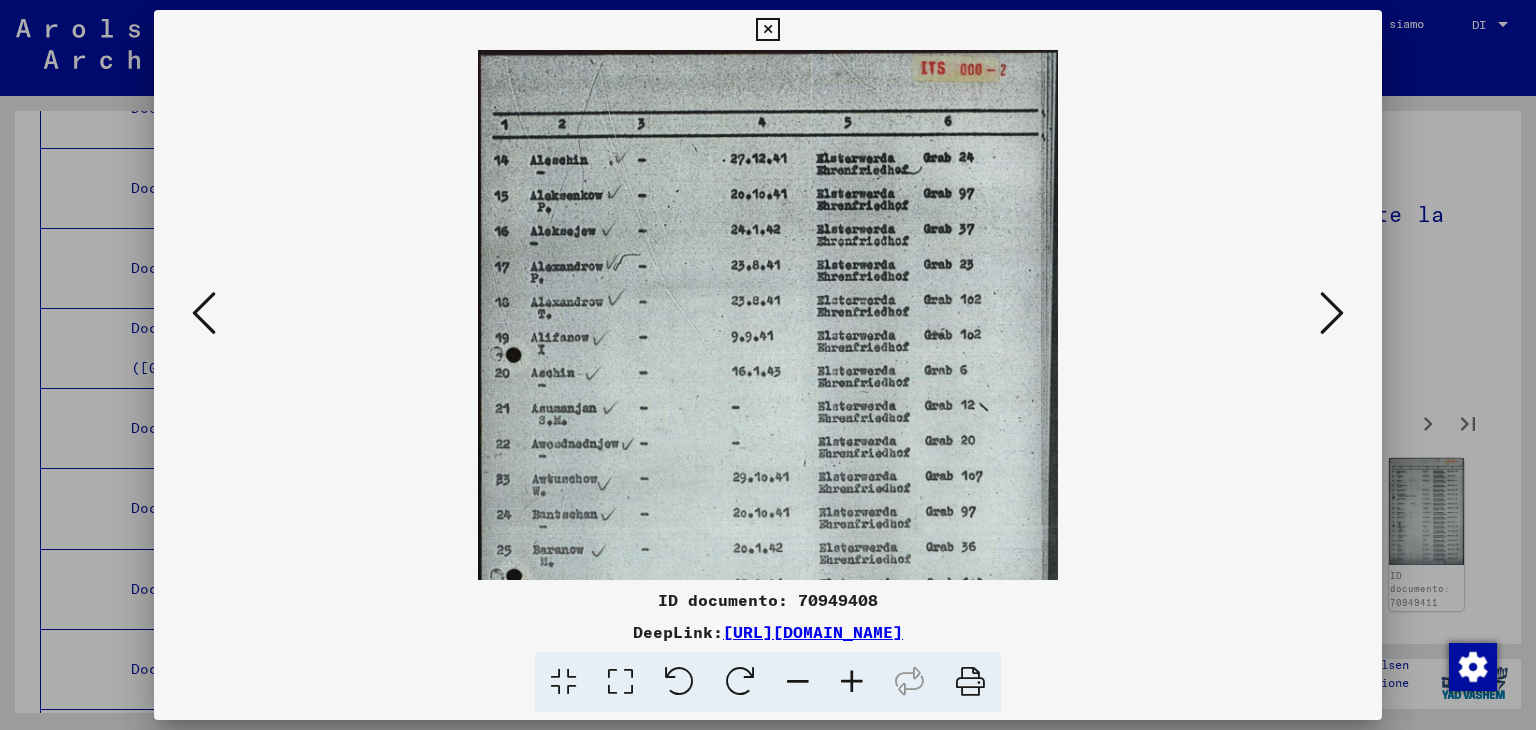 drag, startPoint x: 628, startPoint y: 557, endPoint x: 698, endPoint y: 627, distance: 98.99495 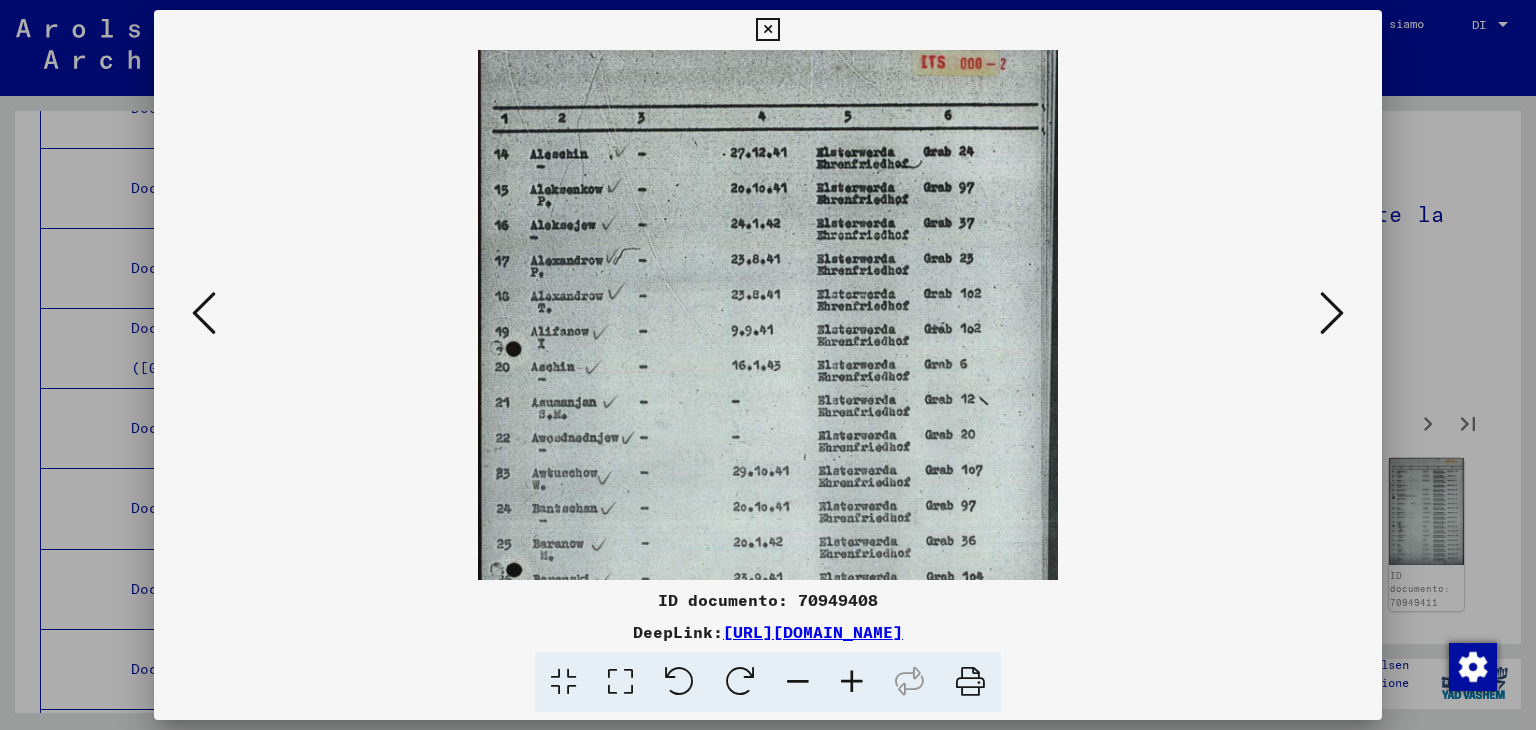 click at bounding box center (768, 315) 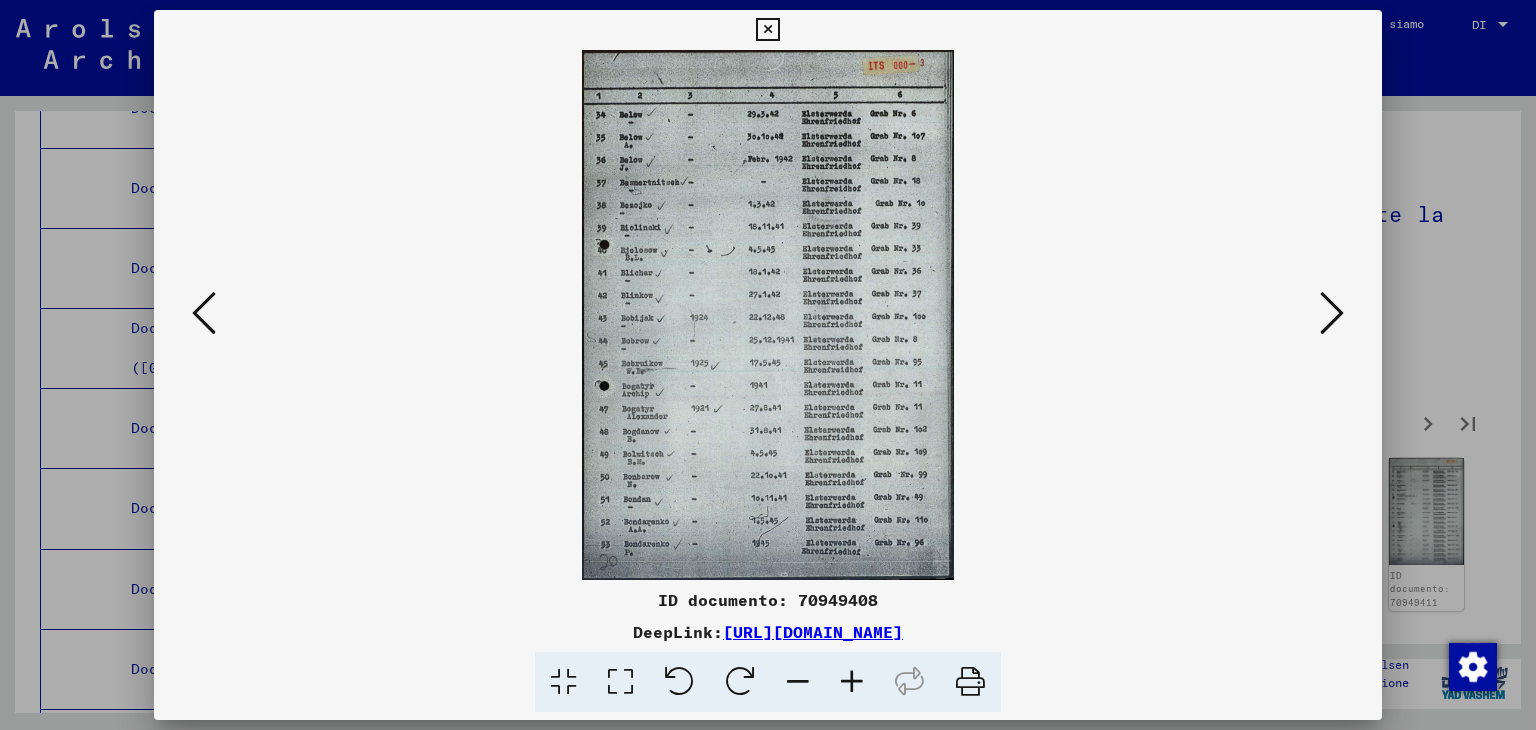 click at bounding box center (1332, 313) 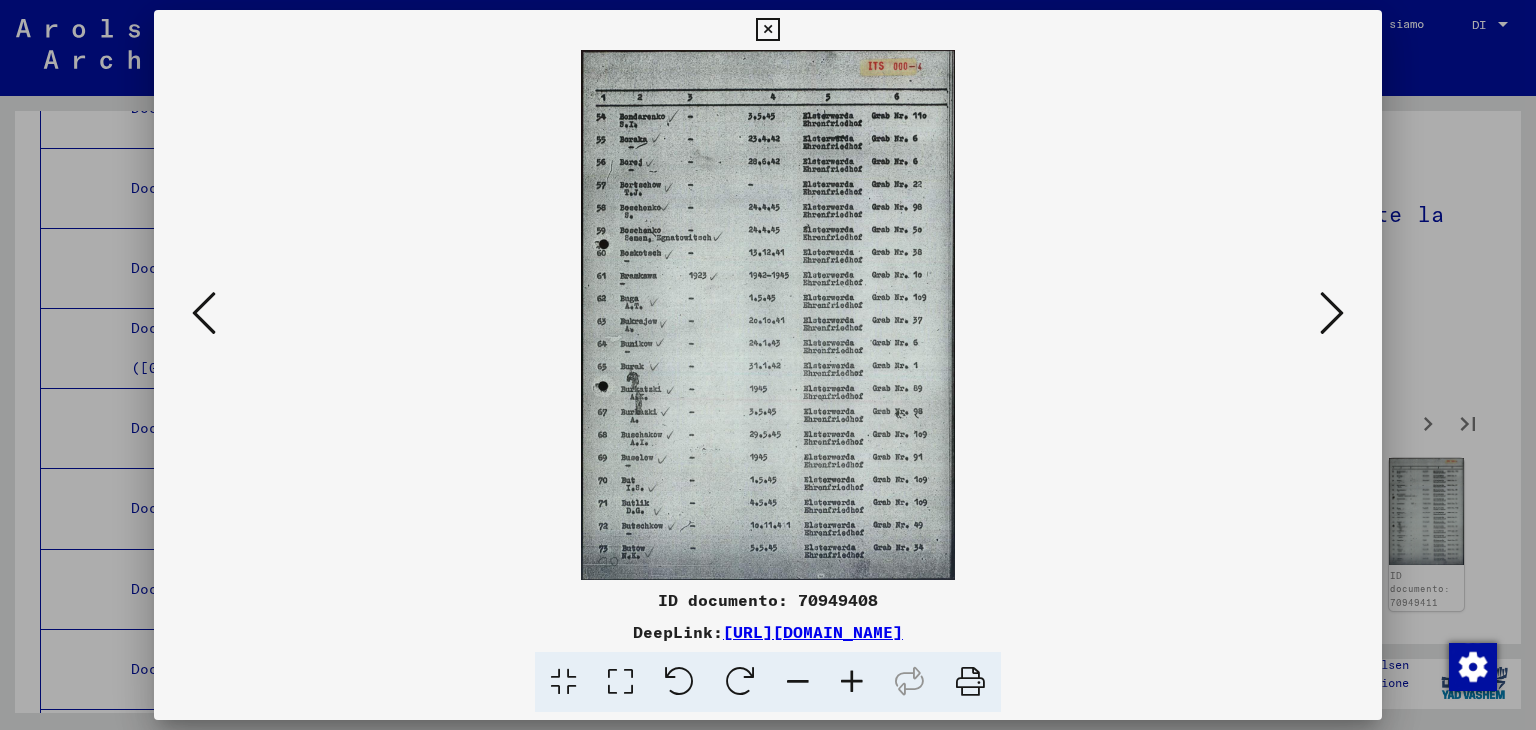 click at bounding box center [1332, 313] 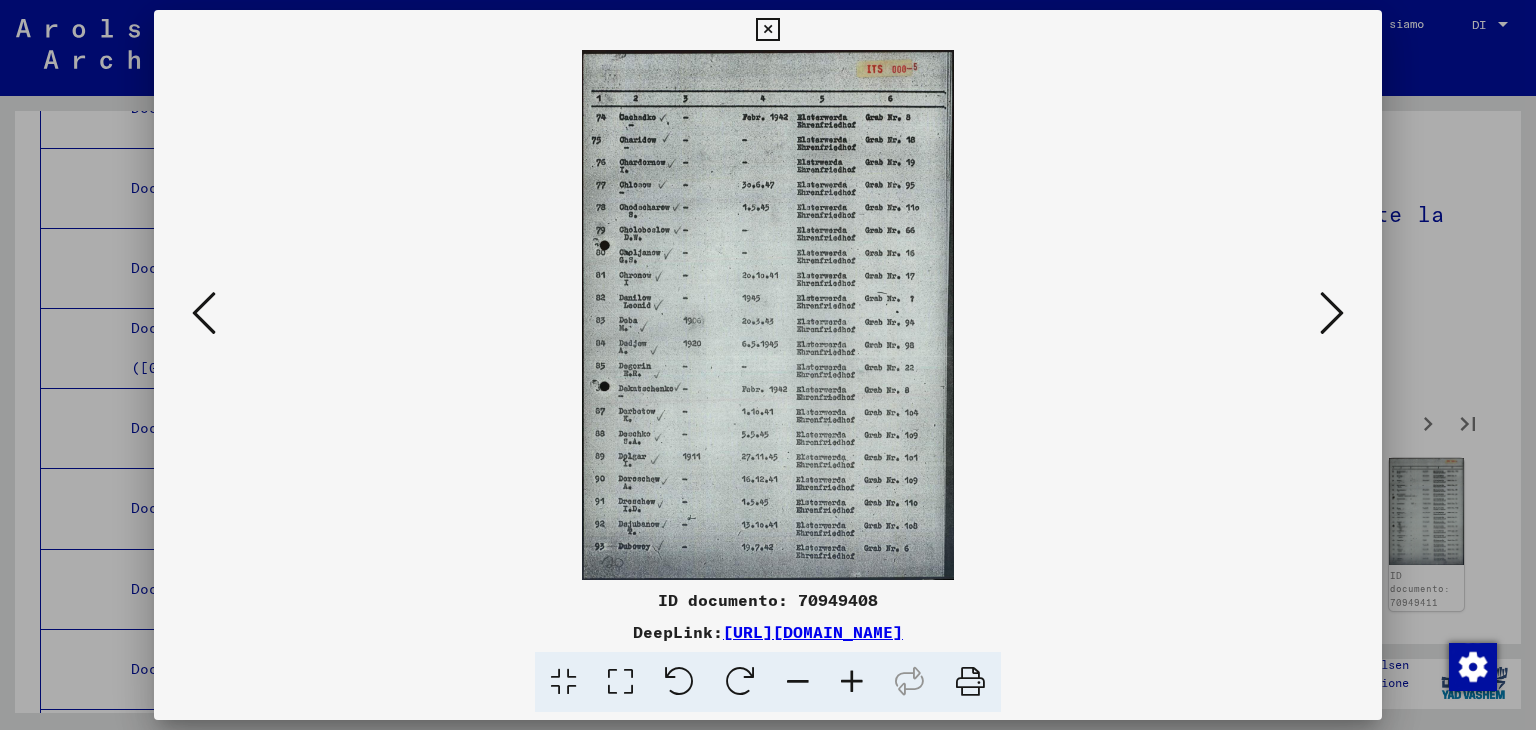 click at bounding box center [1332, 313] 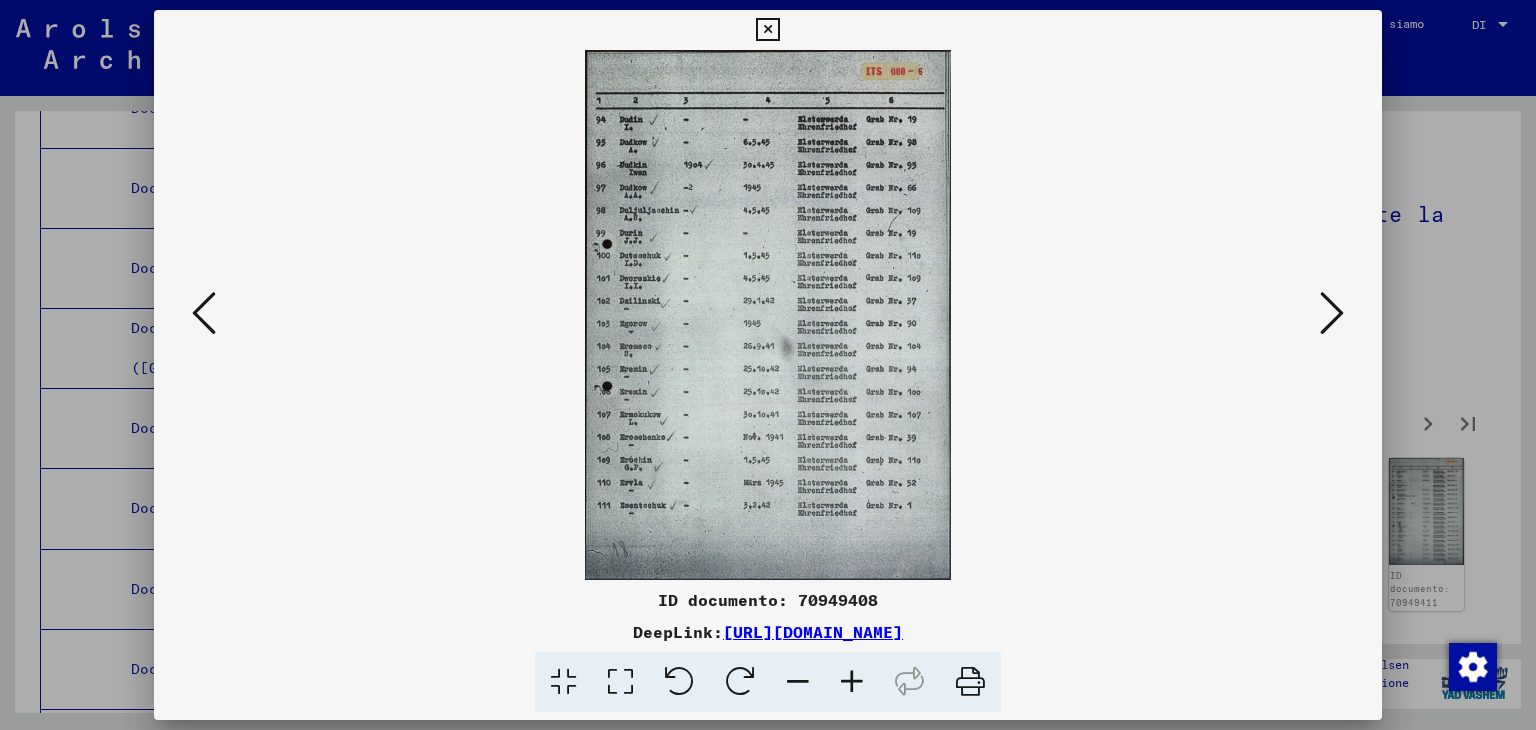 click at bounding box center [1332, 313] 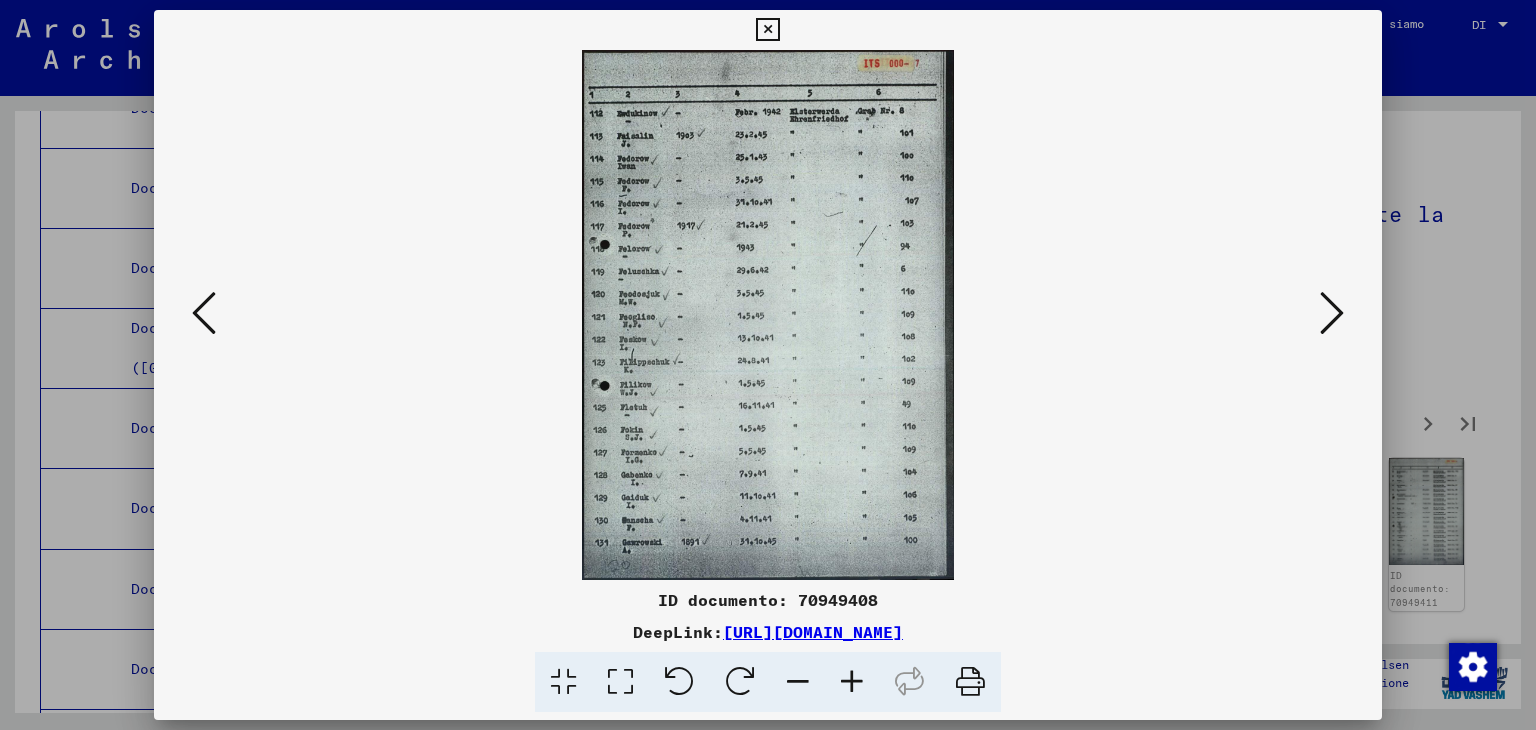 click at bounding box center (1332, 313) 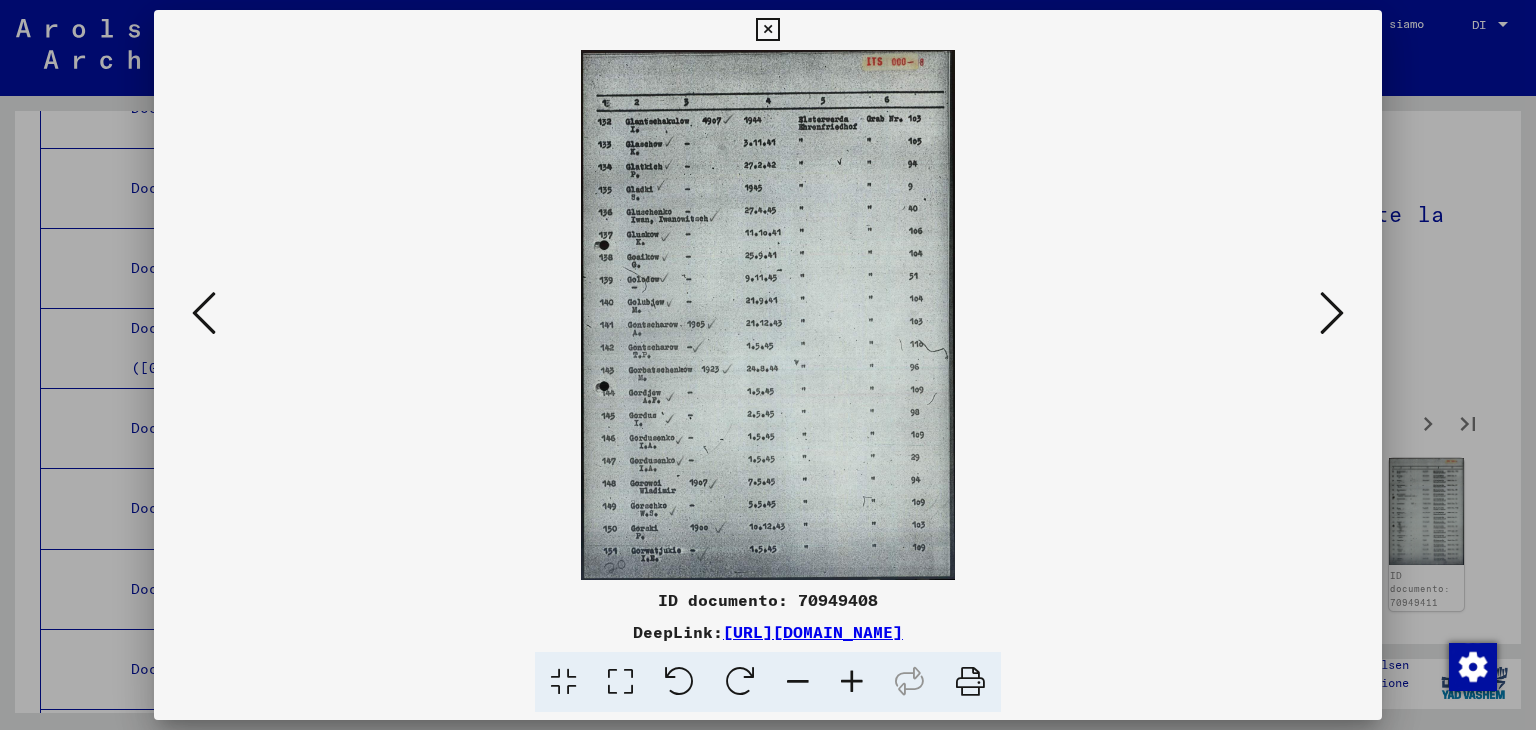 click at bounding box center (1332, 313) 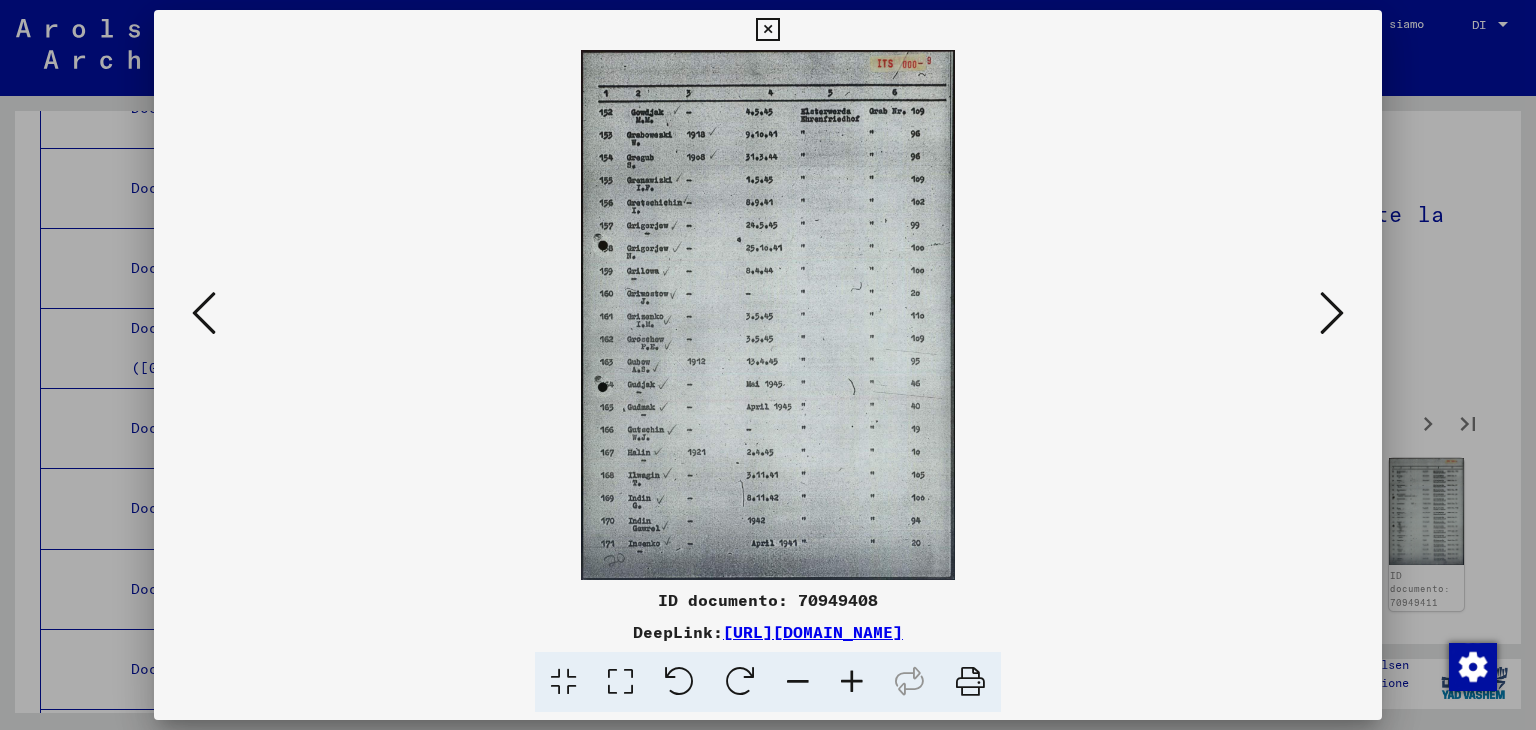 click at bounding box center (1332, 313) 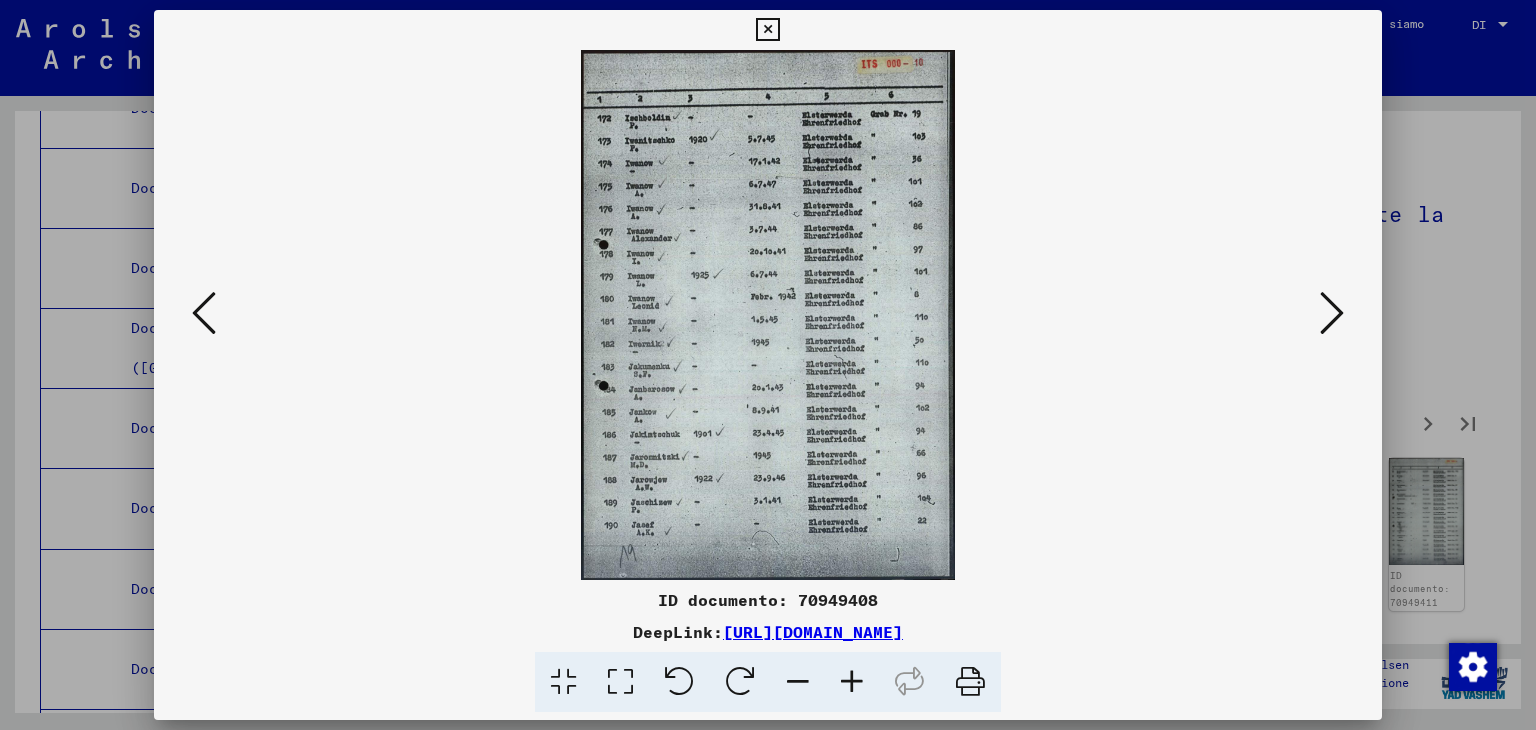 click at bounding box center (1332, 313) 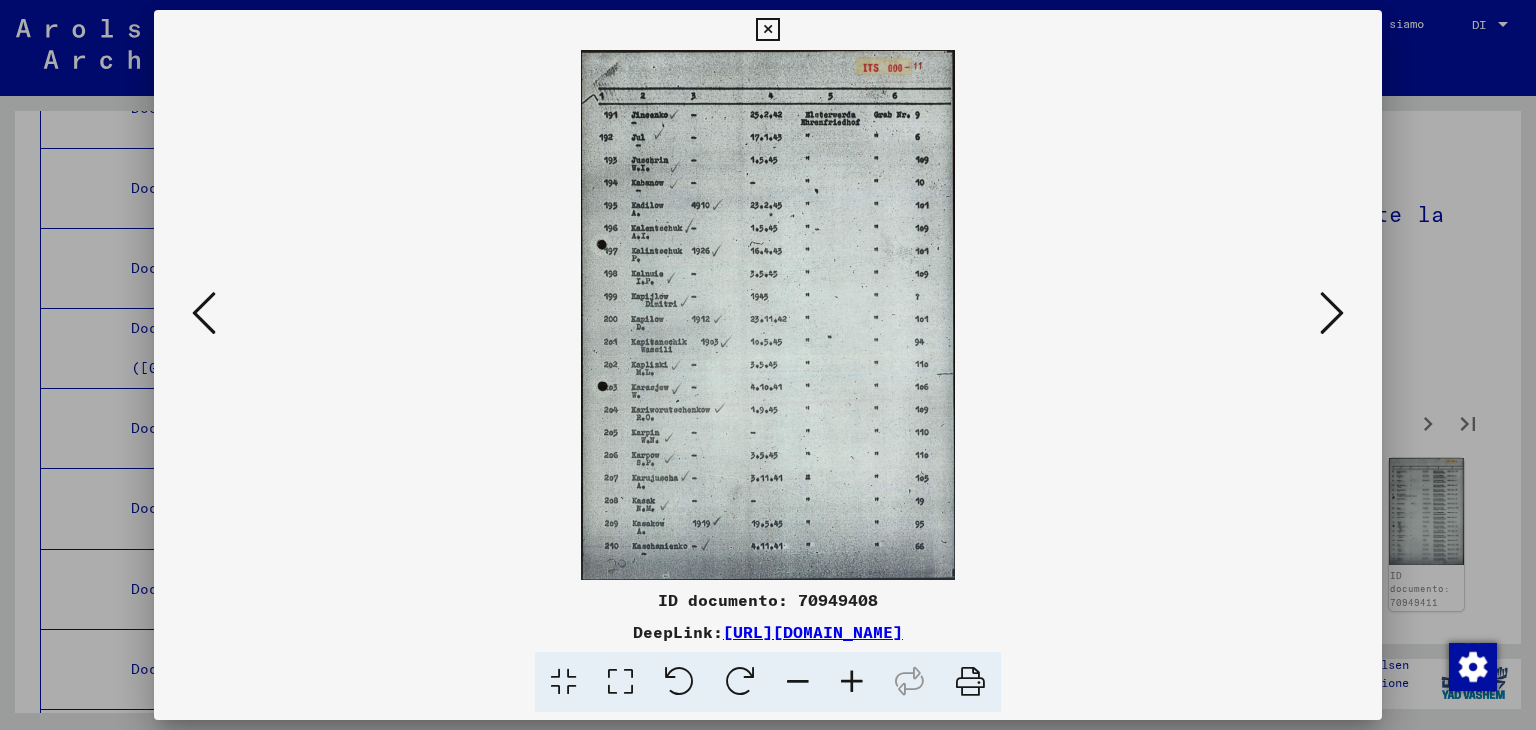click at bounding box center [1332, 313] 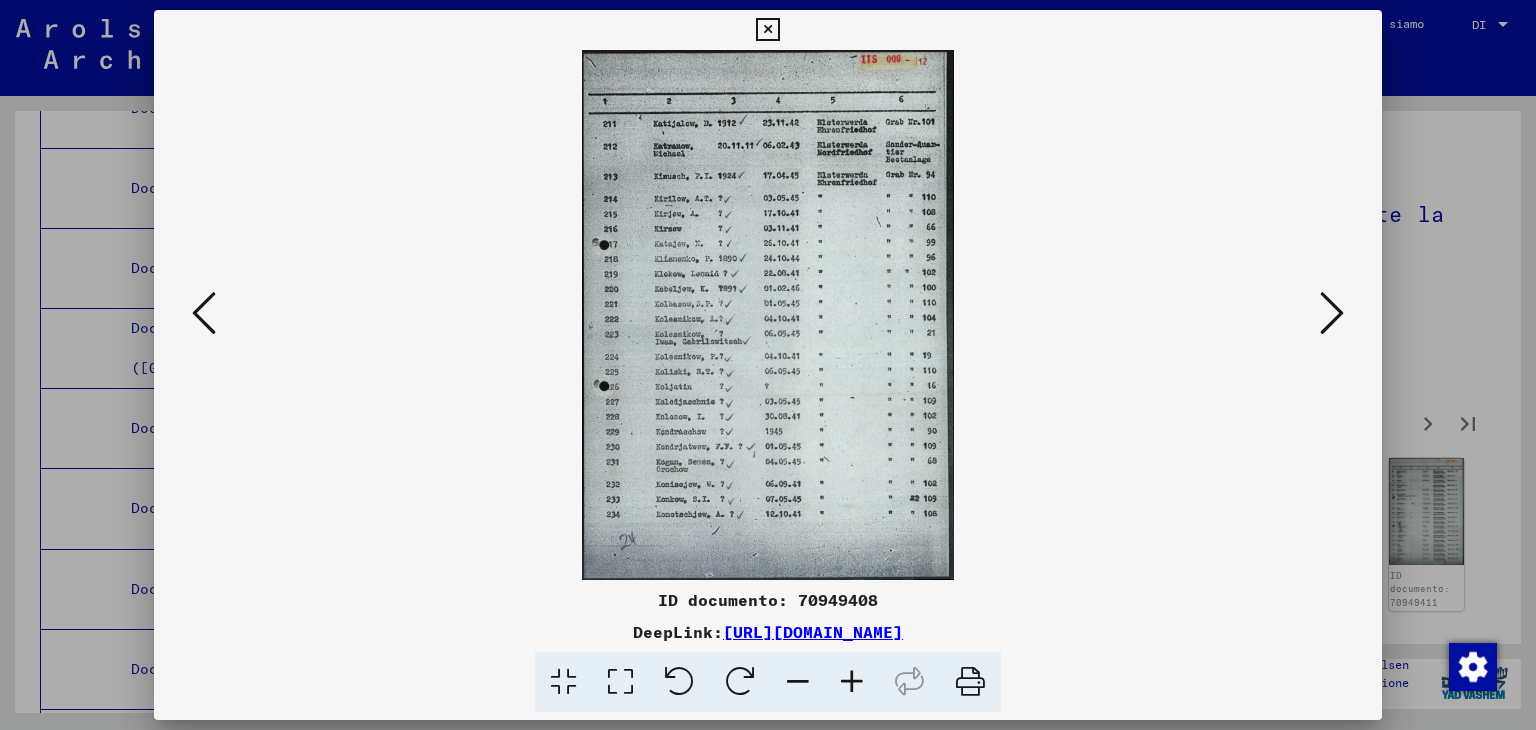click at bounding box center (1332, 313) 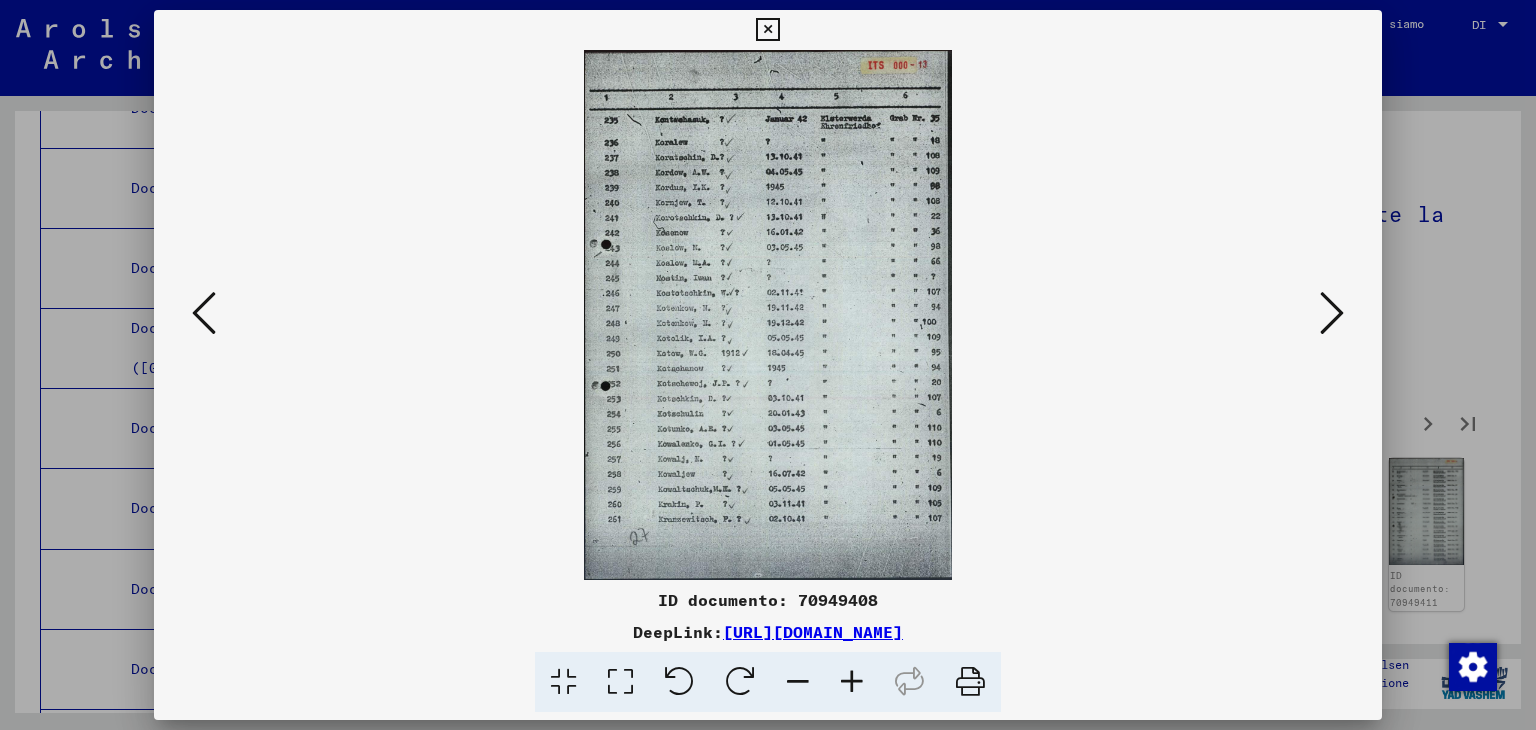 click at bounding box center [1332, 313] 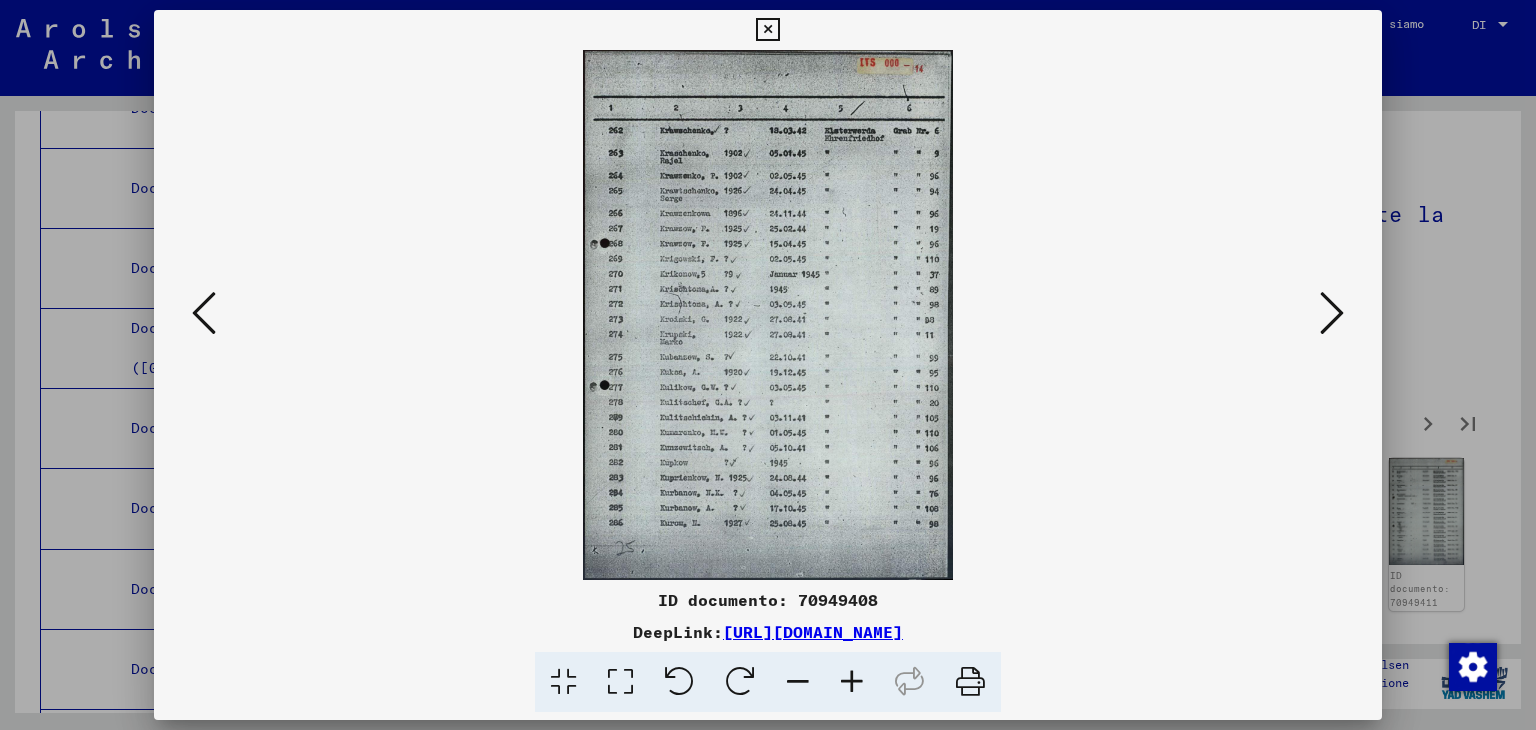 click at bounding box center (1332, 313) 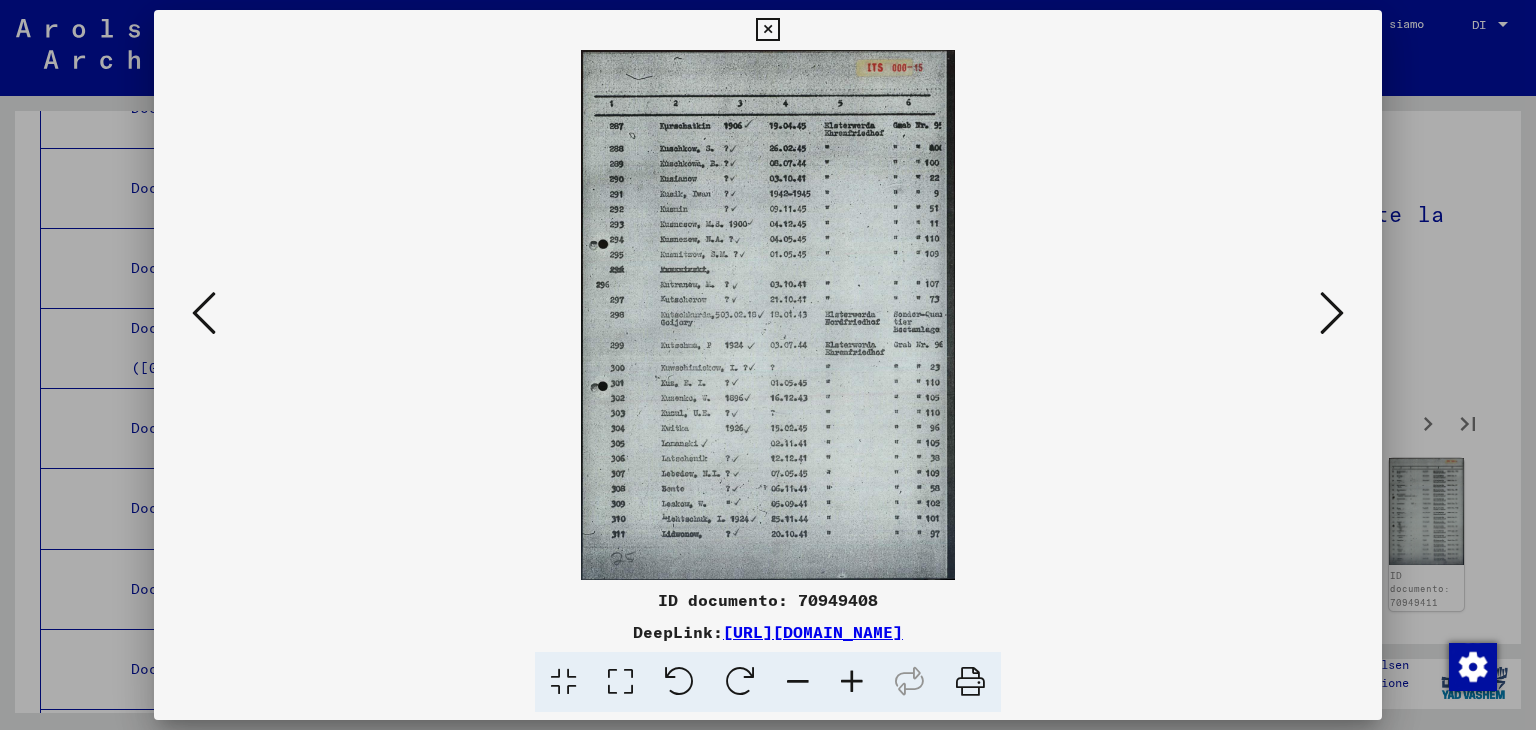 click at bounding box center [767, 30] 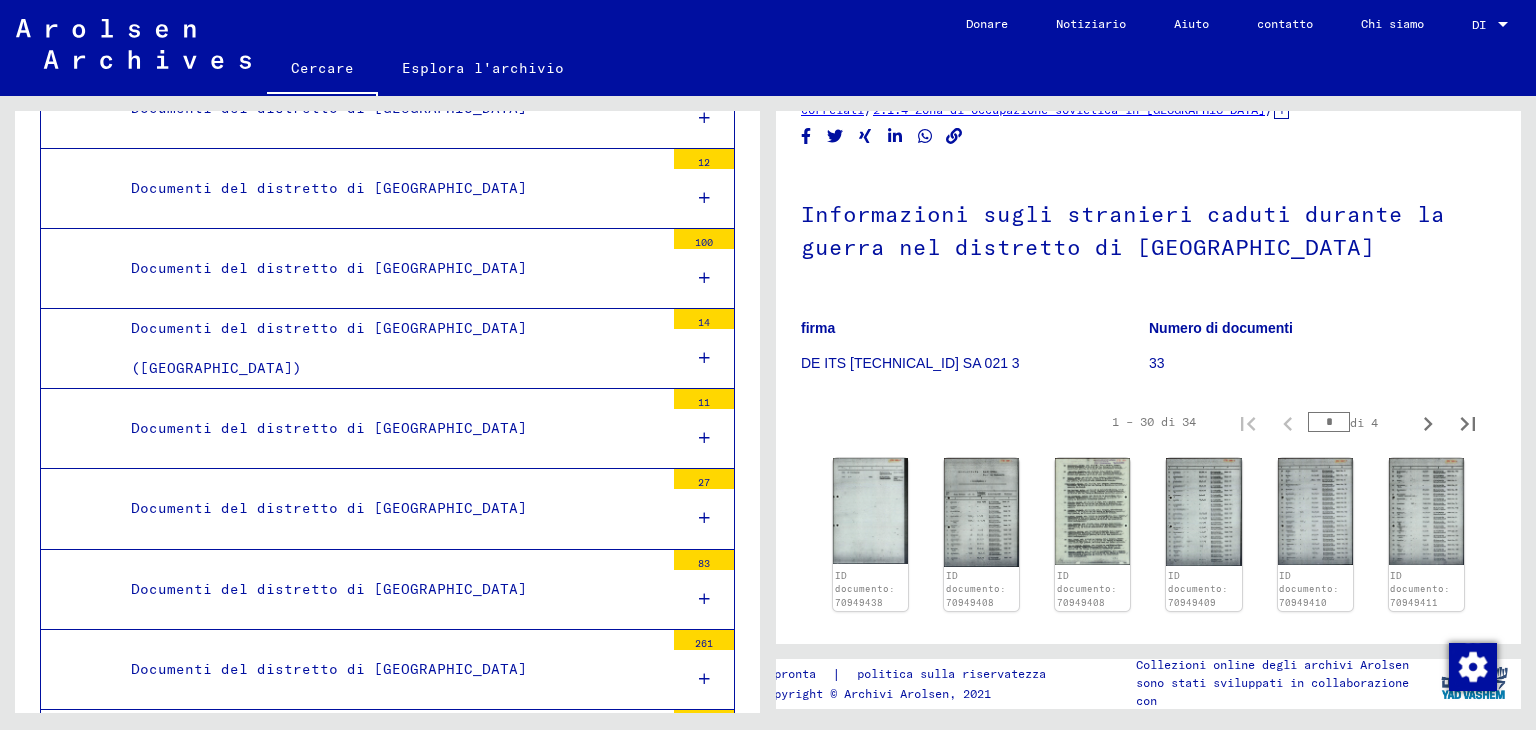 click on "Documenti del distretto di [GEOGRAPHIC_DATA]" at bounding box center [390, 589] 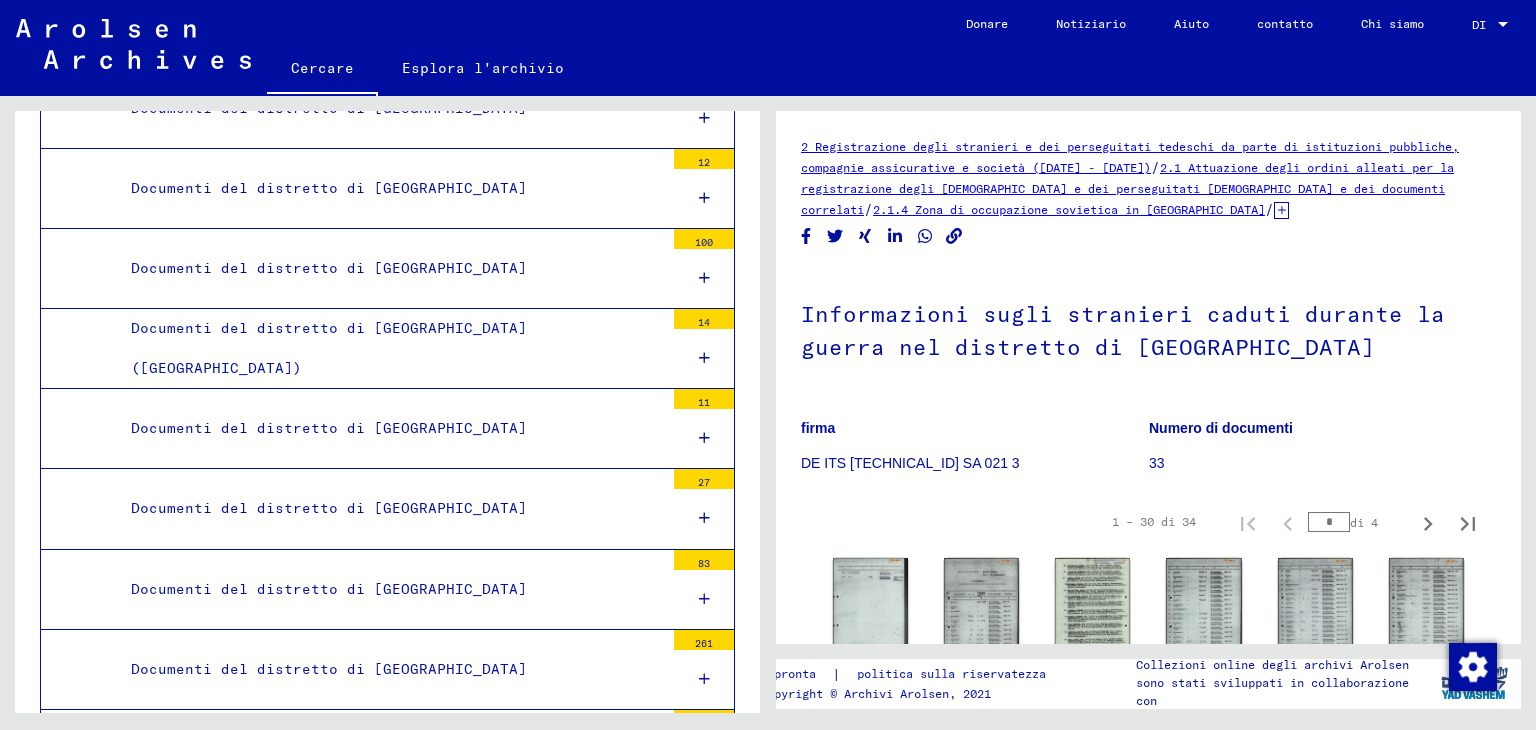 scroll, scrollTop: 4860, scrollLeft: 0, axis: vertical 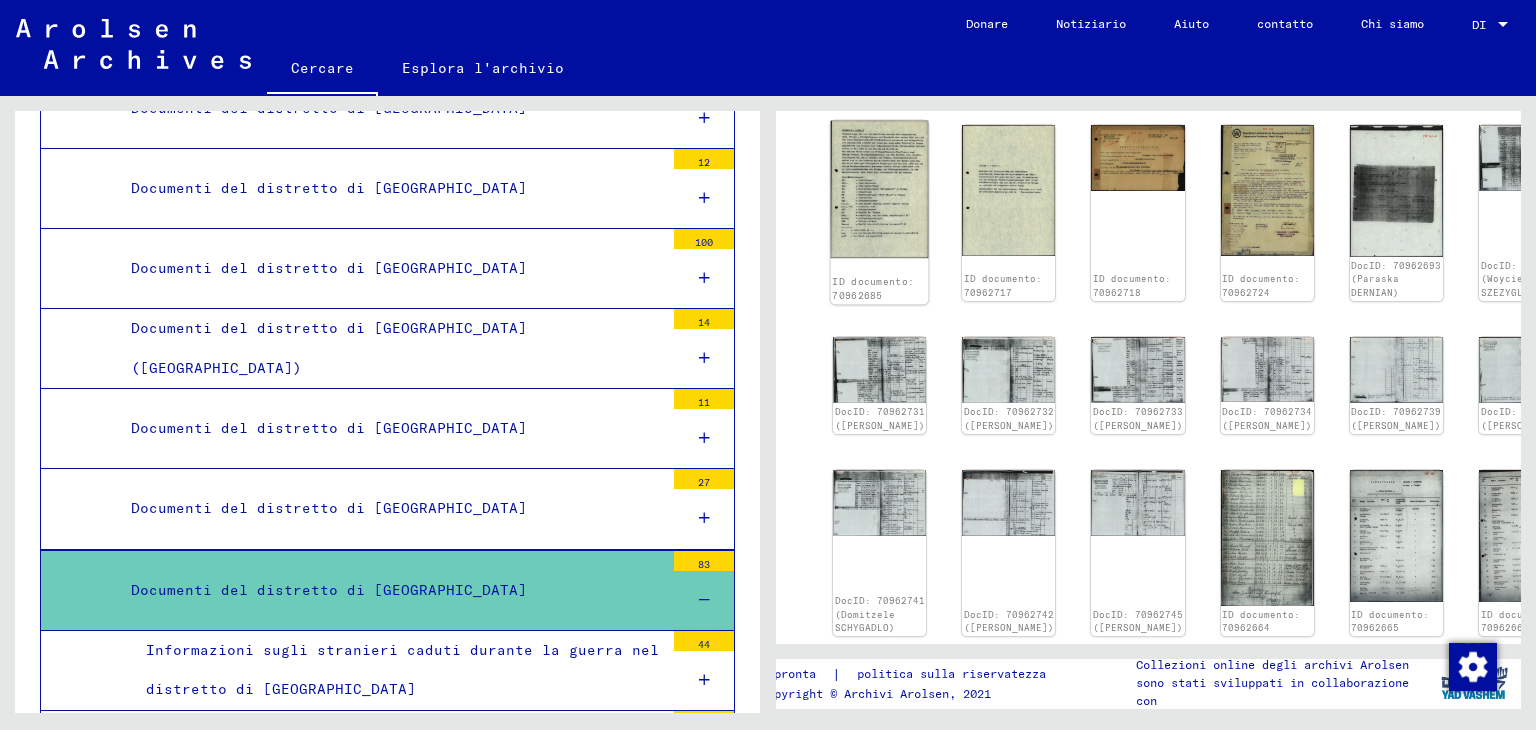 click 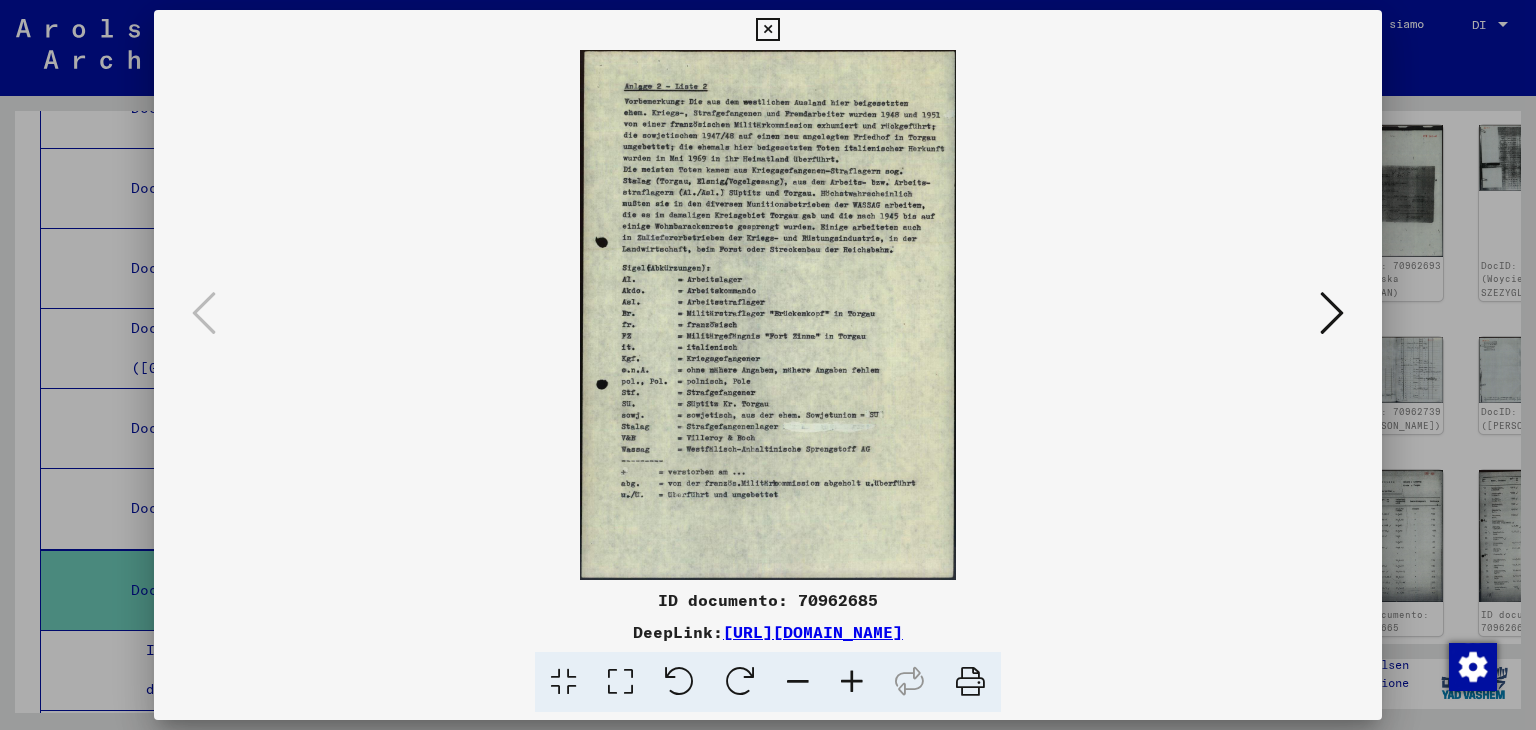 click at bounding box center (1332, 313) 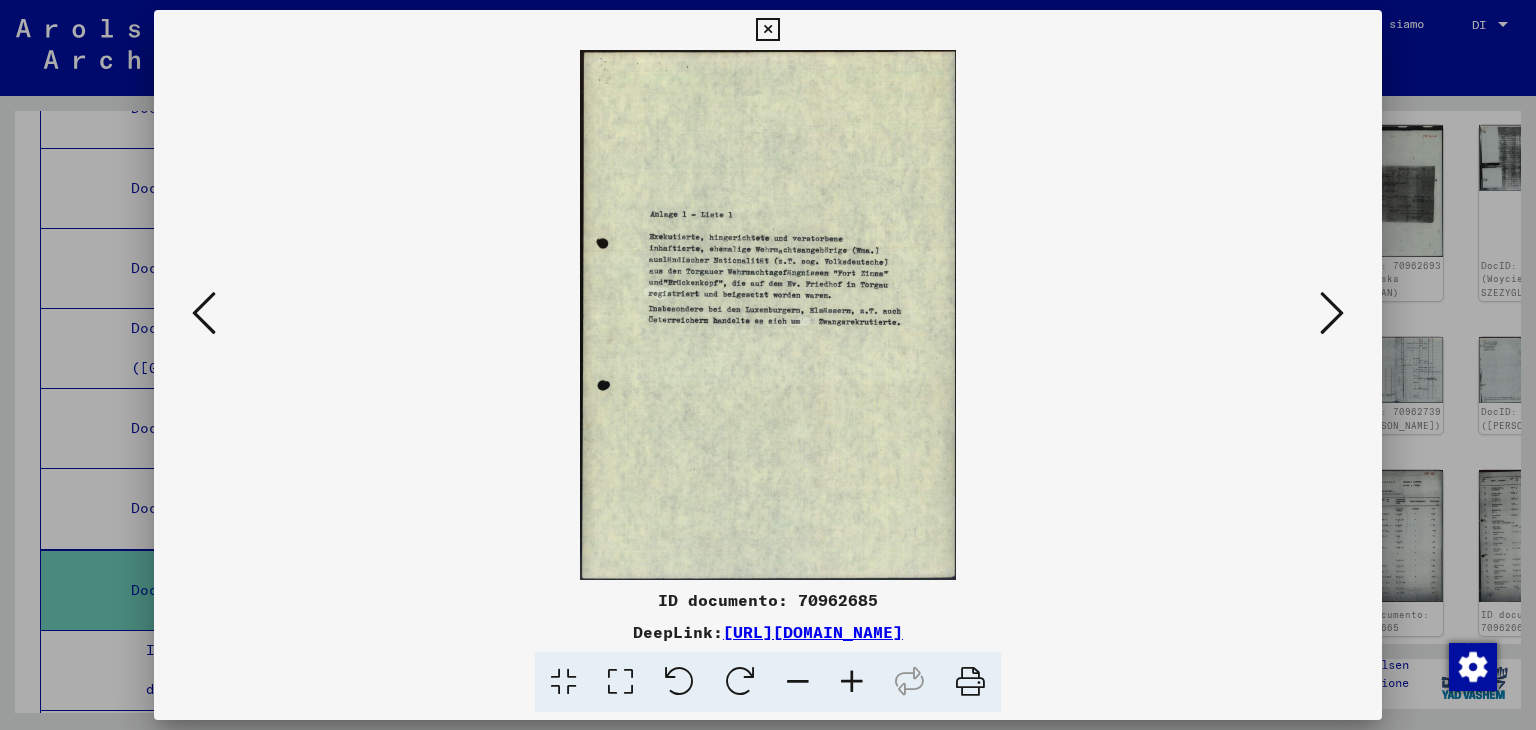 click at bounding box center [1332, 313] 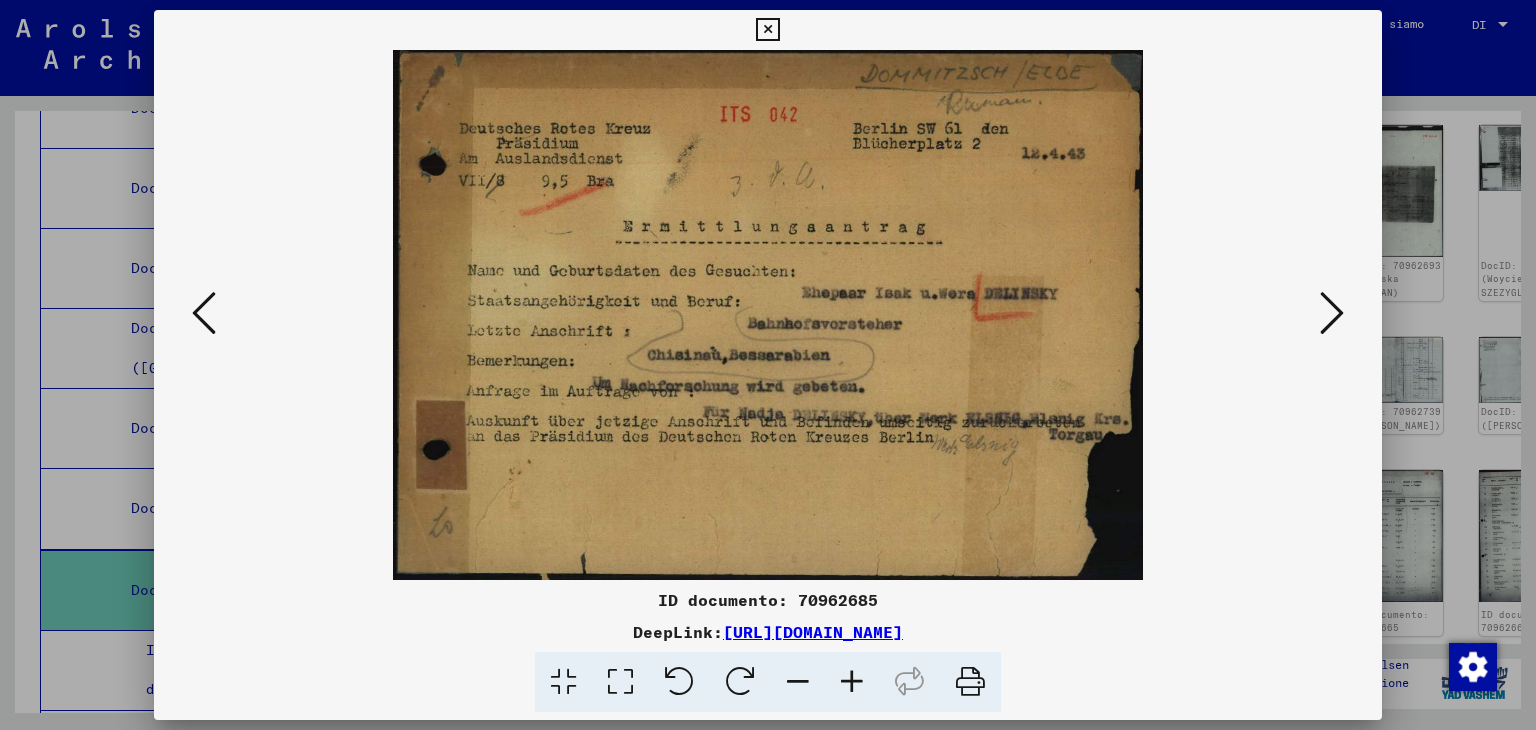 click at bounding box center (1332, 313) 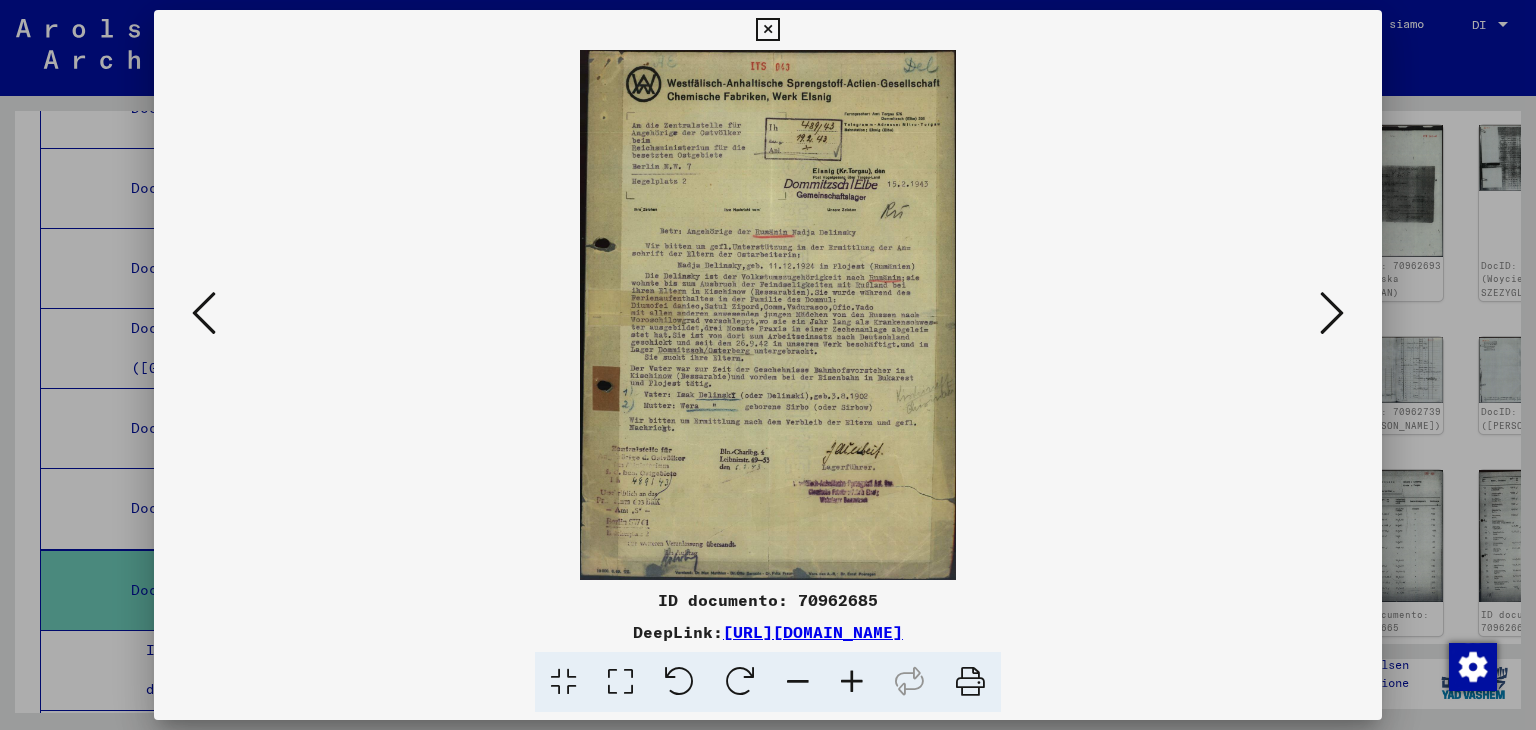click at bounding box center (1332, 313) 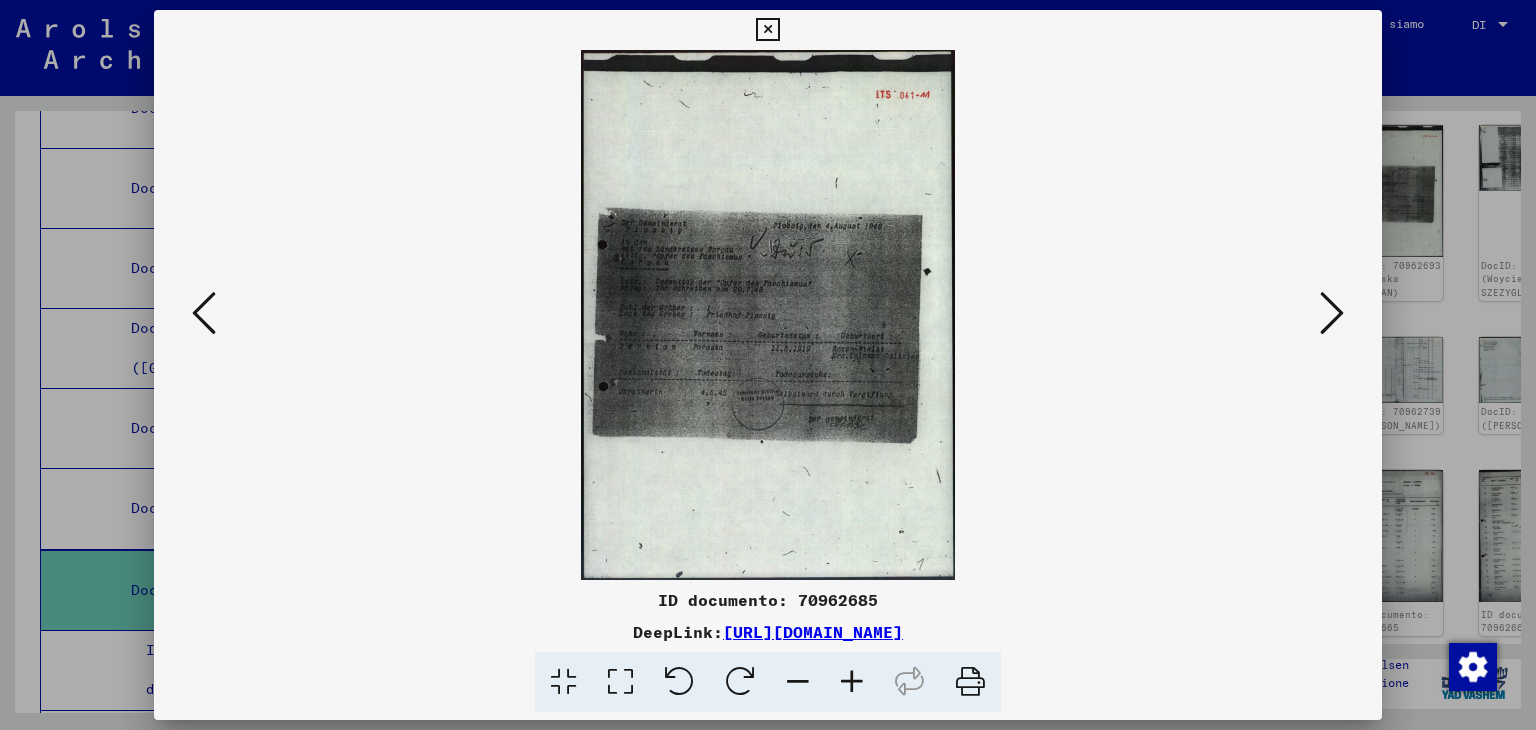 click at bounding box center [1332, 313] 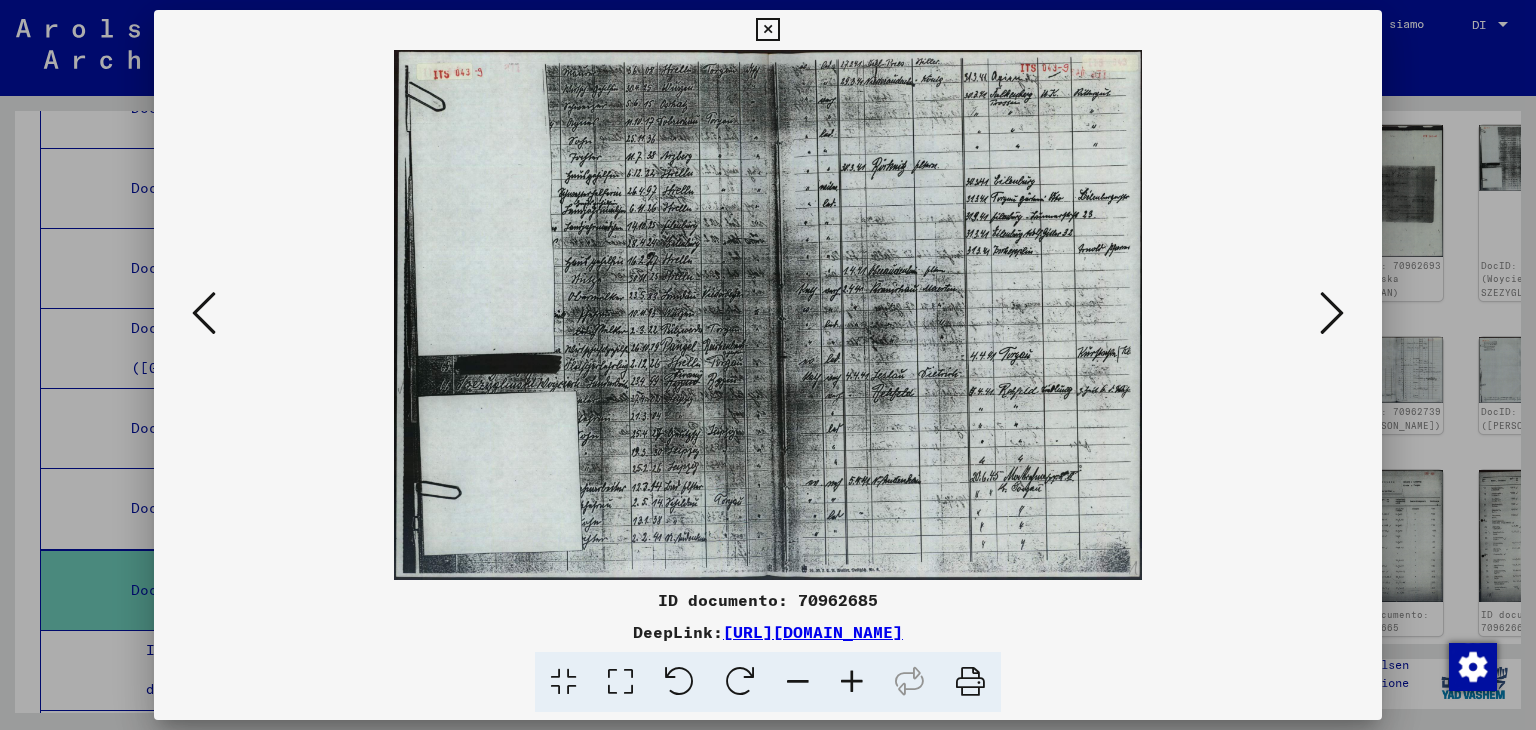 click at bounding box center [1332, 313] 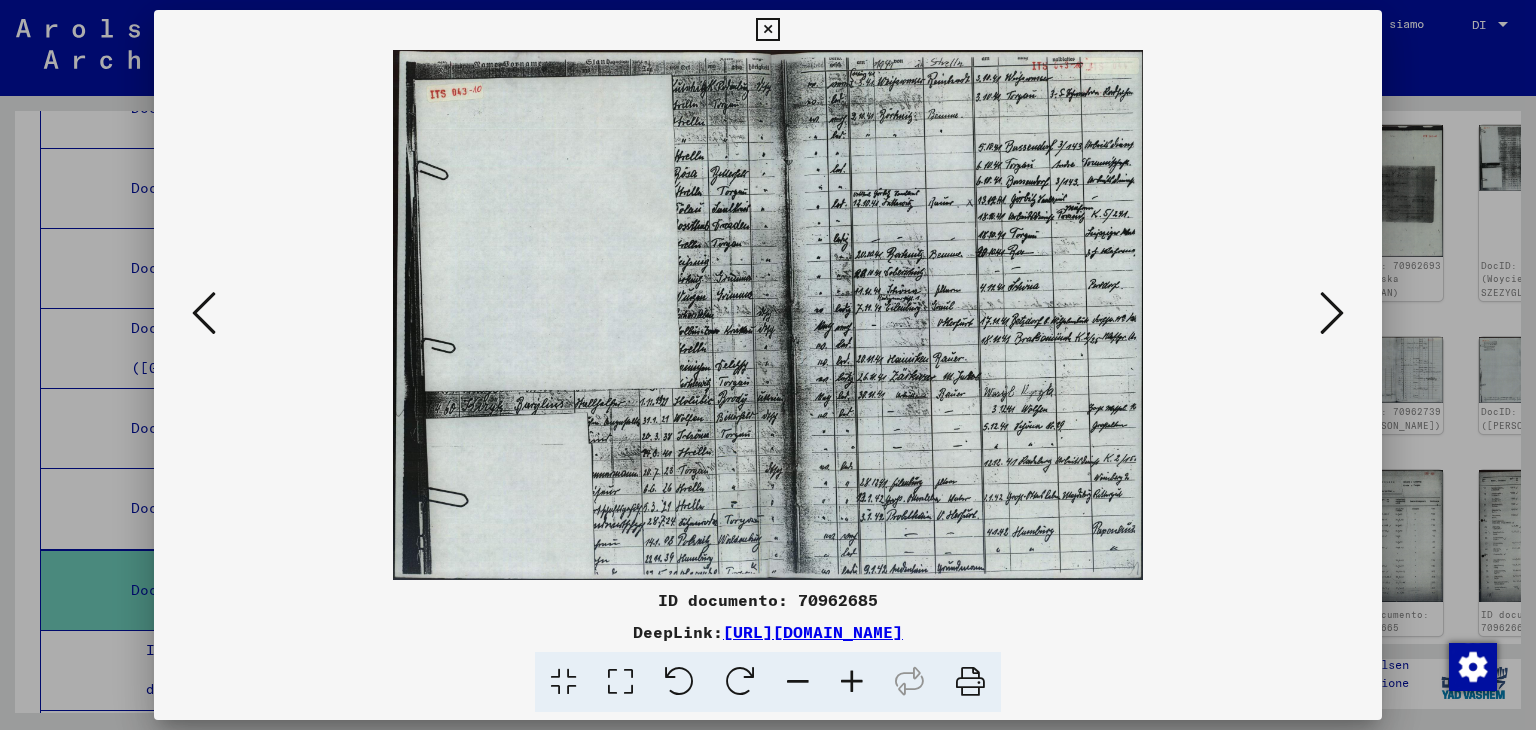 click at bounding box center (1332, 313) 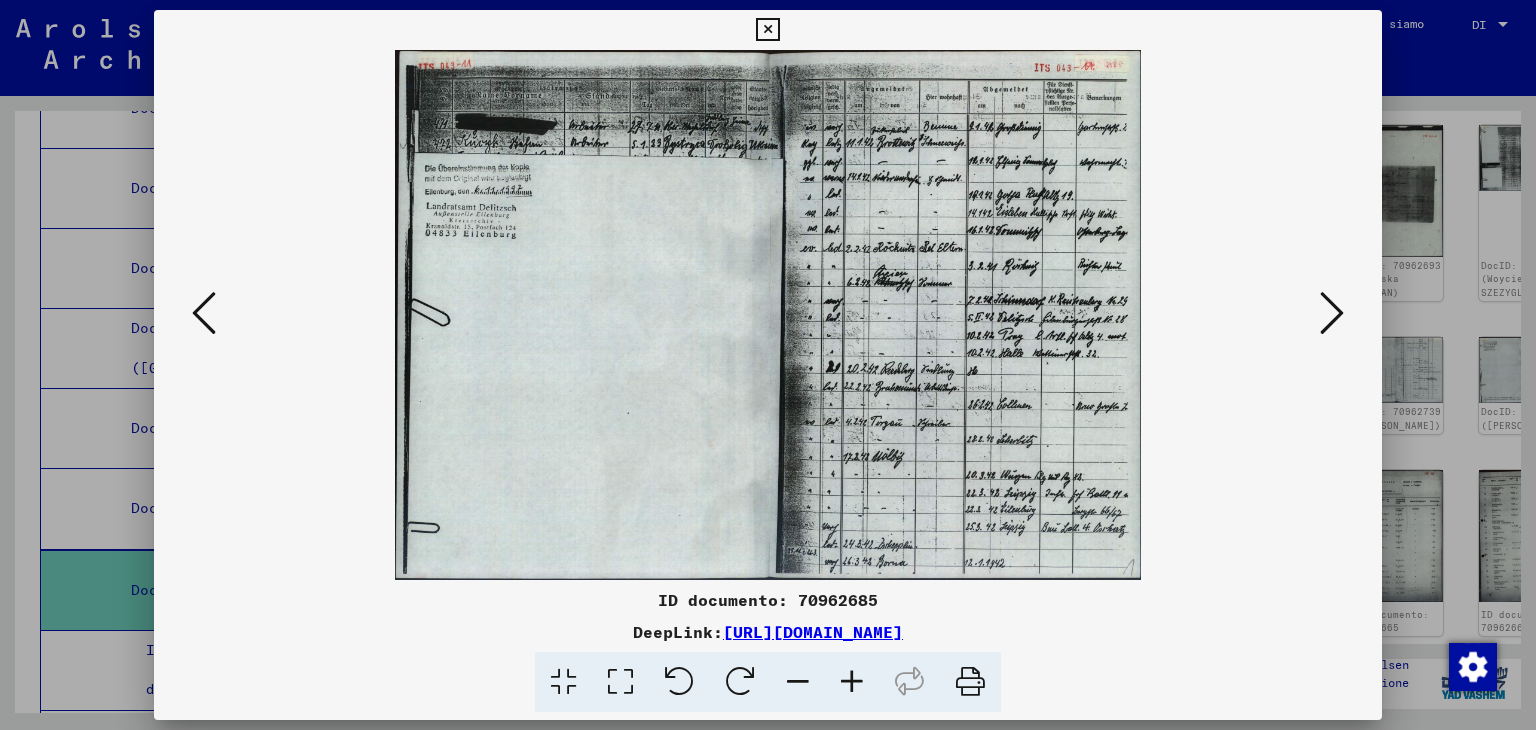 click at bounding box center (1332, 313) 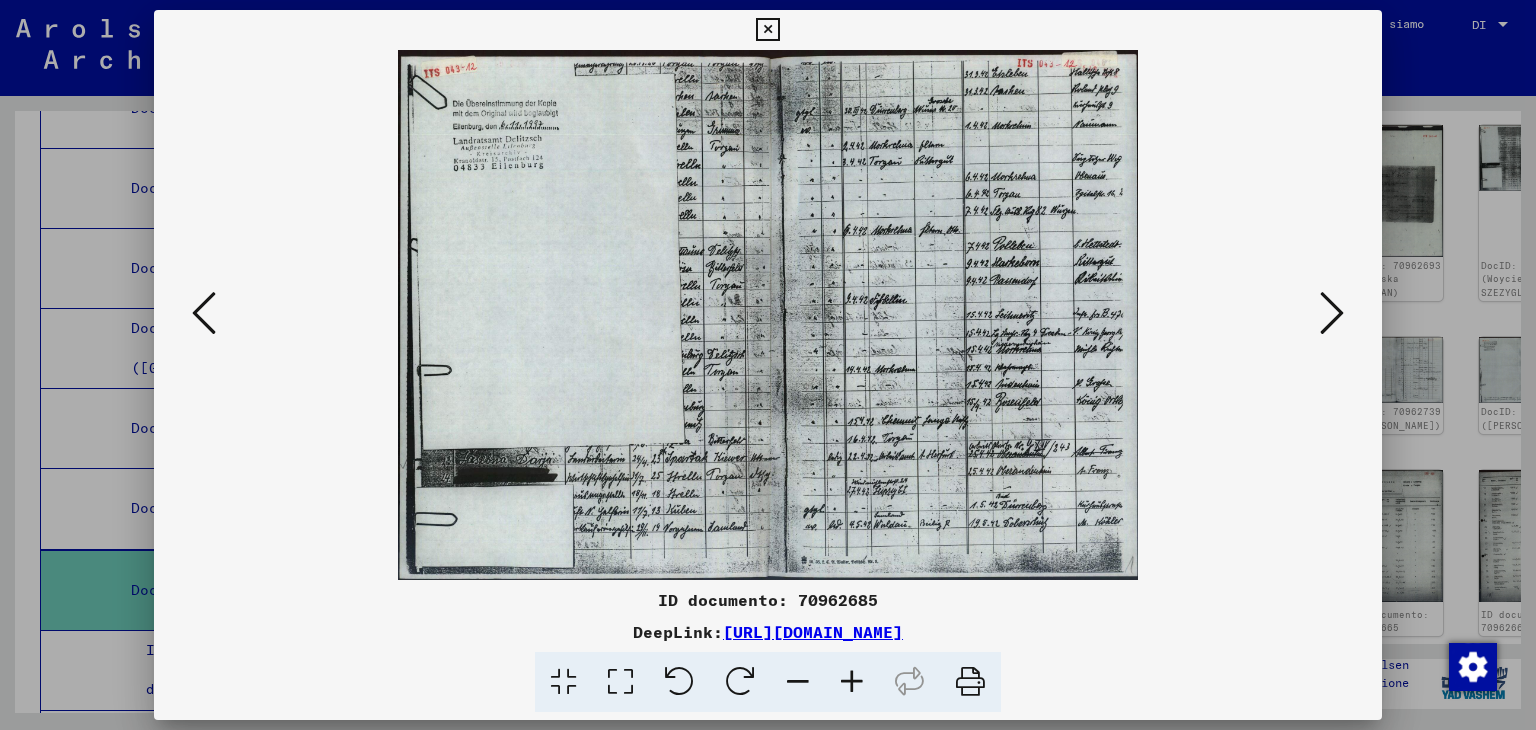 click at bounding box center (1332, 313) 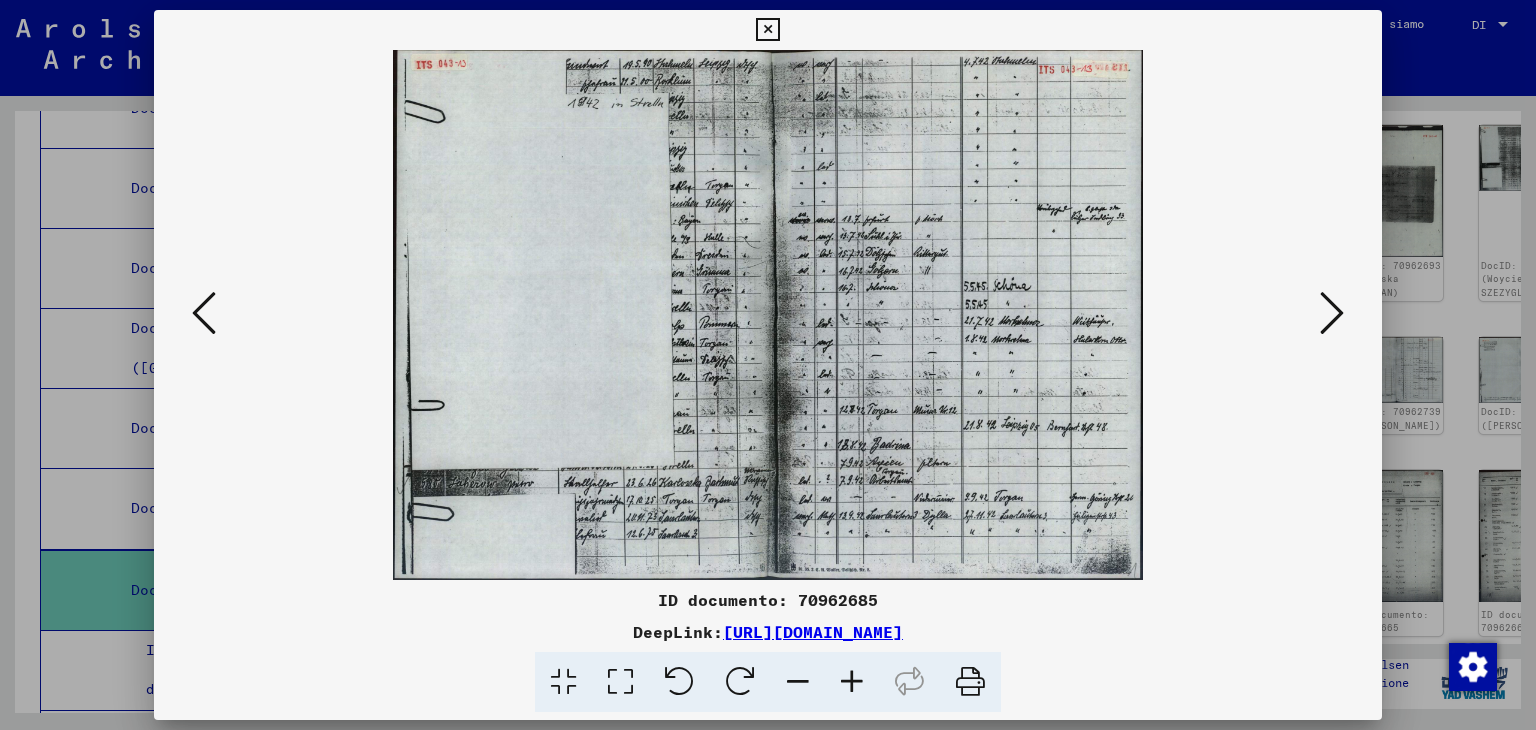 click at bounding box center (1332, 313) 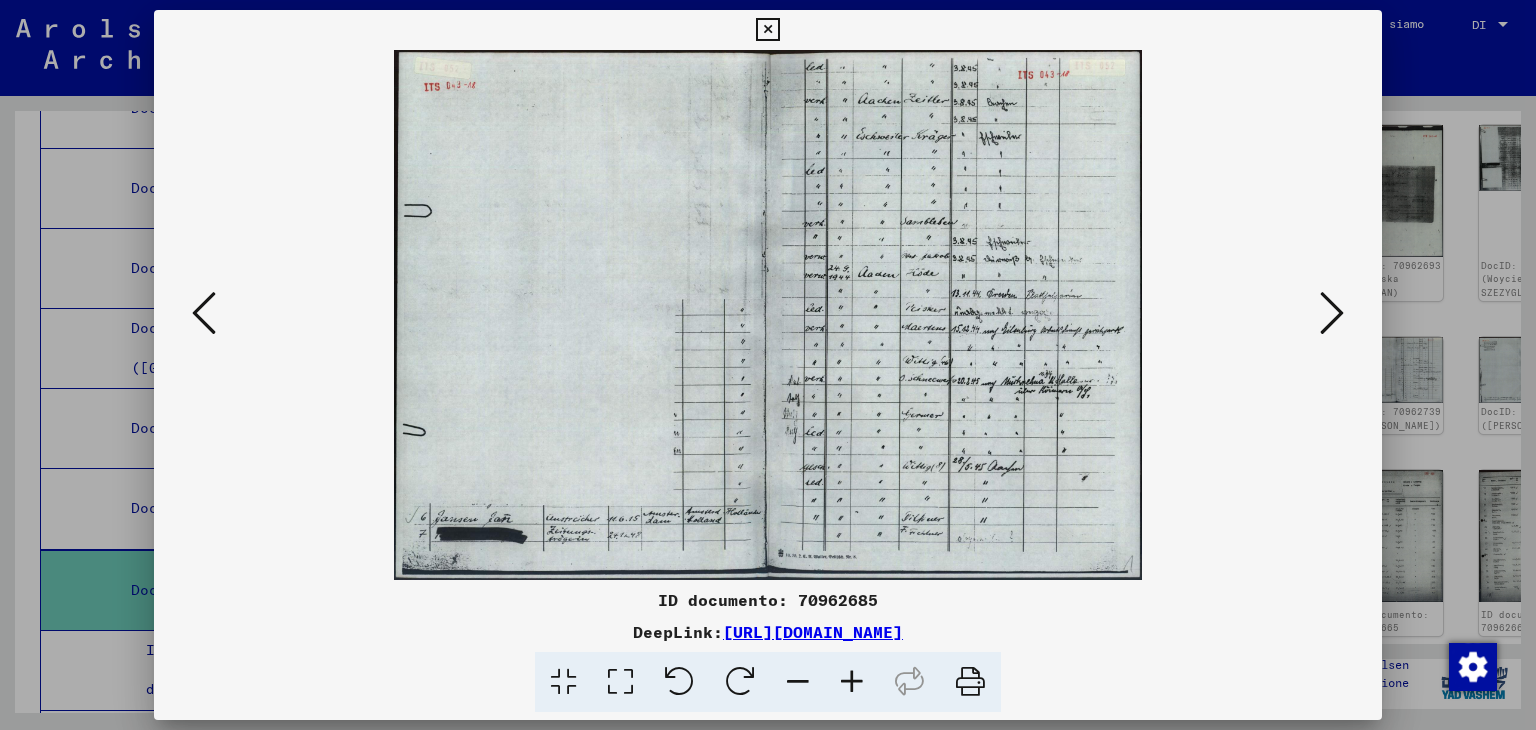 click at bounding box center [1332, 313] 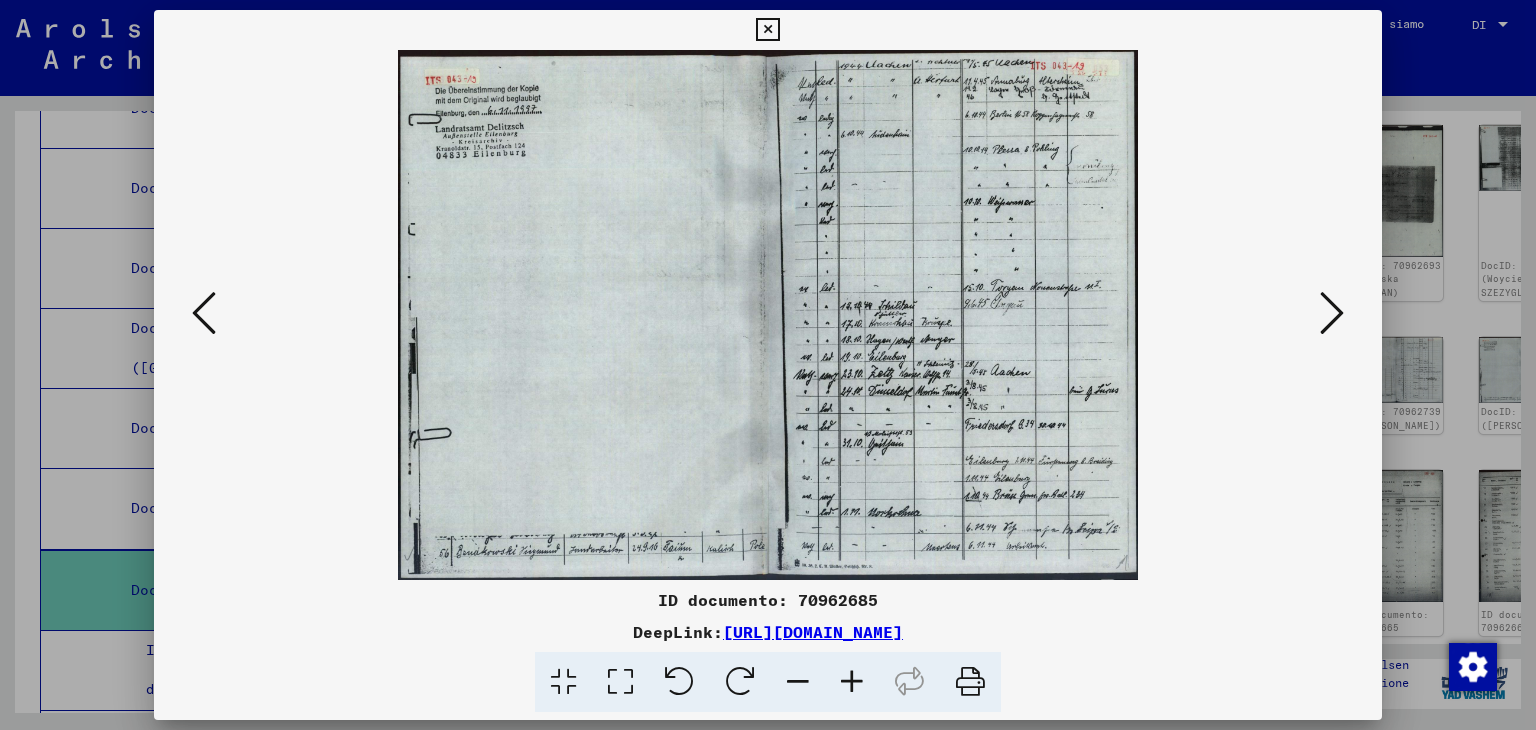 click at bounding box center [1332, 313] 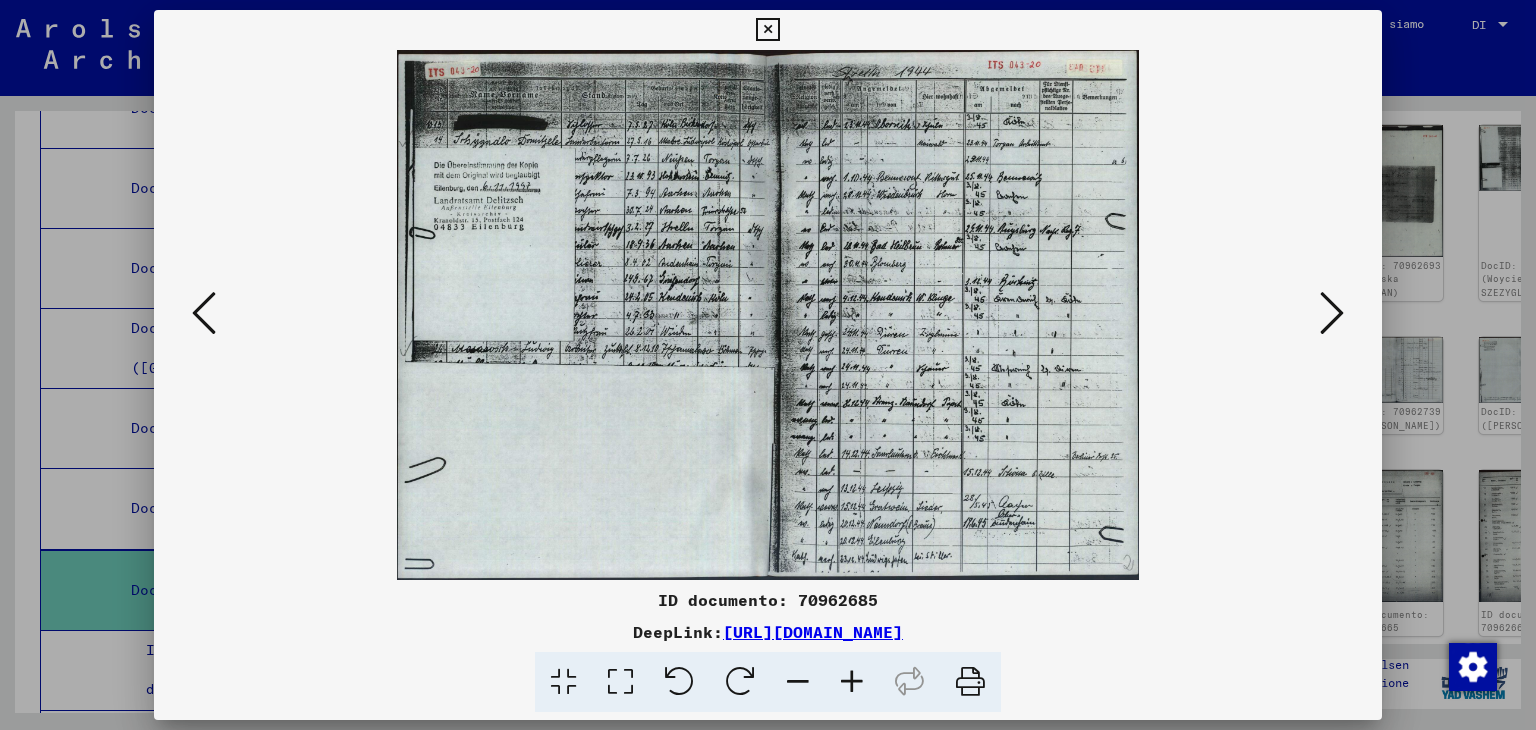 click at bounding box center (1332, 313) 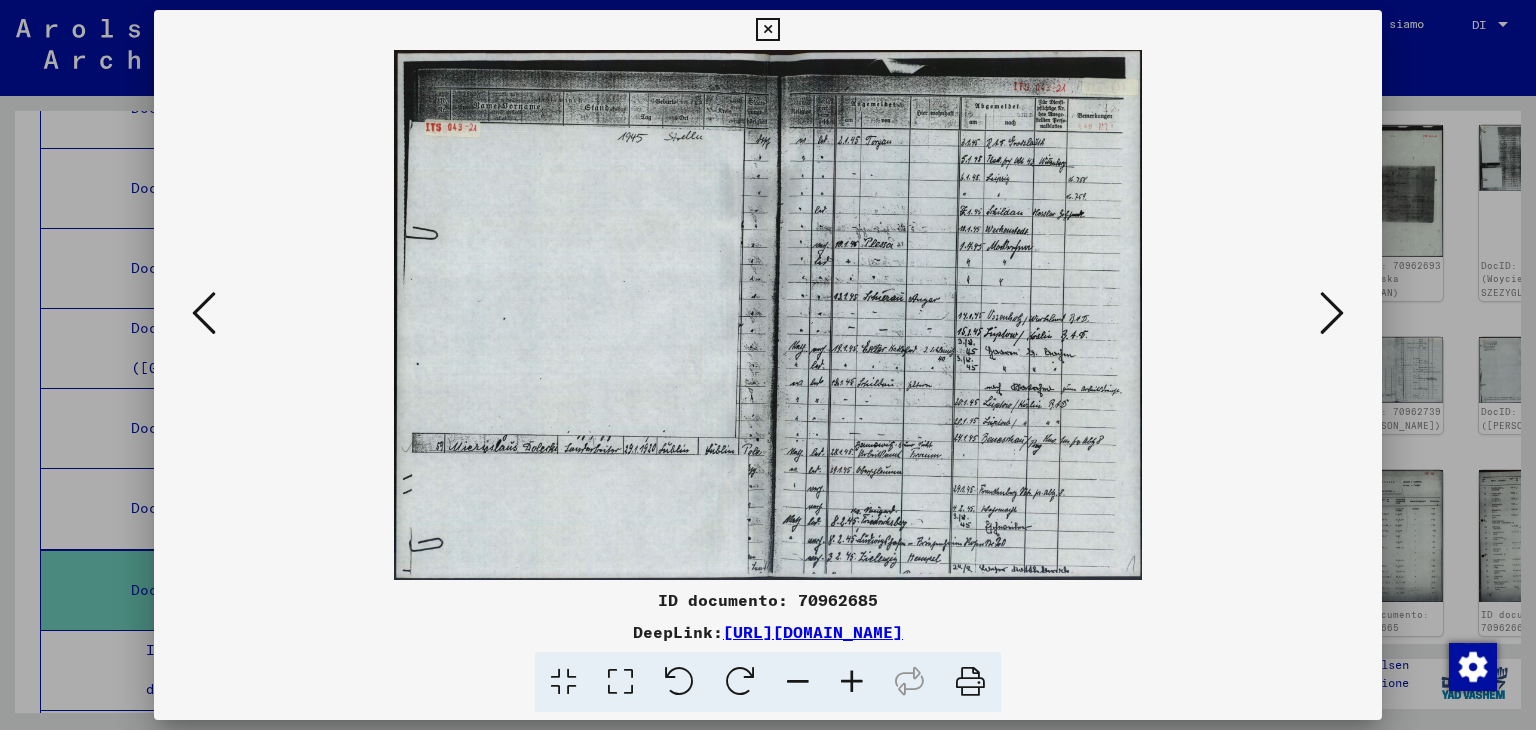 click at bounding box center (1332, 313) 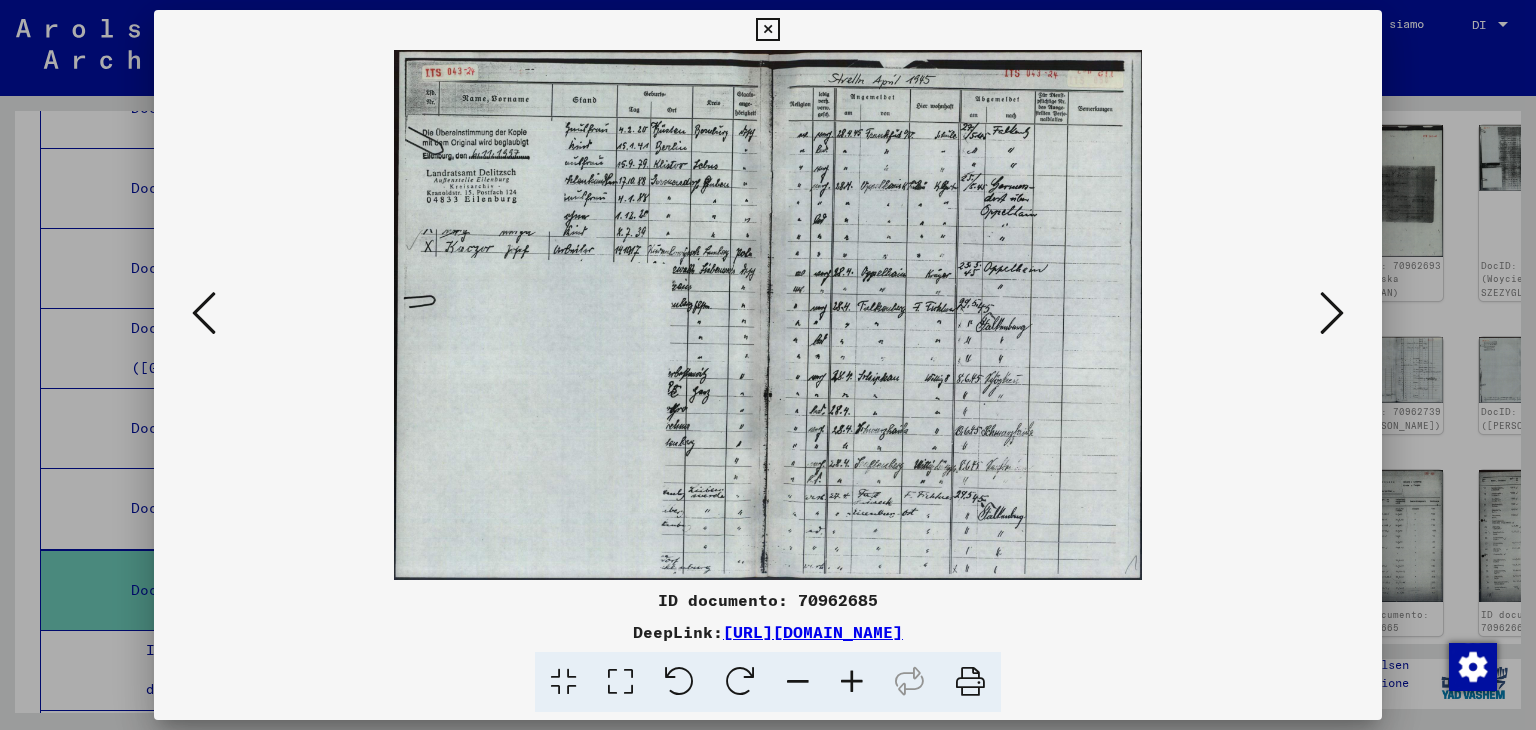 click at bounding box center (1332, 313) 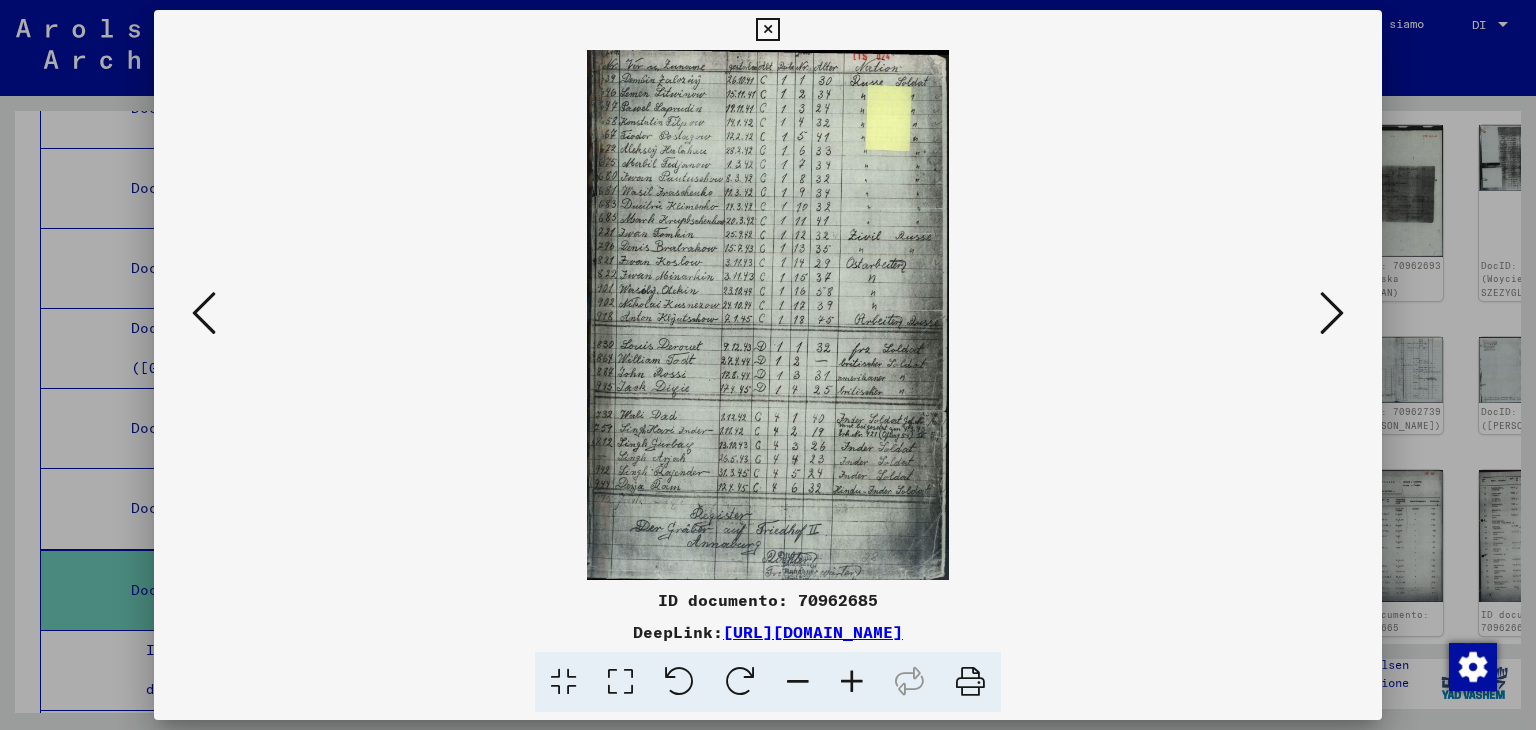 click at bounding box center [852, 682] 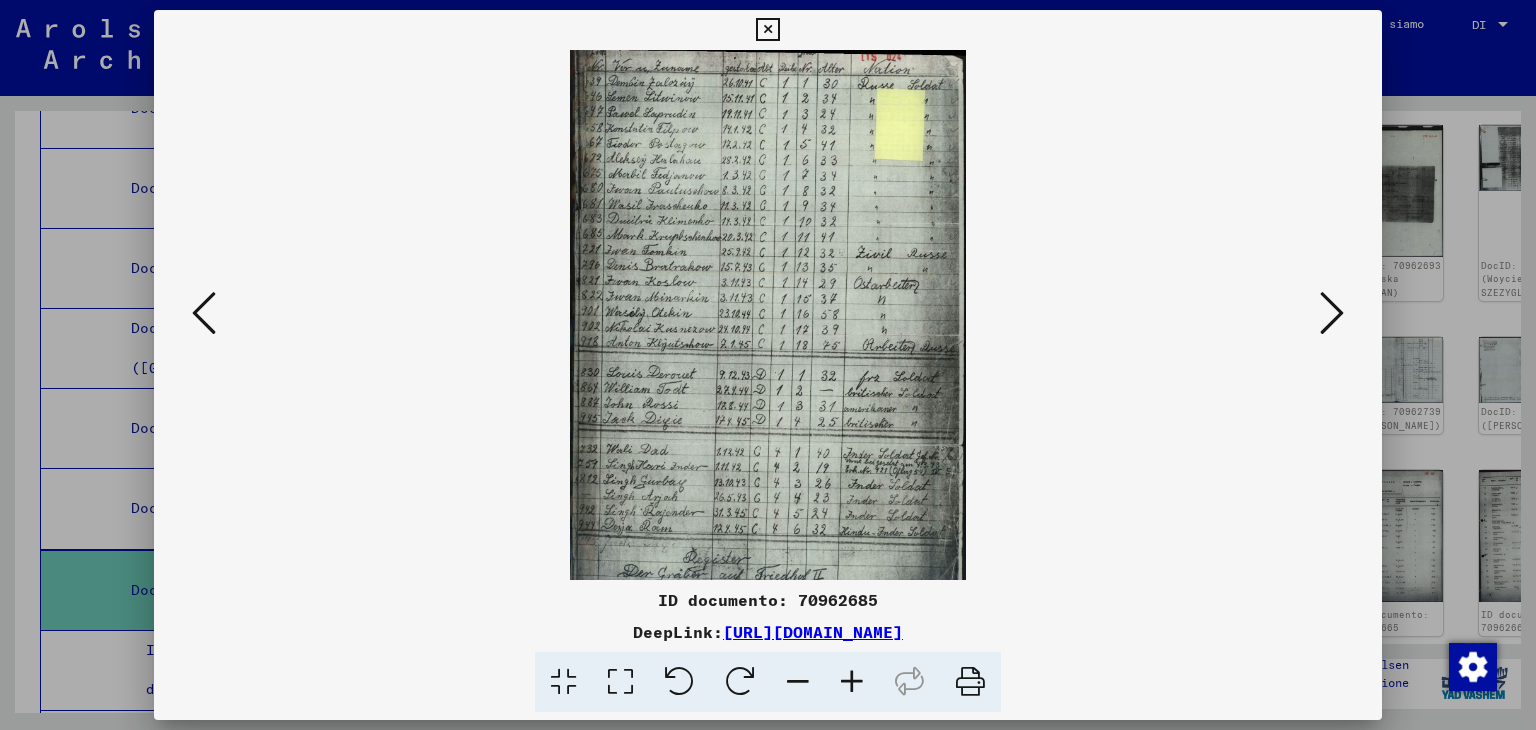 click at bounding box center [852, 682] 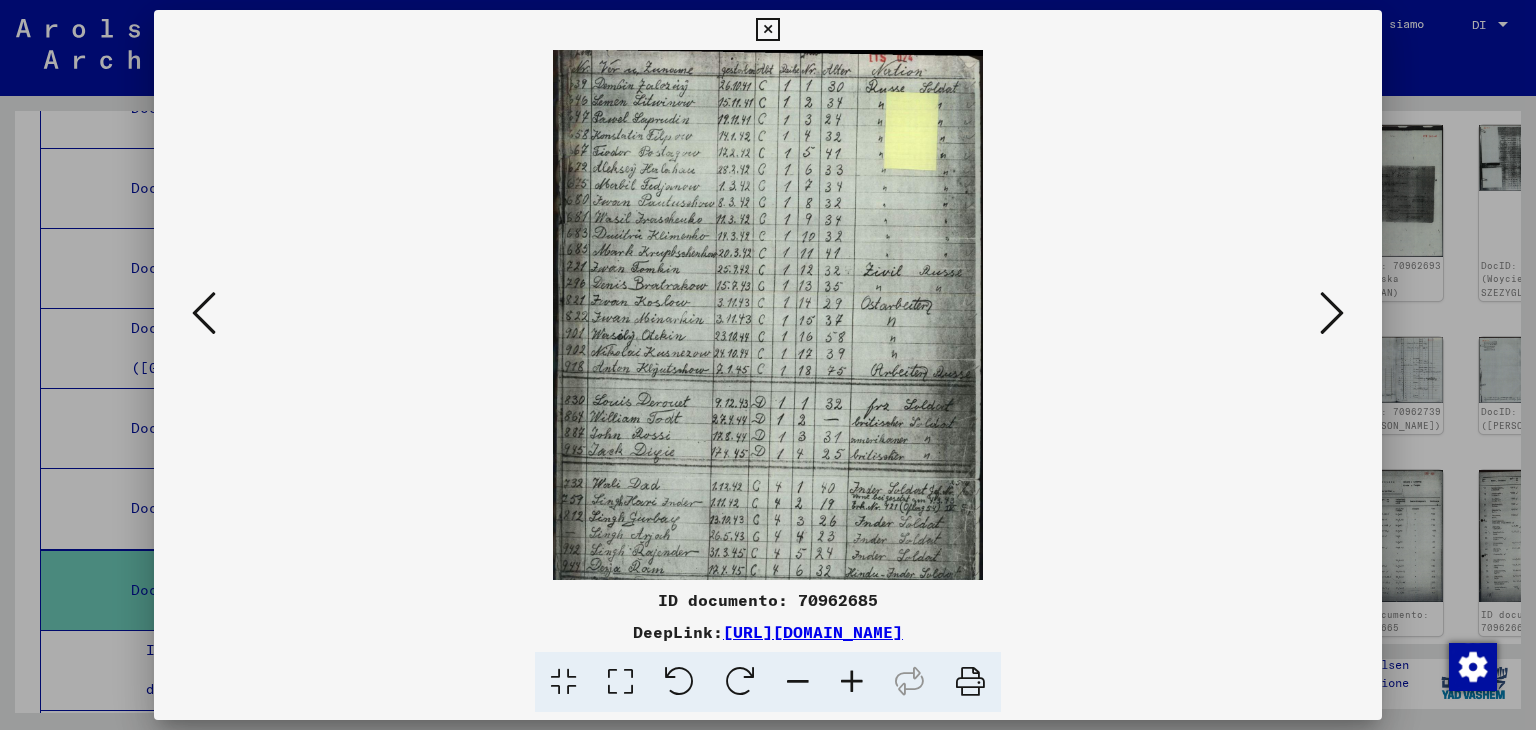 click at bounding box center [852, 682] 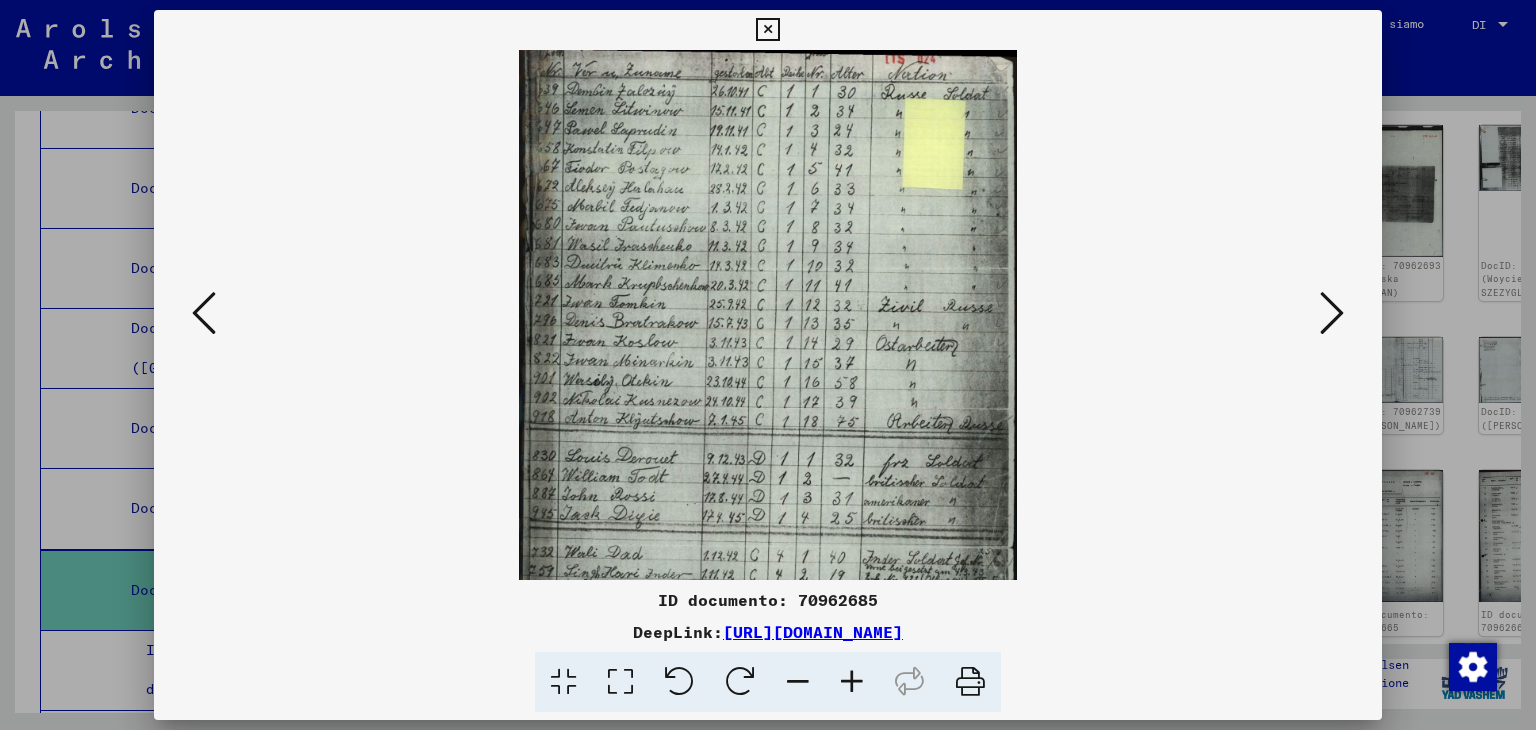 click at bounding box center [852, 682] 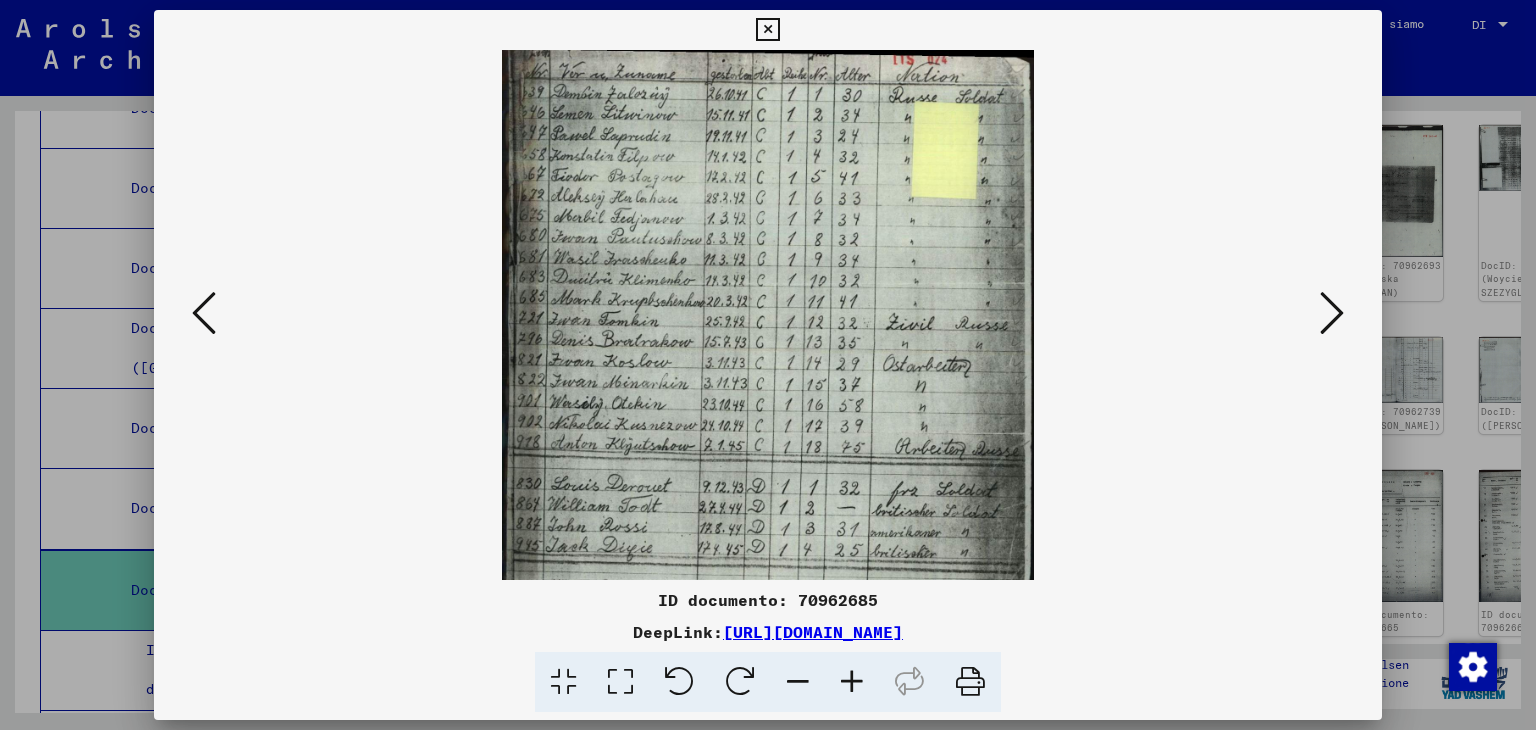 click at bounding box center [852, 682] 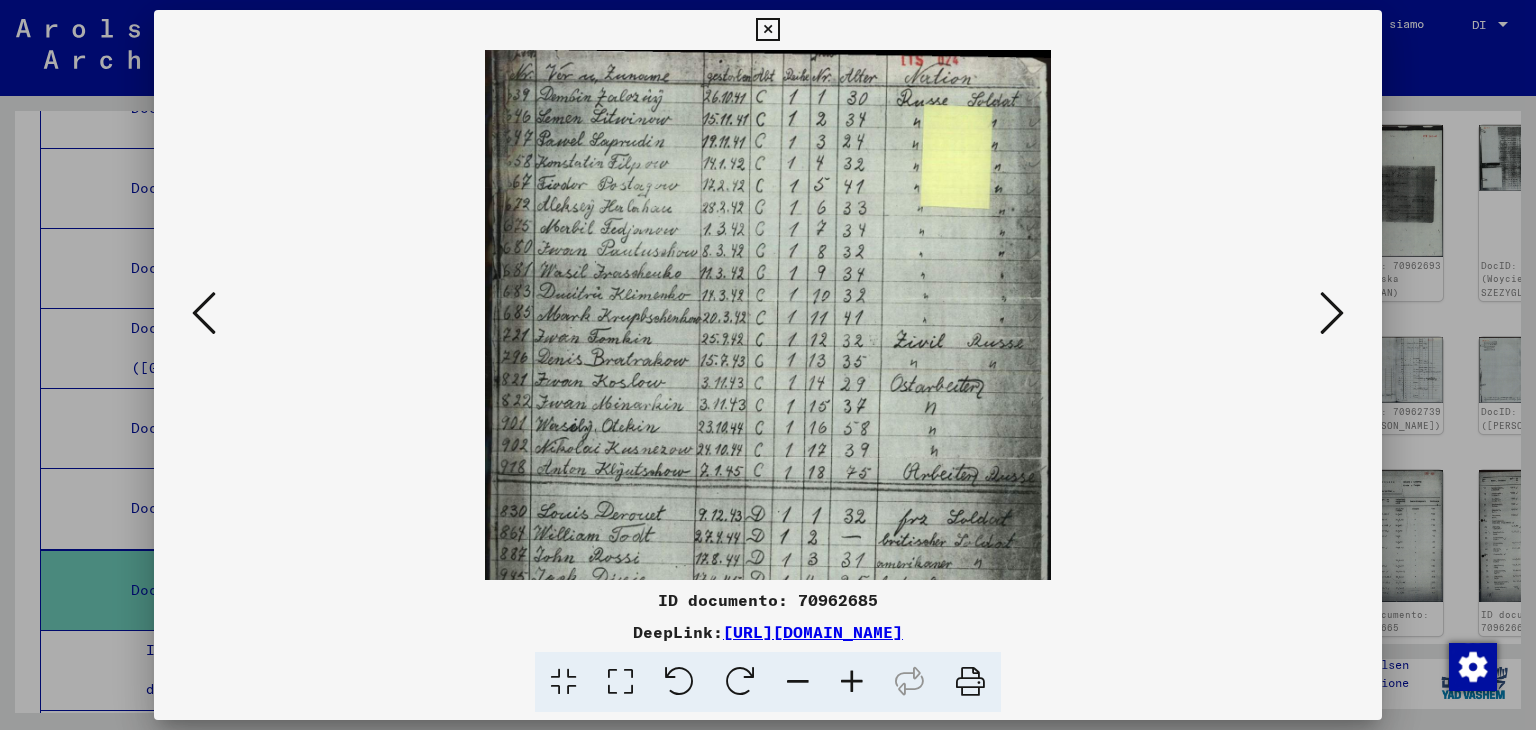 click at bounding box center [852, 682] 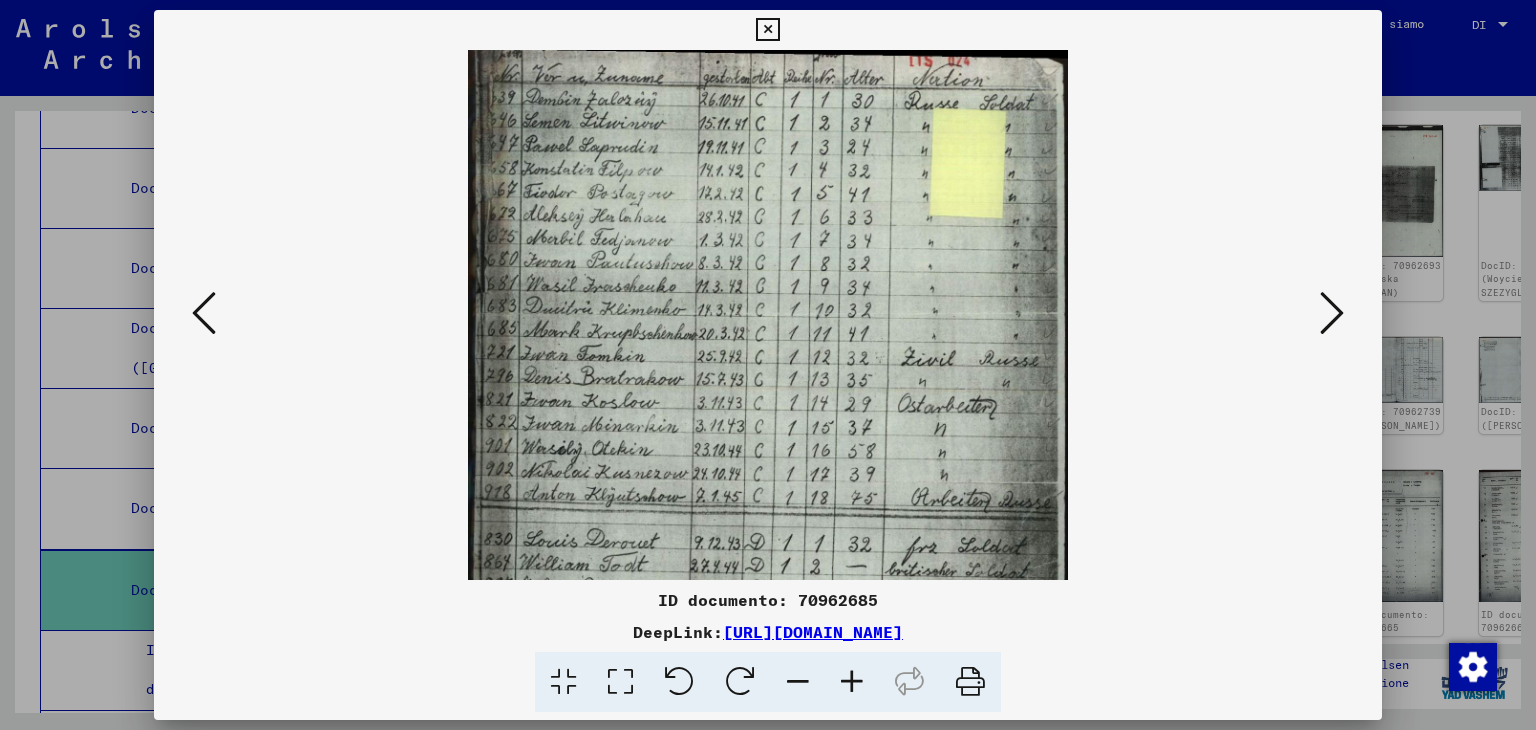 click at bounding box center (852, 682) 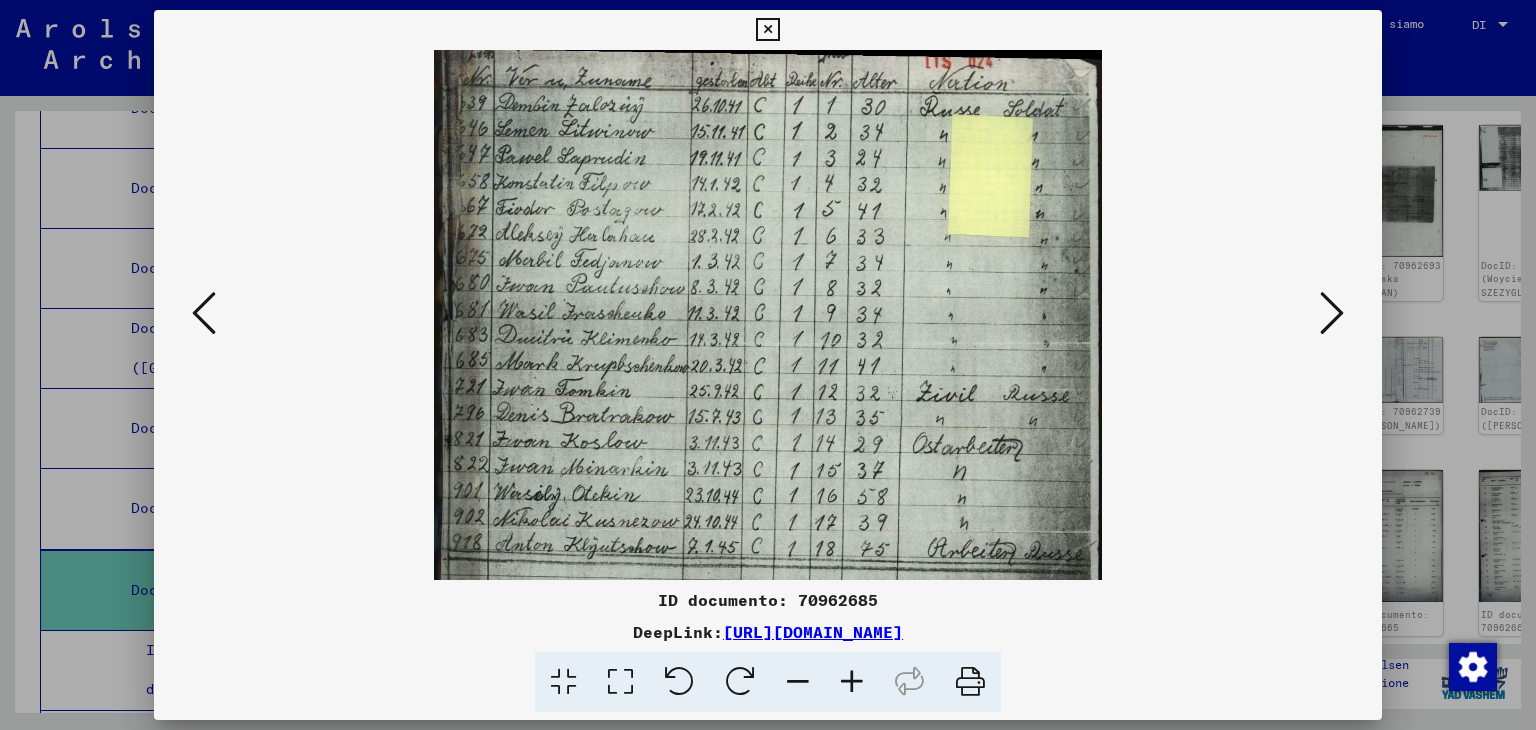 click at bounding box center (852, 682) 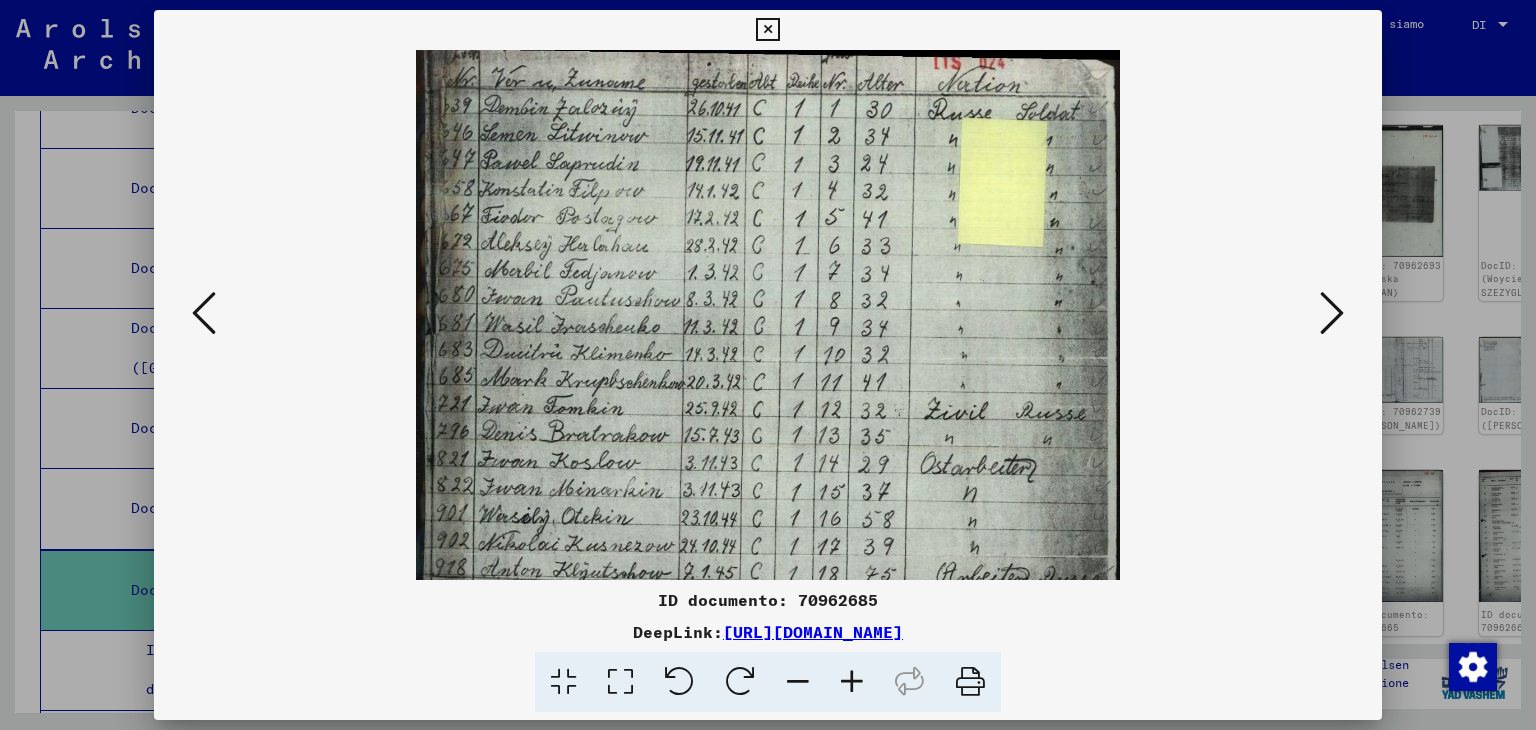 click at bounding box center (852, 682) 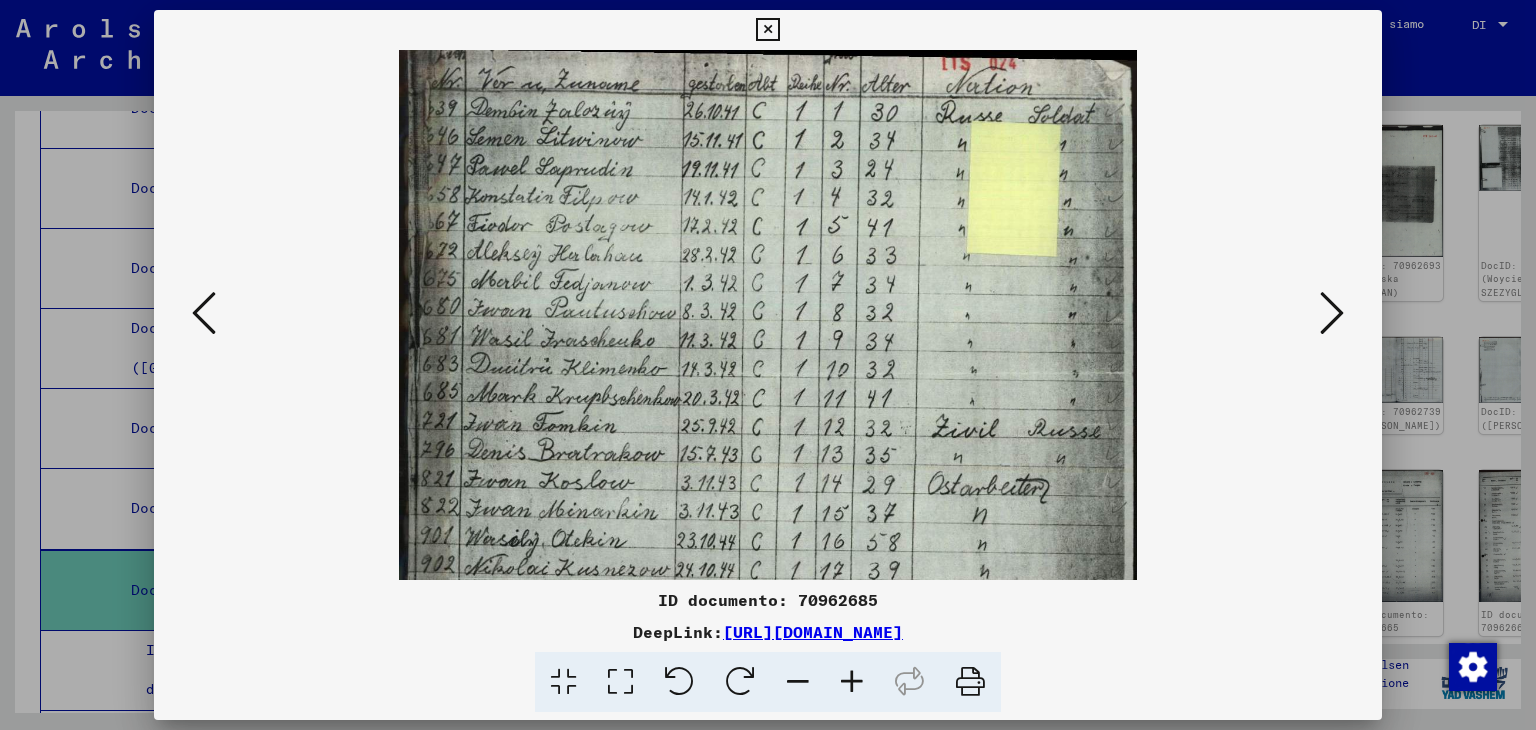 click at bounding box center (852, 682) 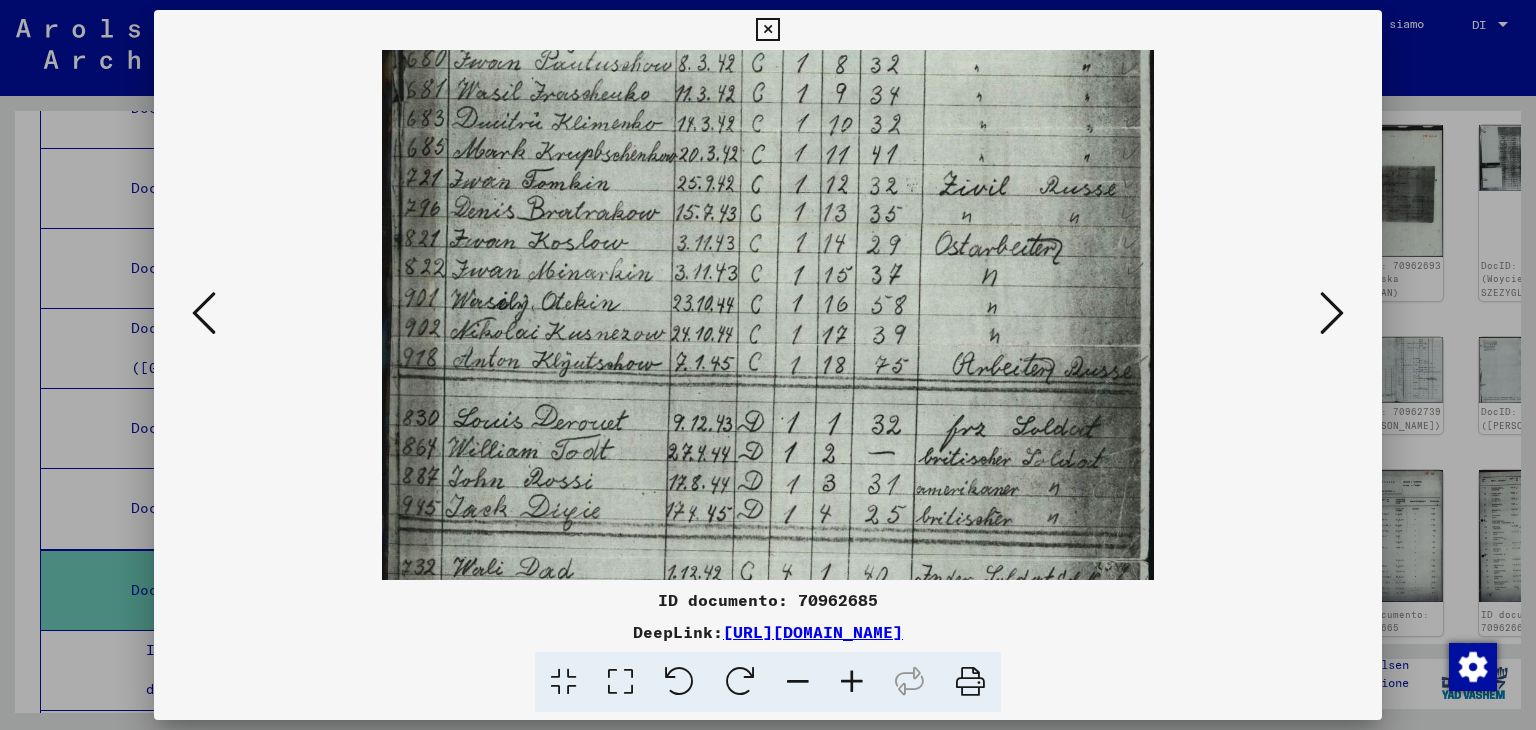 scroll, scrollTop: 288, scrollLeft: 0, axis: vertical 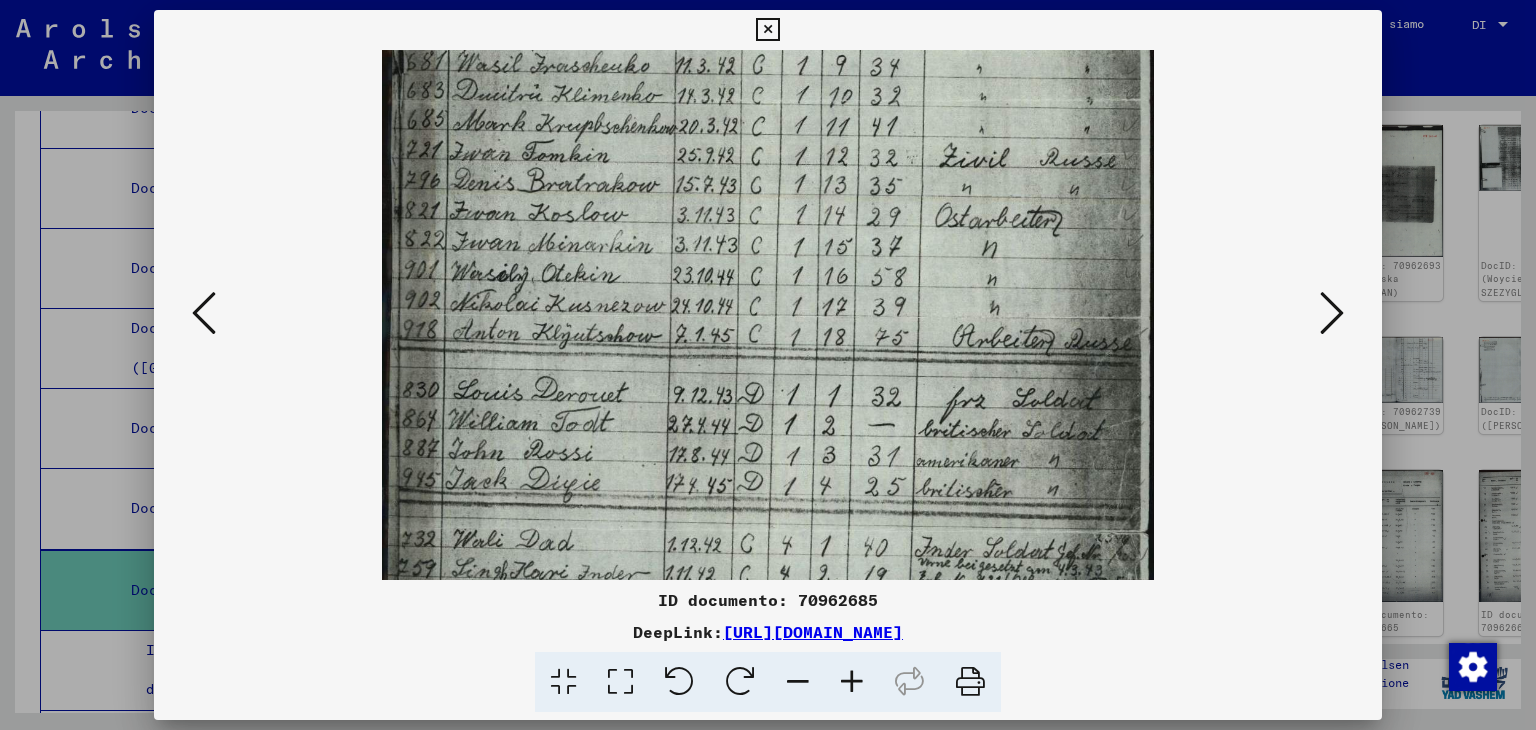 drag, startPoint x: 612, startPoint y: 482, endPoint x: 700, endPoint y: 197, distance: 298.2767 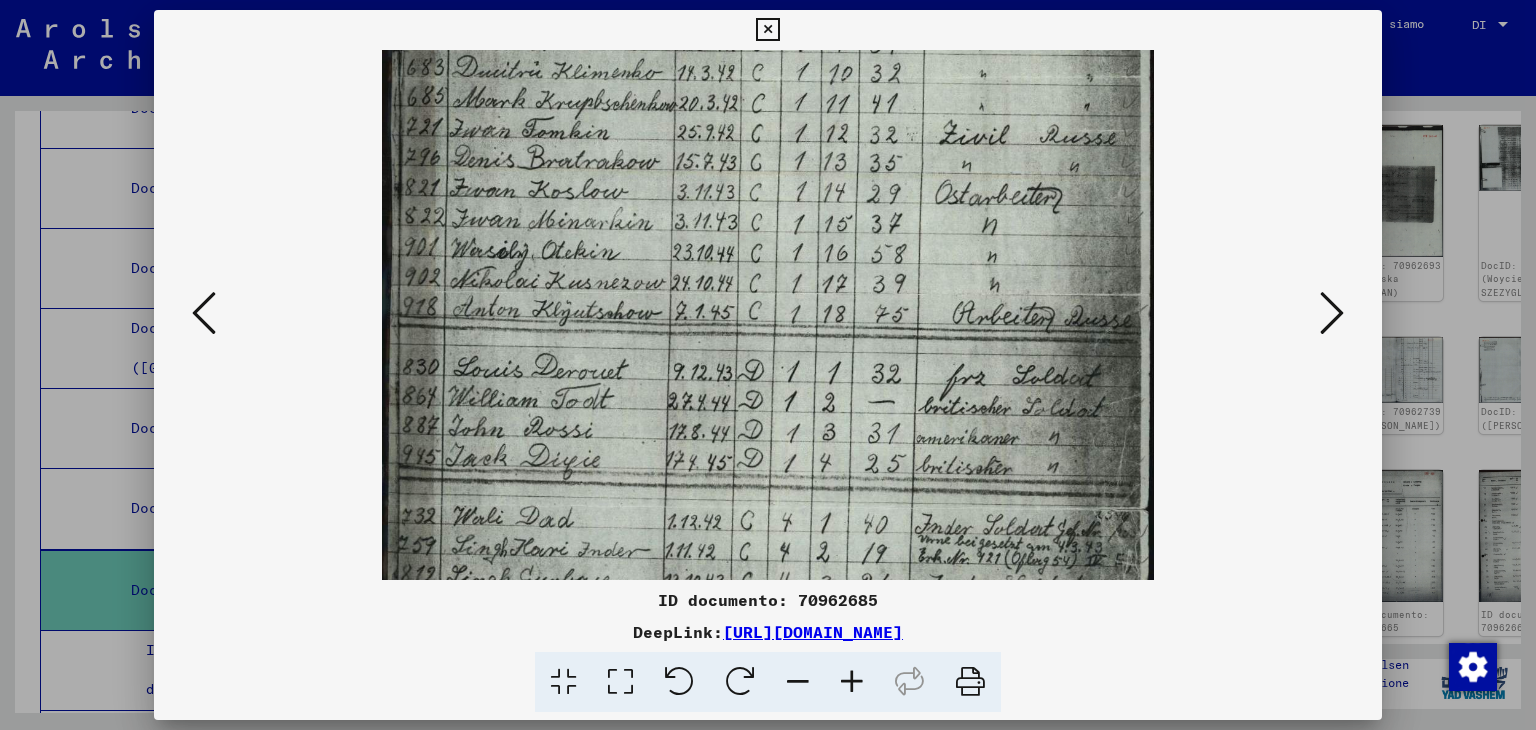 scroll, scrollTop: 326, scrollLeft: 0, axis: vertical 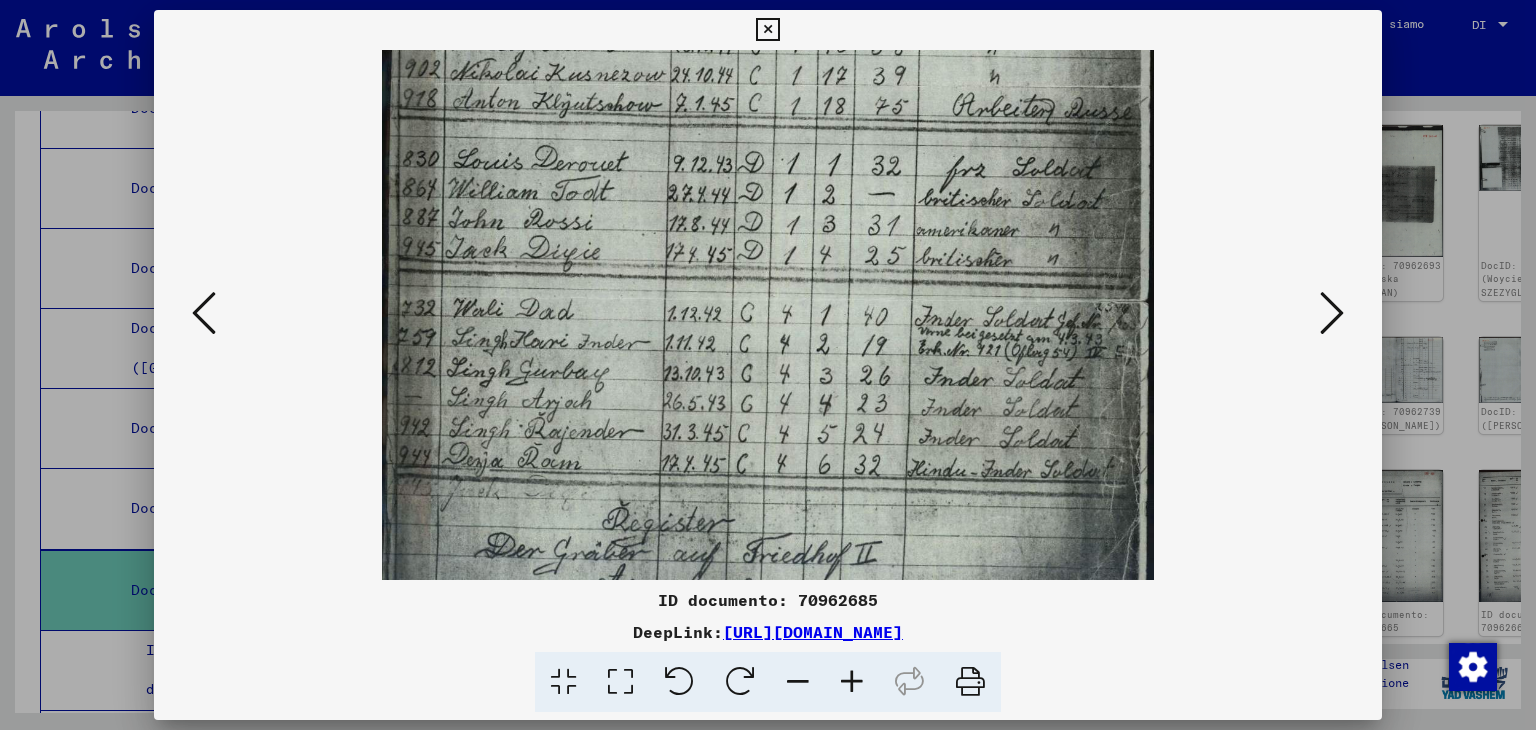 drag, startPoint x: 677, startPoint y: 494, endPoint x: 764, endPoint y: 271, distance: 239.37001 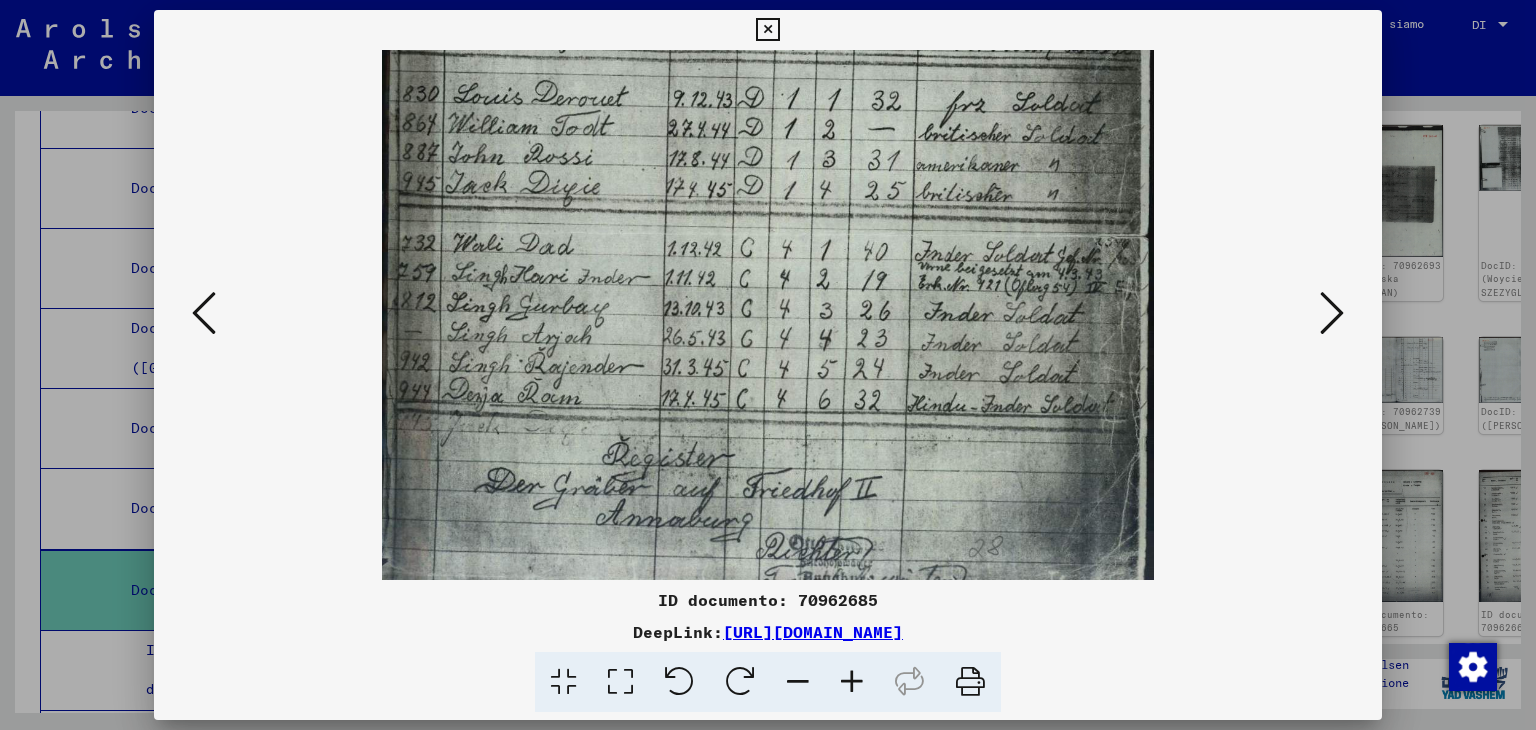 scroll, scrollTop: 600, scrollLeft: 0, axis: vertical 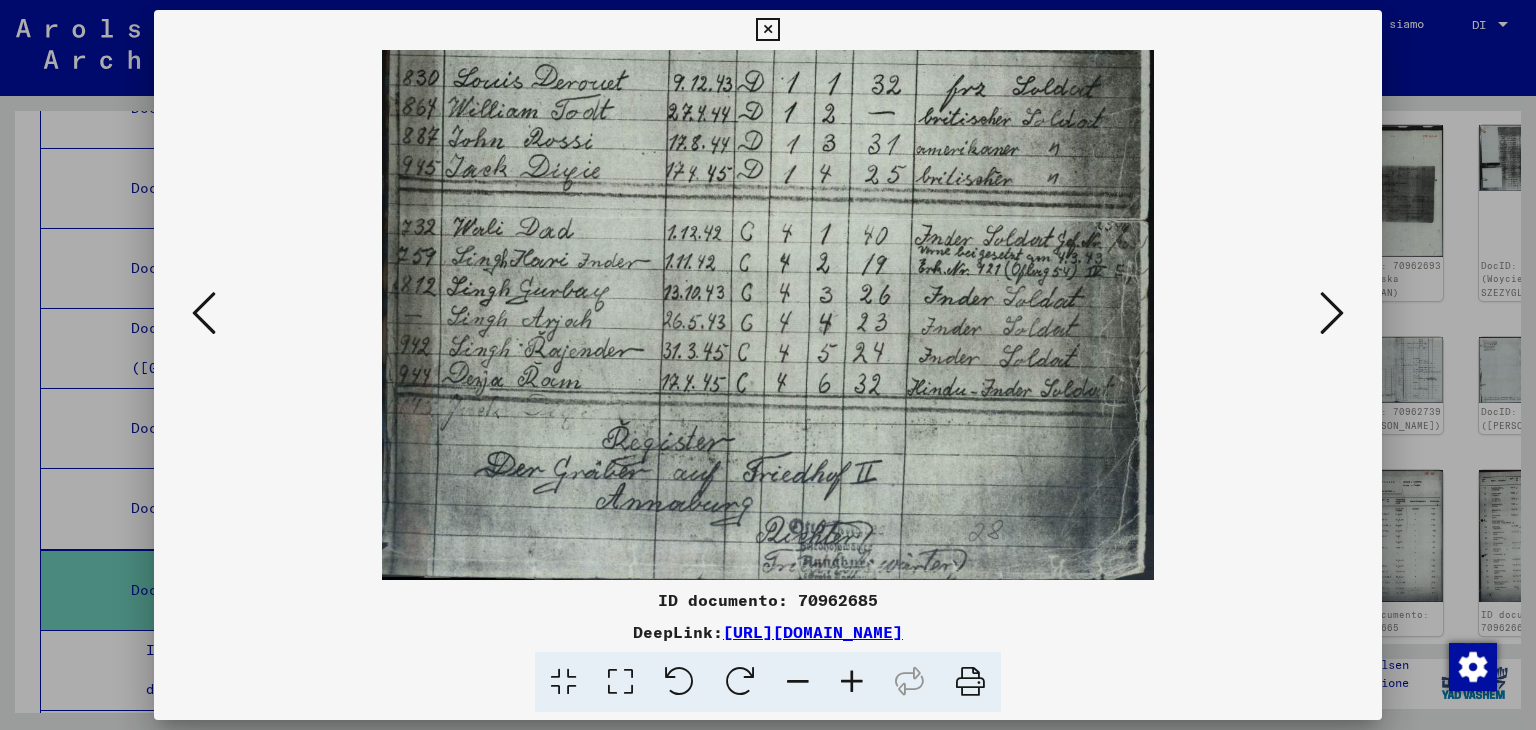 drag, startPoint x: 719, startPoint y: 441, endPoint x: 761, endPoint y: 335, distance: 114.01754 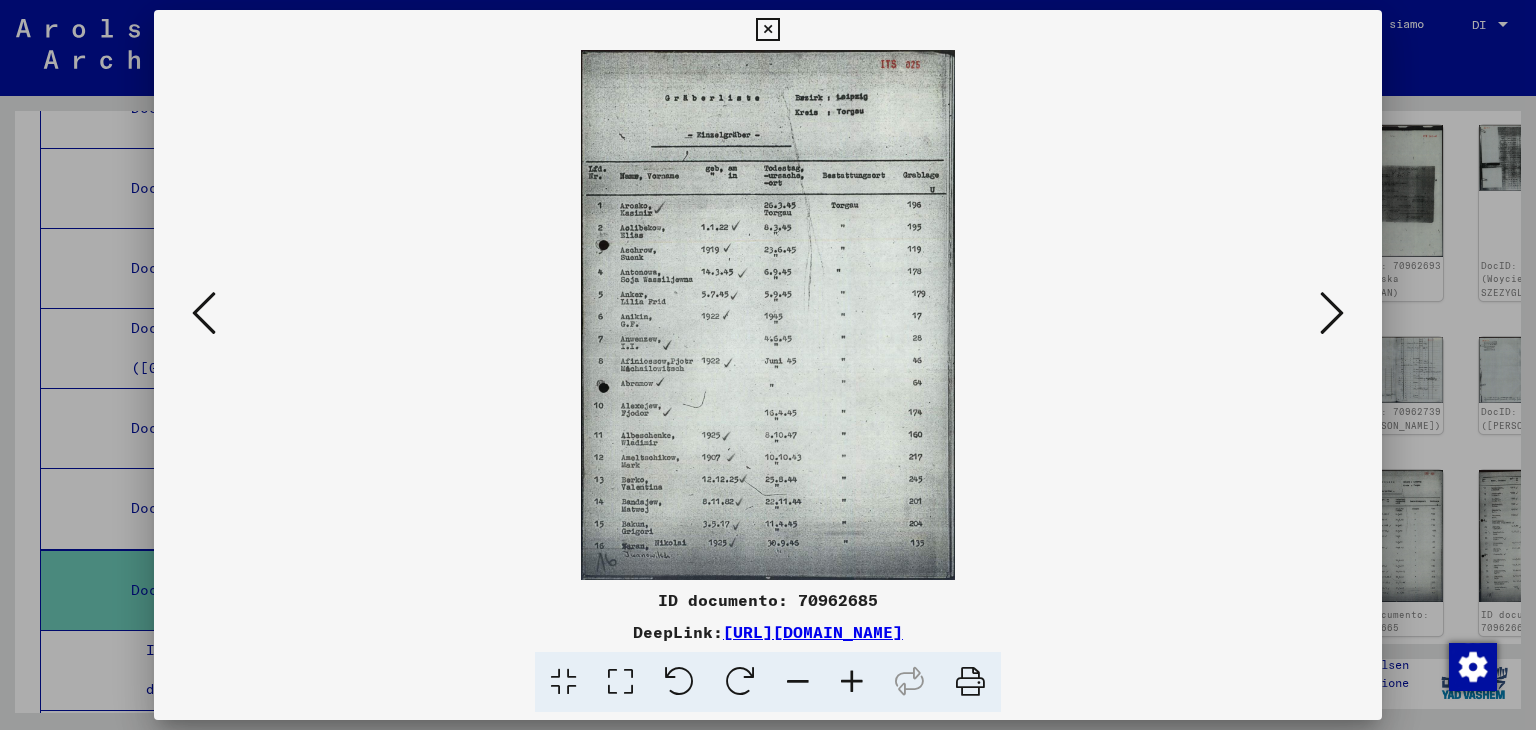 click at bounding box center [1332, 313] 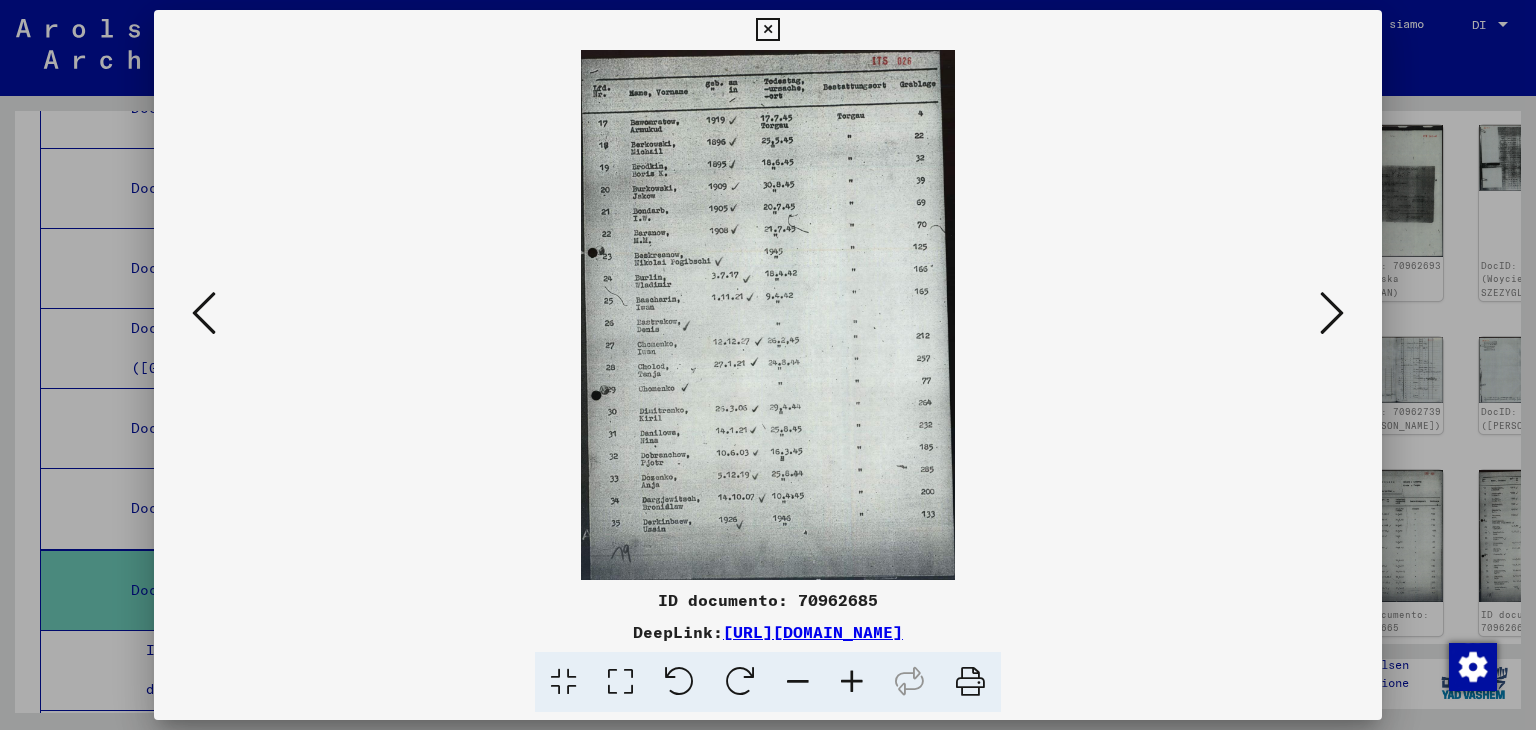 click at bounding box center (1332, 313) 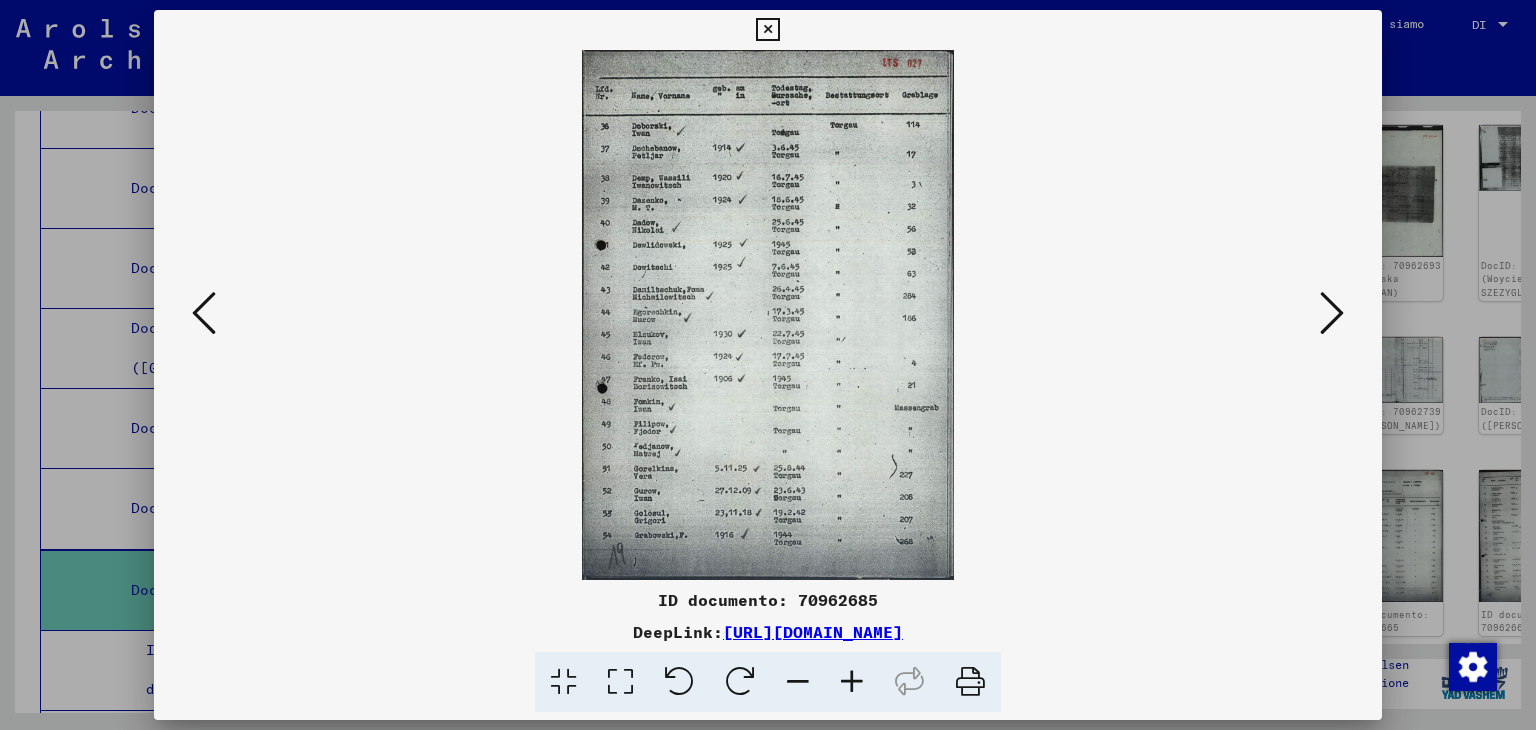 click at bounding box center (1332, 313) 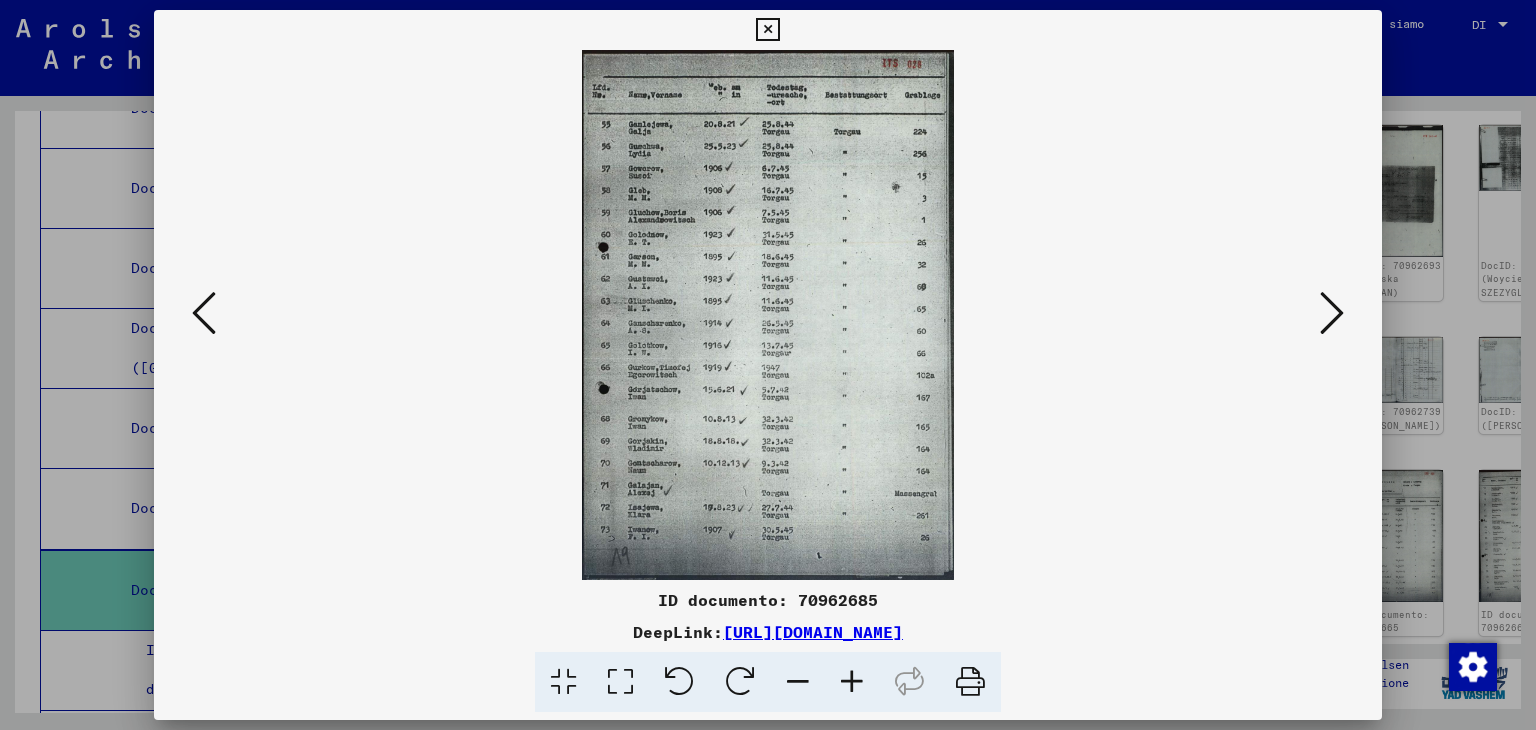 click at bounding box center (1332, 313) 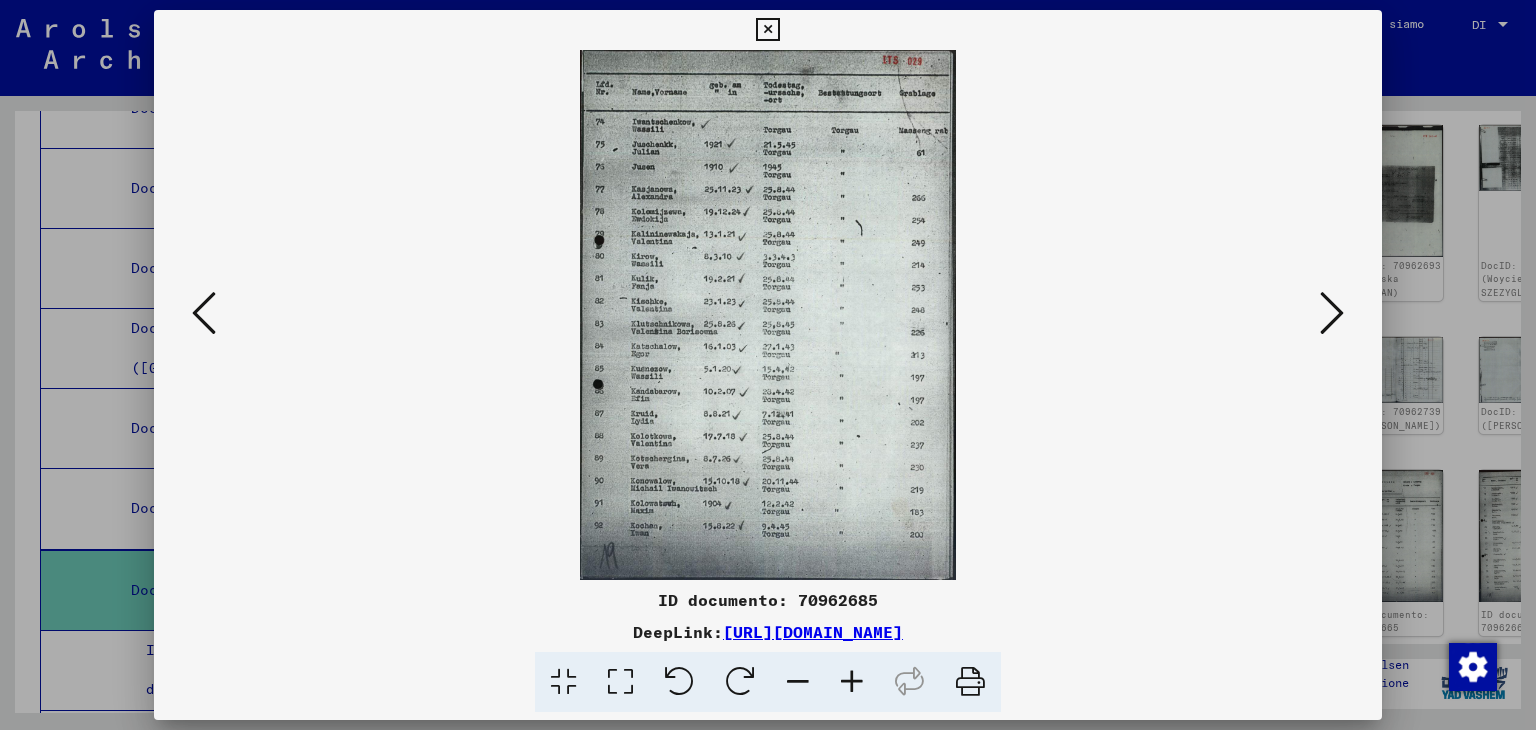 click at bounding box center [1332, 313] 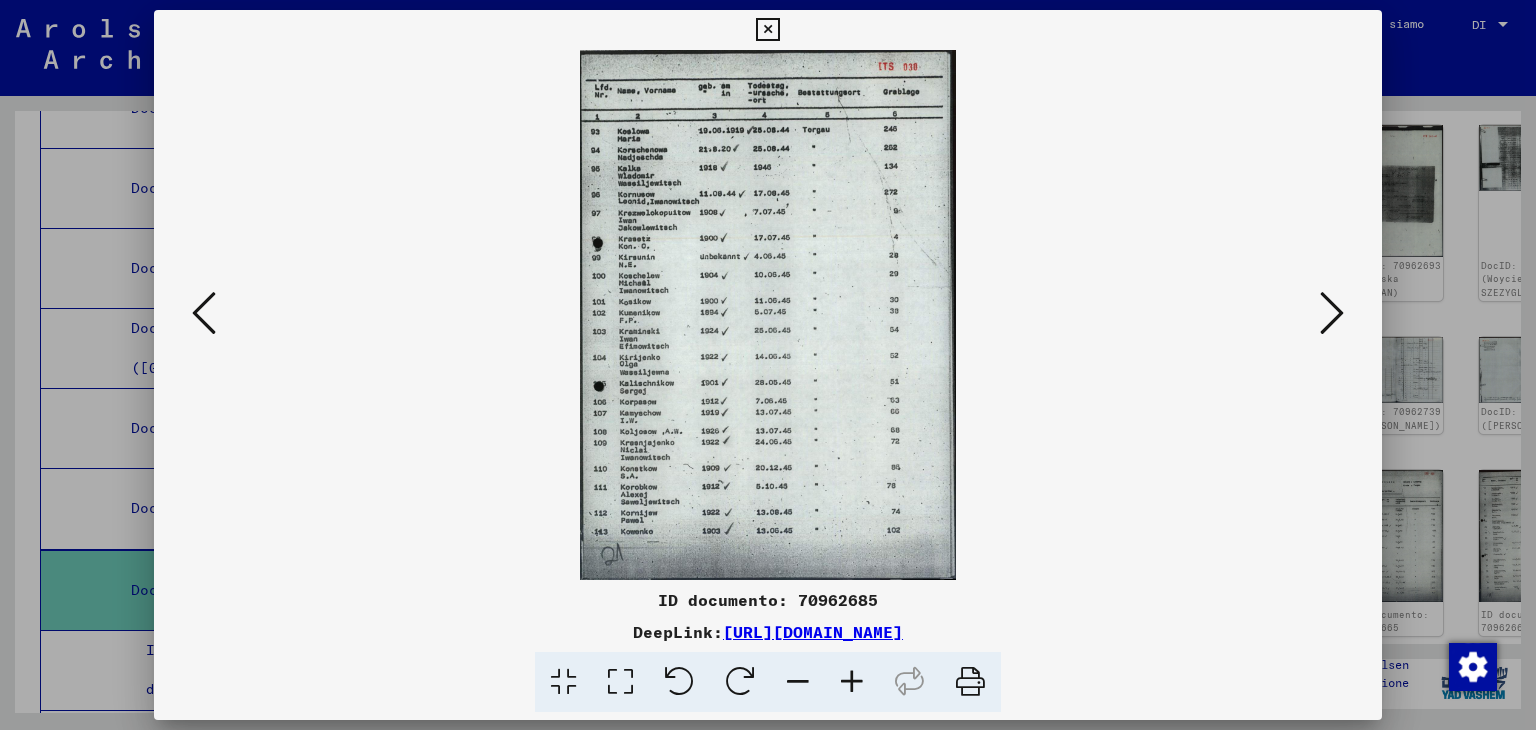 click at bounding box center (1332, 313) 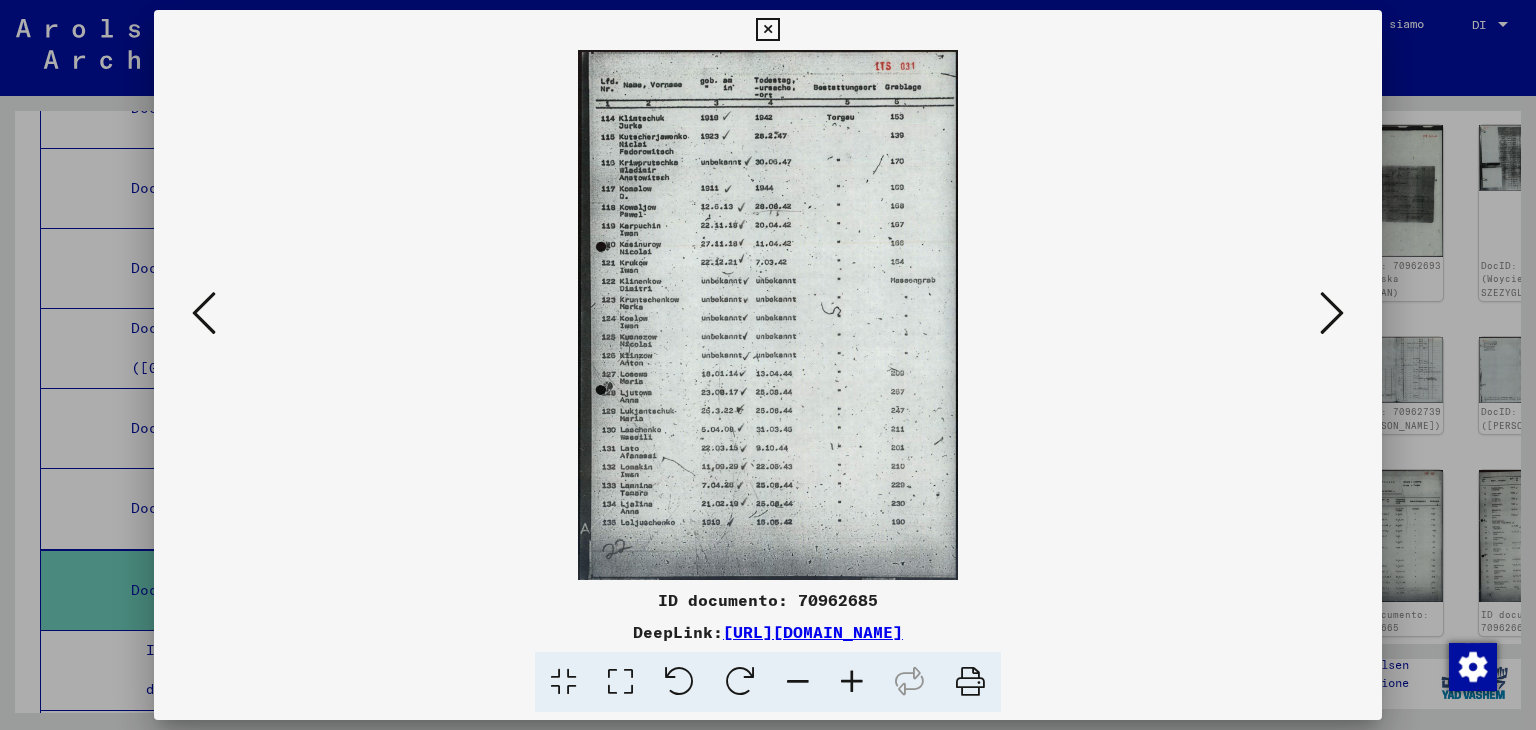 click at bounding box center [1332, 313] 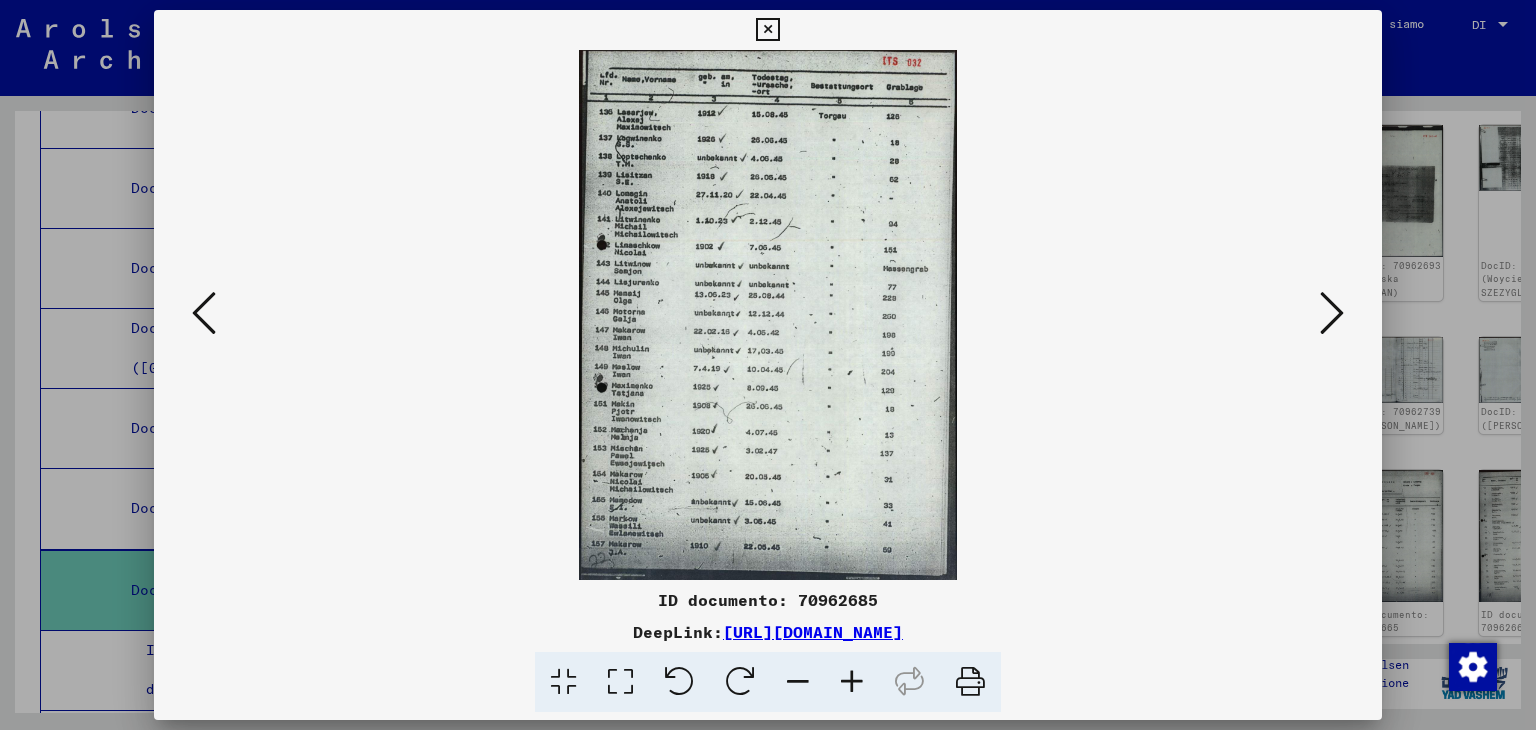 click at bounding box center [1332, 313] 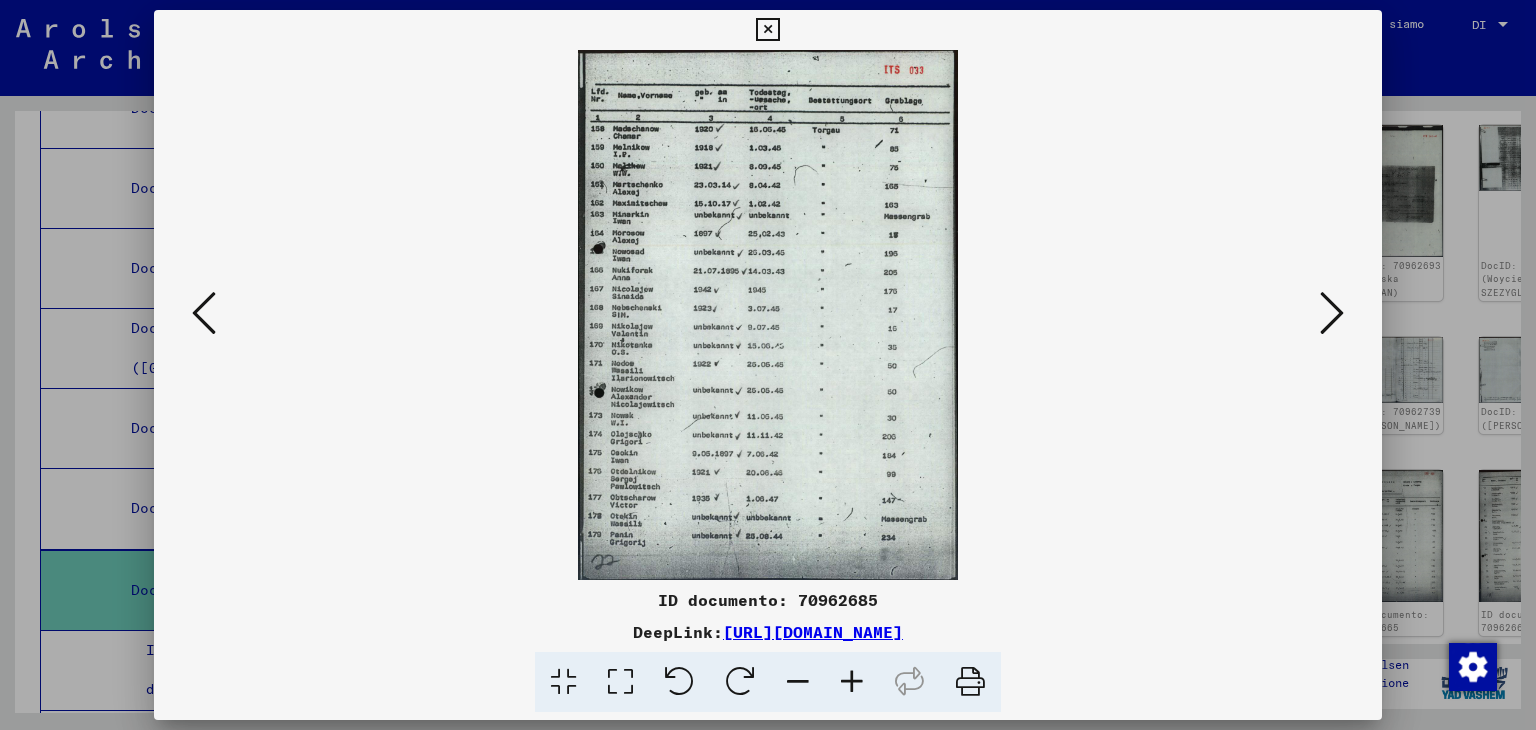 click at bounding box center (1332, 313) 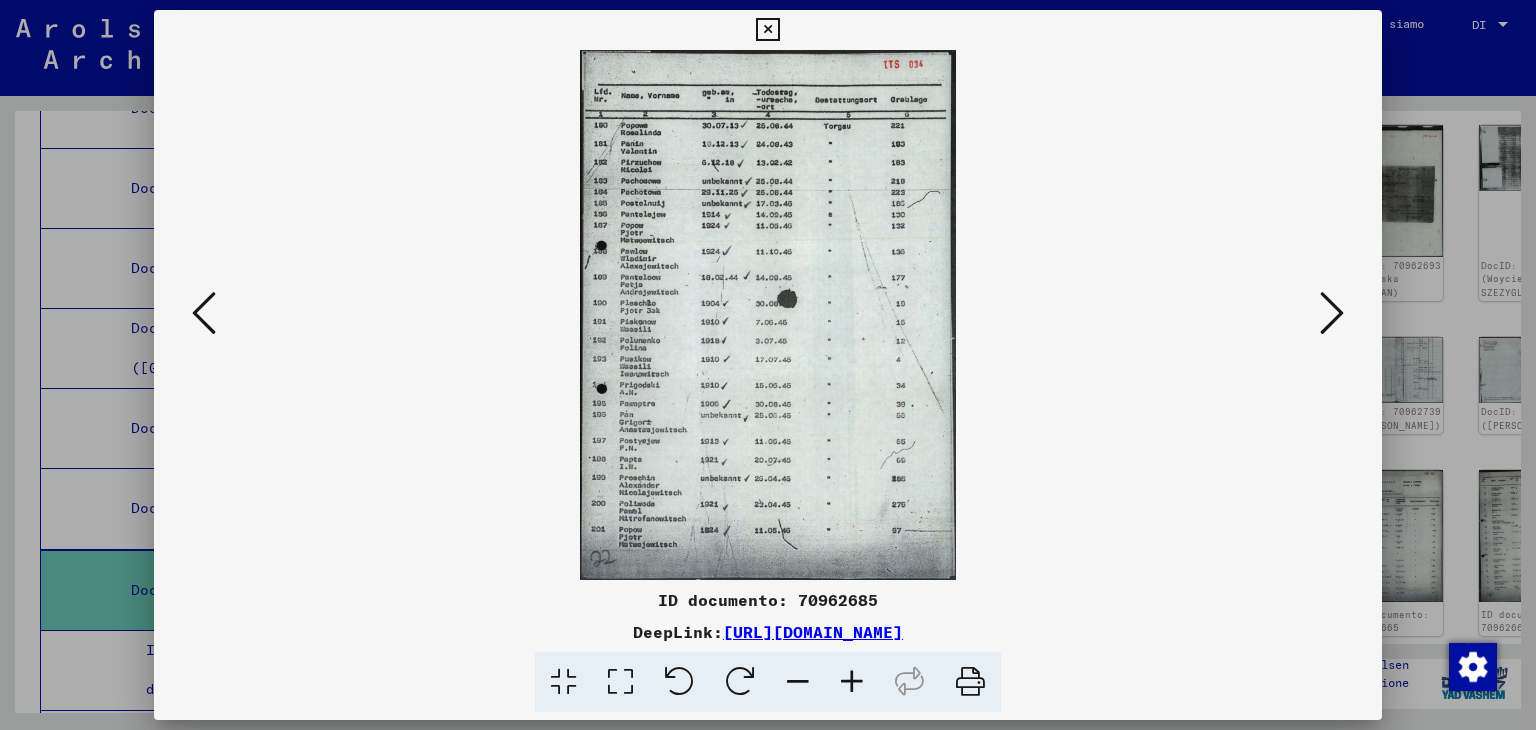 click at bounding box center (1332, 313) 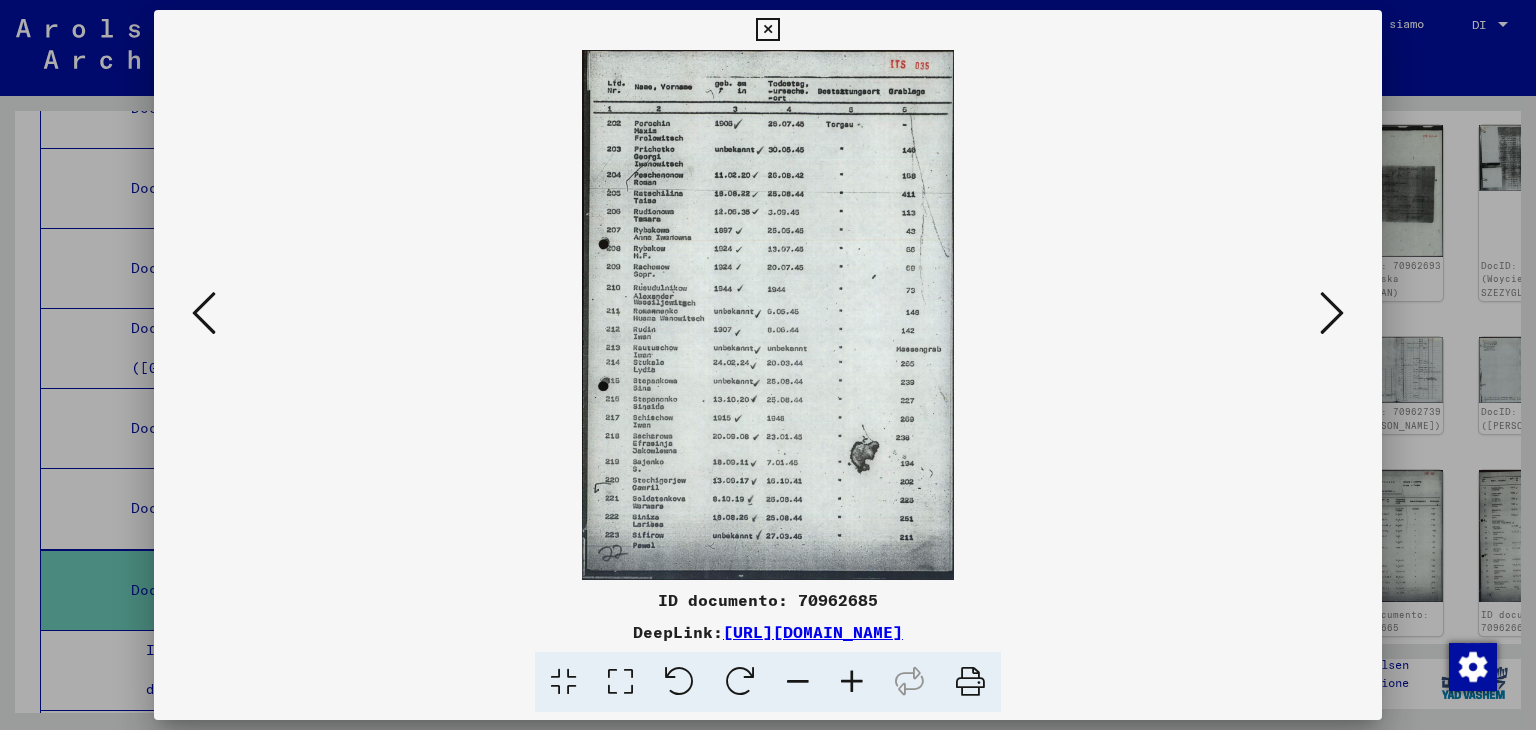 click at bounding box center (1332, 313) 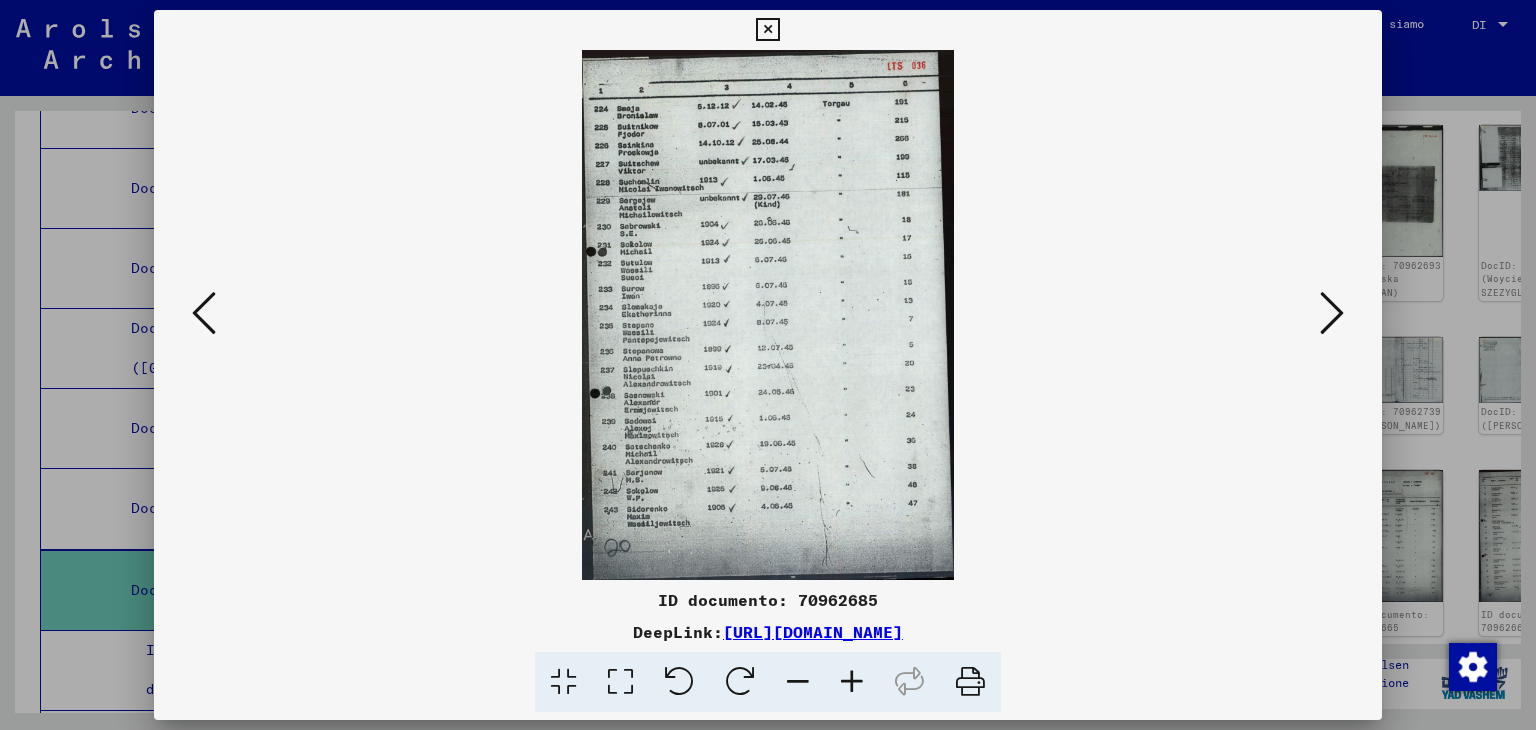 click at bounding box center [1332, 313] 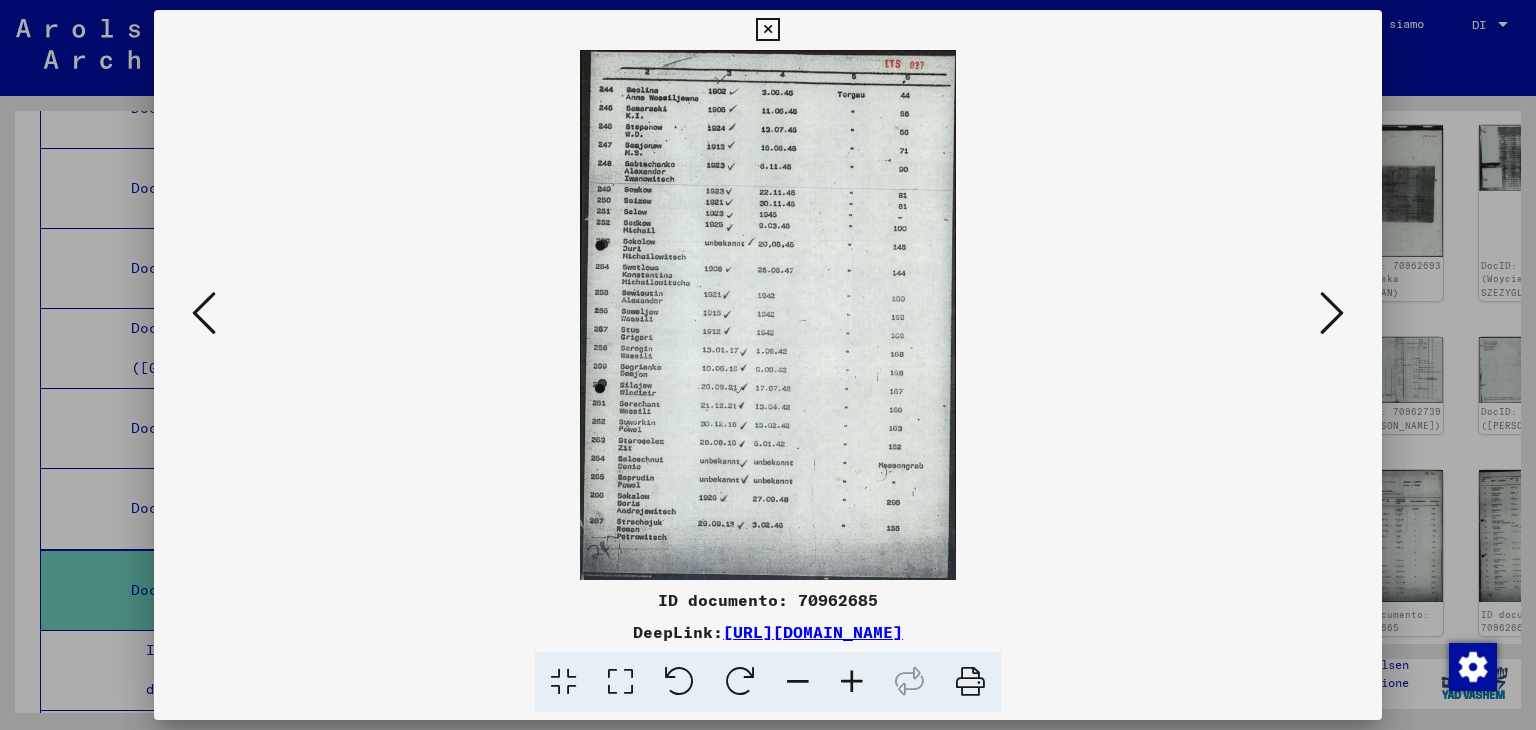 click at bounding box center [1332, 313] 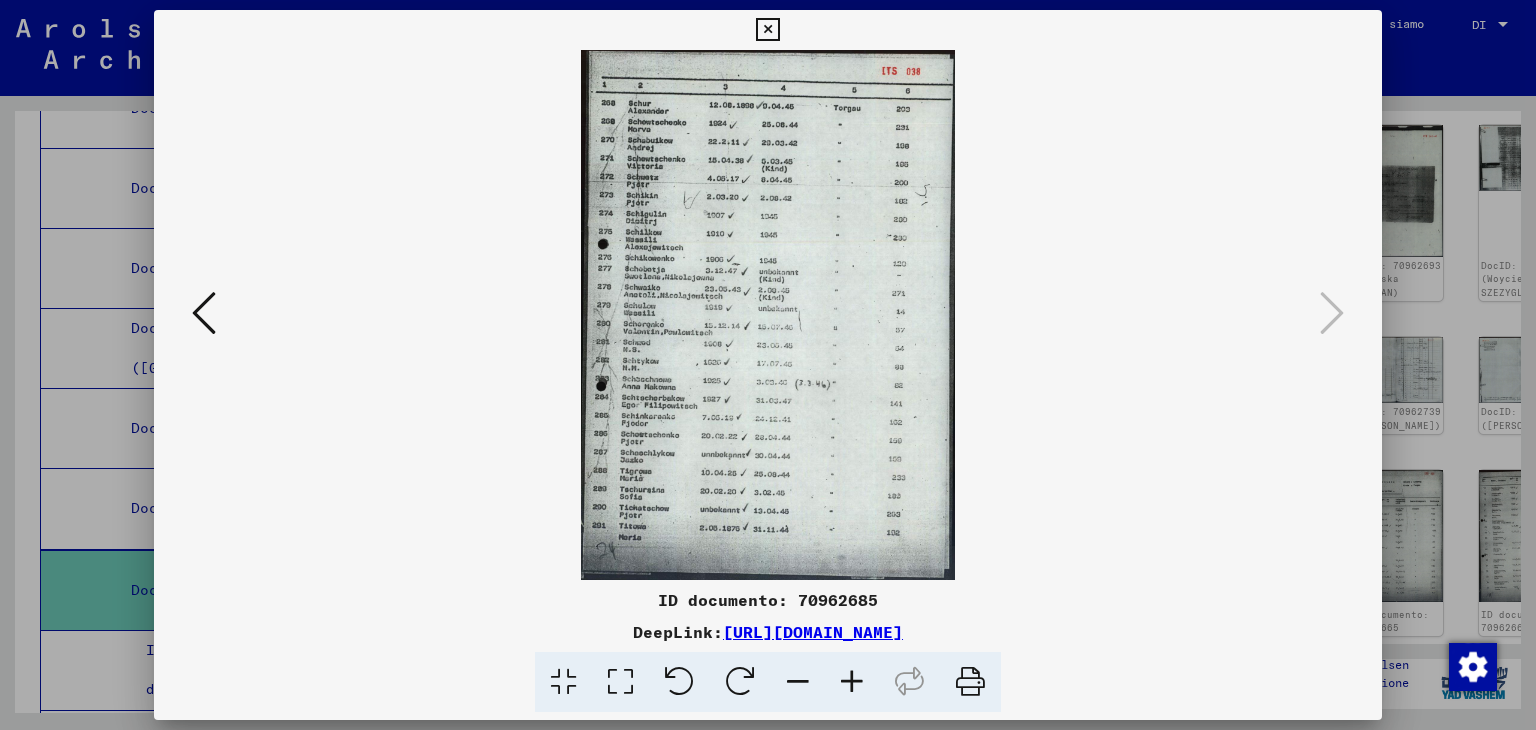 click at bounding box center (767, 30) 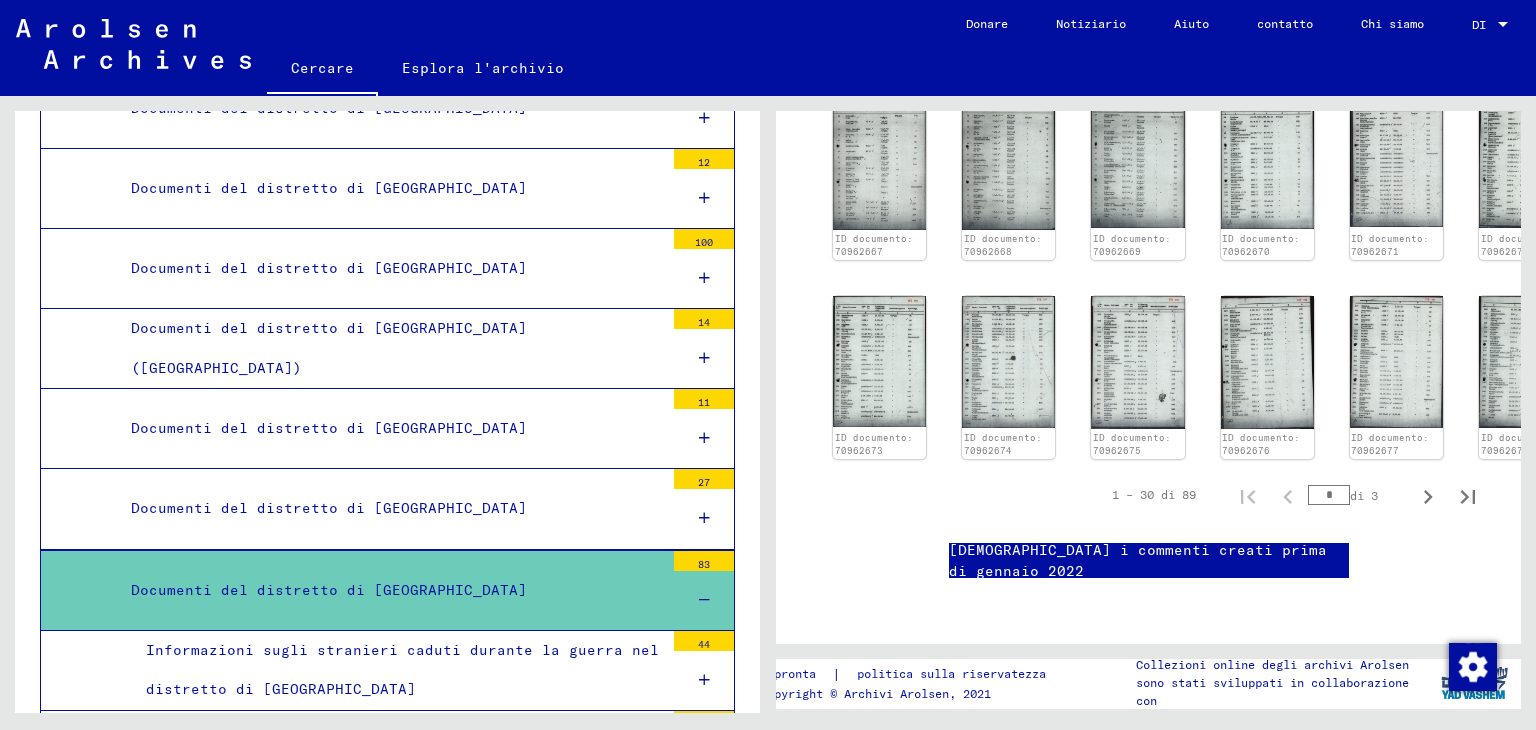 scroll, scrollTop: 1100, scrollLeft: 0, axis: vertical 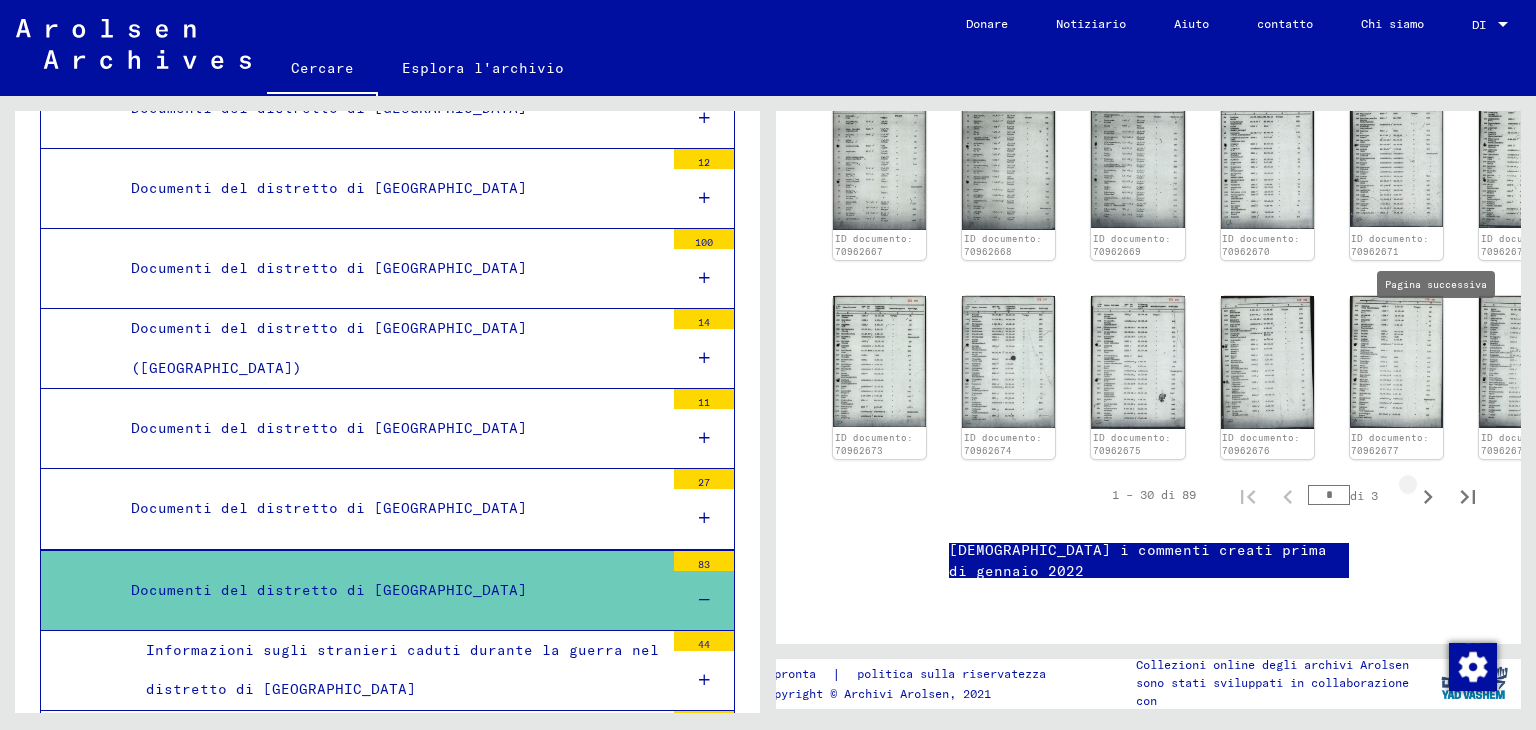 click 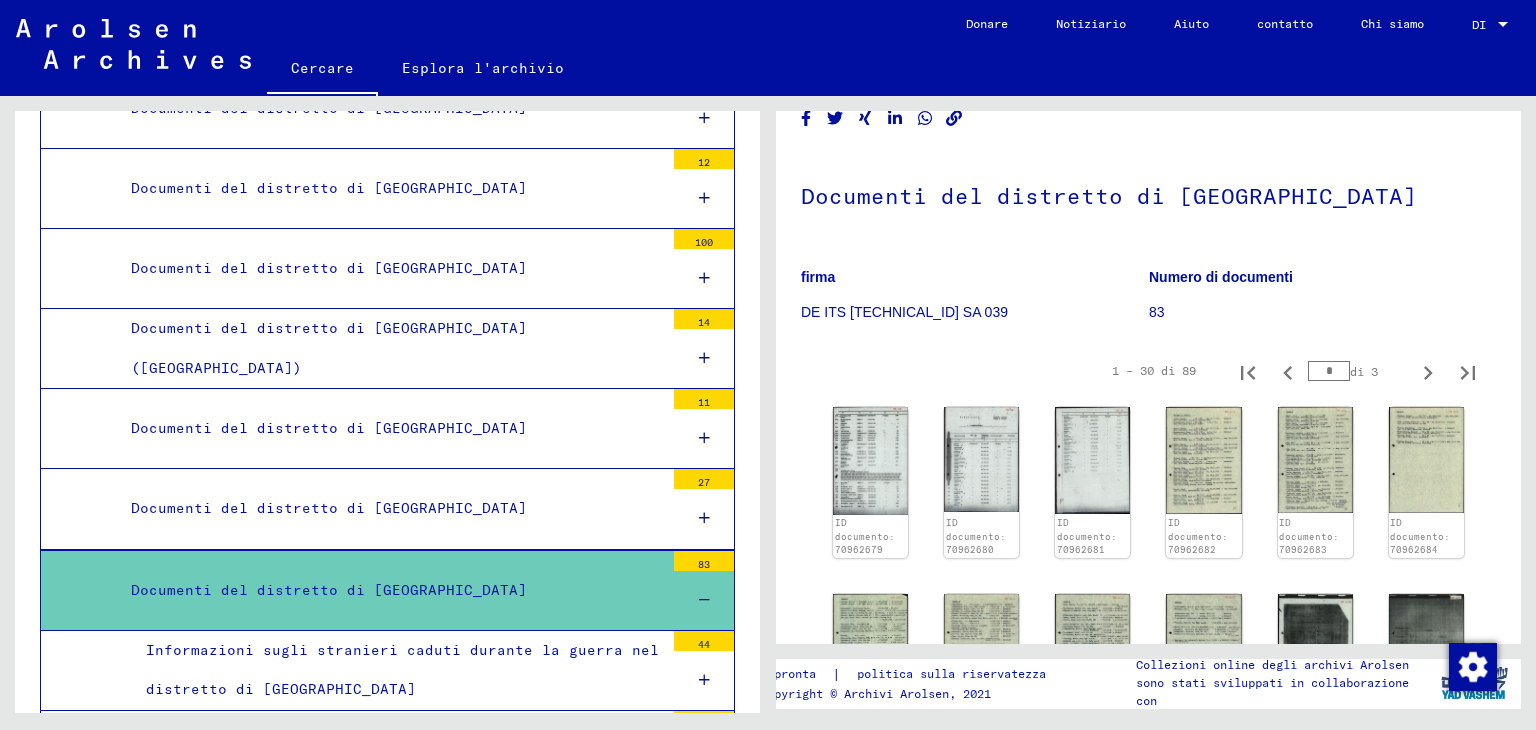scroll, scrollTop: 0, scrollLeft: 0, axis: both 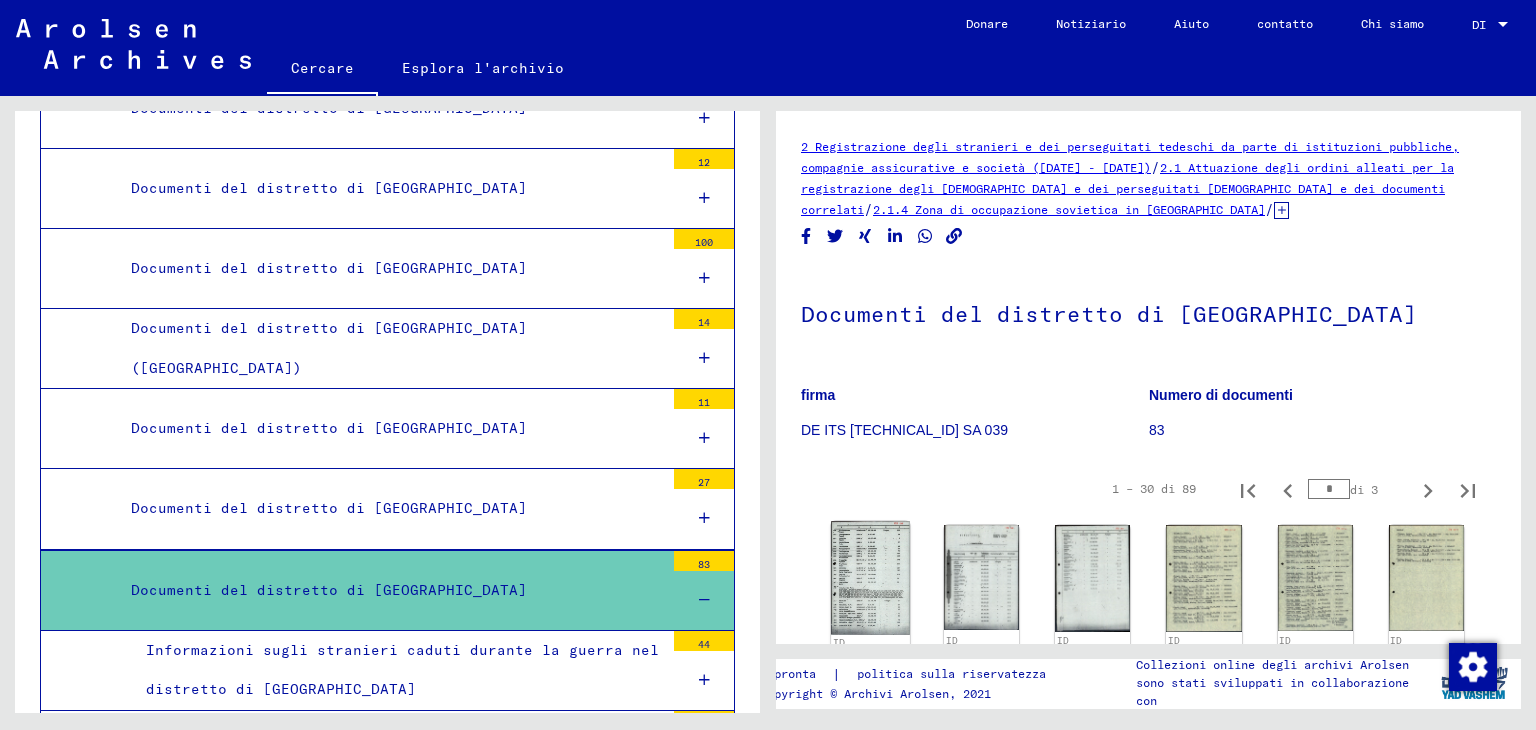 click 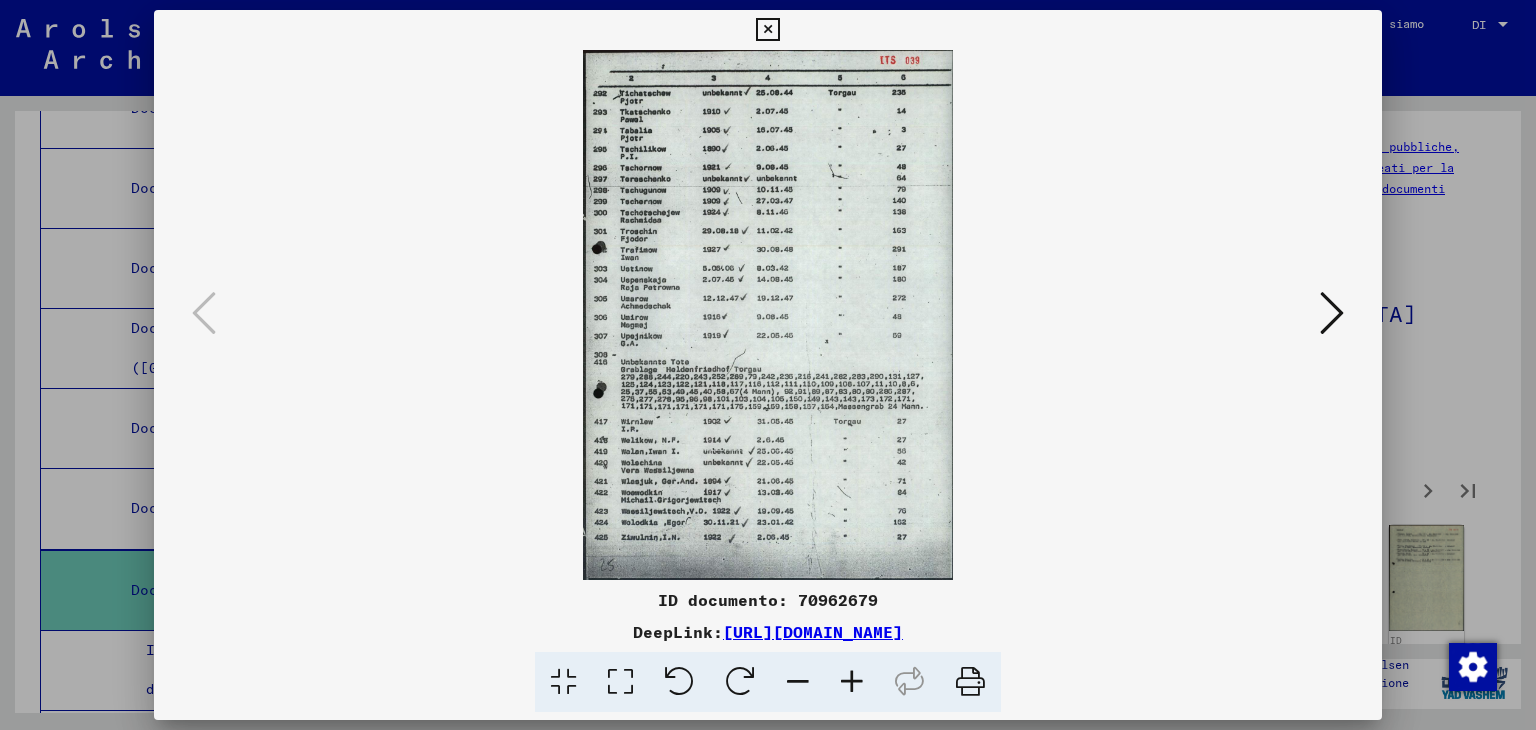 click at bounding box center (1332, 313) 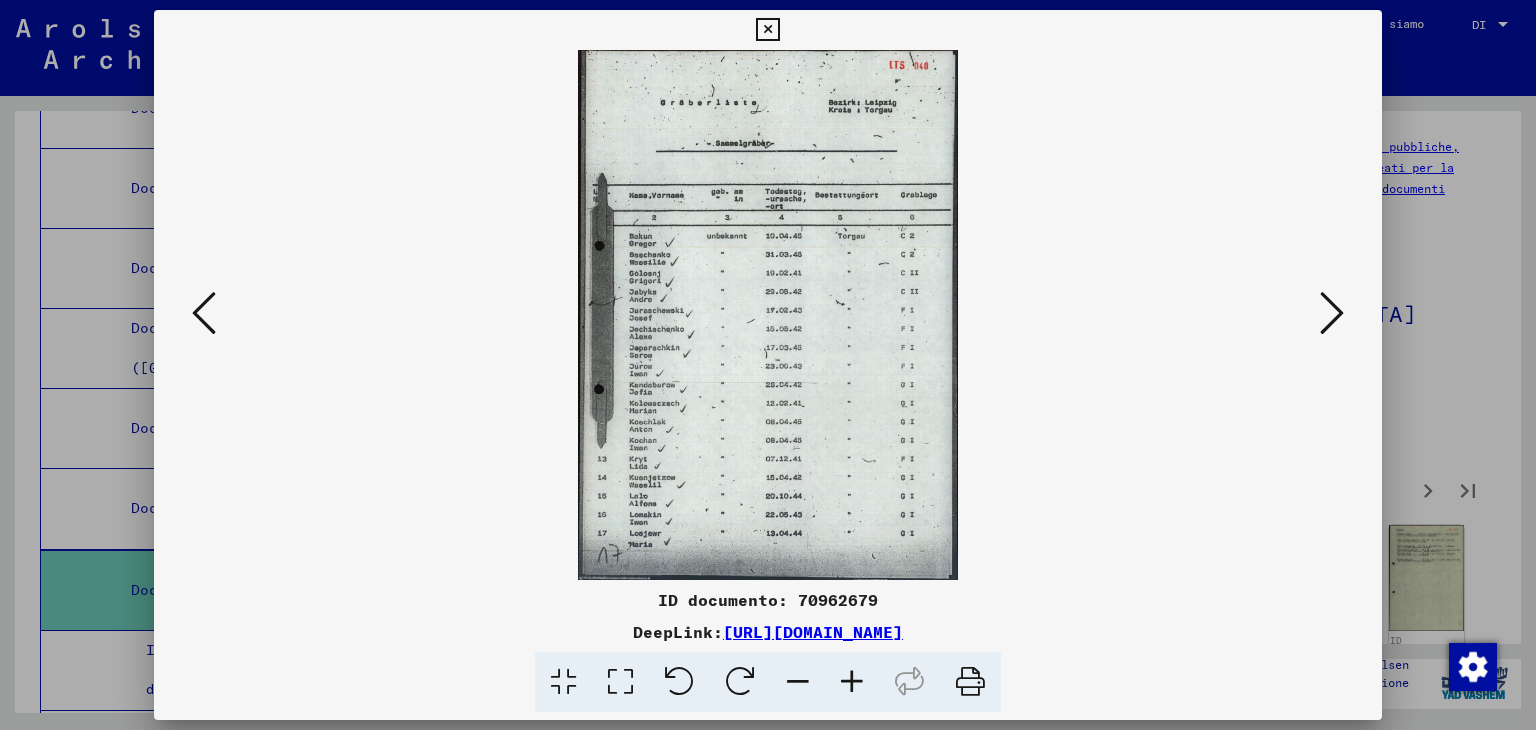 click at bounding box center [1332, 313] 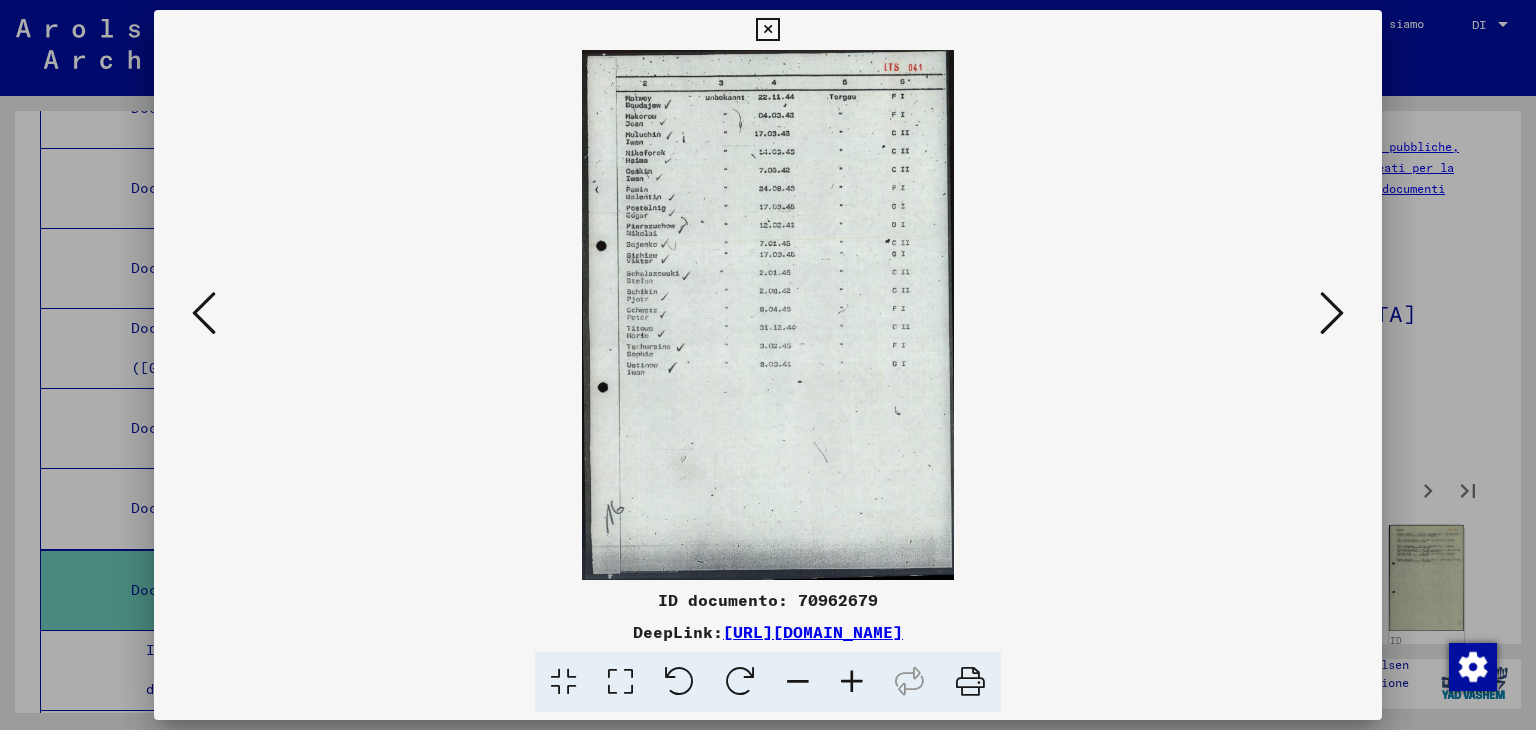 click at bounding box center (1332, 313) 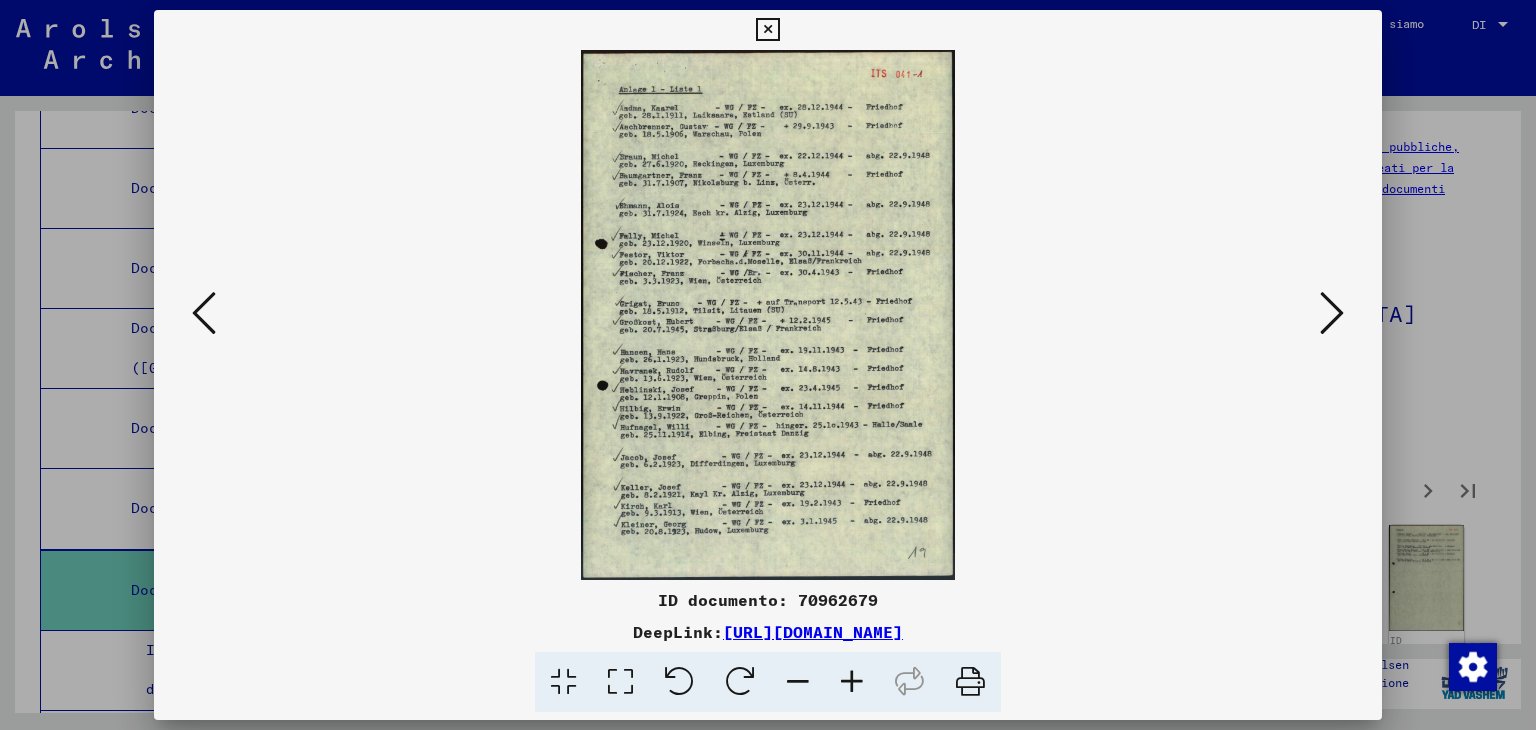 click at bounding box center (1332, 313) 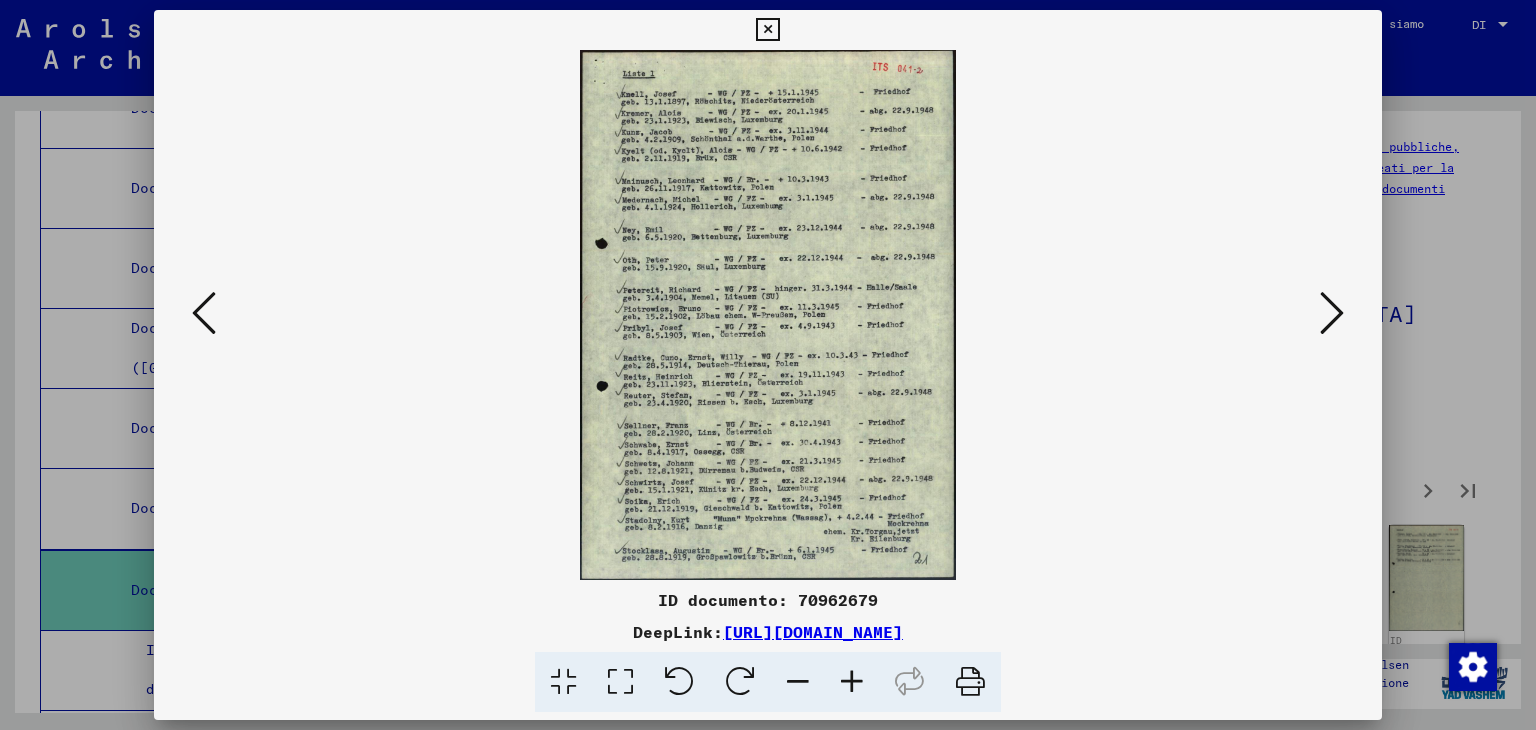 click at bounding box center [1332, 313] 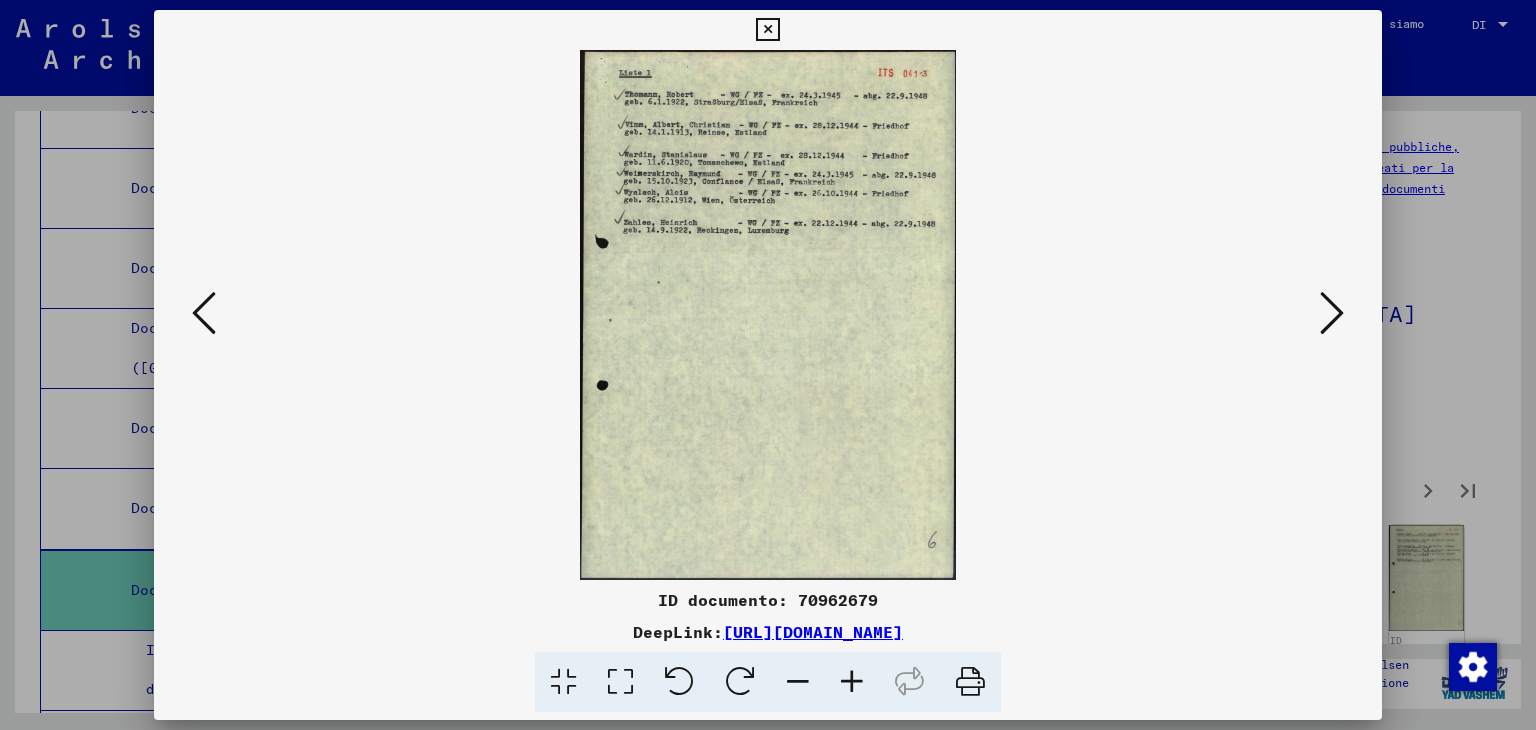click at bounding box center [1332, 313] 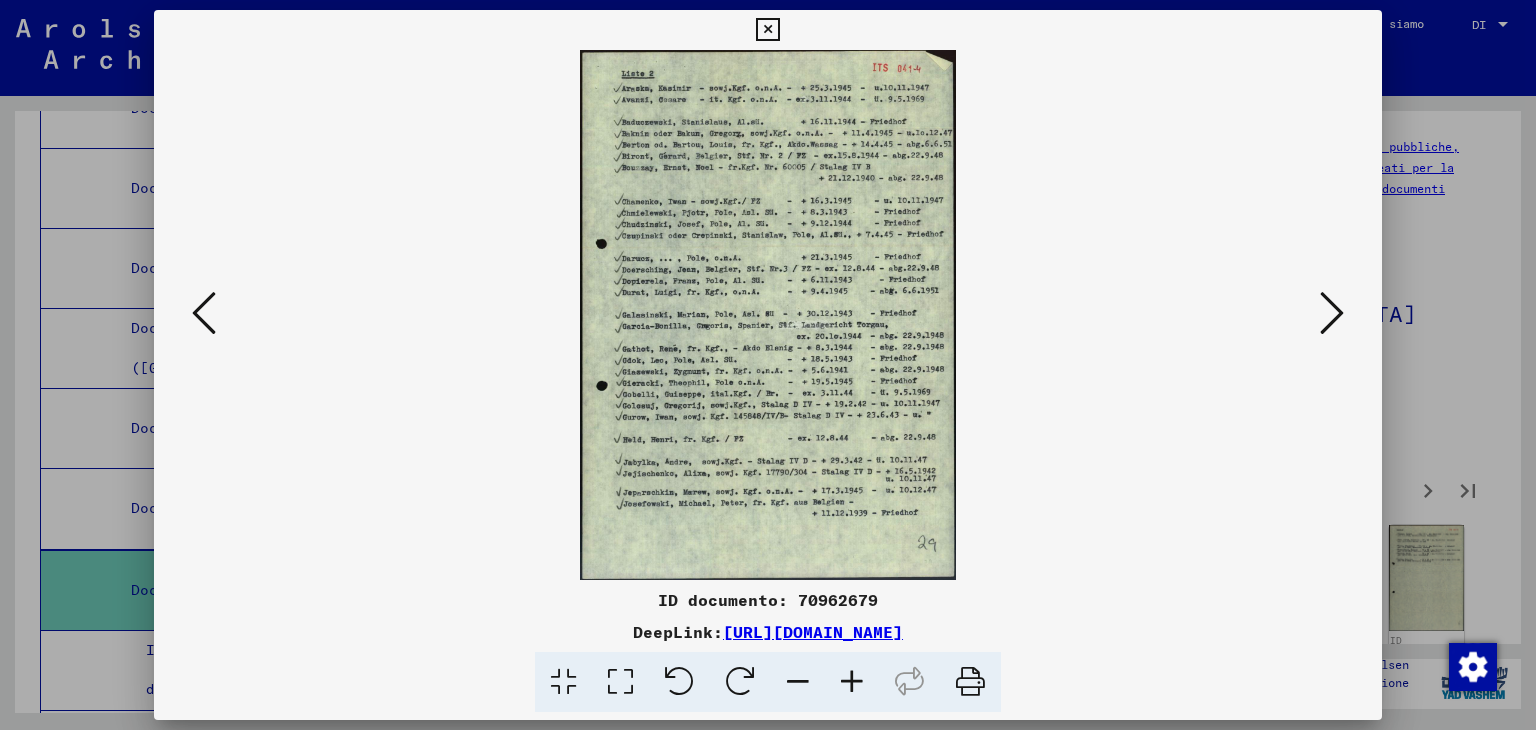 click at bounding box center (1332, 313) 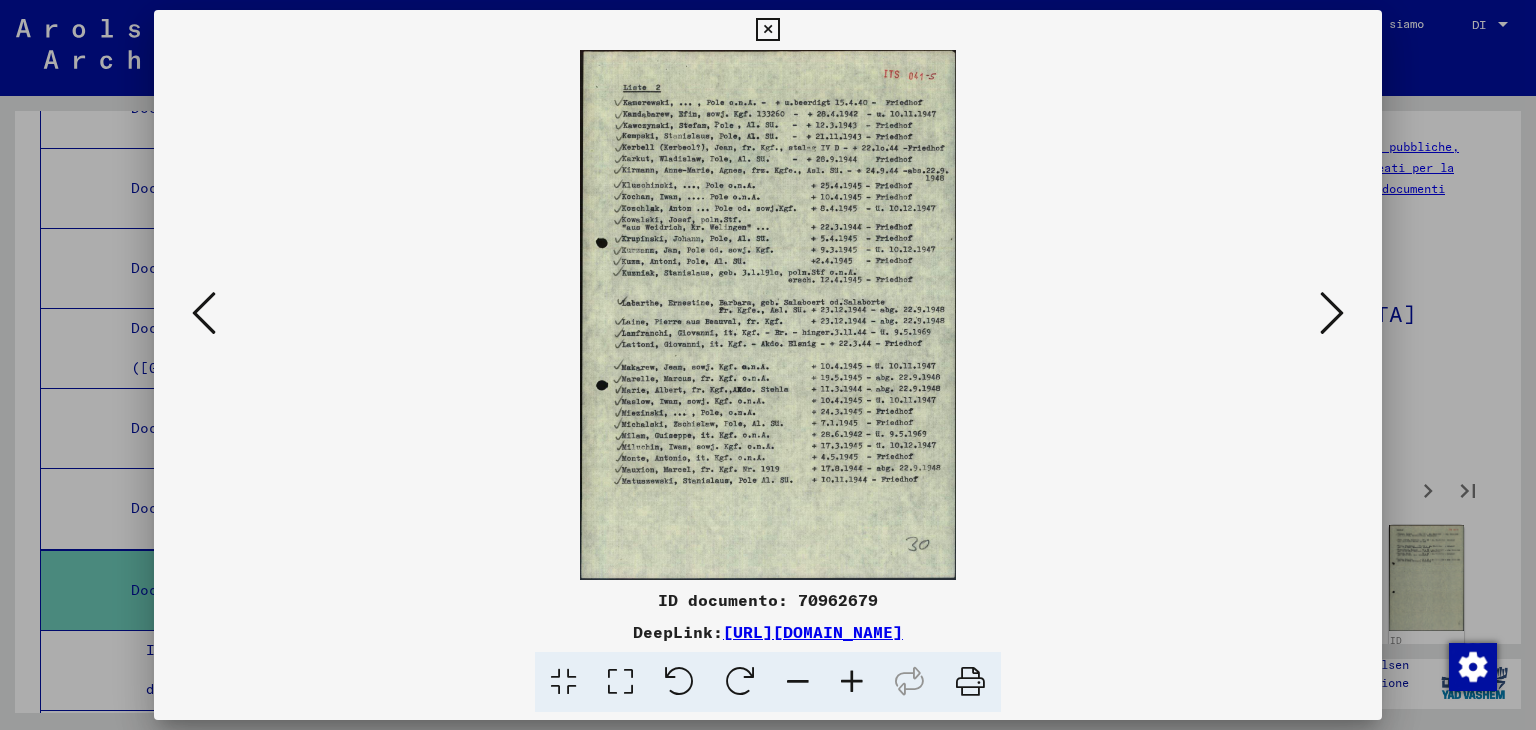 click at bounding box center (204, 313) 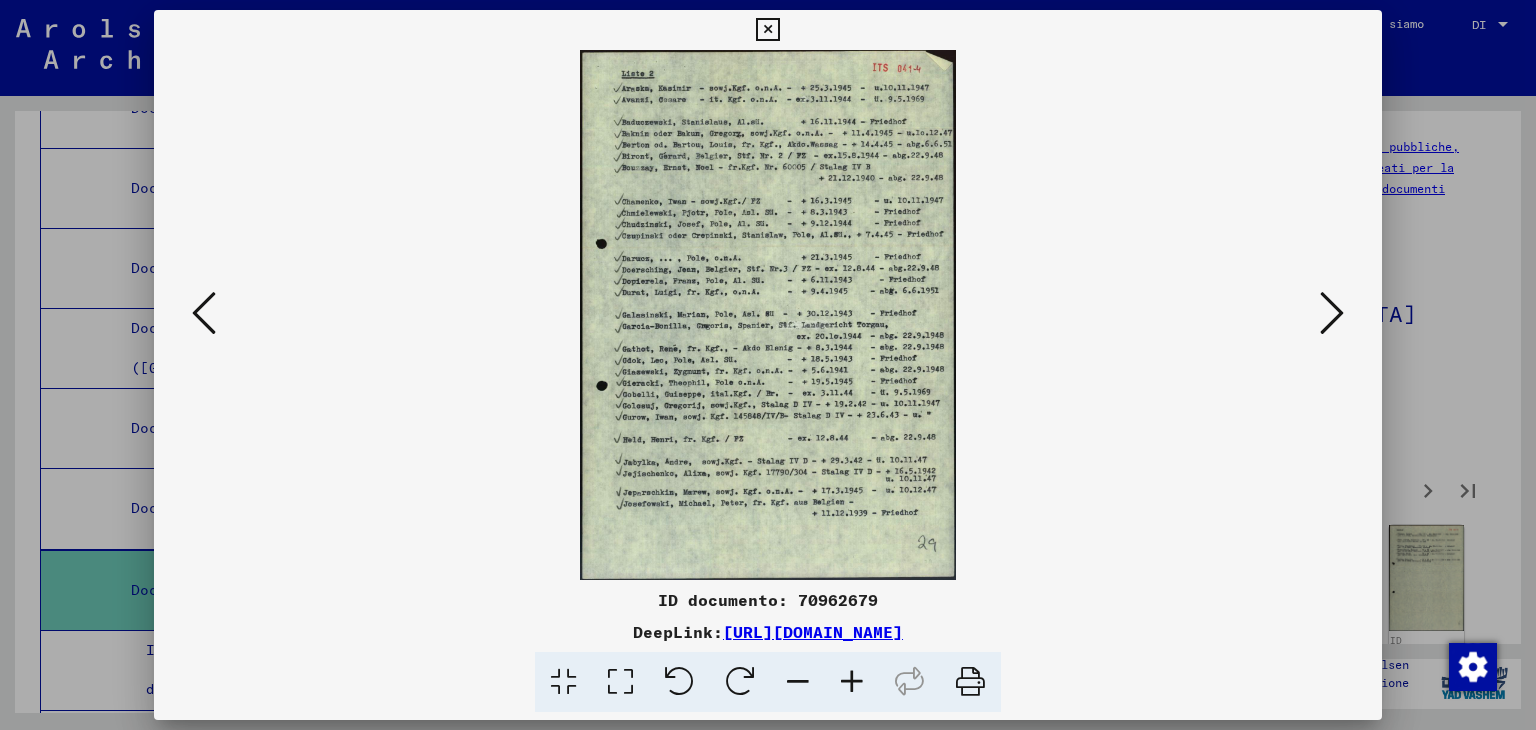 click at bounding box center [768, 315] 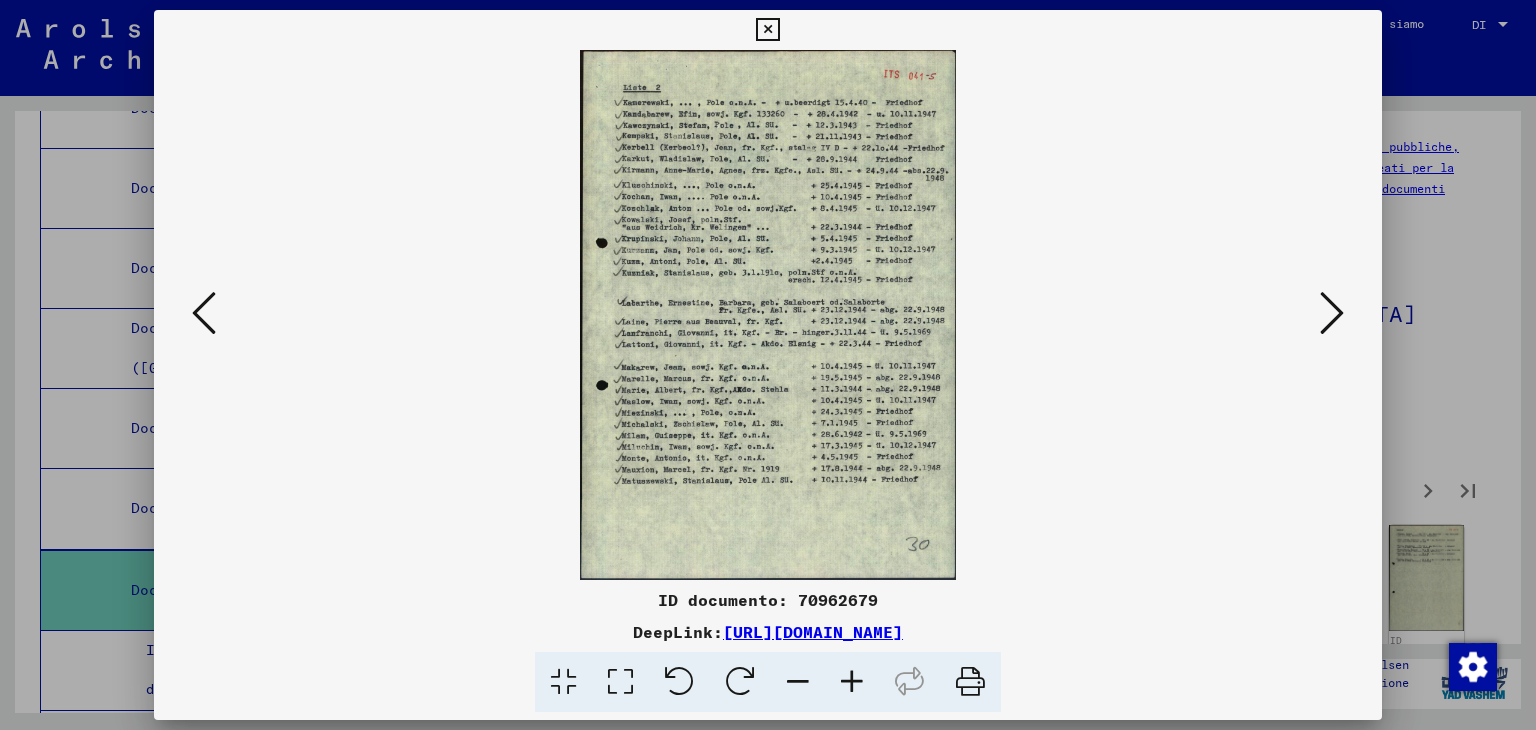click at bounding box center (1332, 313) 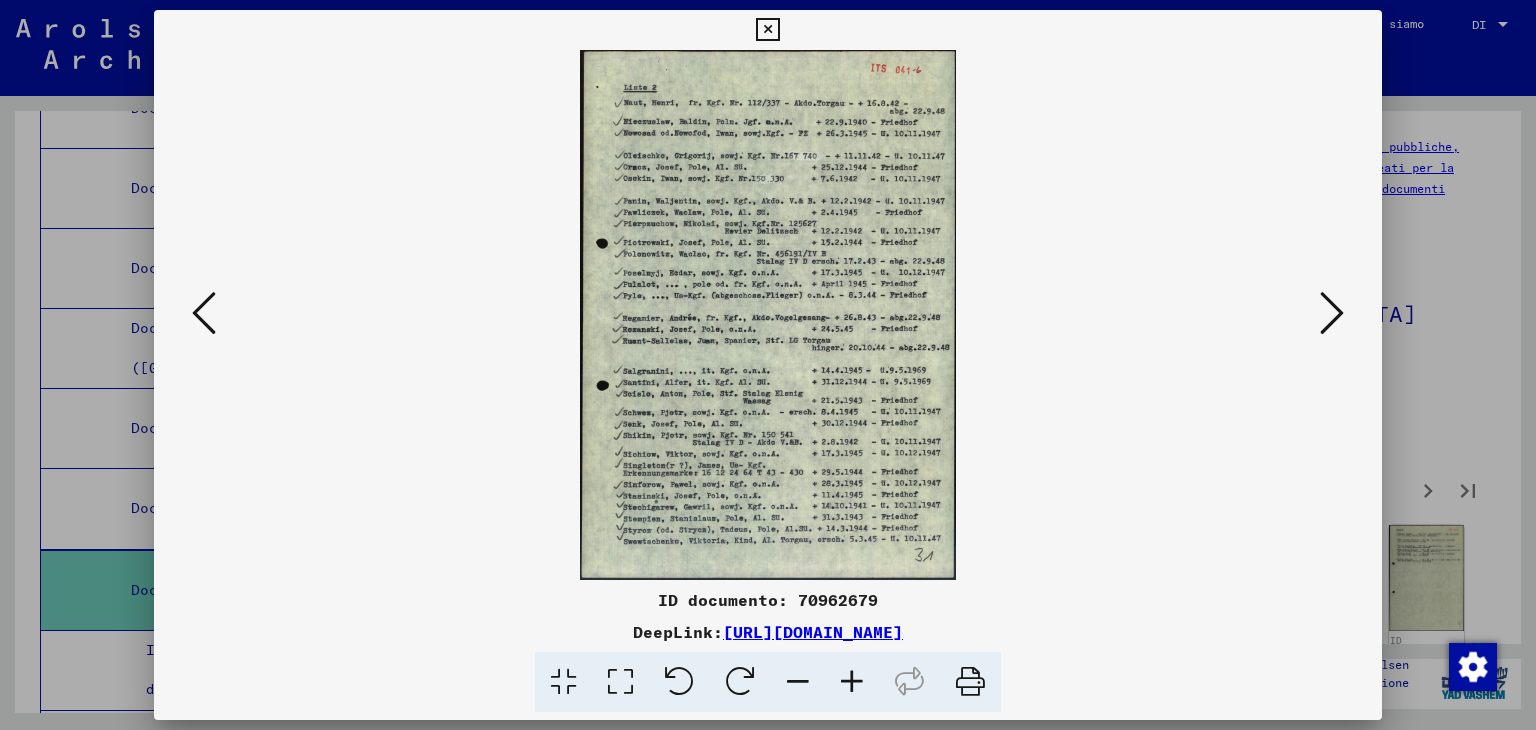 click at bounding box center [1332, 313] 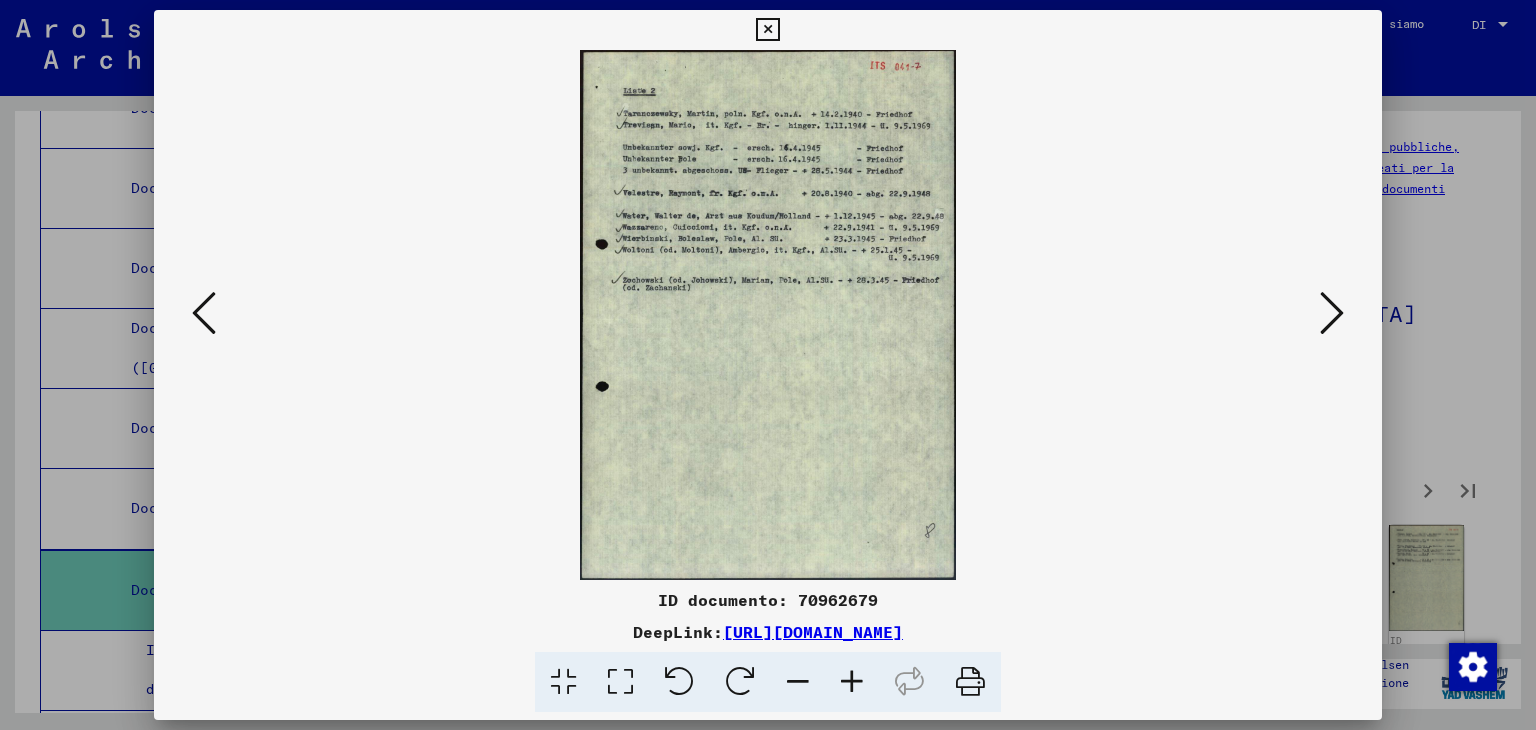click at bounding box center (1332, 313) 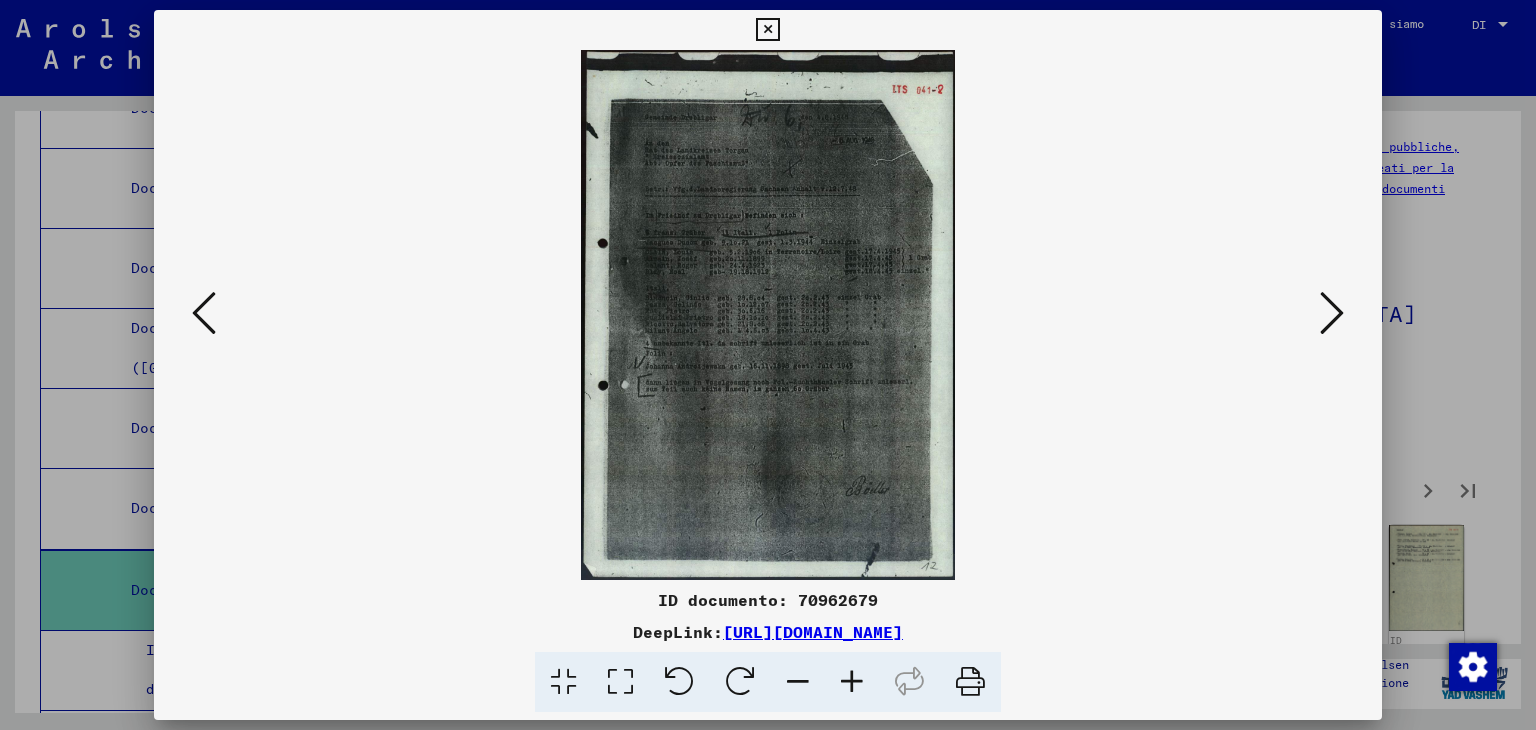 click at bounding box center [1332, 313] 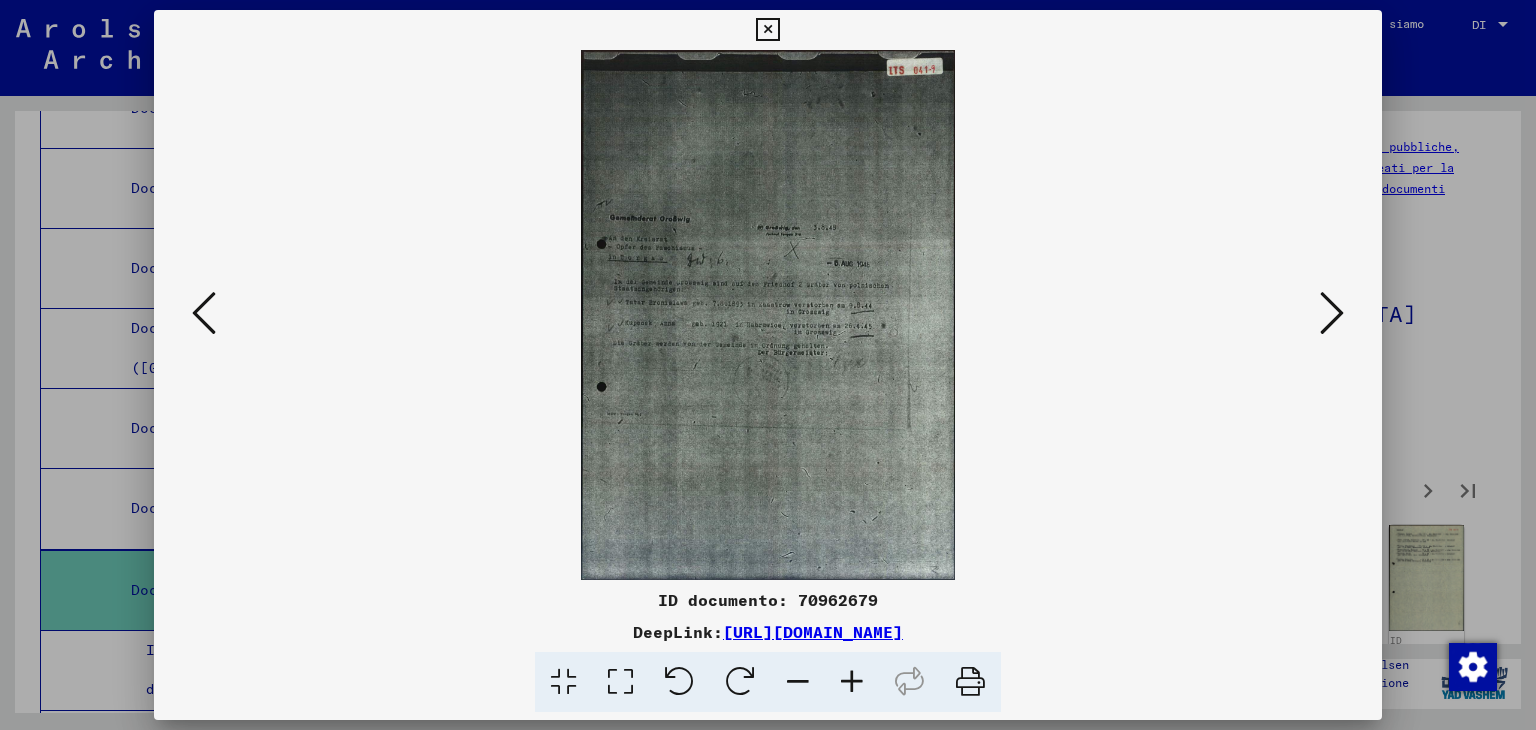 click at bounding box center (1332, 313) 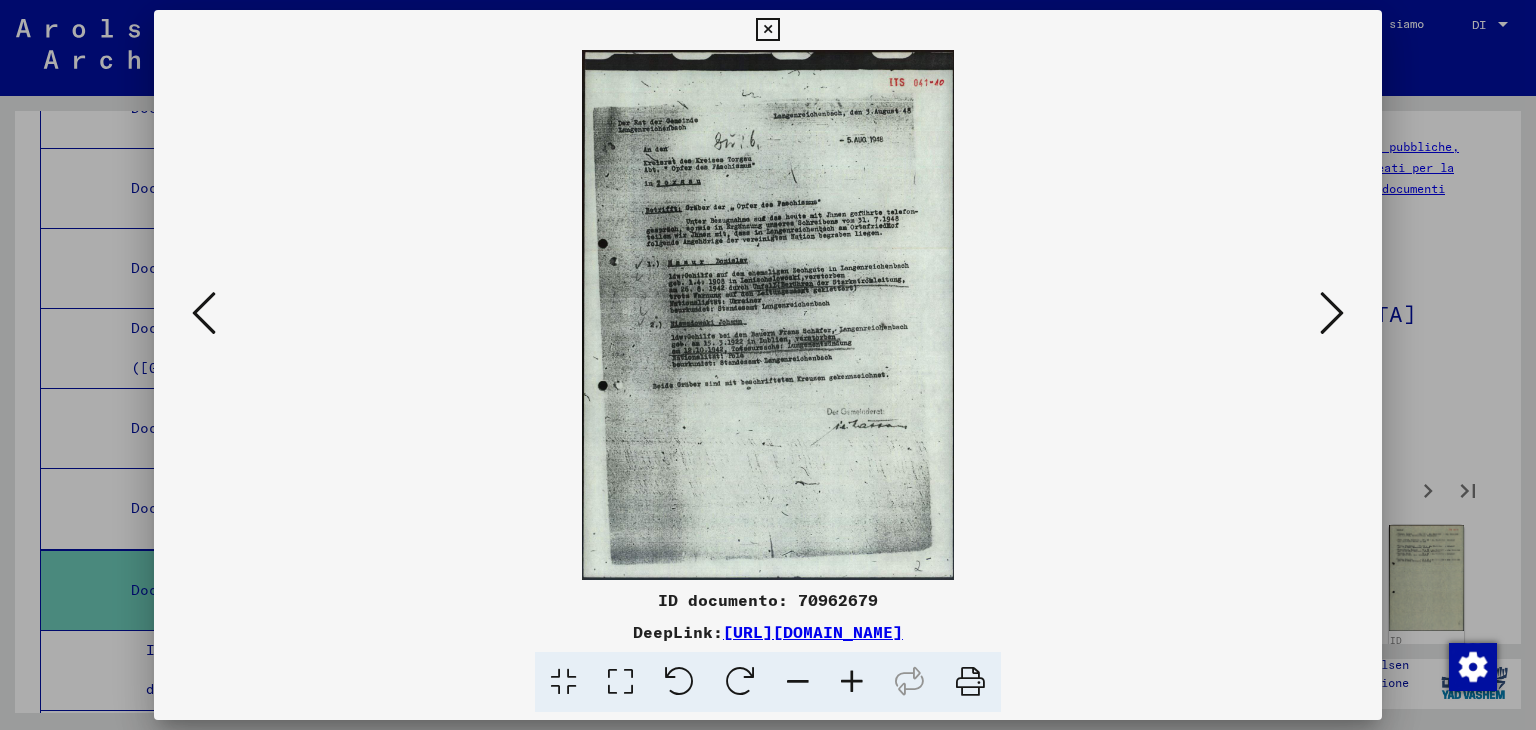 click at bounding box center [1332, 313] 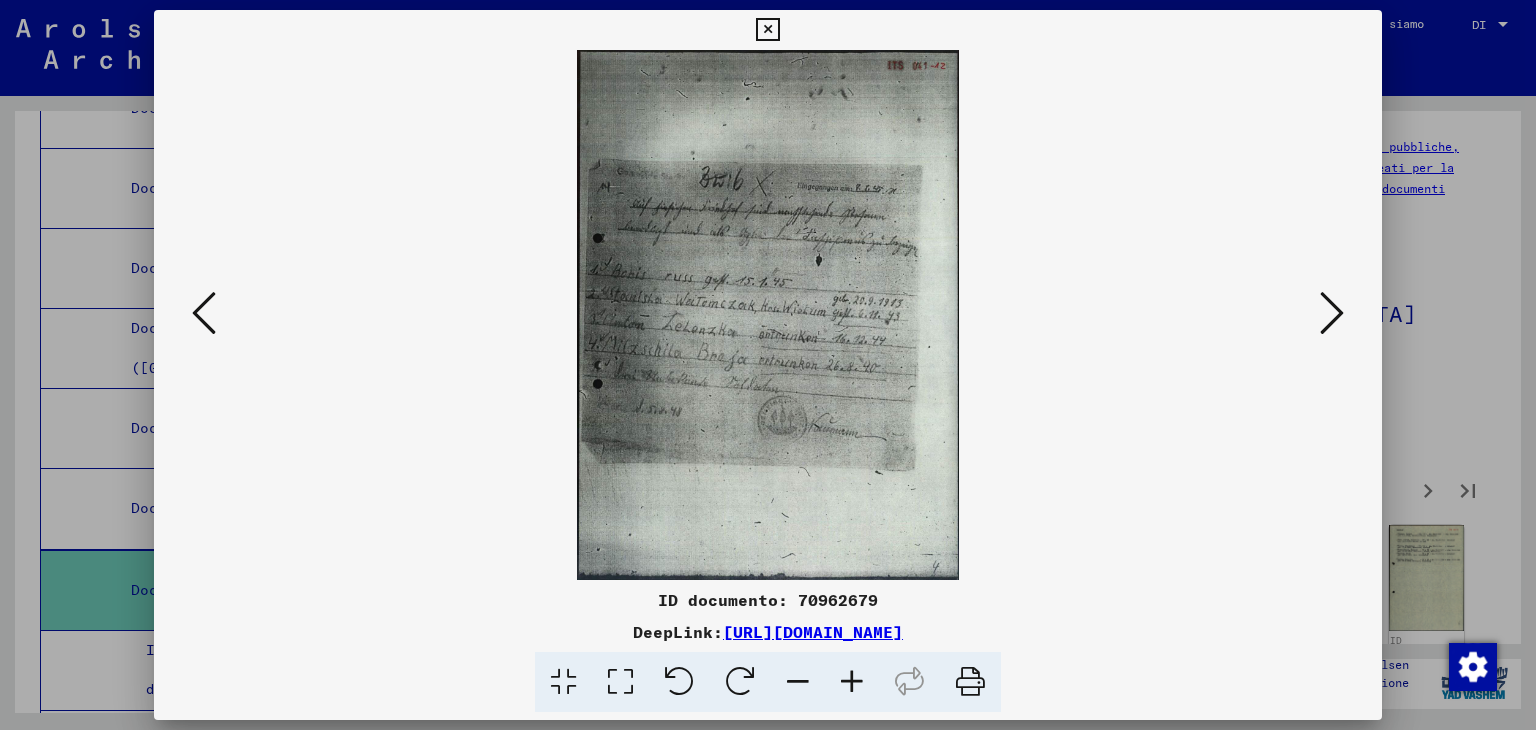 click at bounding box center [1332, 313] 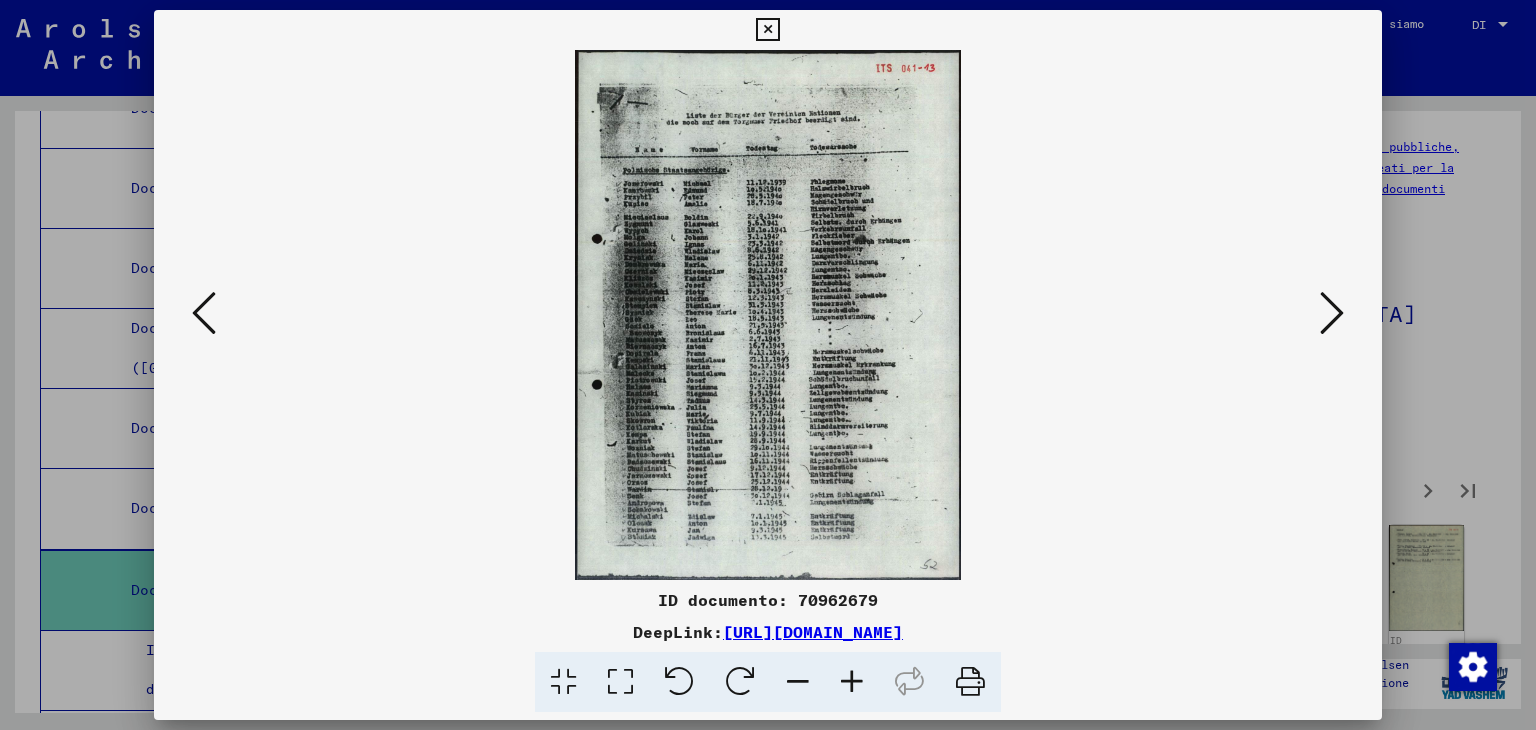 click at bounding box center [1332, 313] 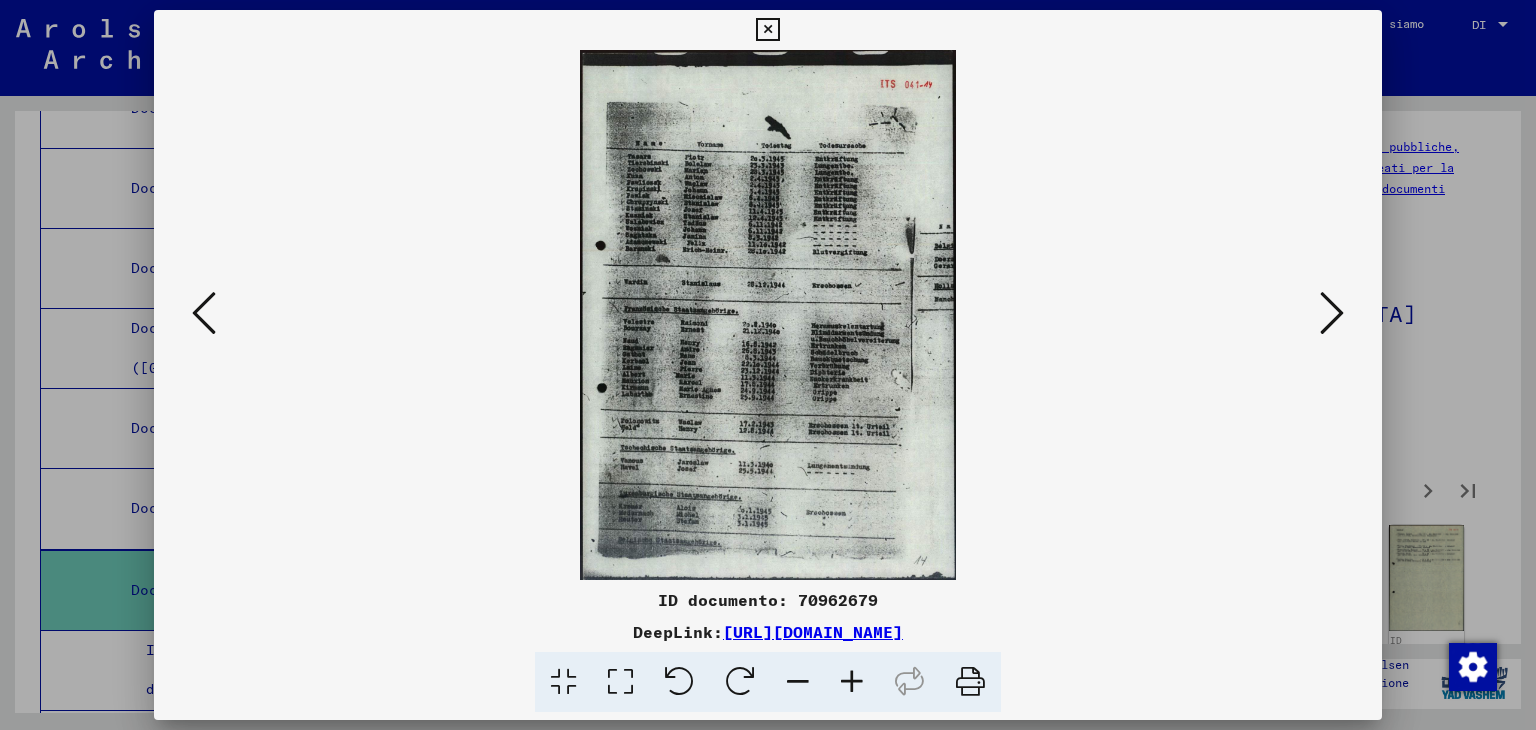 click at bounding box center (204, 313) 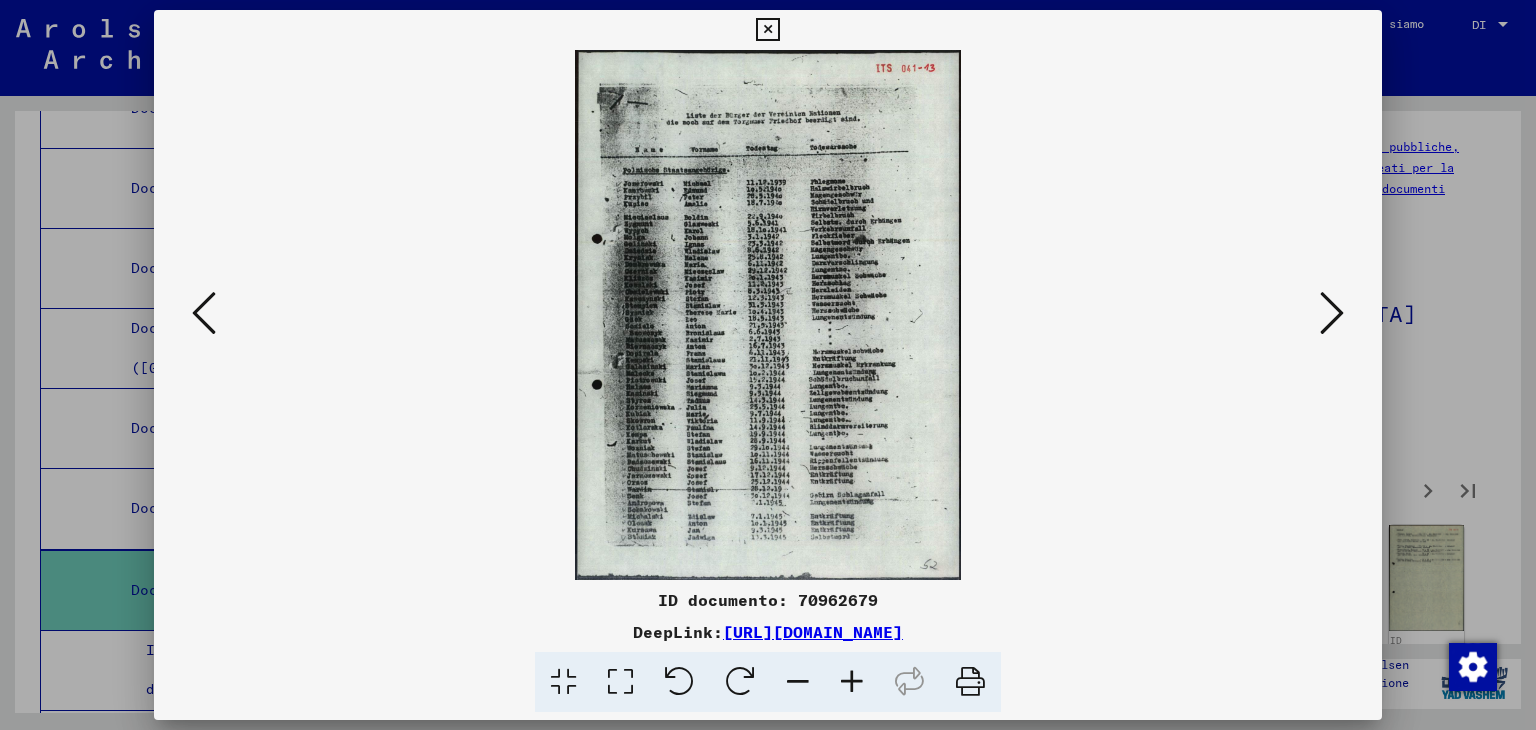 click at bounding box center (1332, 314) 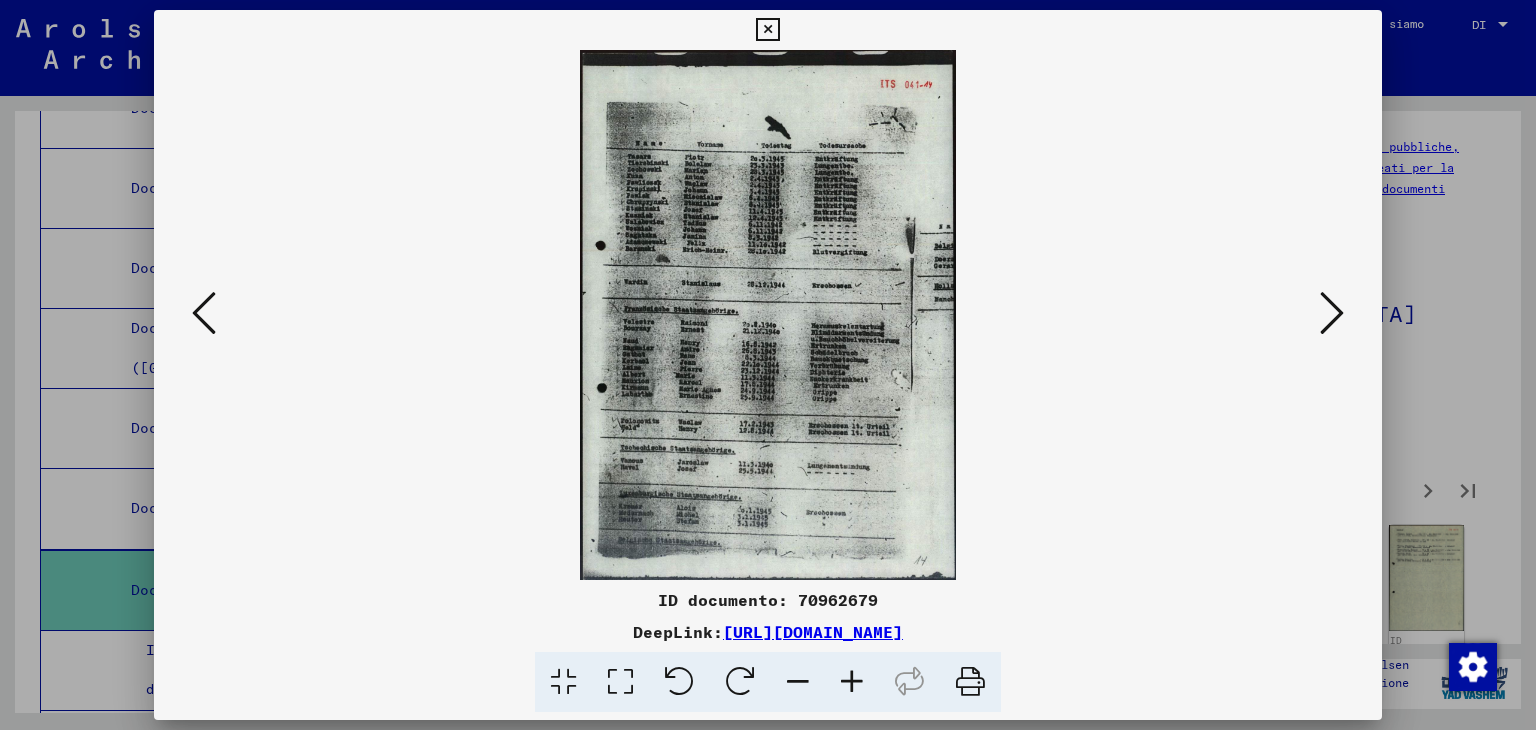 click at bounding box center [1332, 313] 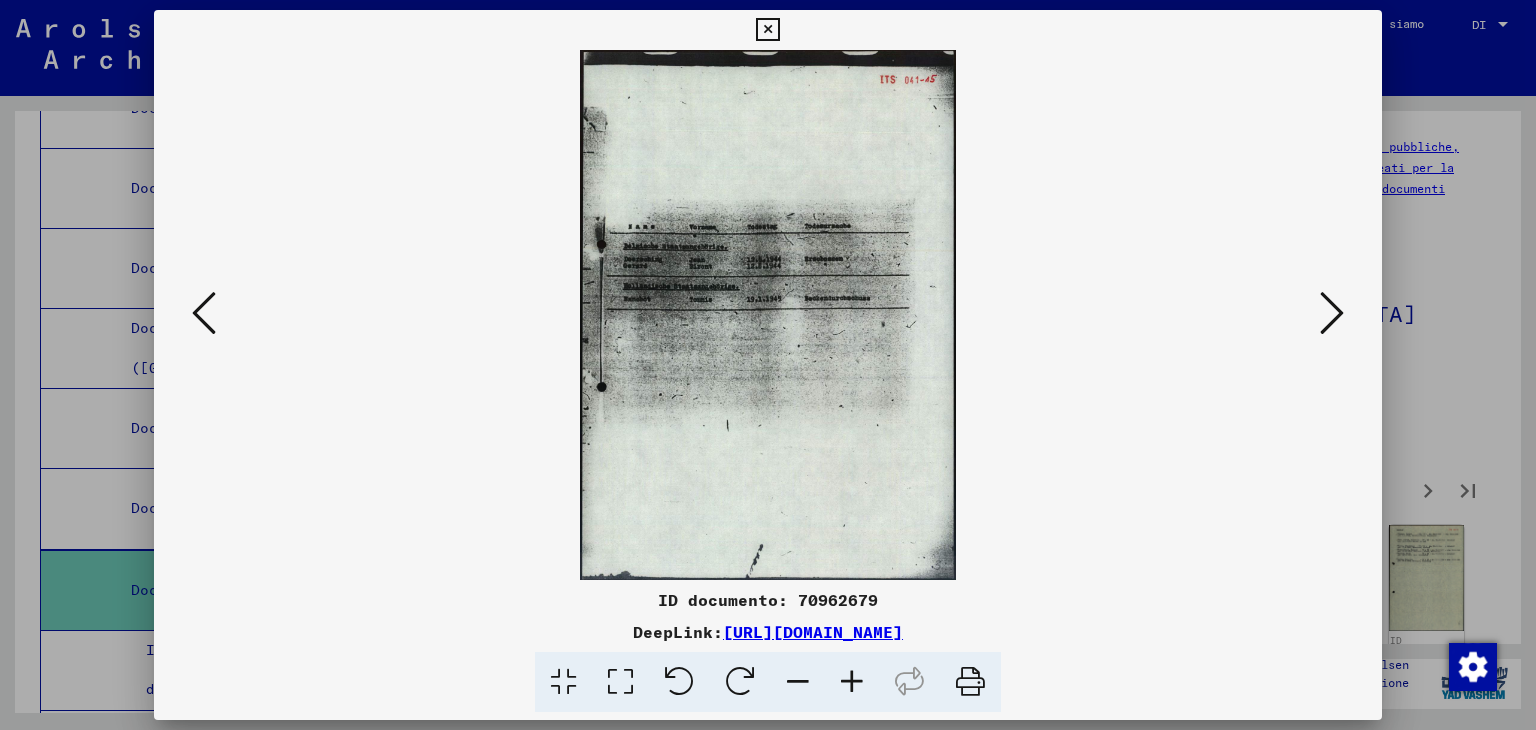 click at bounding box center (1332, 313) 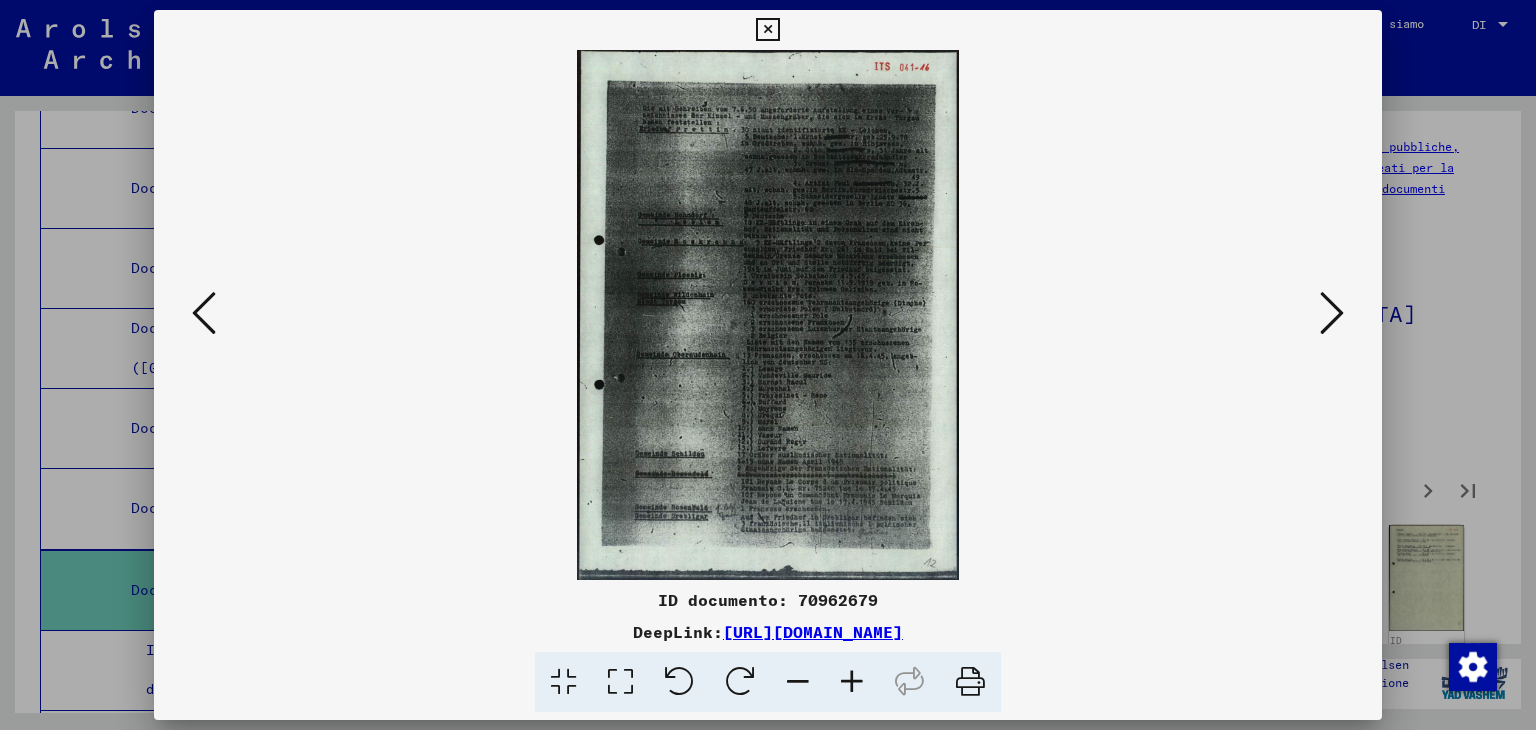 click at bounding box center [1332, 313] 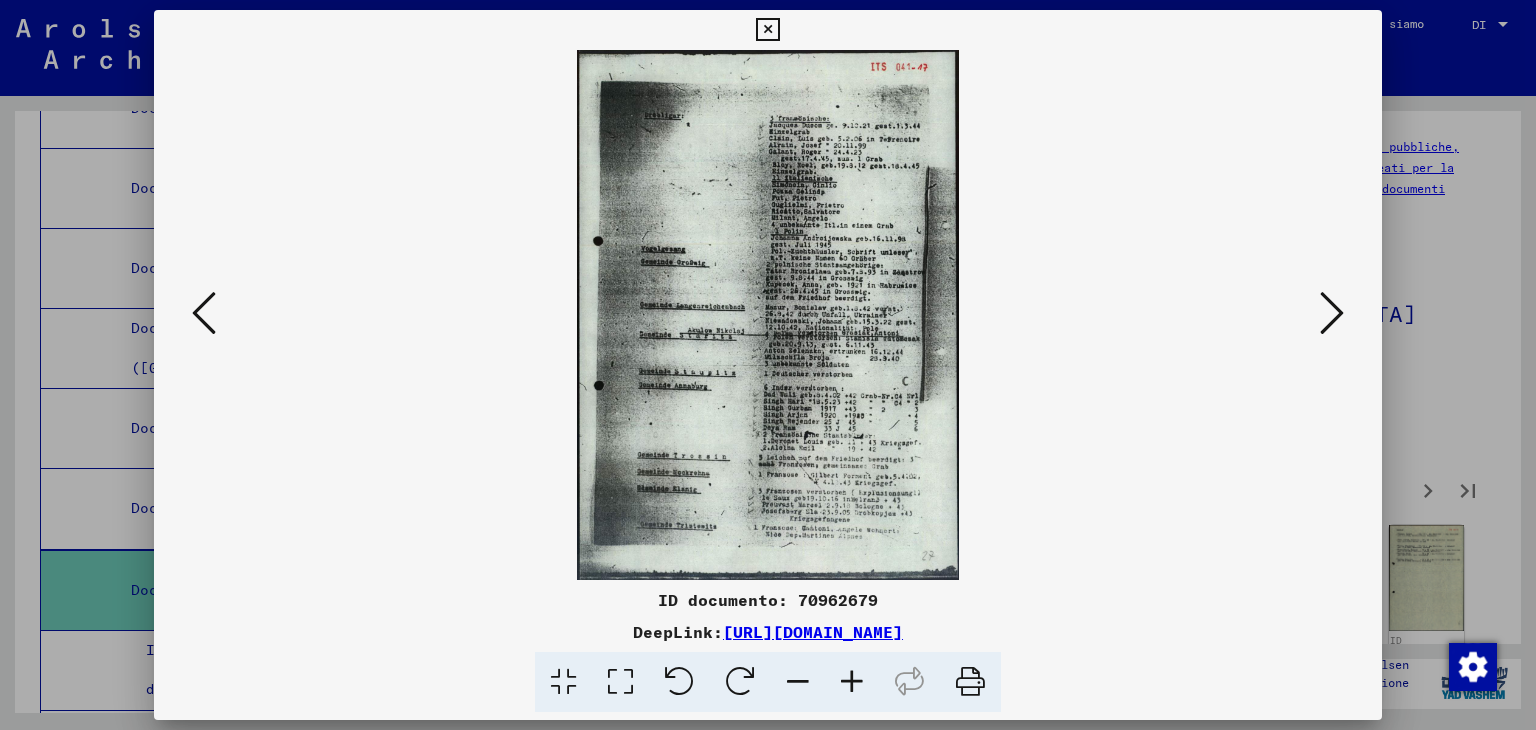 click at bounding box center (1332, 313) 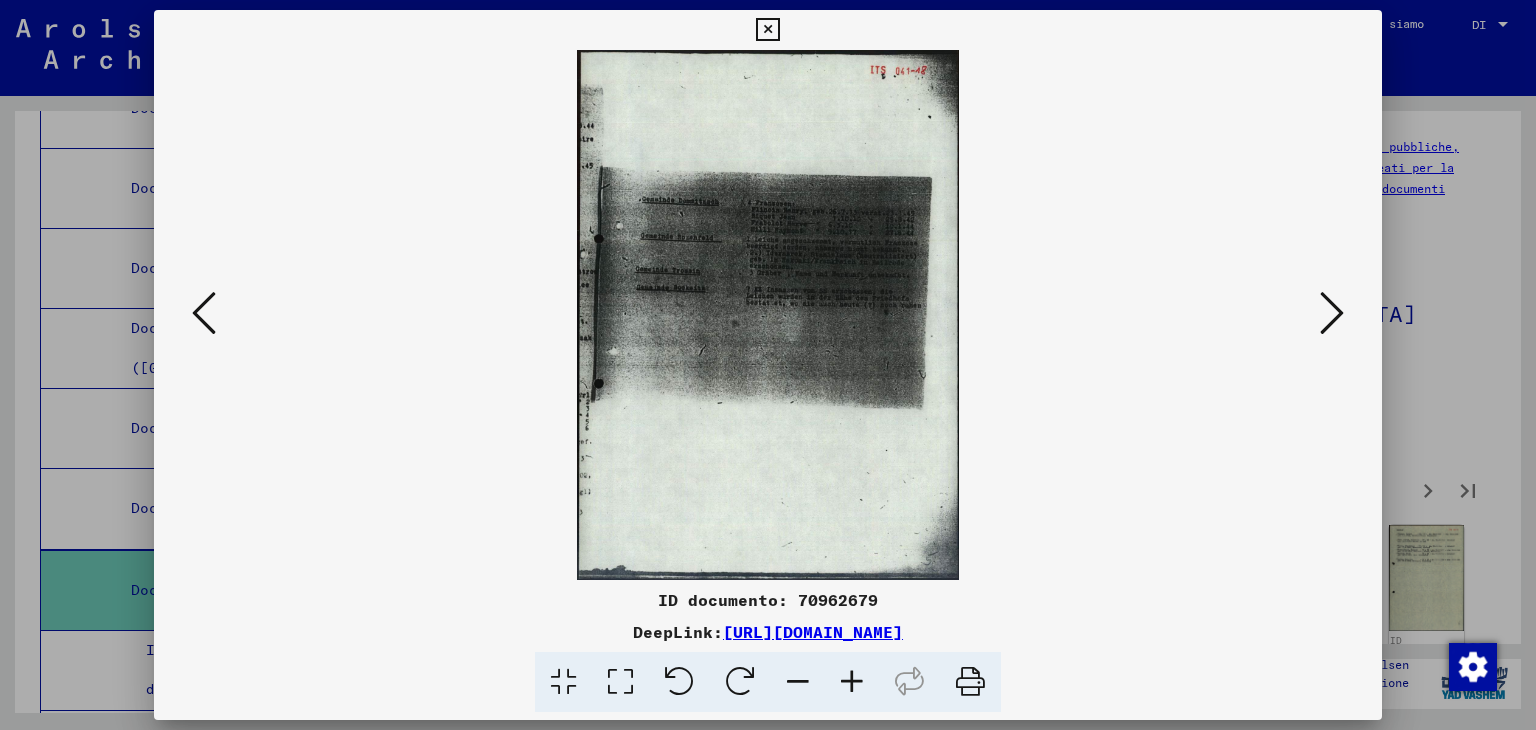 click at bounding box center (1332, 313) 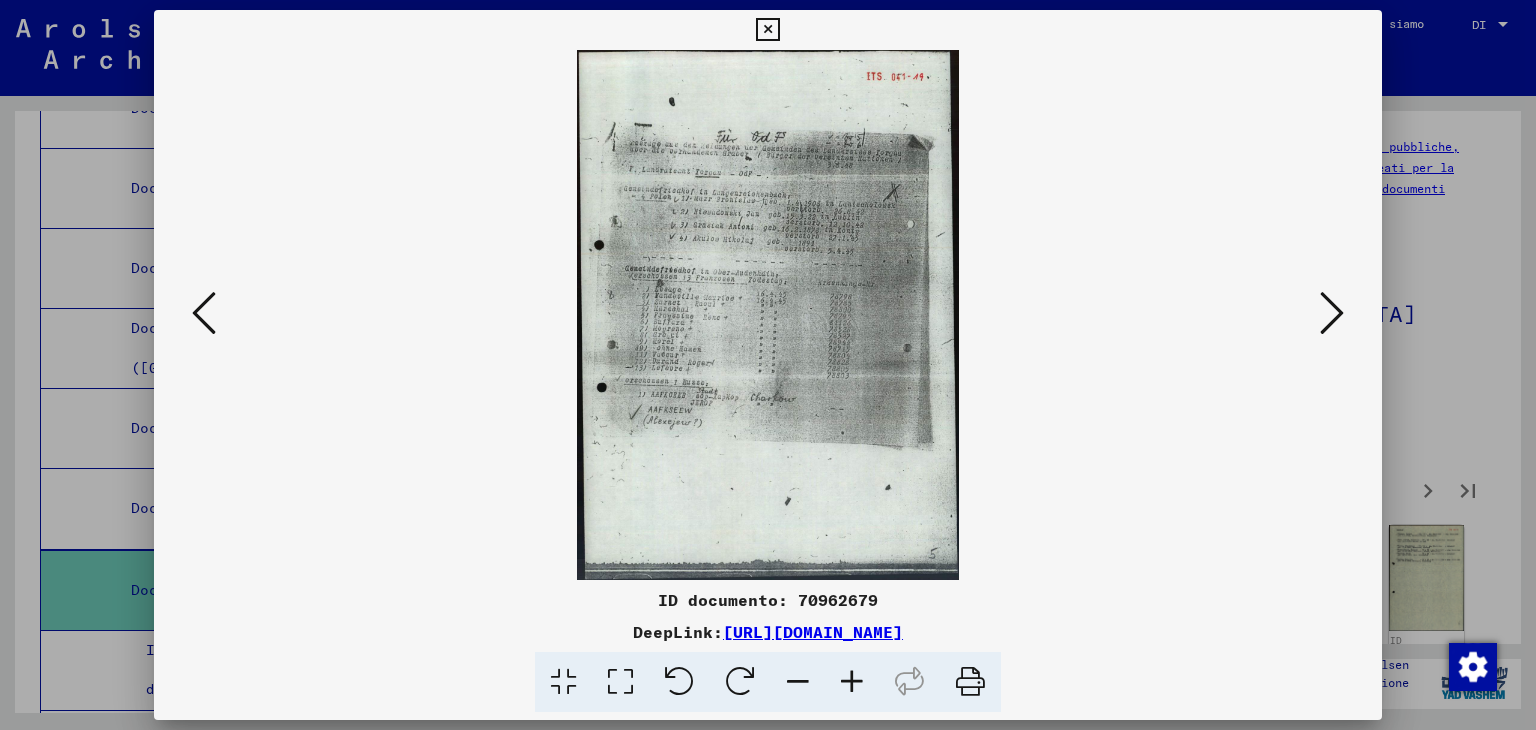 click at bounding box center (1332, 313) 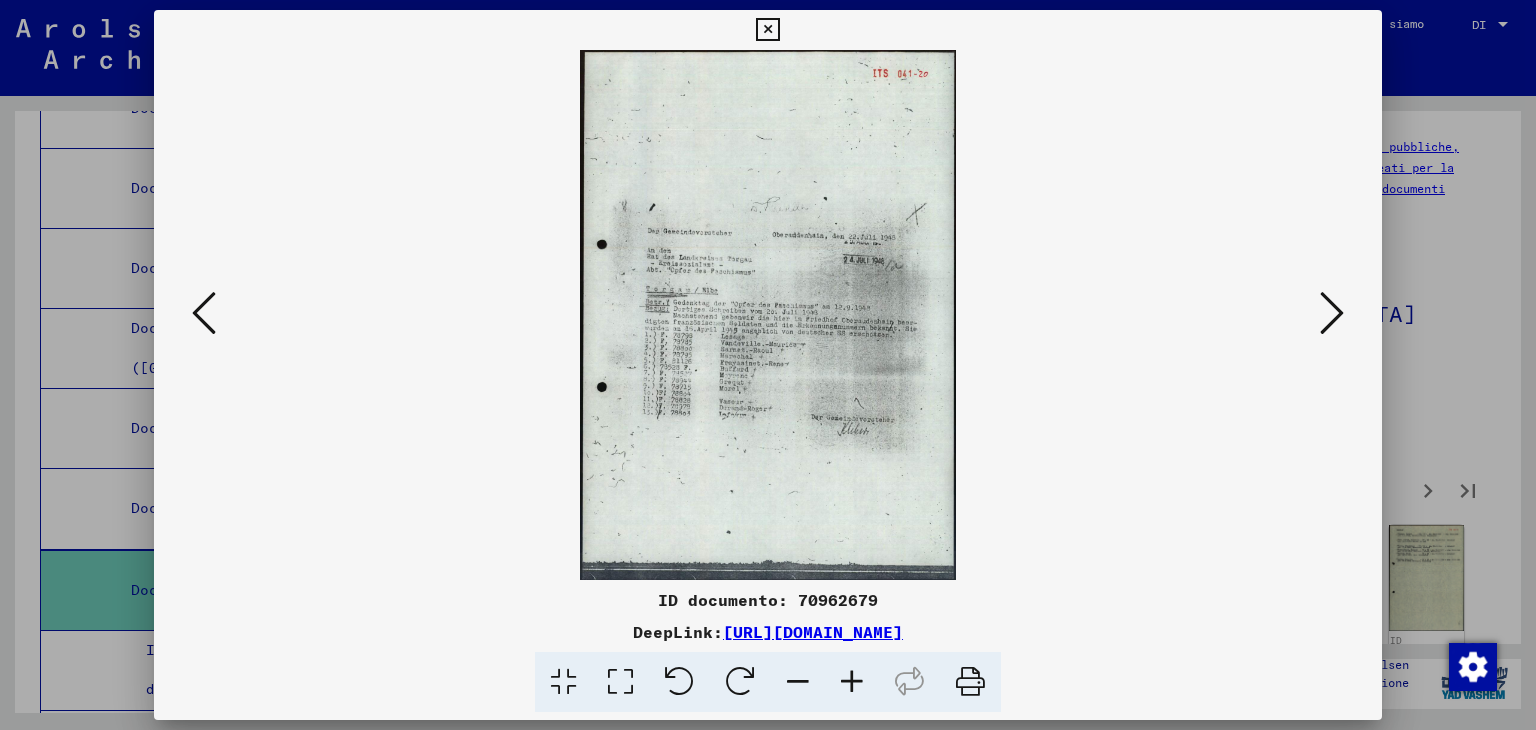 click at bounding box center [204, 313] 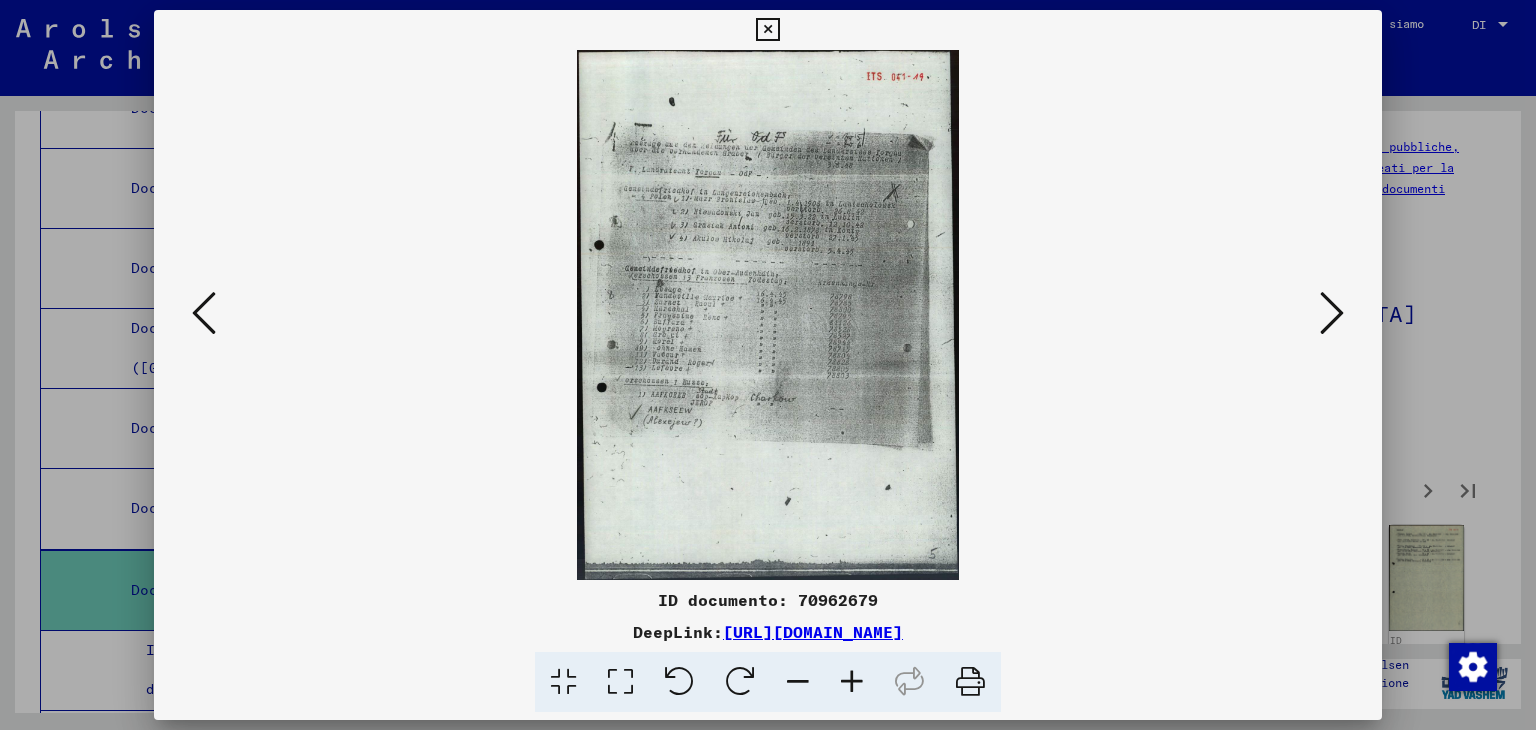 click at bounding box center (1332, 313) 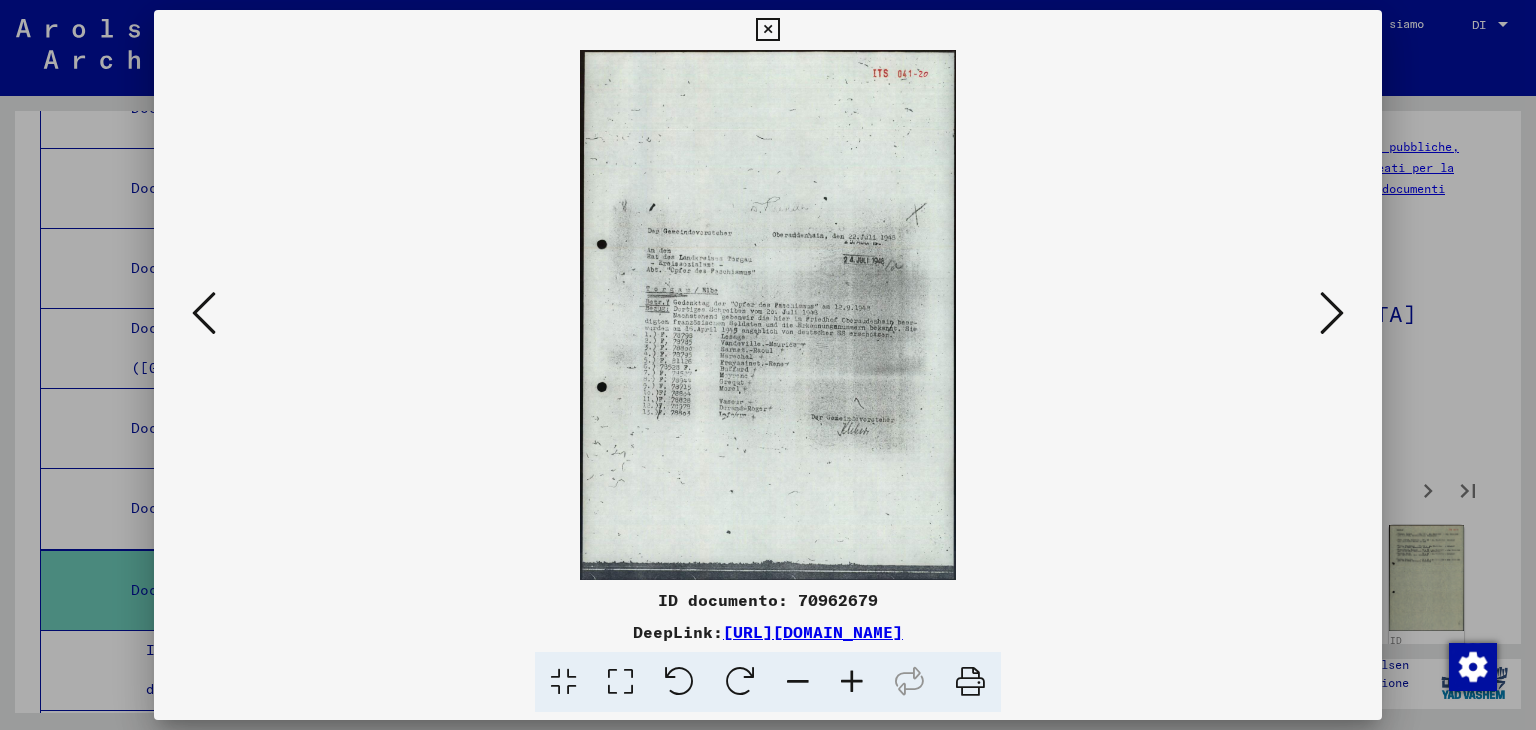 click at bounding box center (1332, 313) 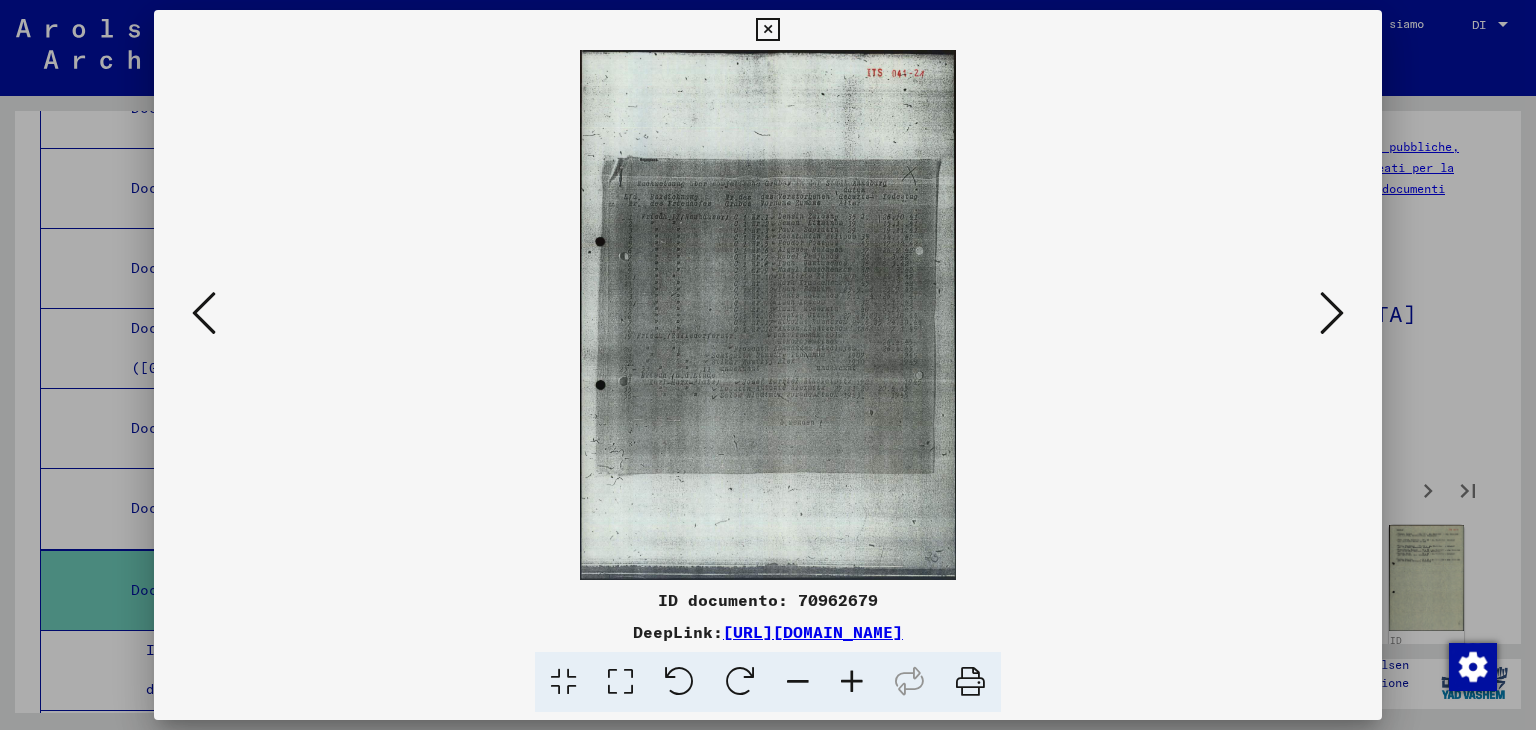 click at bounding box center [1332, 313] 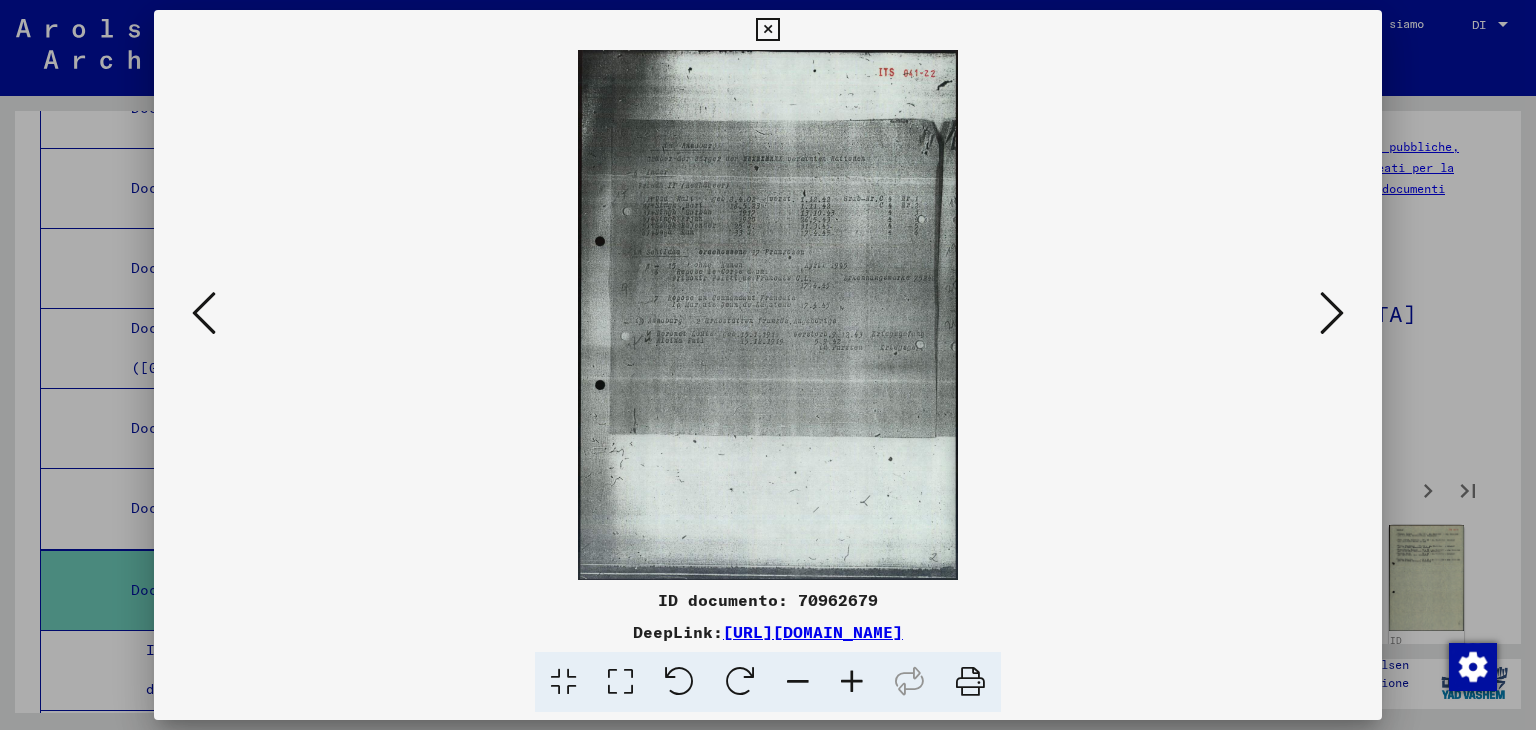 click at bounding box center (1332, 313) 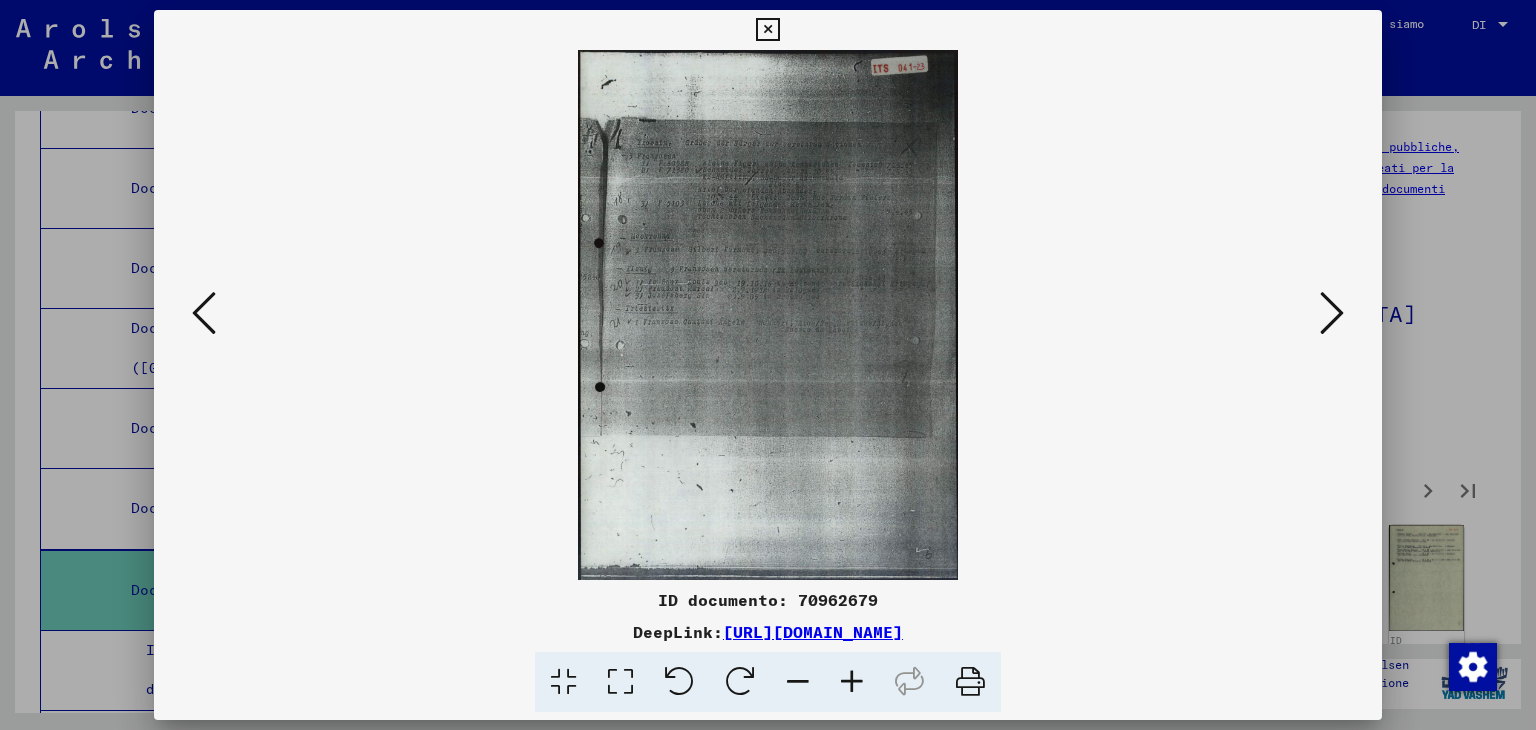 click at bounding box center [1332, 313] 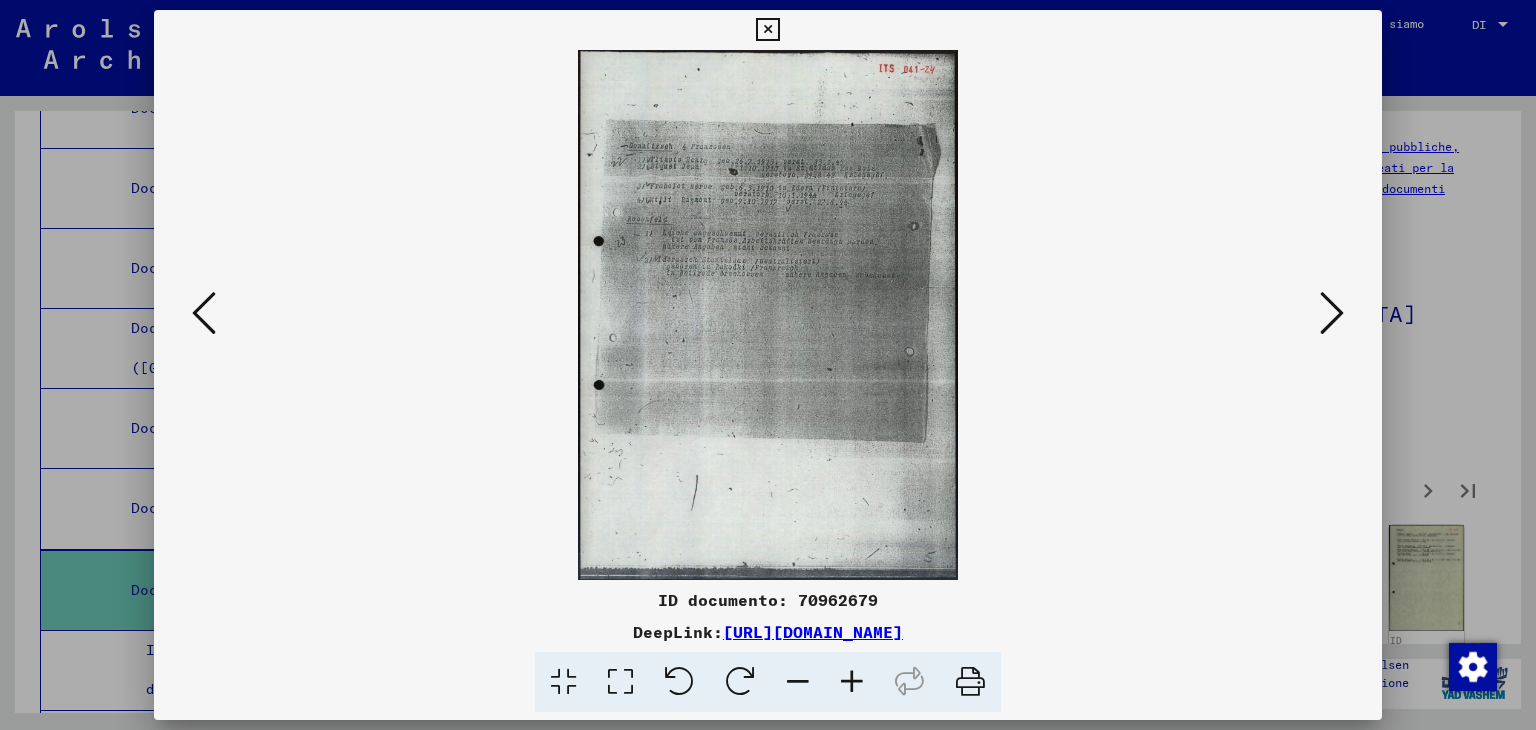 click at bounding box center [1332, 313] 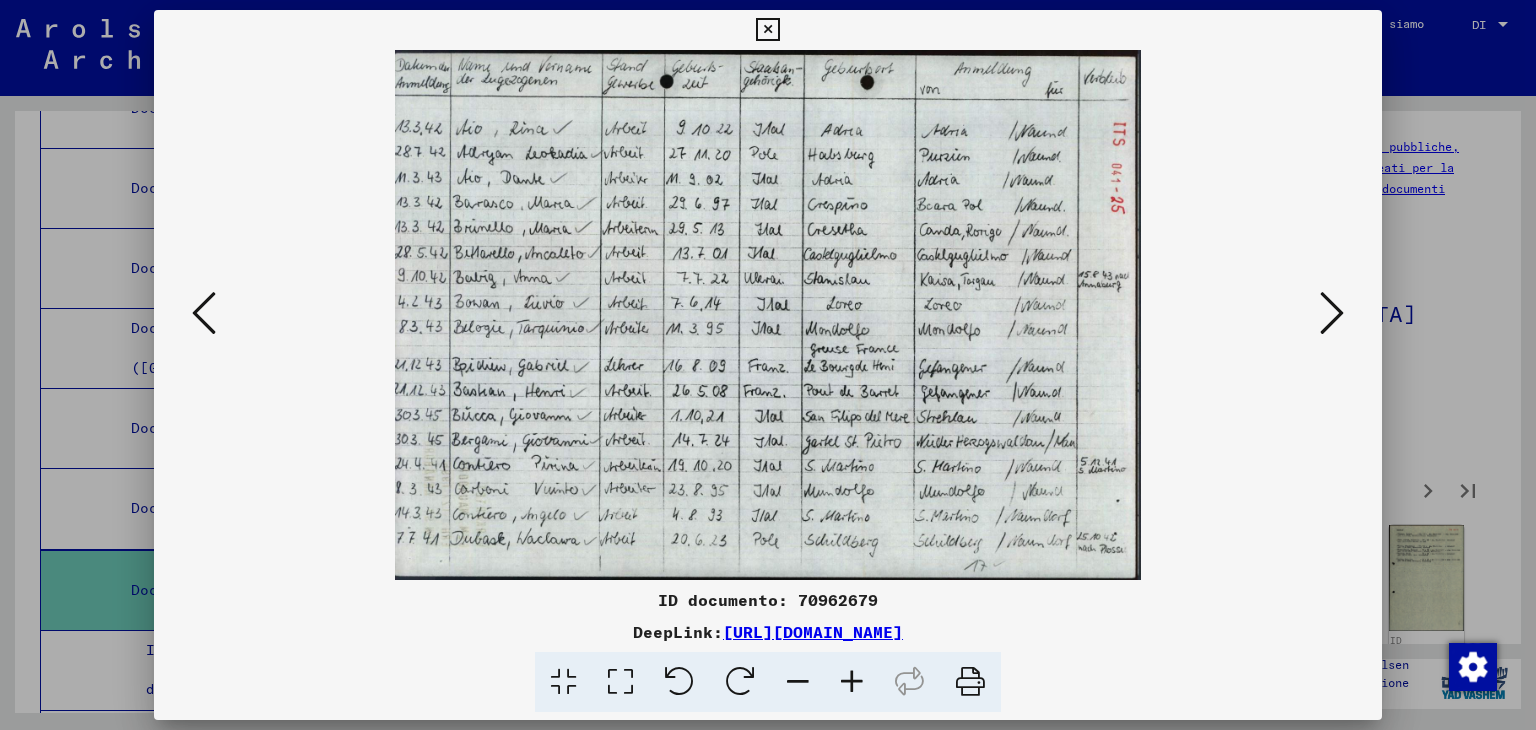 click at bounding box center [1332, 313] 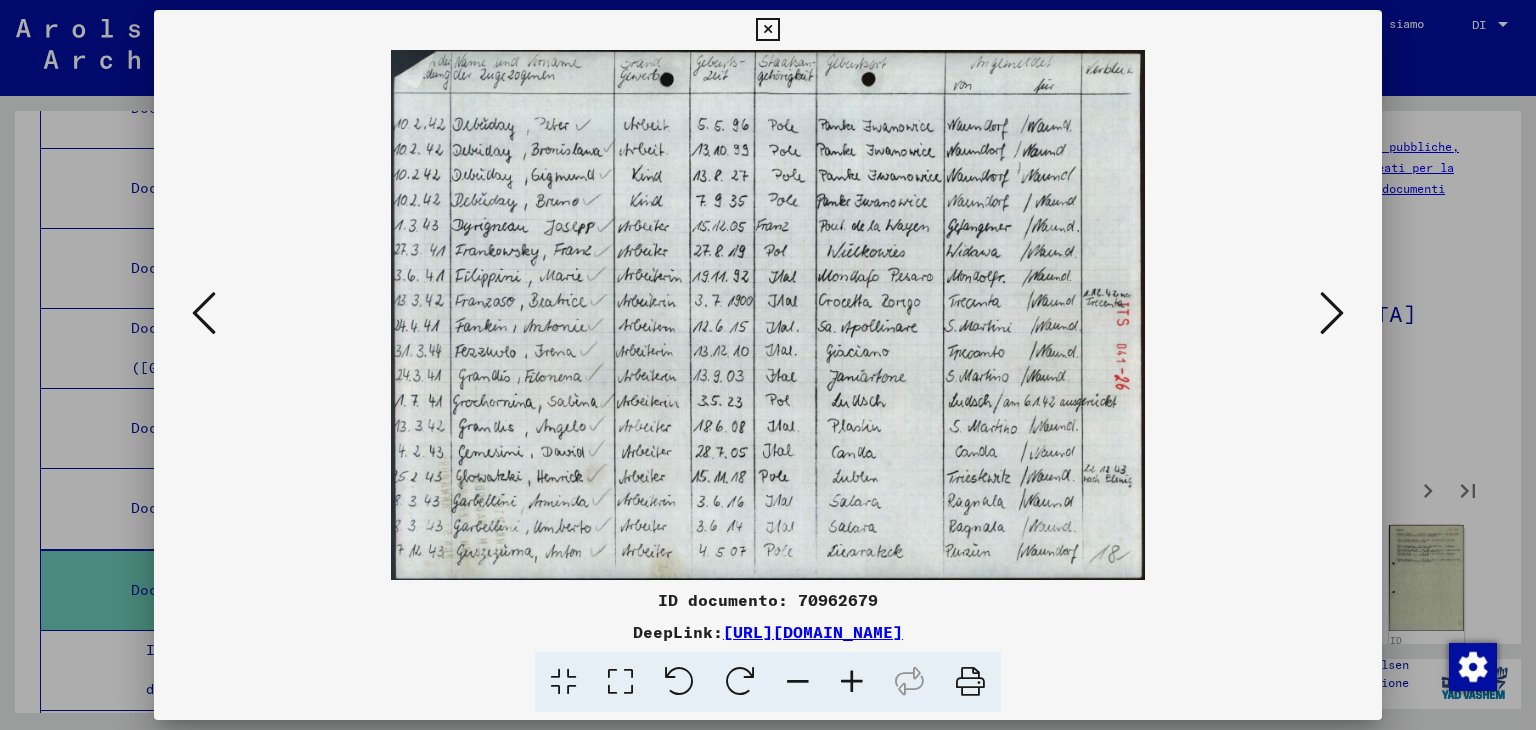 click at bounding box center (1332, 313) 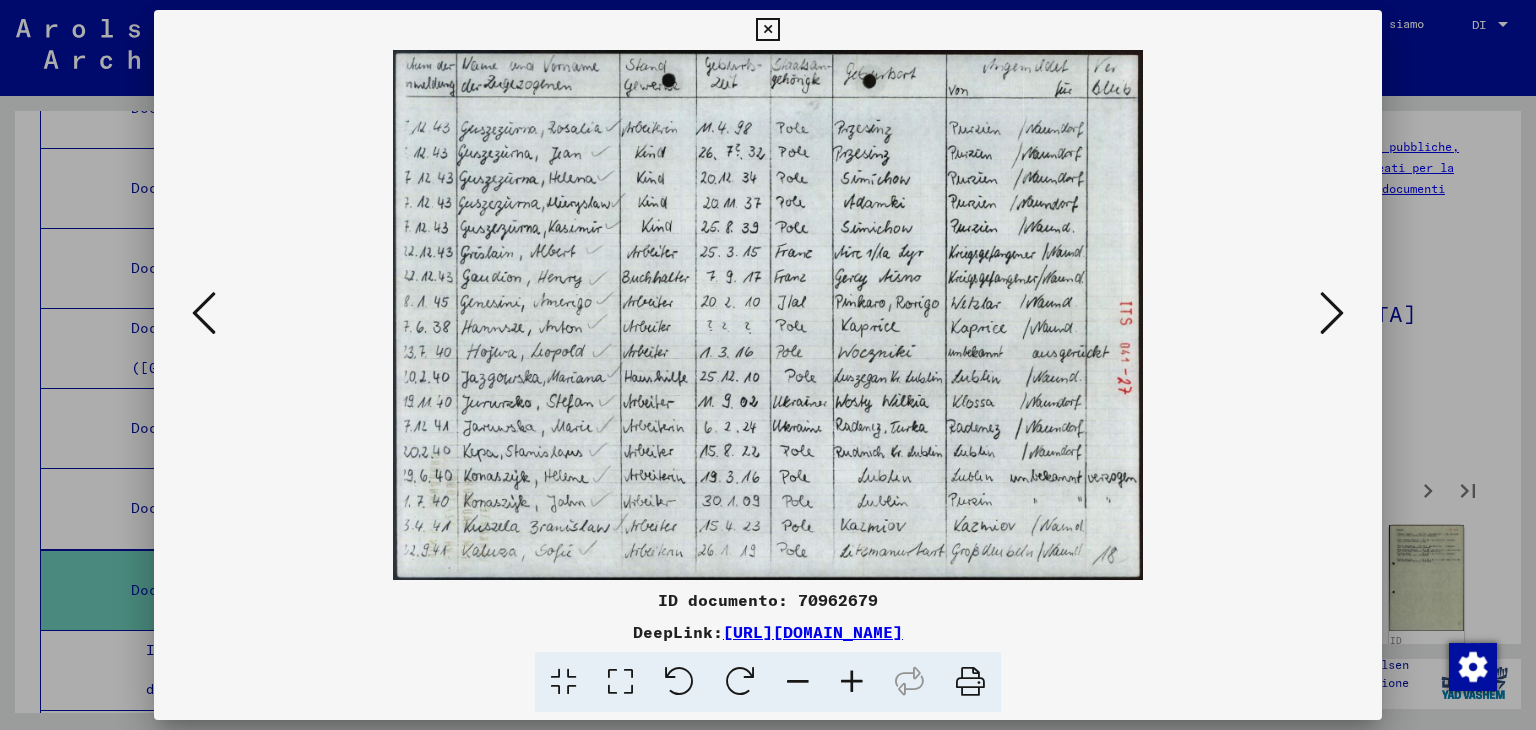 click at bounding box center (1332, 313) 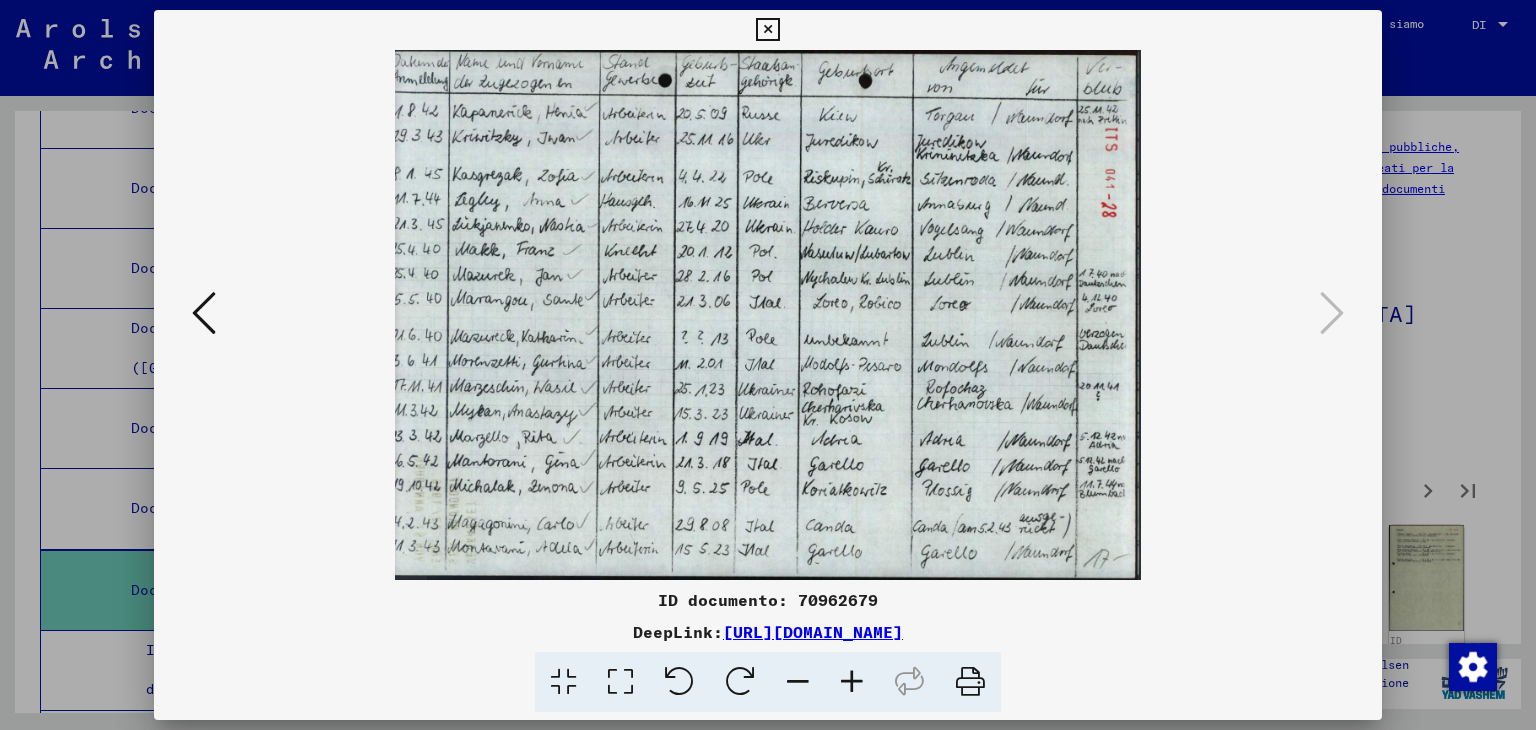 click at bounding box center [204, 313] 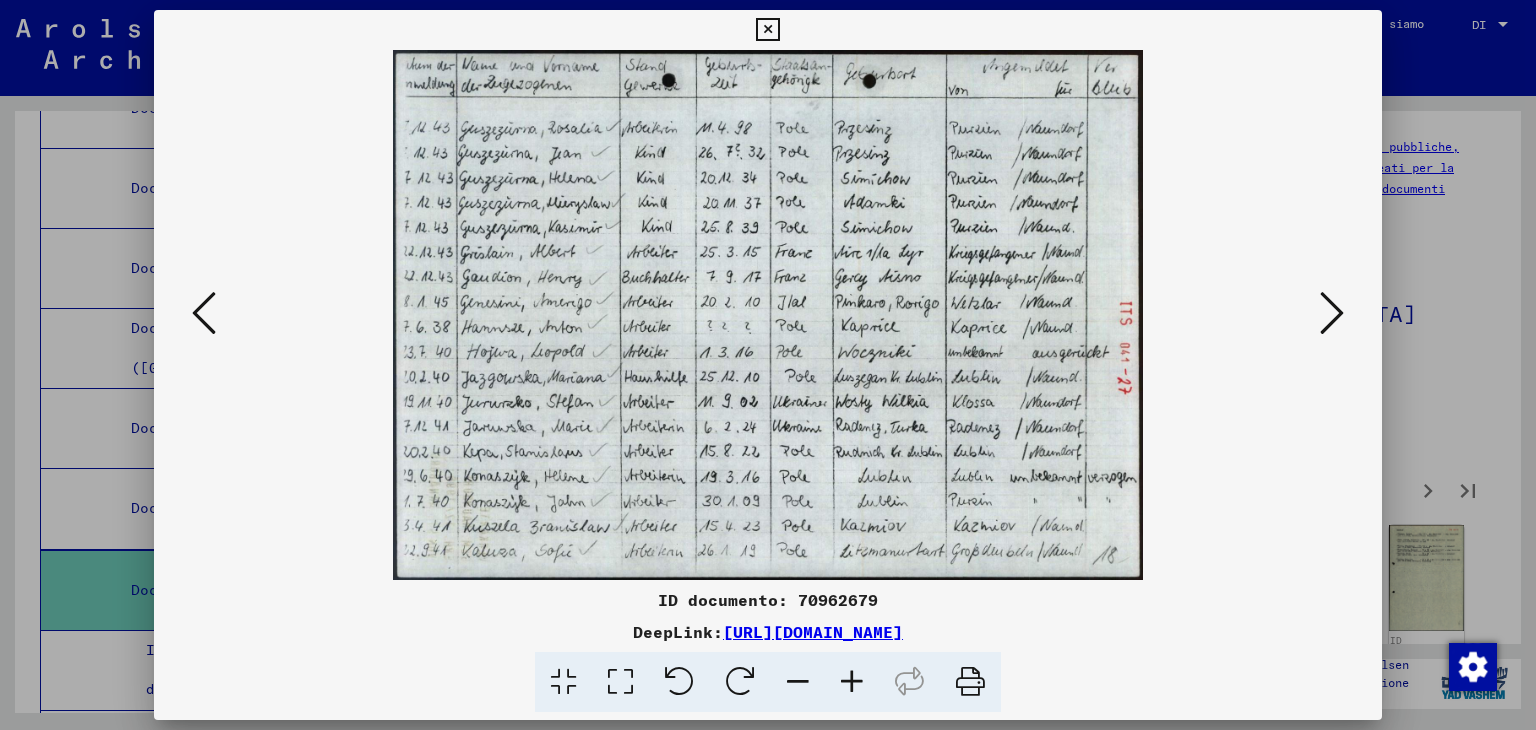 click at bounding box center (204, 313) 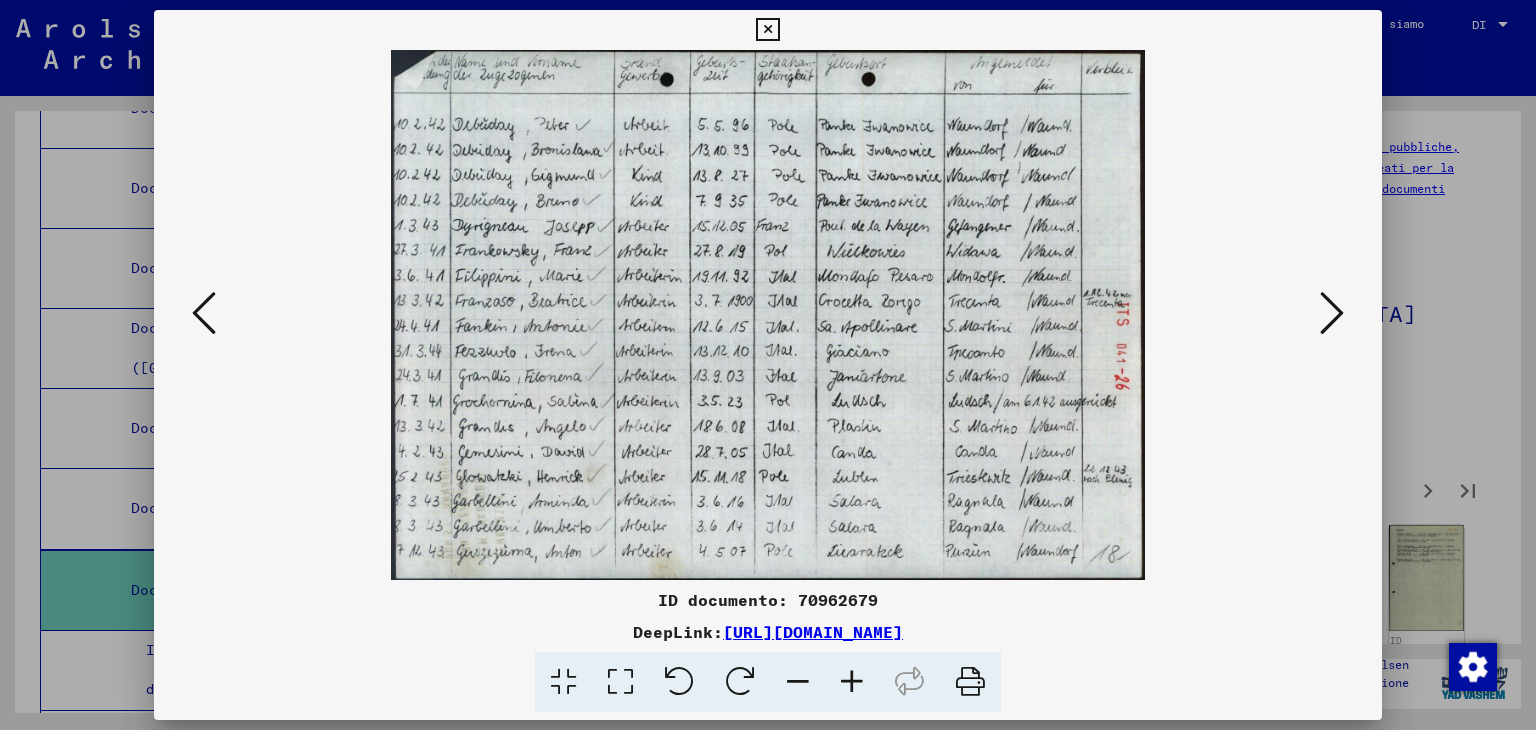 click at bounding box center [1332, 313] 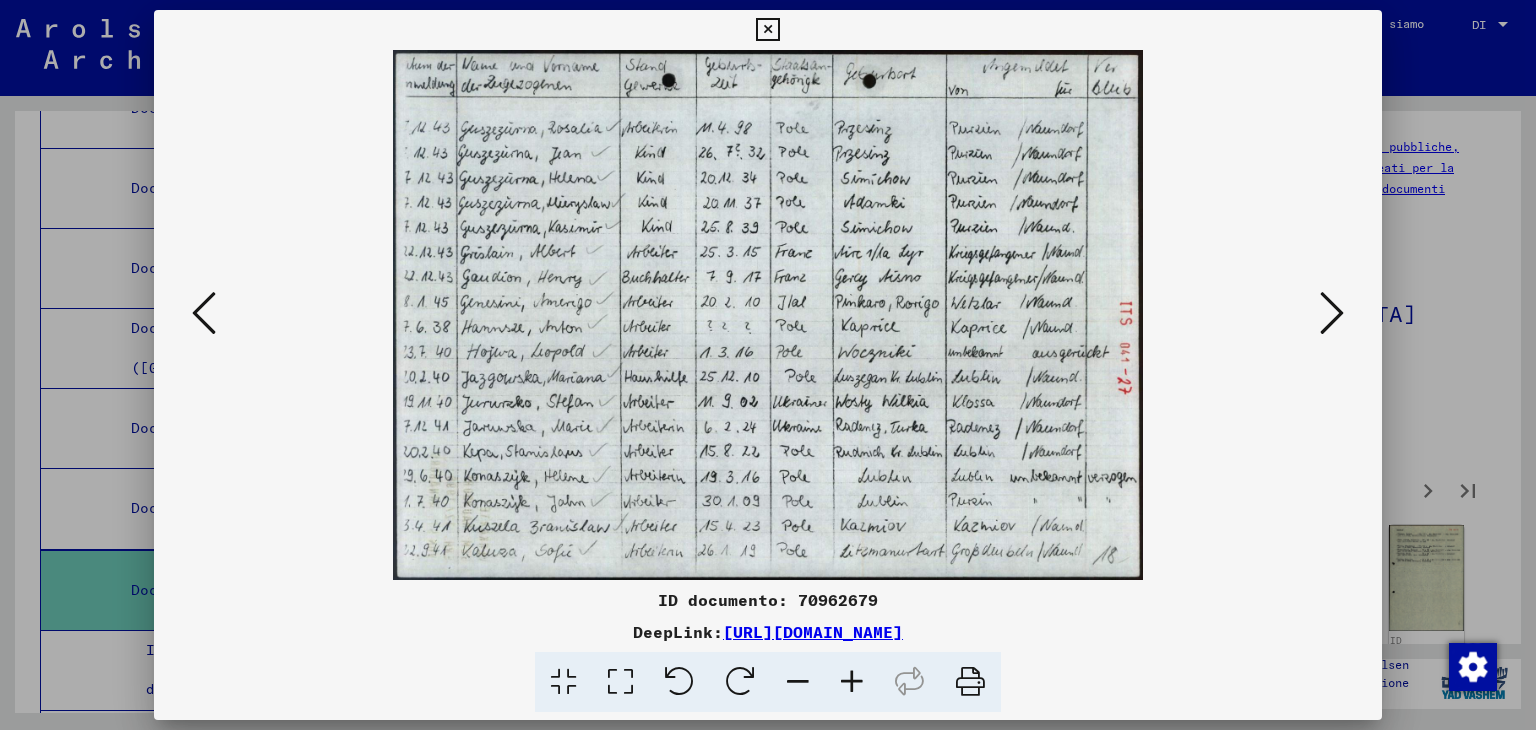 click at bounding box center [1332, 313] 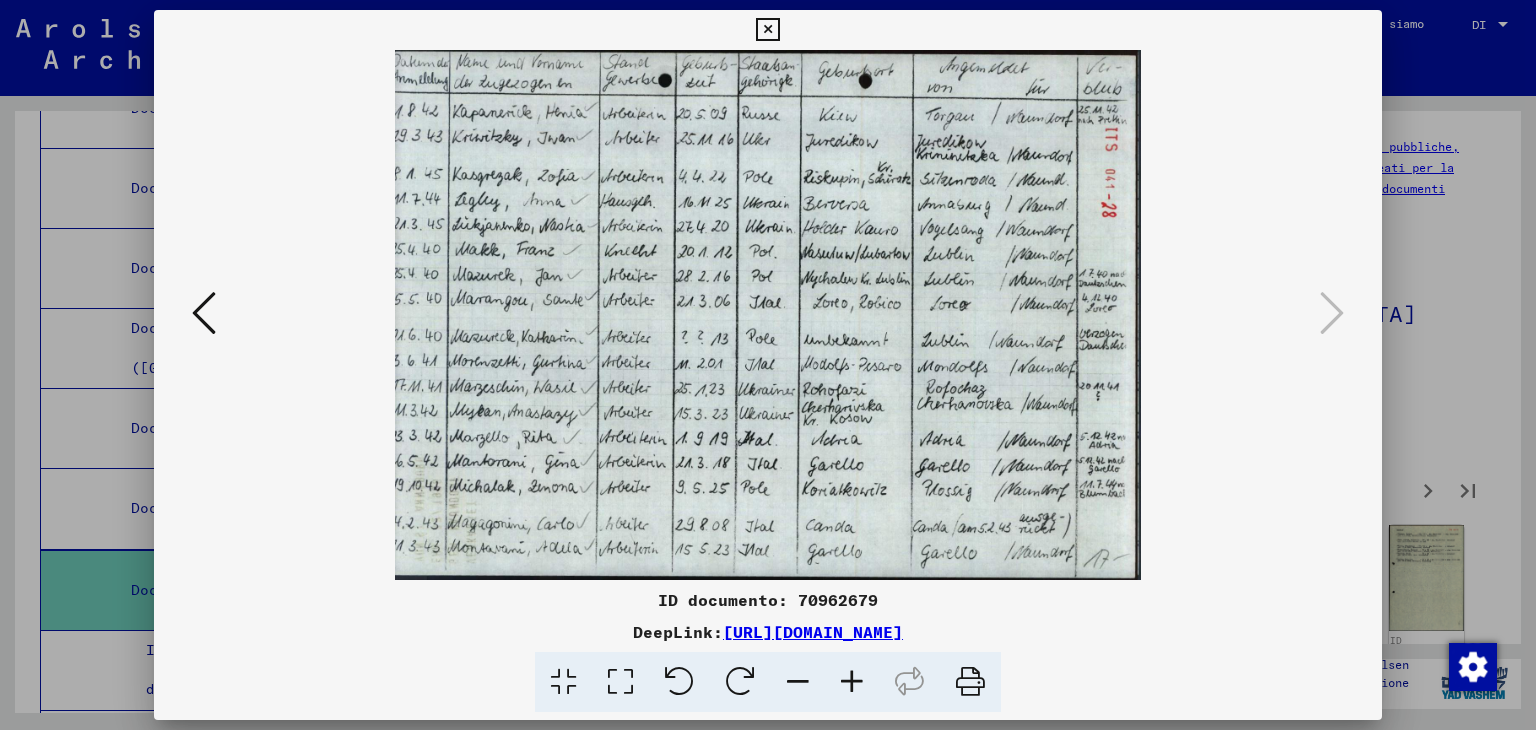click at bounding box center [767, 30] 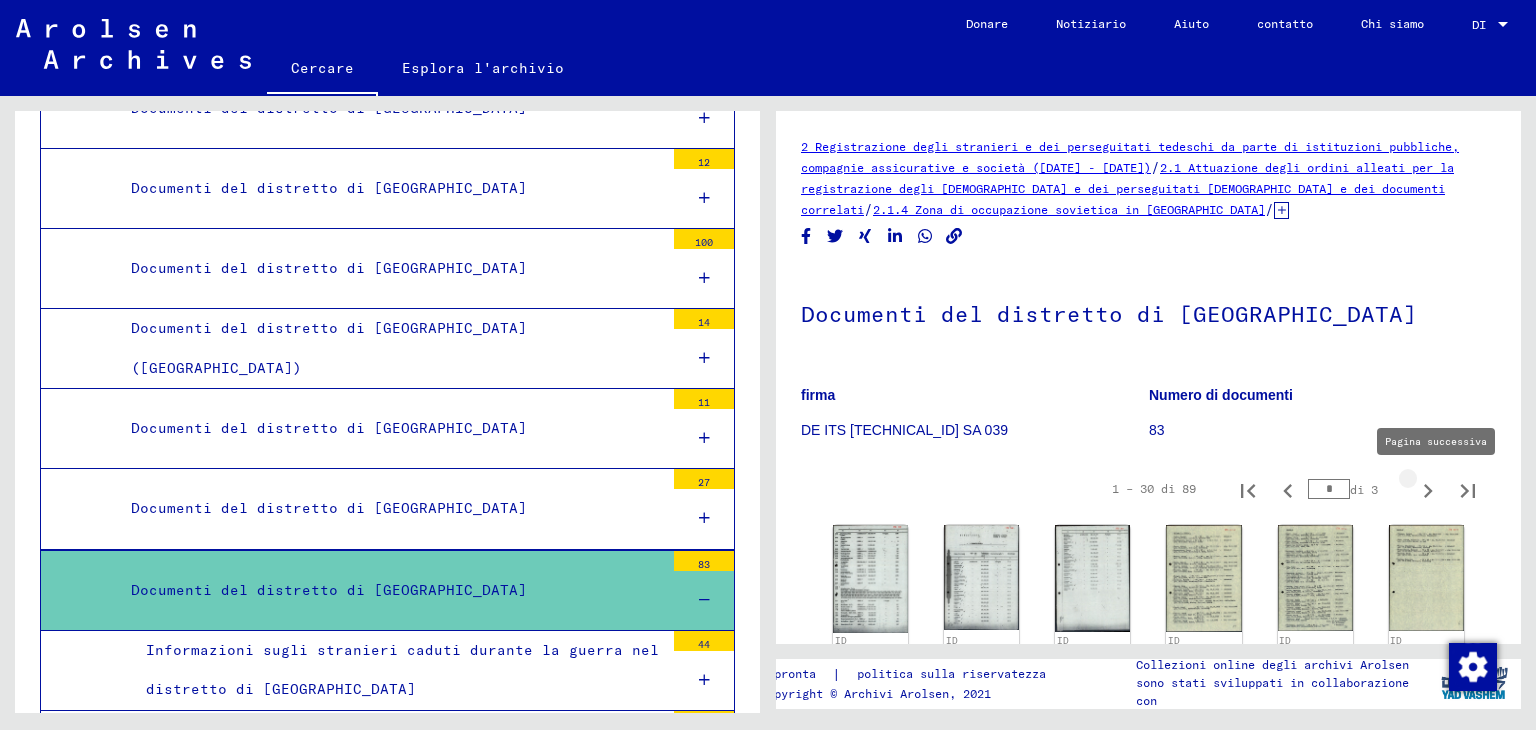 click 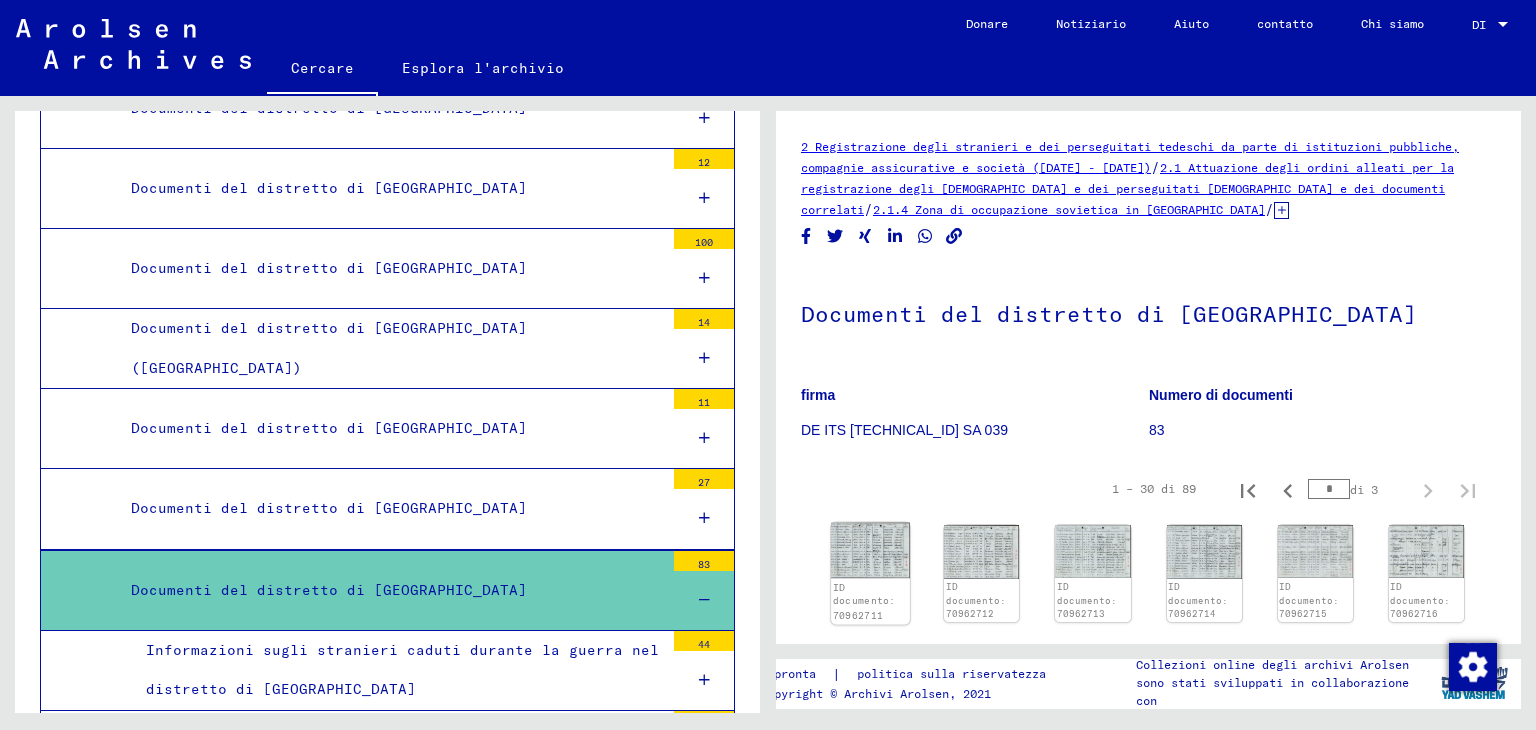 click on "ID documento: 70962711" 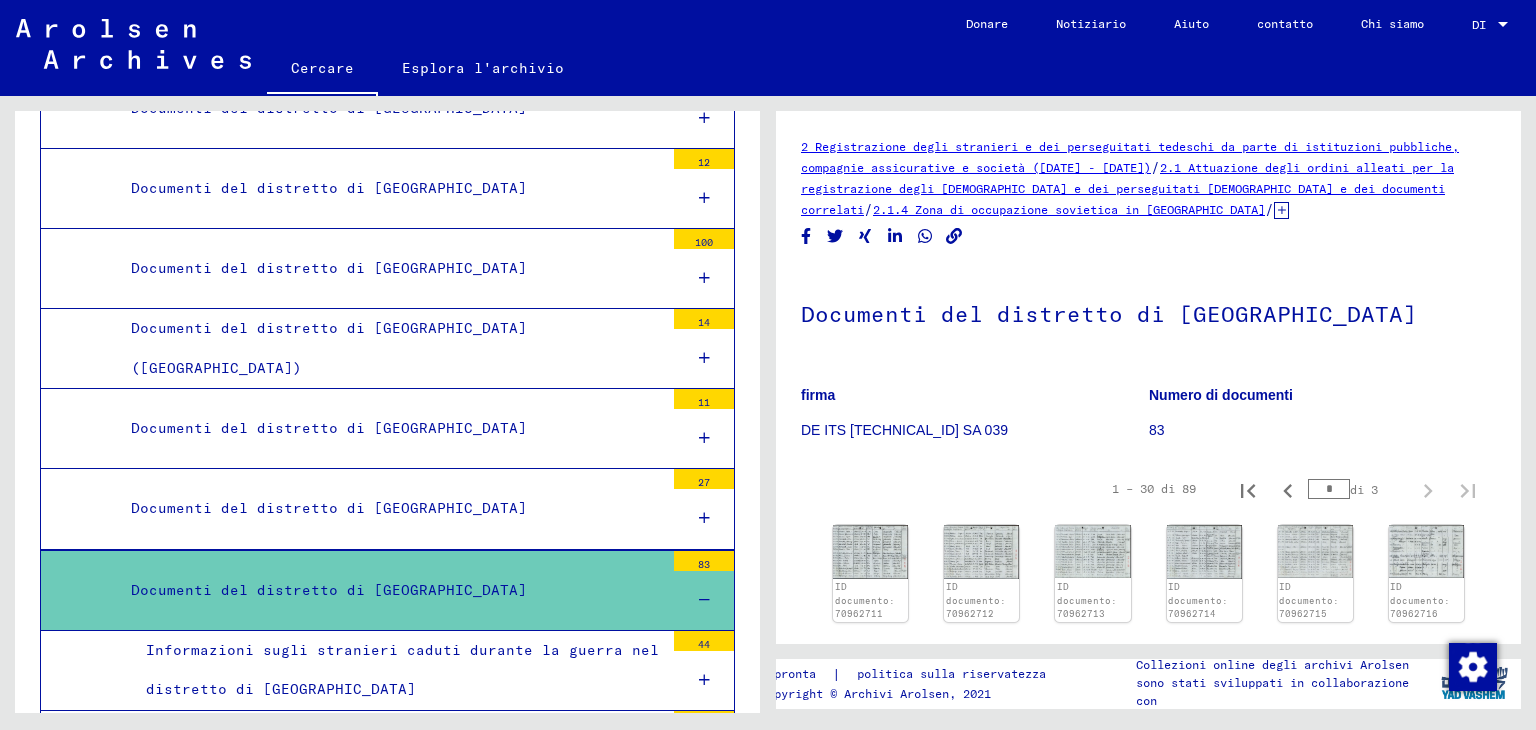 scroll, scrollTop: 200, scrollLeft: 0, axis: vertical 